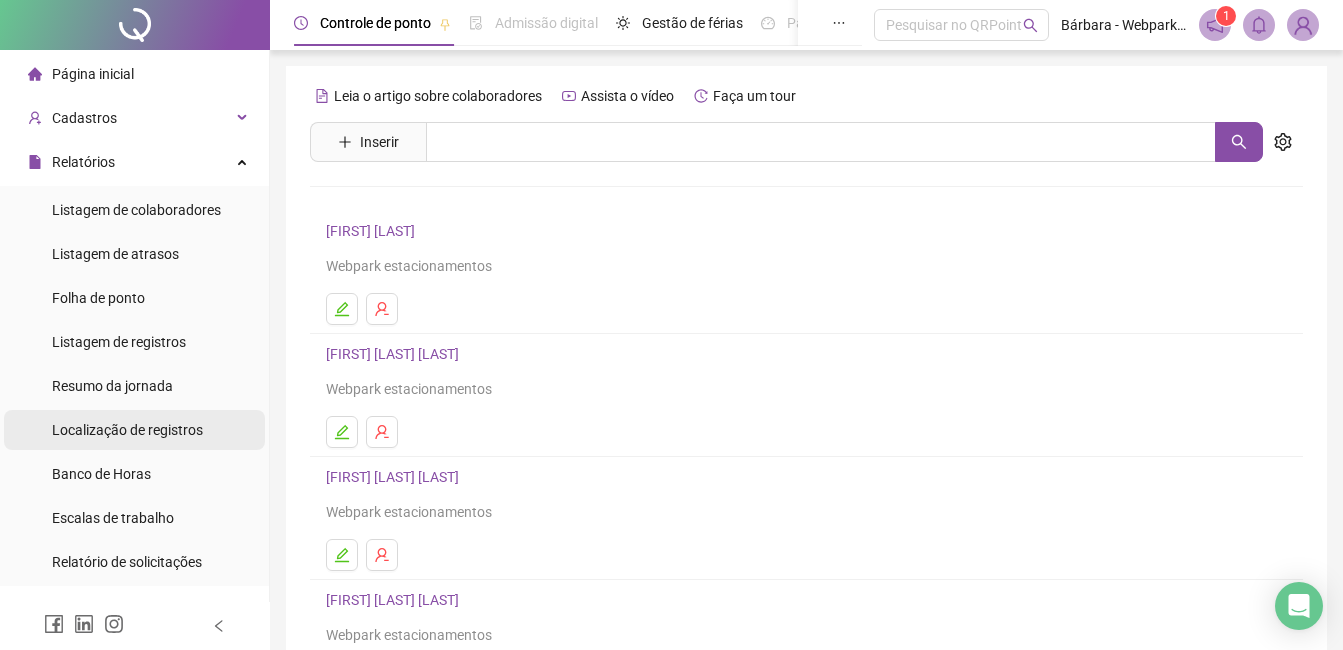 scroll, scrollTop: 0, scrollLeft: 0, axis: both 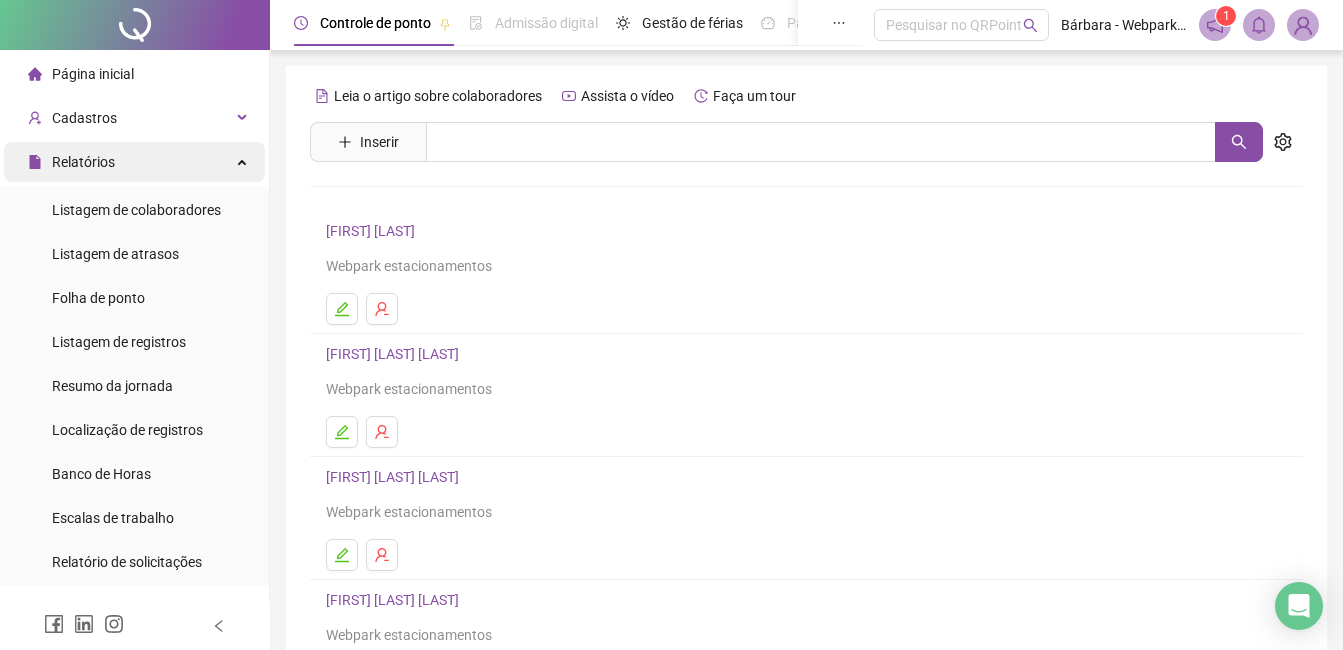 click on "Relatórios" at bounding box center [134, 162] 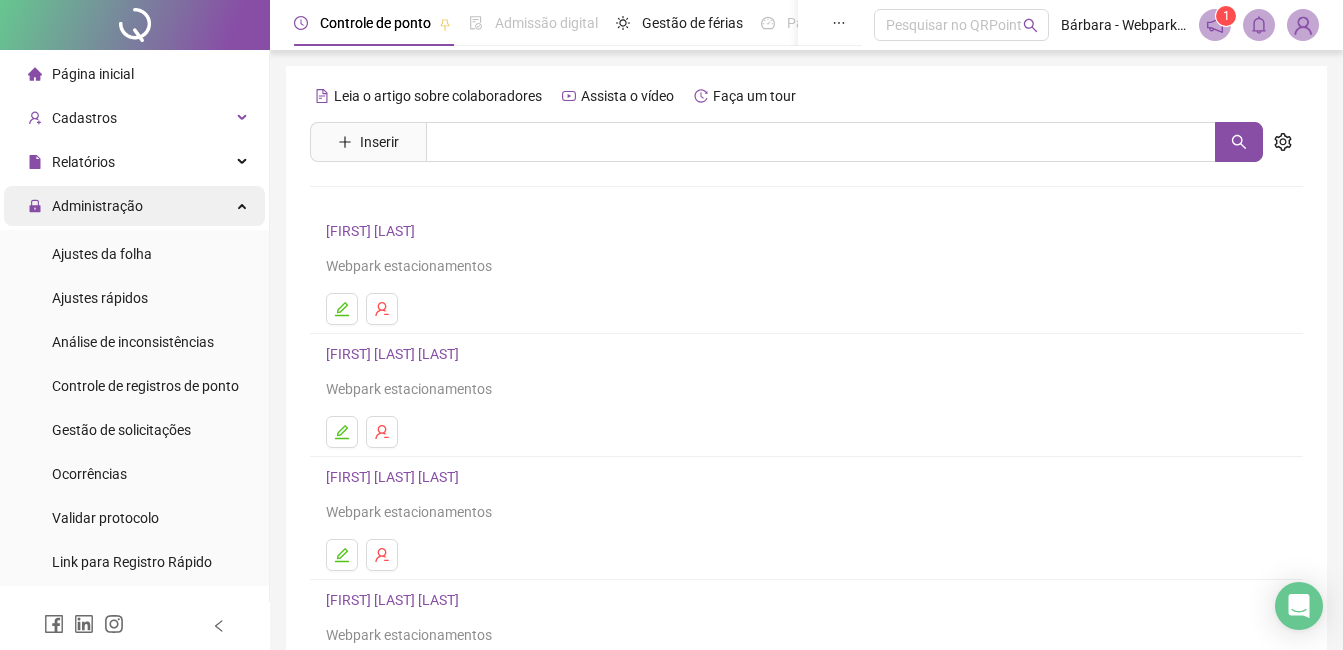 click on "Administração" at bounding box center [134, 206] 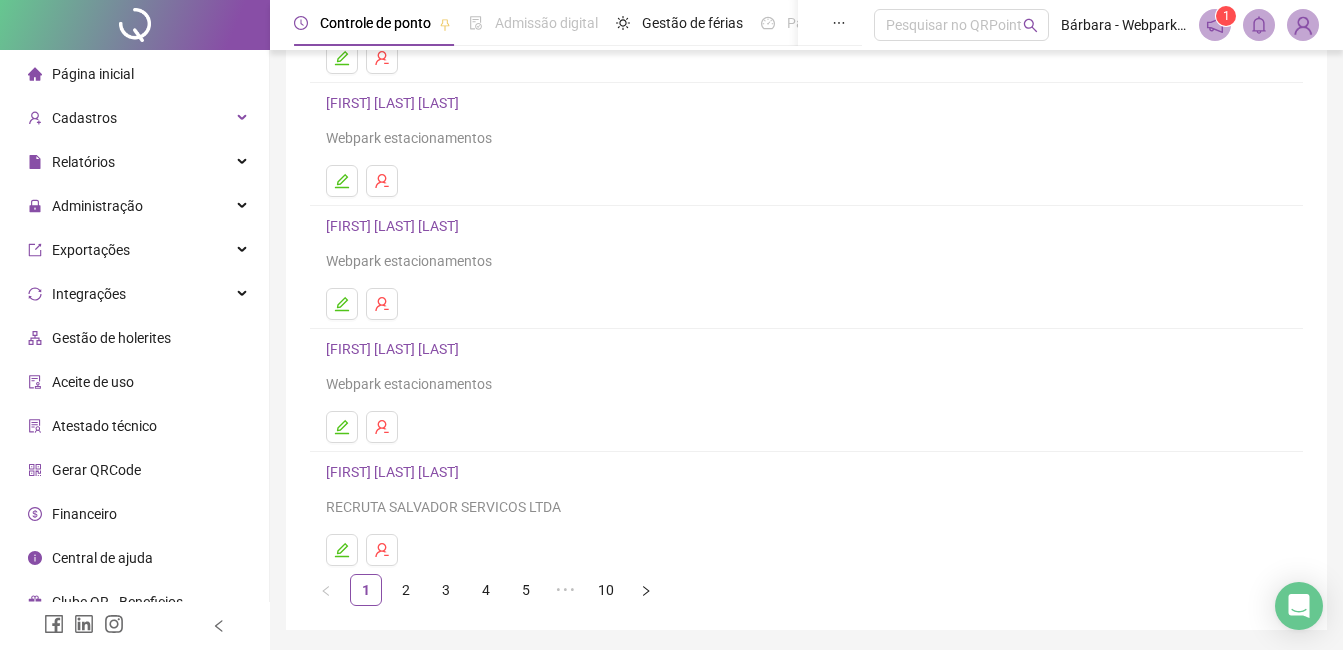 scroll, scrollTop: 300, scrollLeft: 0, axis: vertical 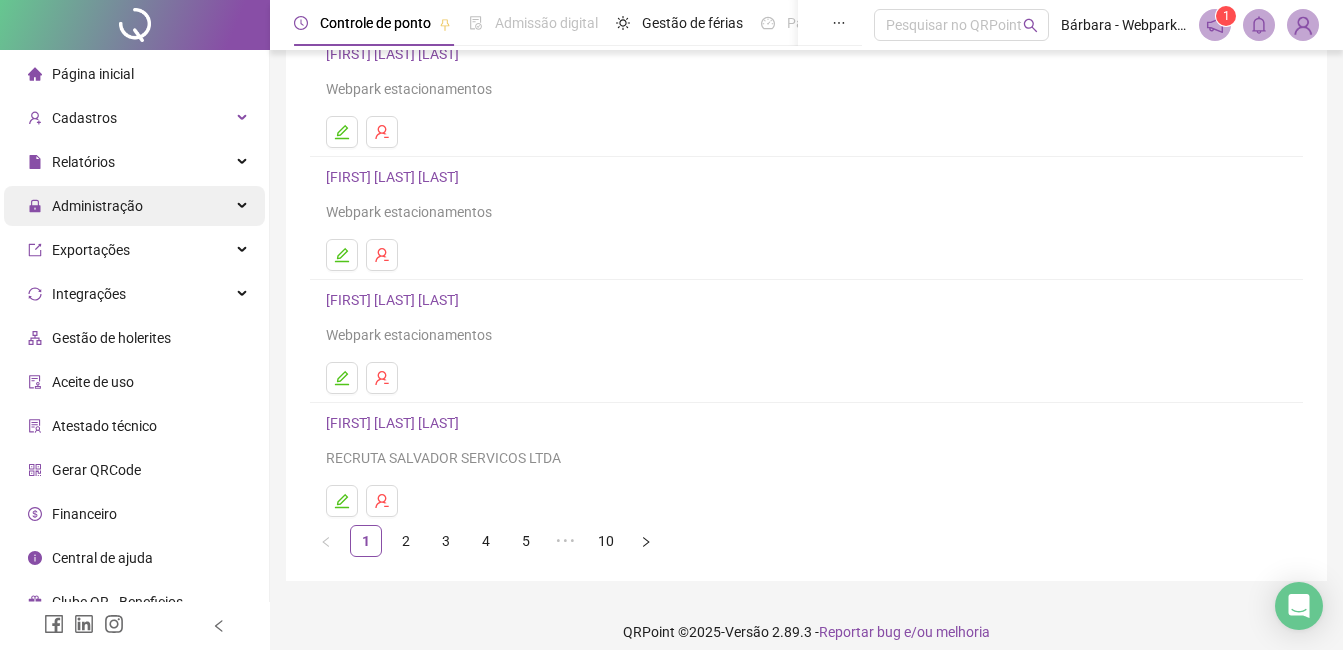 click on "Administração" at bounding box center [97, 206] 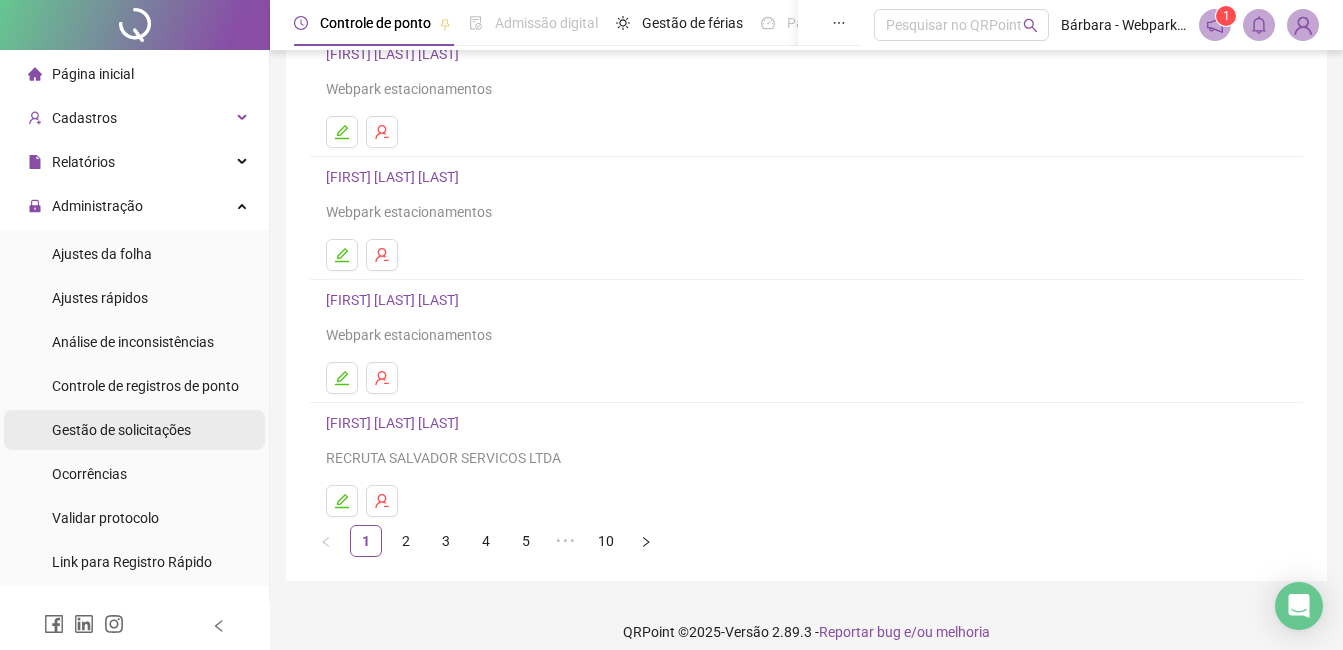 click on "Gestão de solicitações" at bounding box center (121, 430) 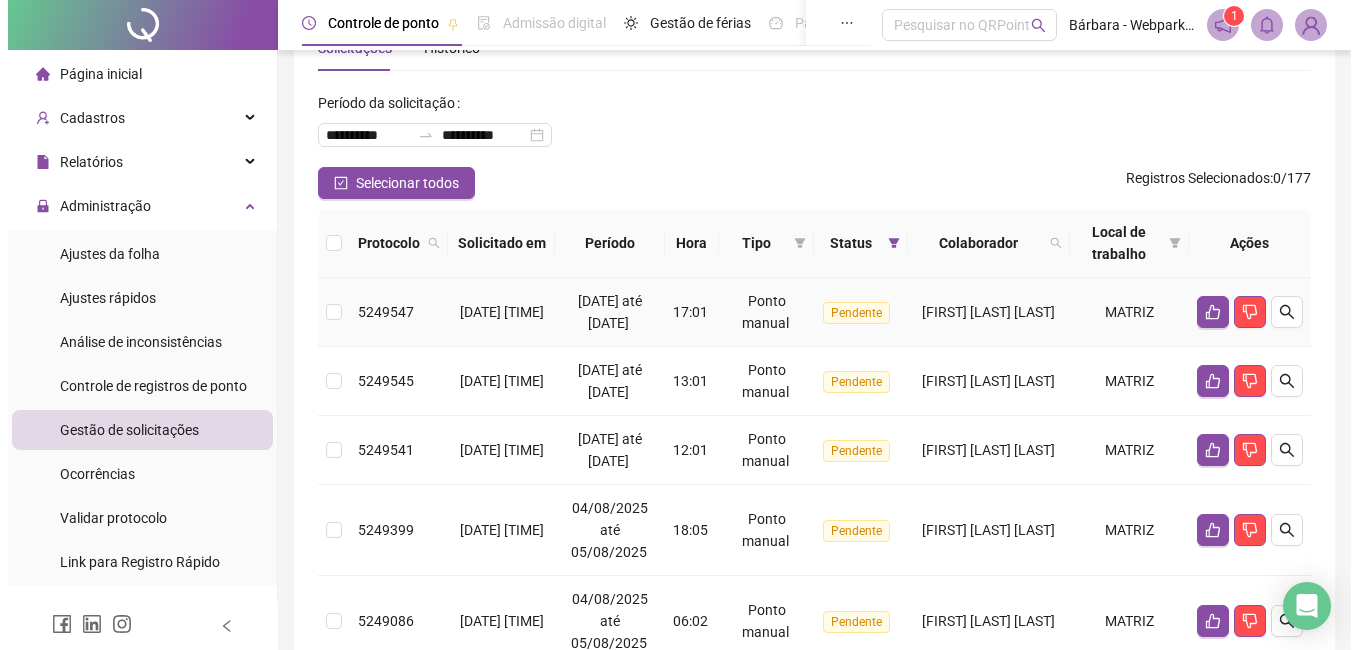 scroll, scrollTop: 100, scrollLeft: 0, axis: vertical 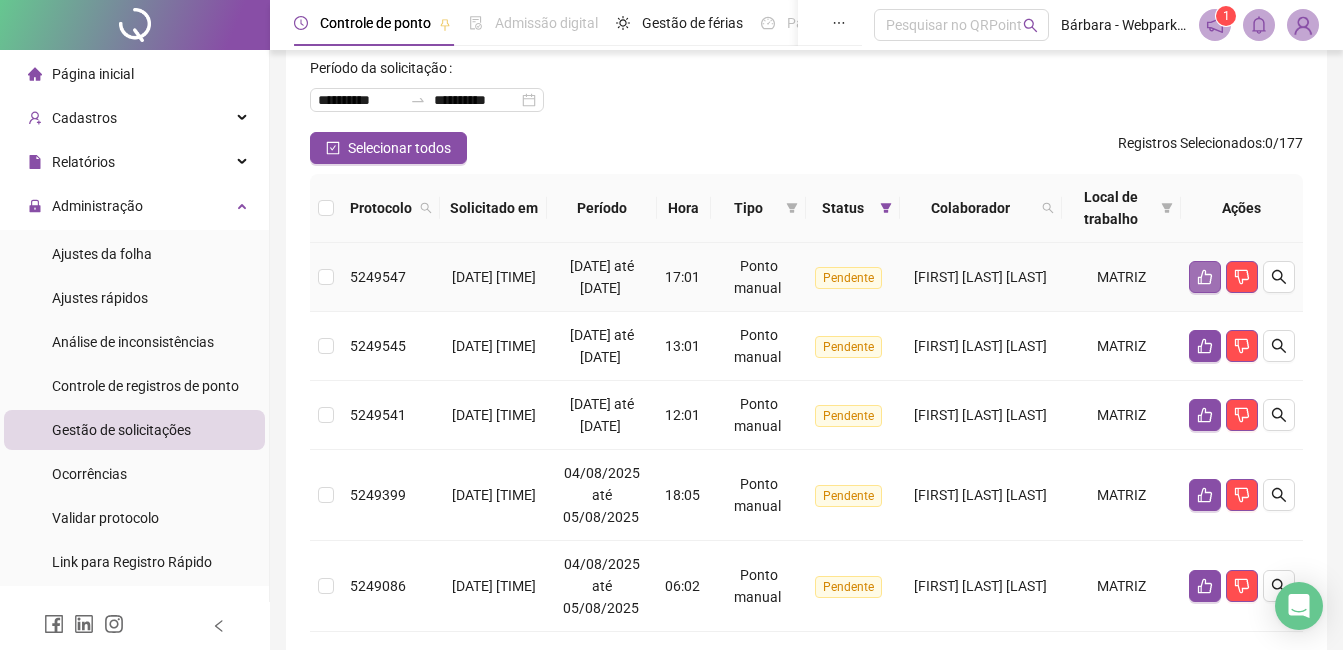 click 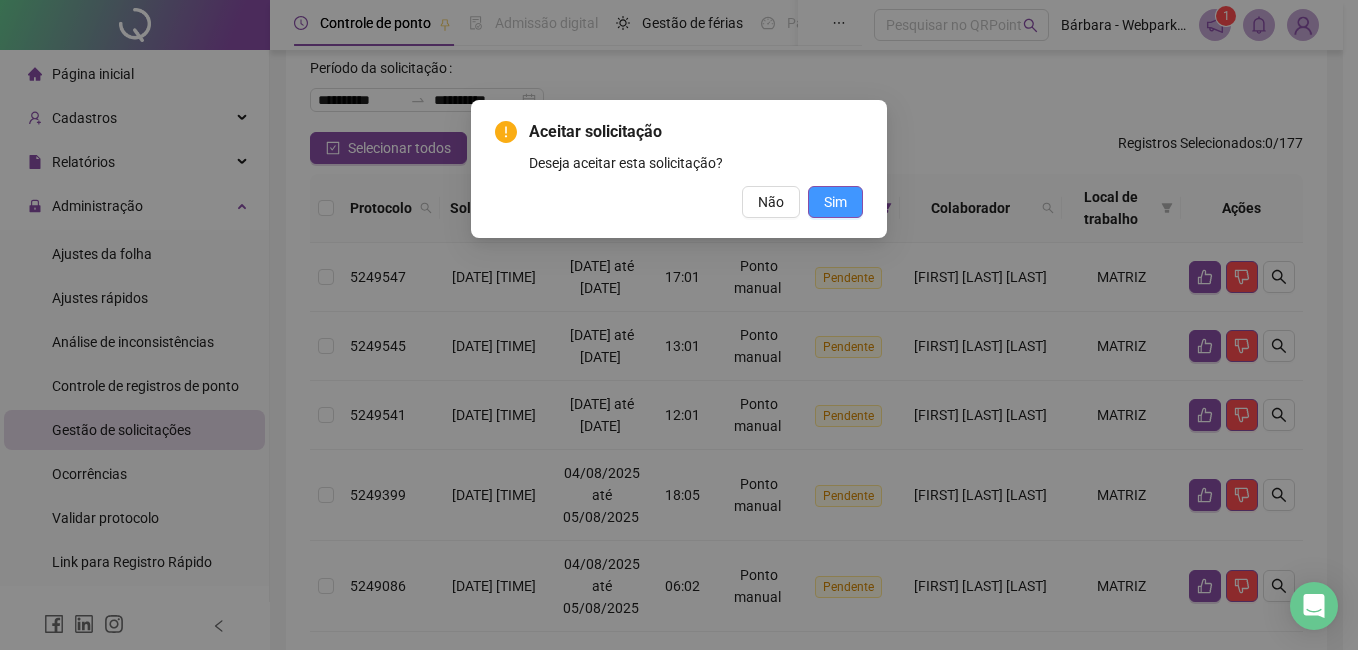 click on "Sim" at bounding box center [835, 202] 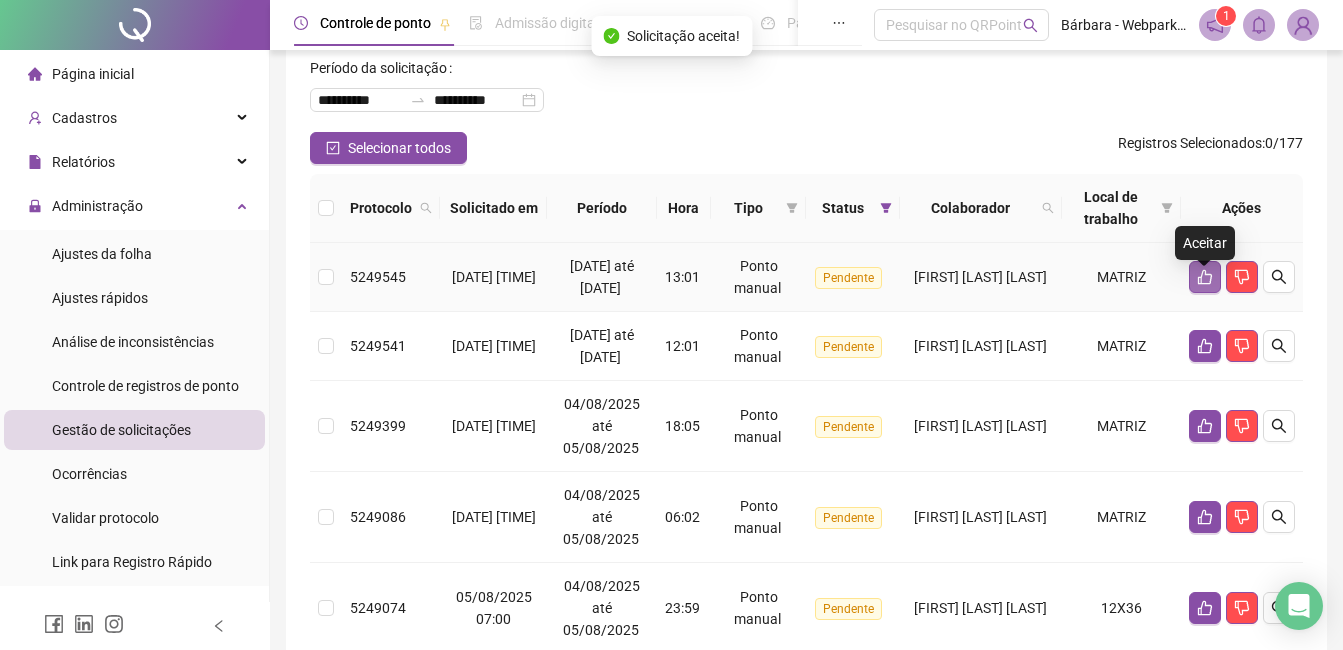 click 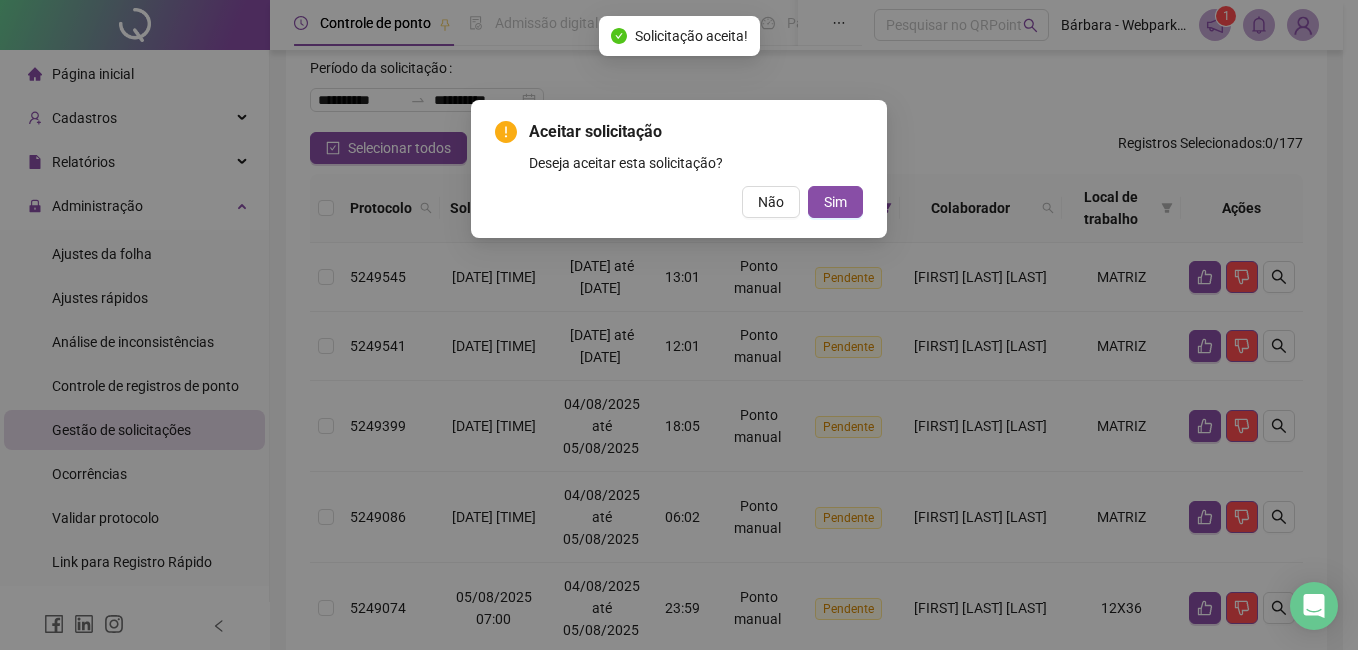 click on "Aceitar solicitação Deseja aceitar esta solicitação? Não Sim" at bounding box center (679, 169) 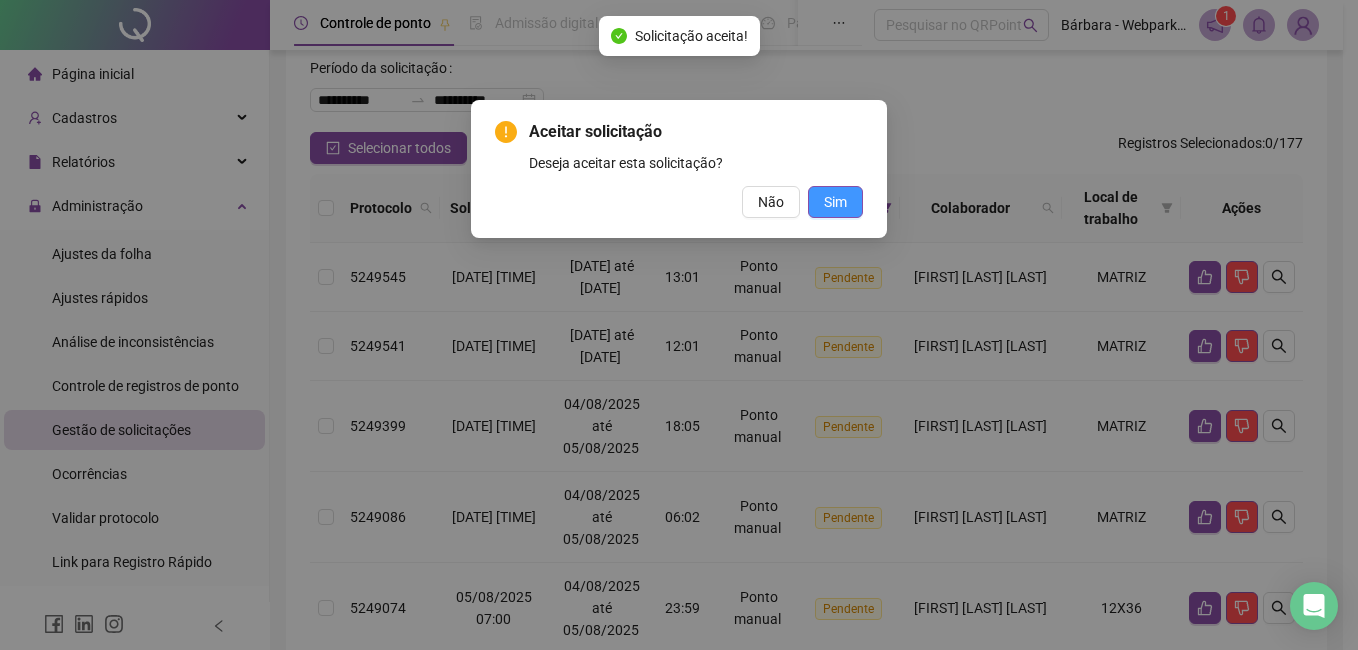 click on "Sim" at bounding box center [835, 202] 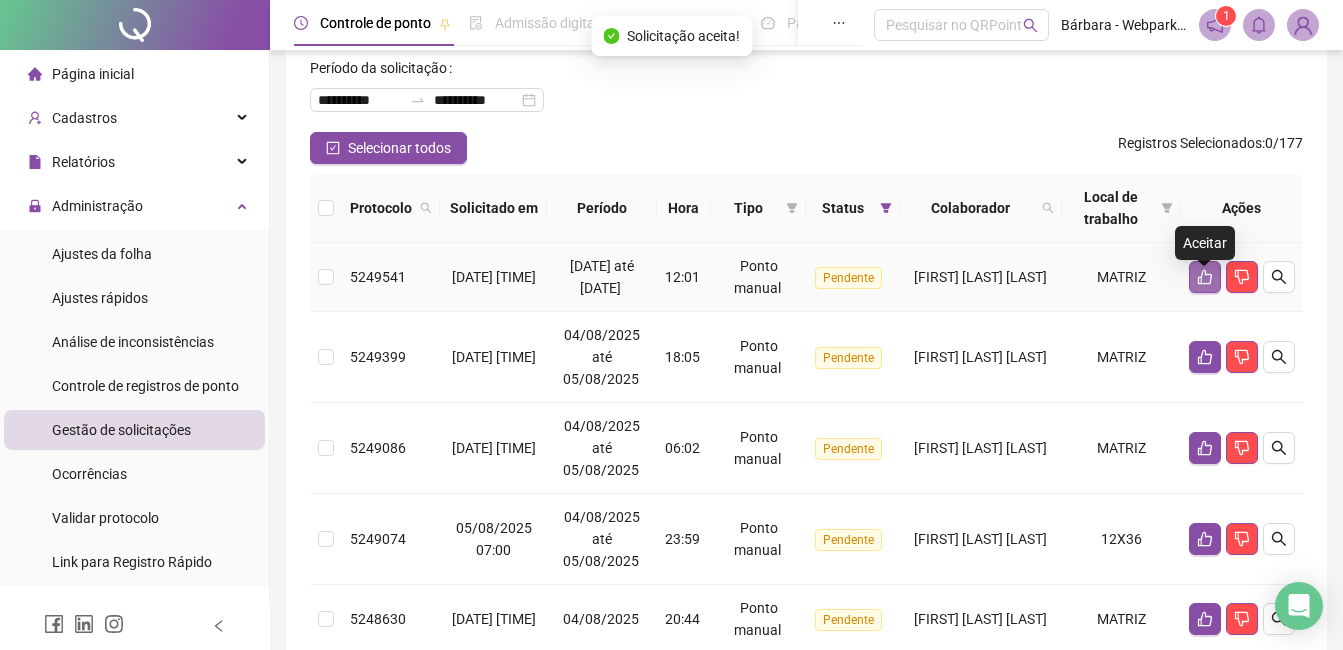 click at bounding box center (1205, 277) 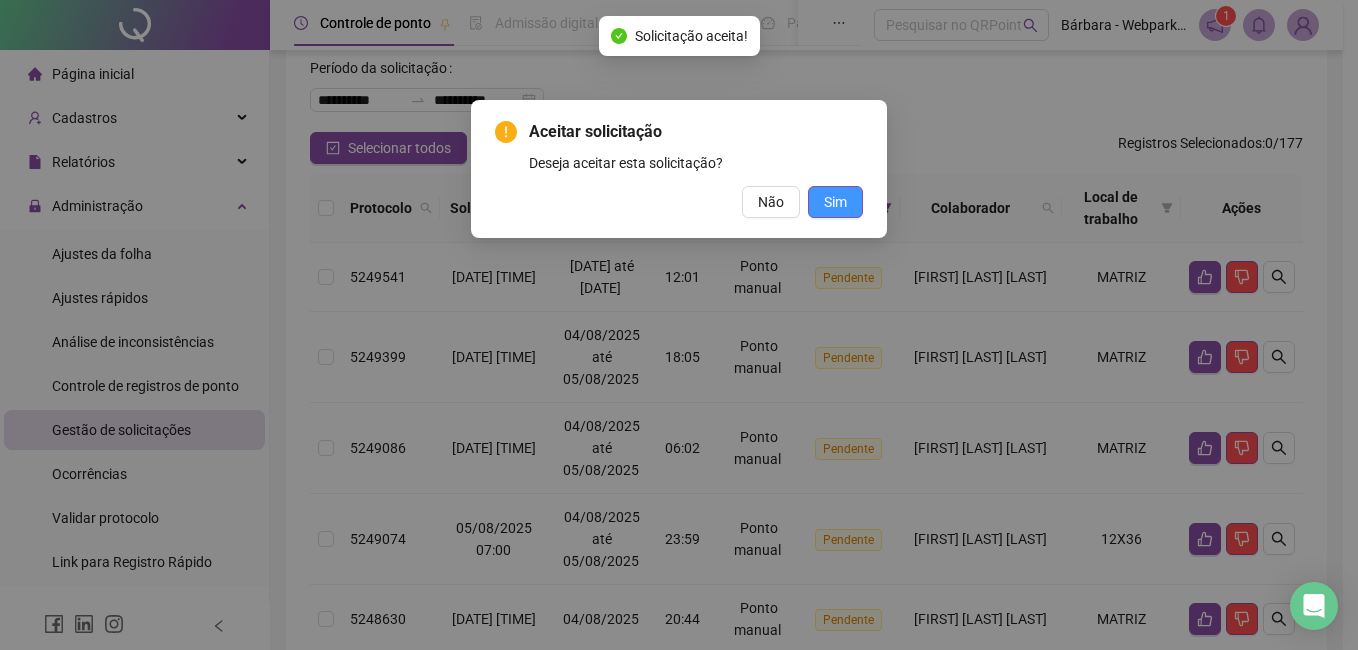 click on "Sim" at bounding box center (835, 202) 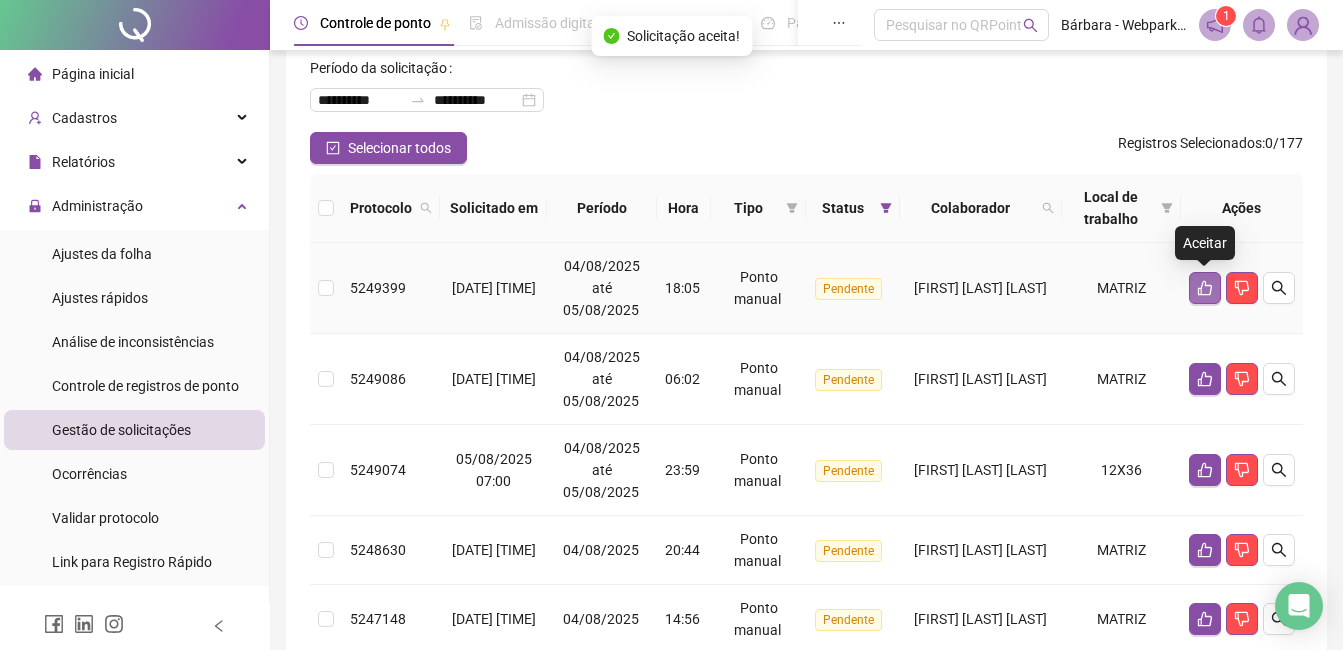 click 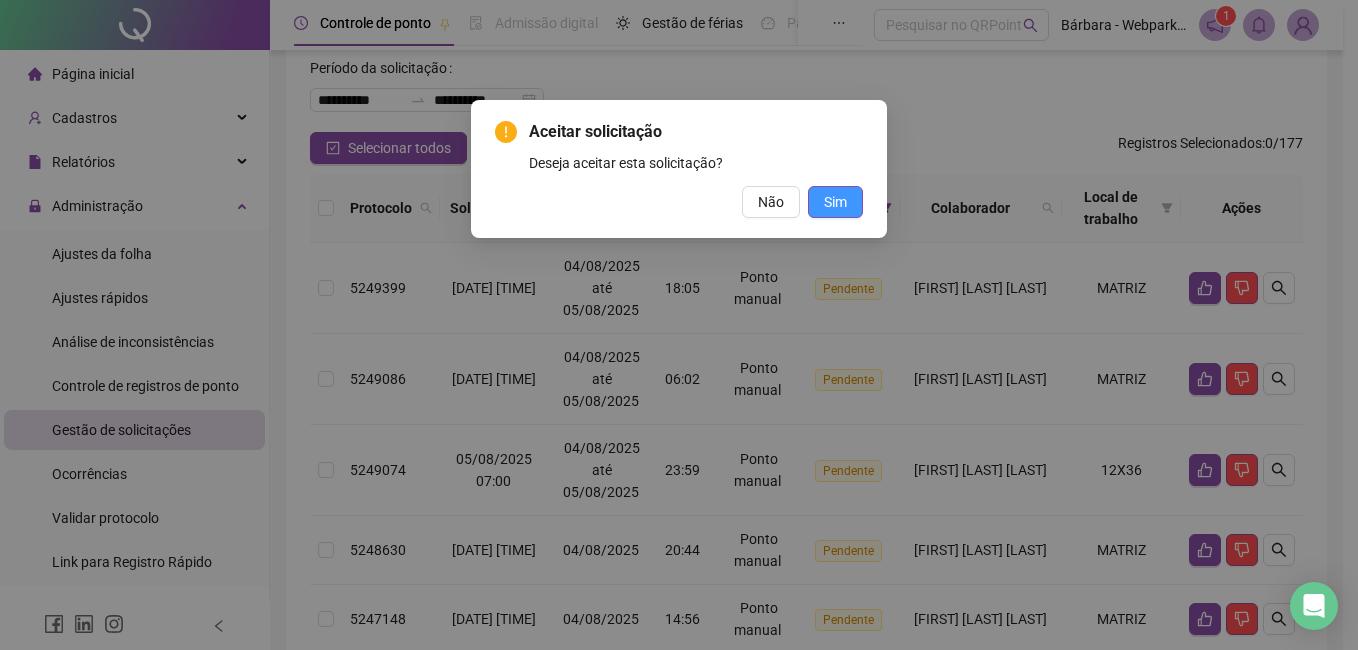 click on "Sim" at bounding box center [835, 202] 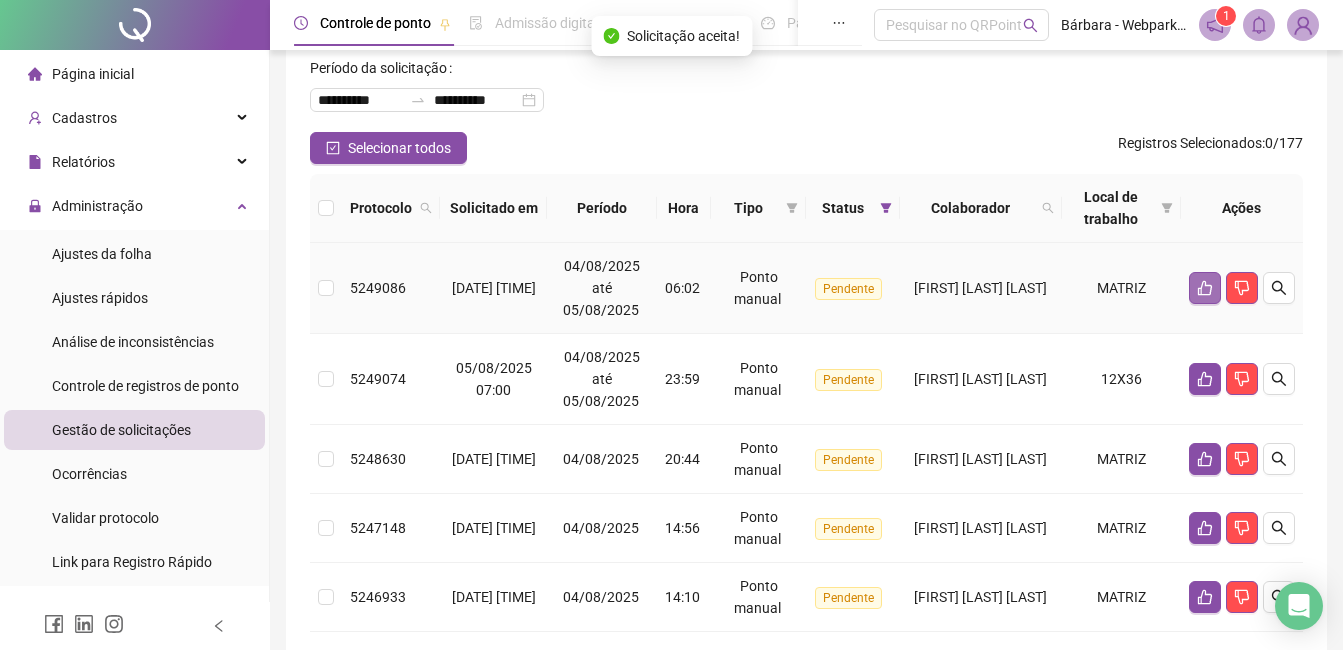 click 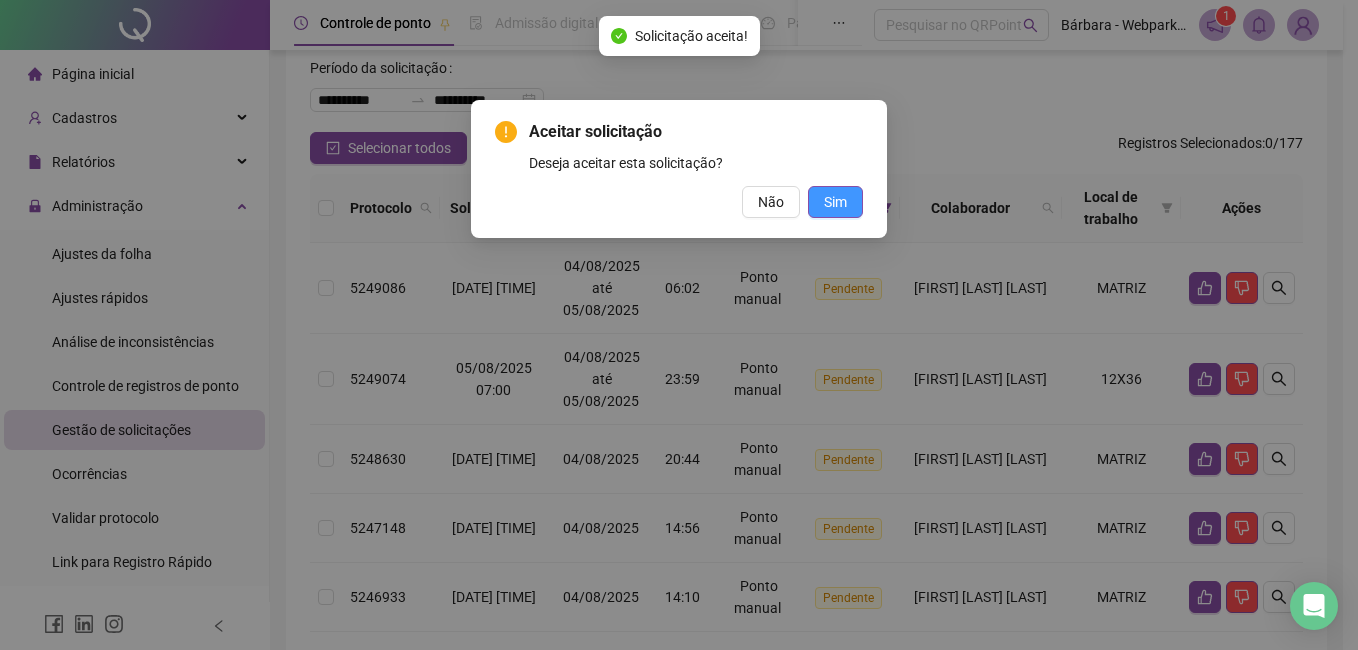 click on "Sim" at bounding box center (835, 202) 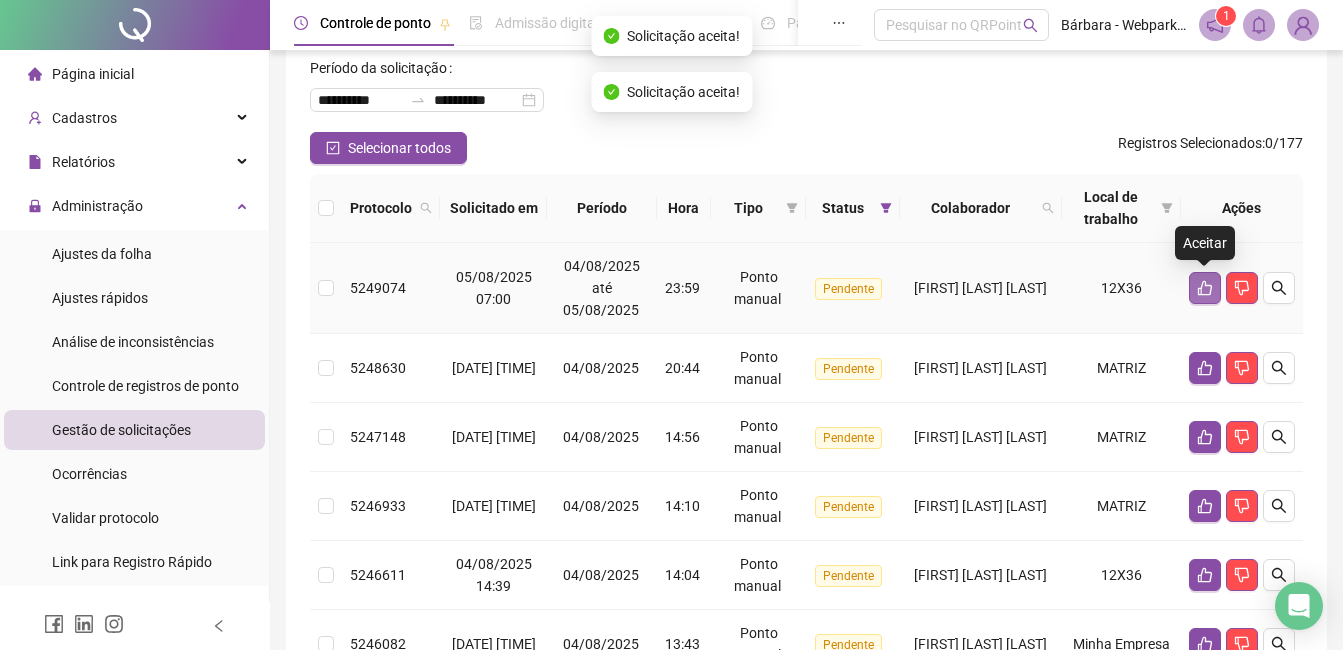click at bounding box center [1205, 288] 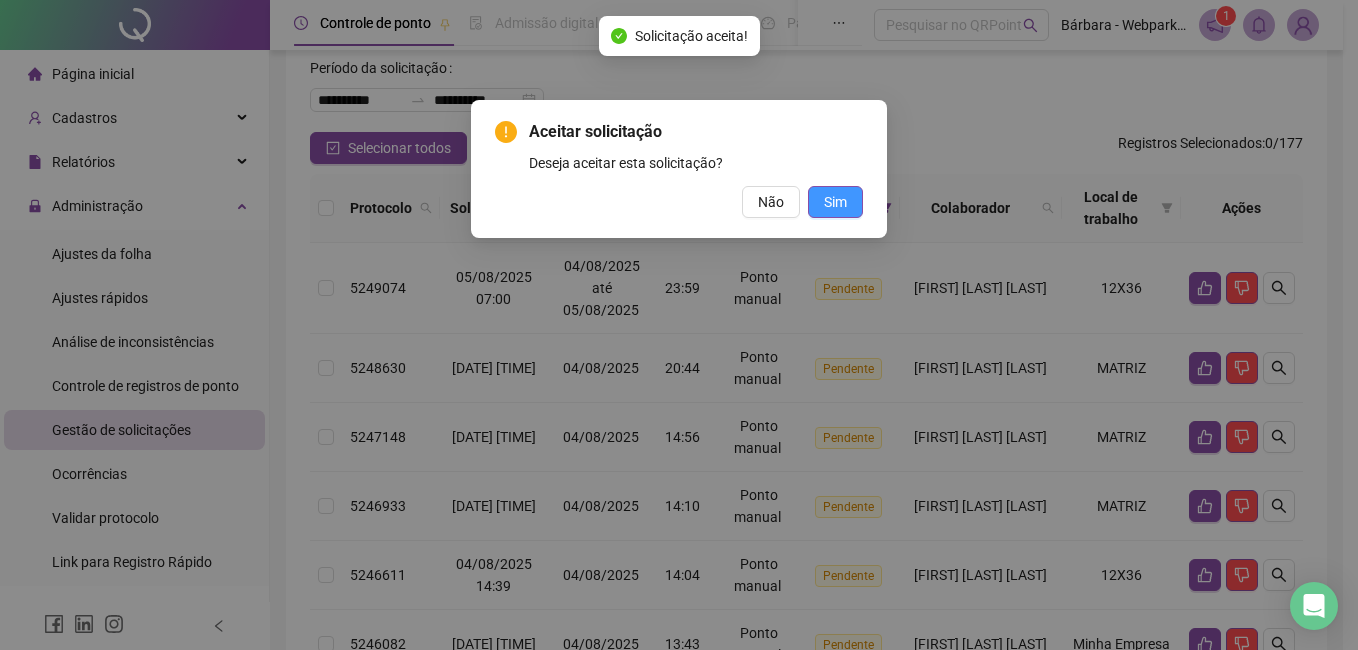 click on "Sim" at bounding box center [835, 202] 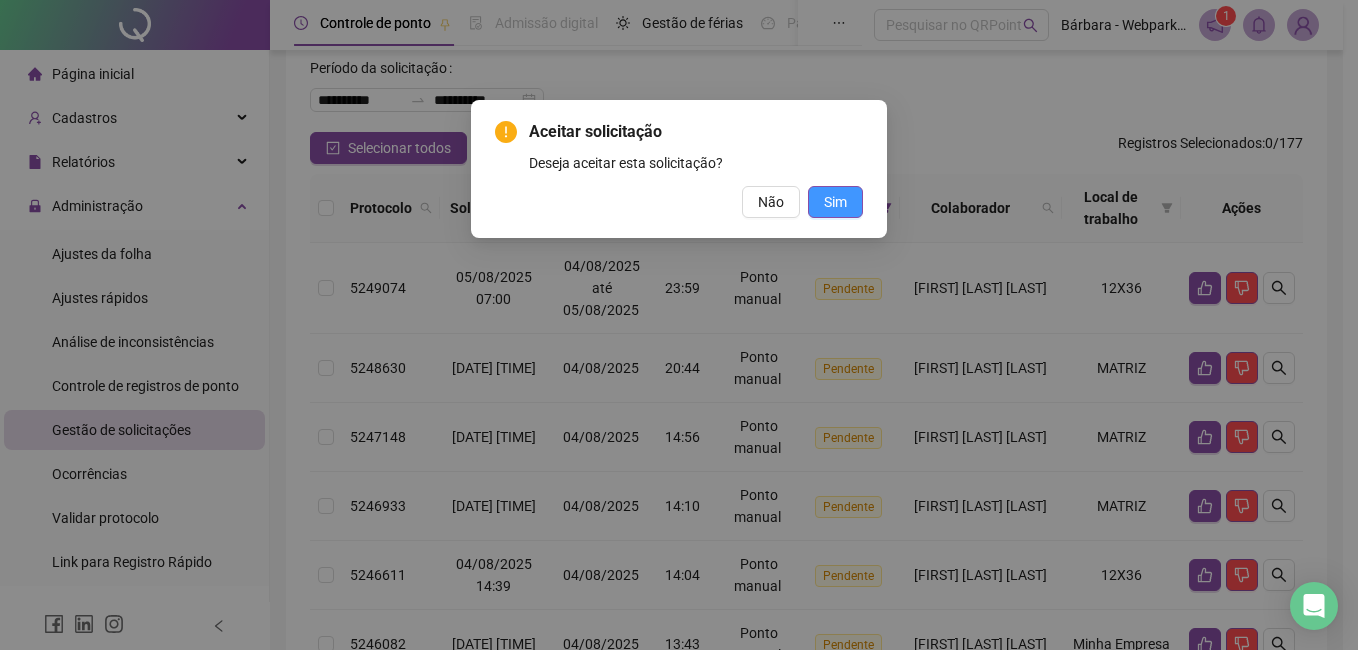 click on "Sim" at bounding box center (835, 202) 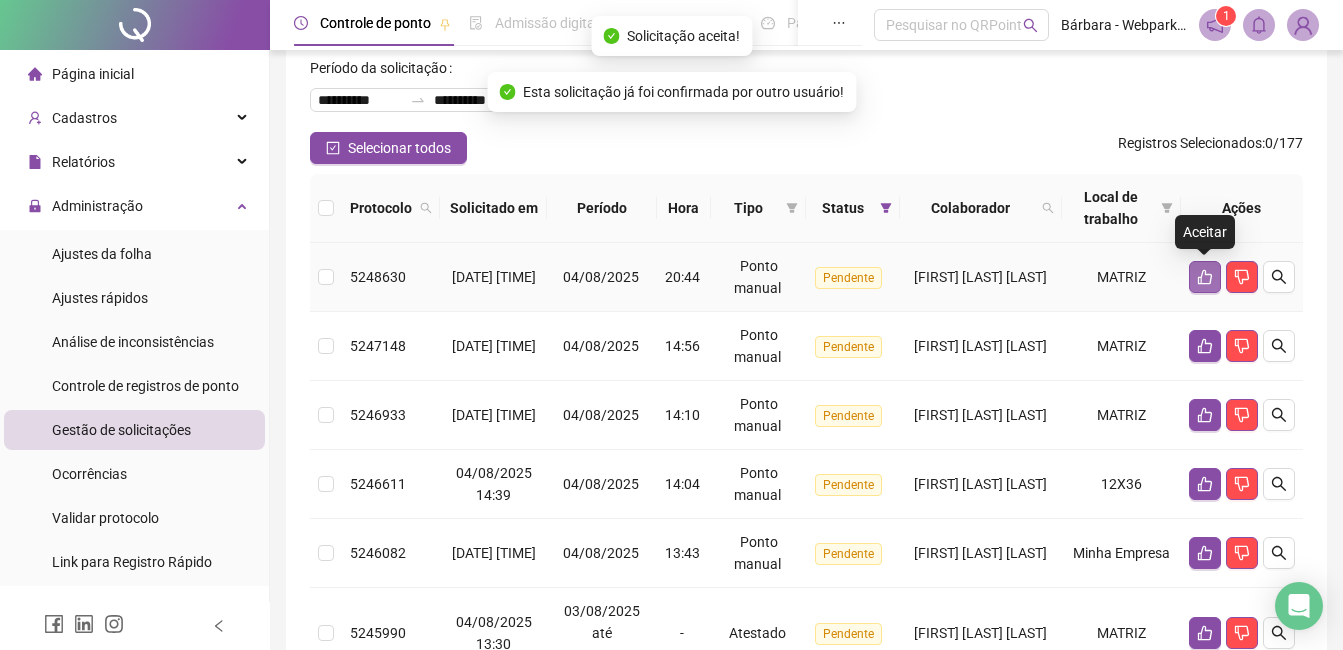 click 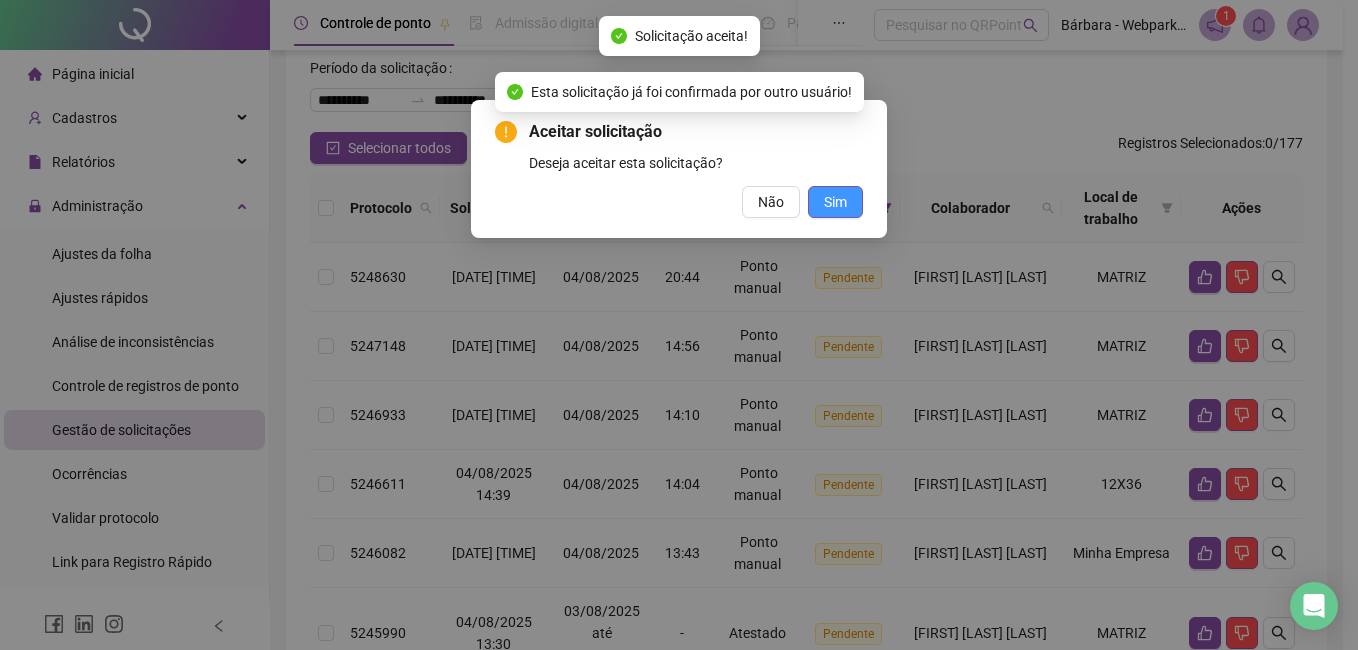 click on "Sim" at bounding box center [835, 202] 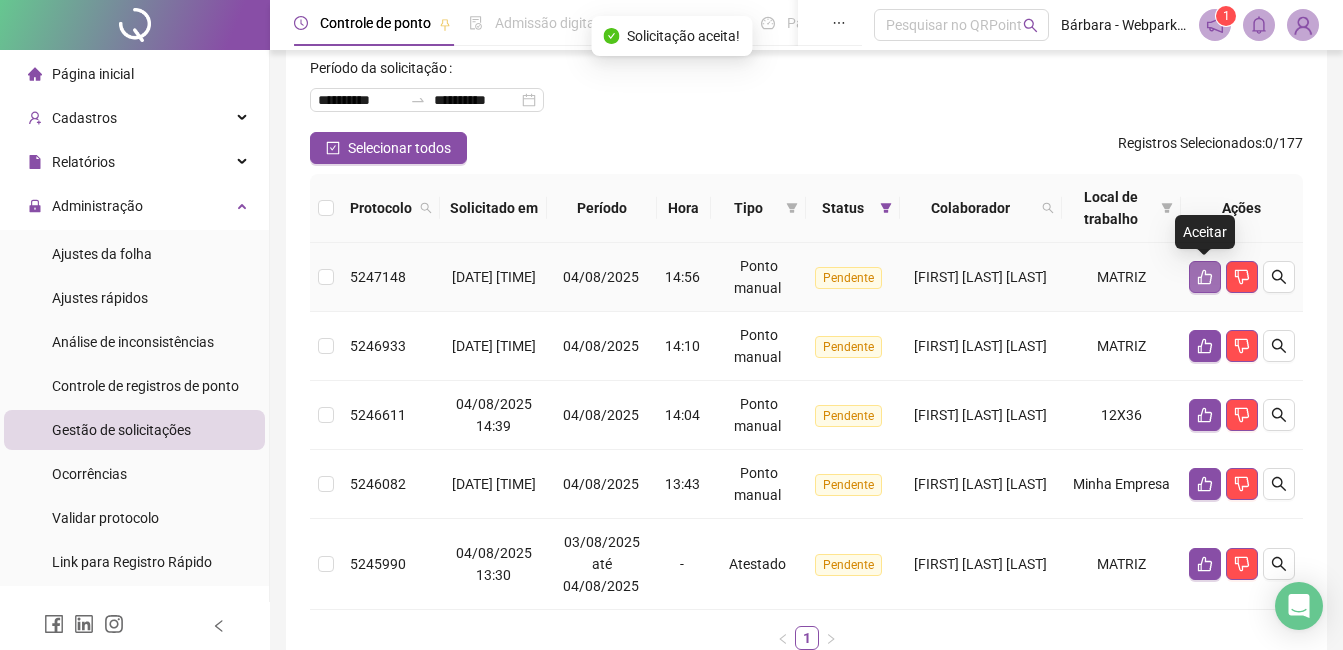 click 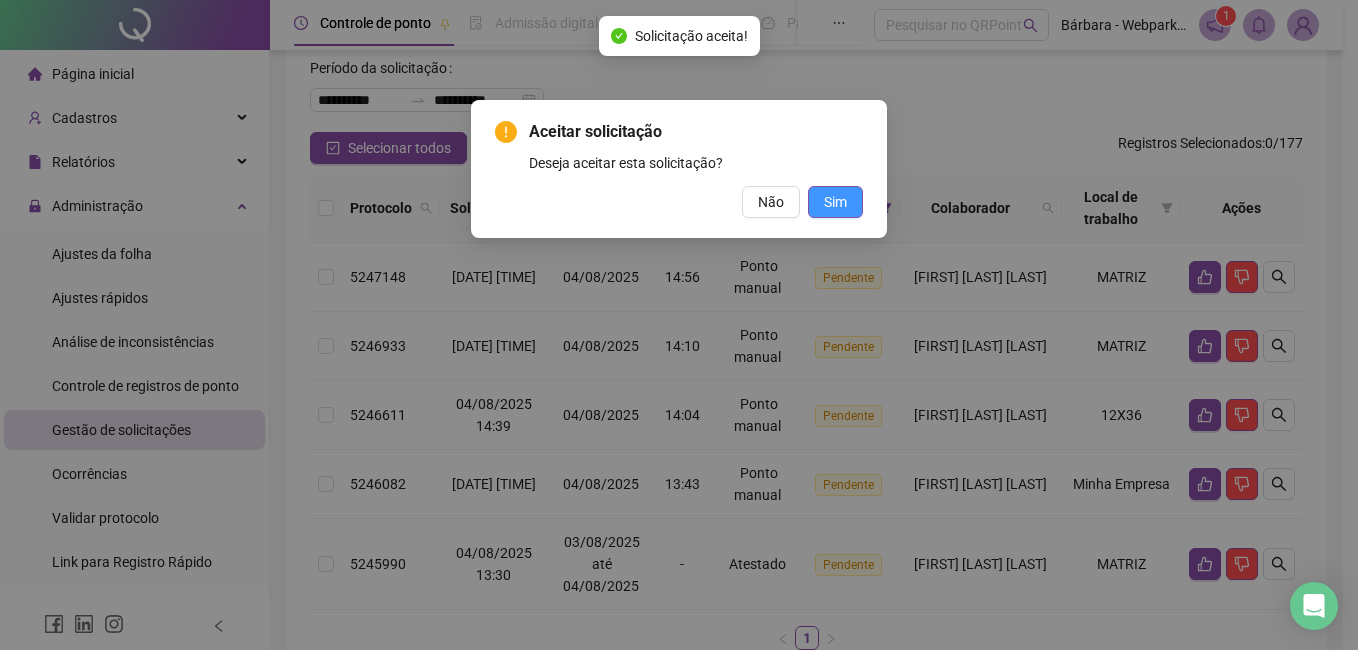 click on "Sim" at bounding box center [835, 202] 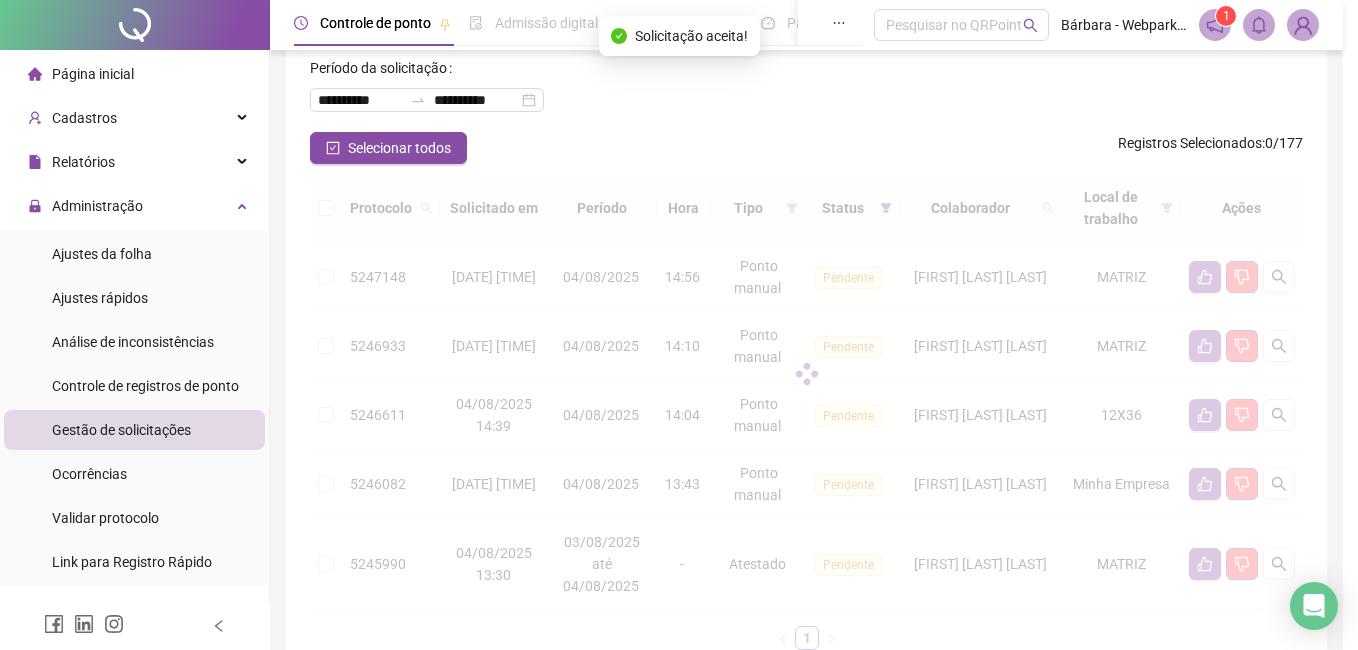 click on "Aceitar solicitação Deseja aceitar esta solicitação? Não Sim" at bounding box center (679, 325) 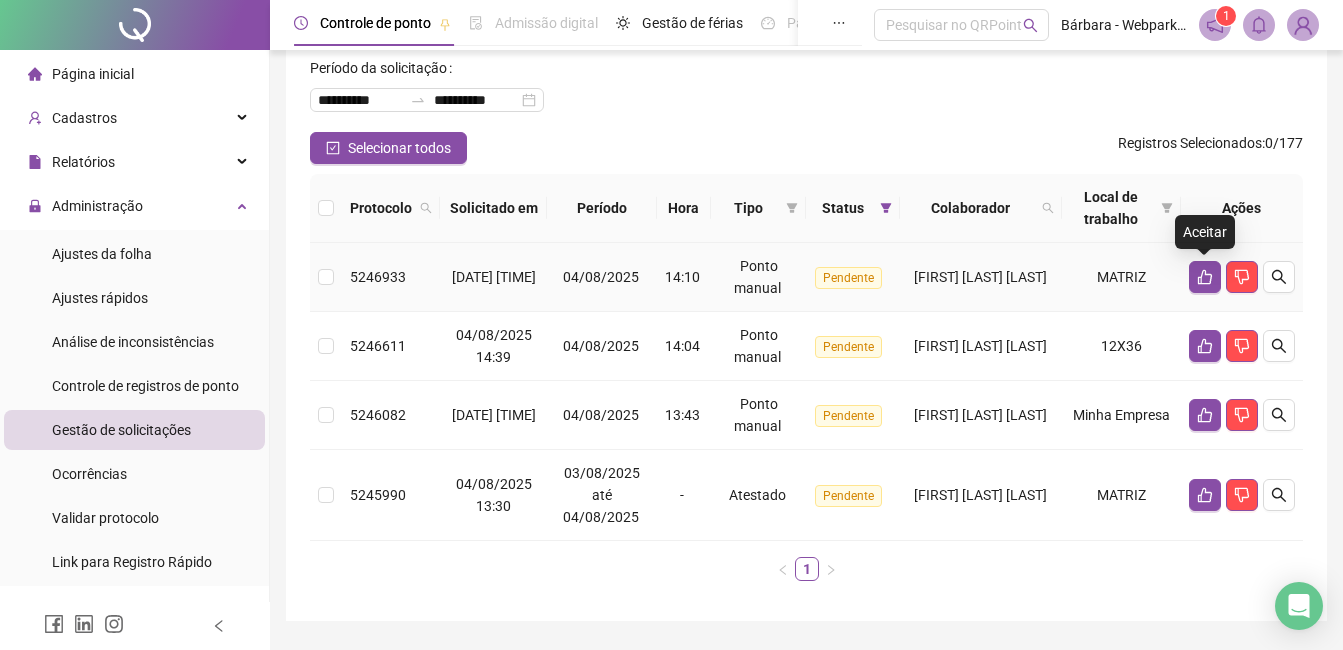 click 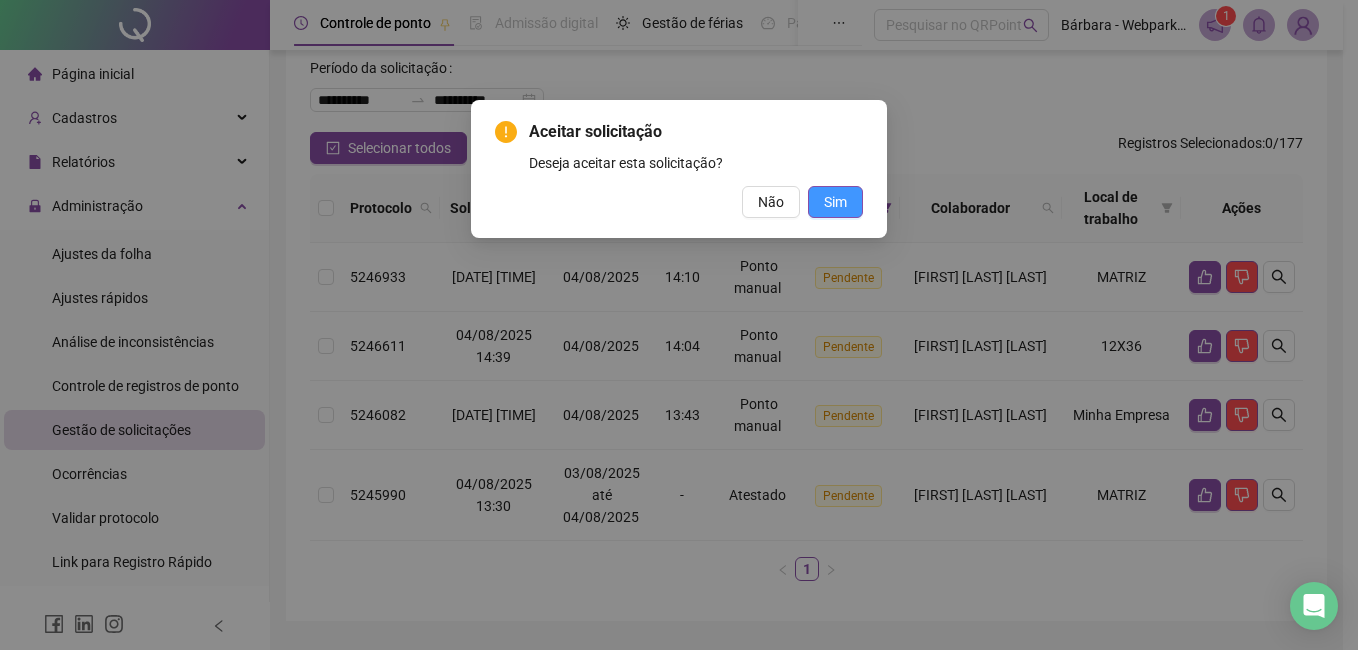 click on "Sim" at bounding box center (835, 202) 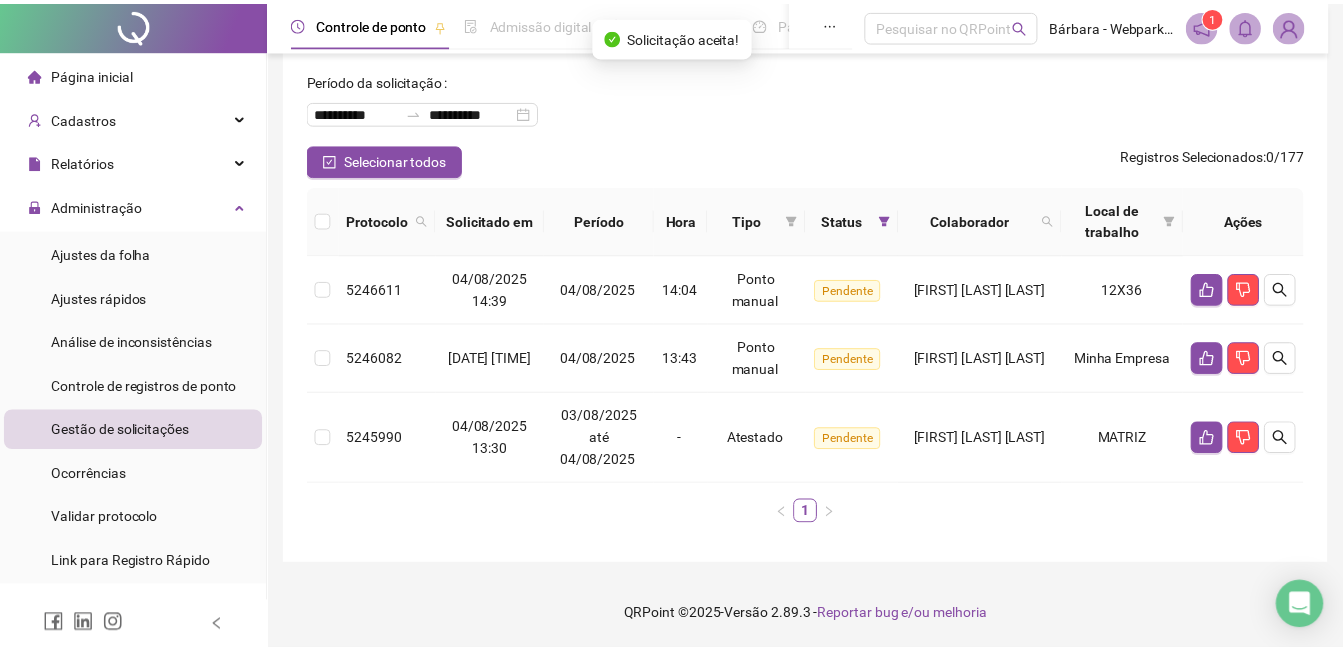 scroll, scrollTop: 88, scrollLeft: 0, axis: vertical 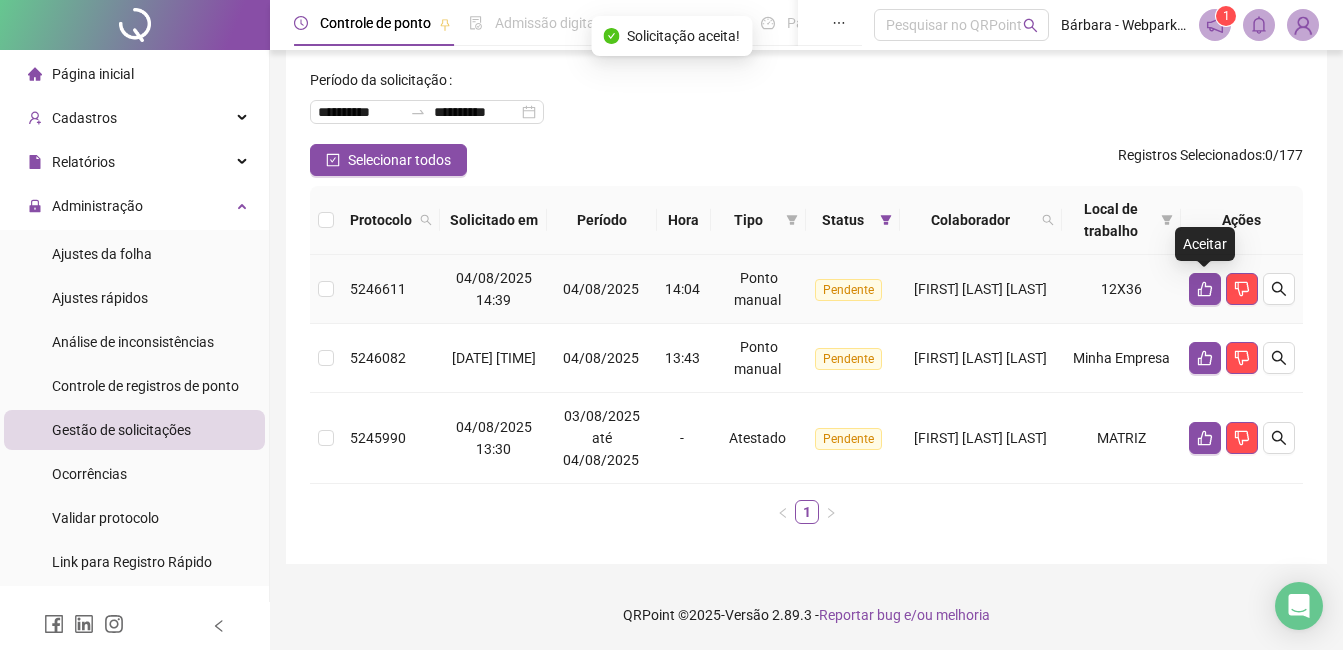 click at bounding box center [1205, 289] 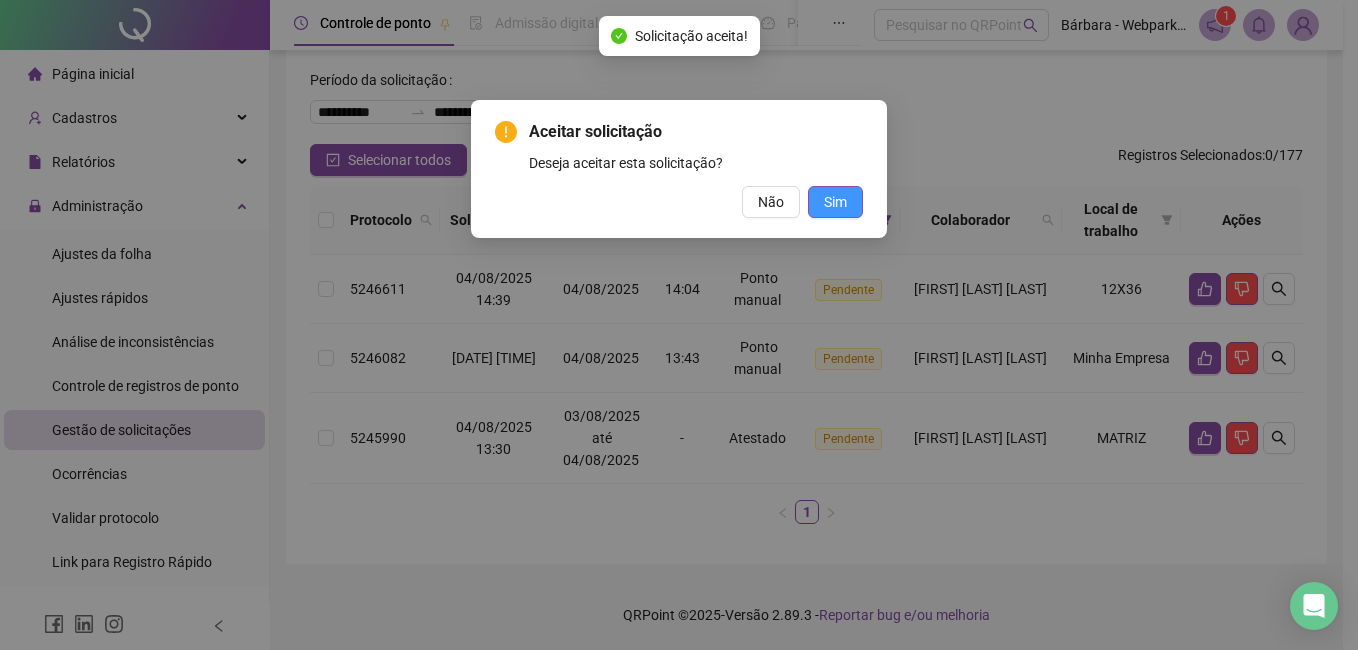 click on "Sim" at bounding box center [835, 202] 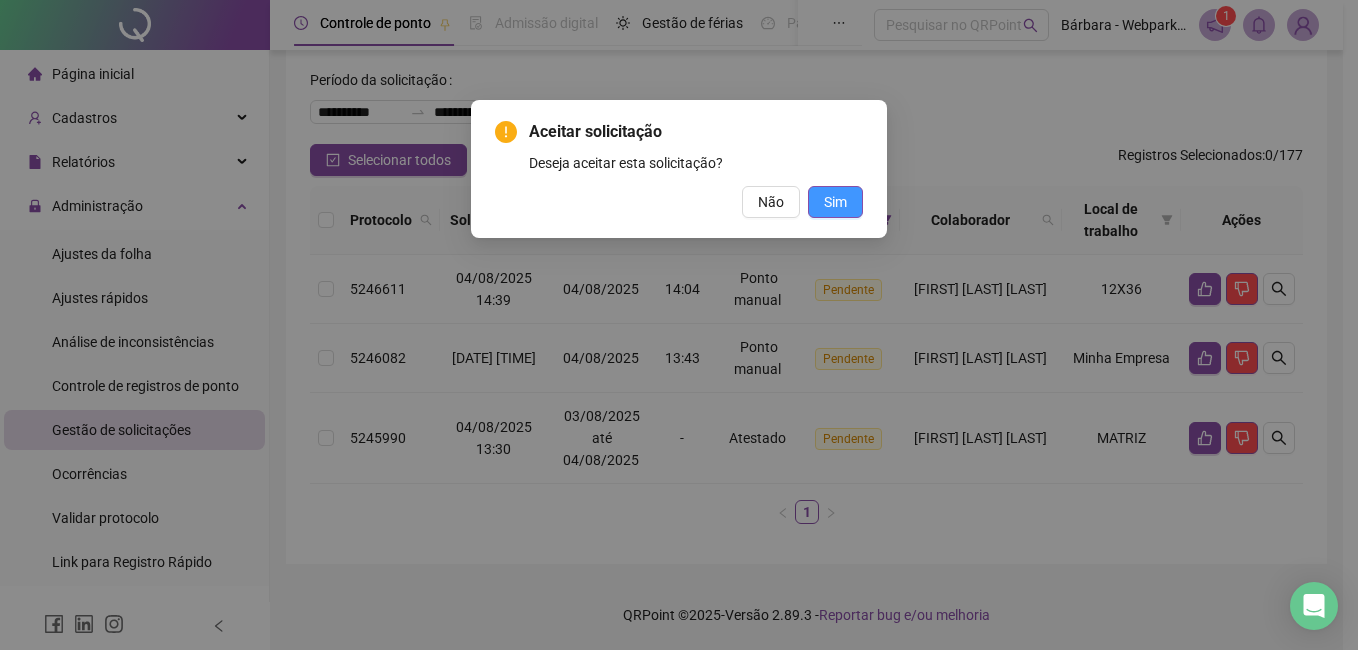 click on "Sim" at bounding box center (835, 202) 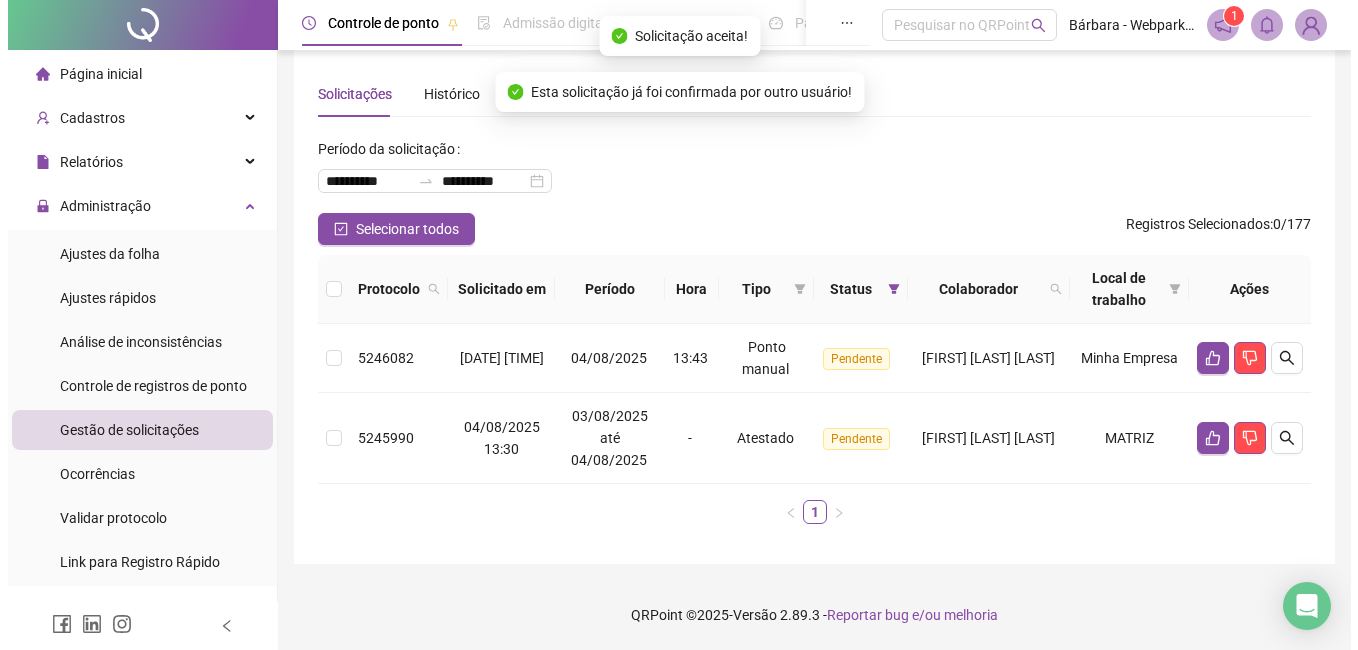 scroll, scrollTop: 19, scrollLeft: 0, axis: vertical 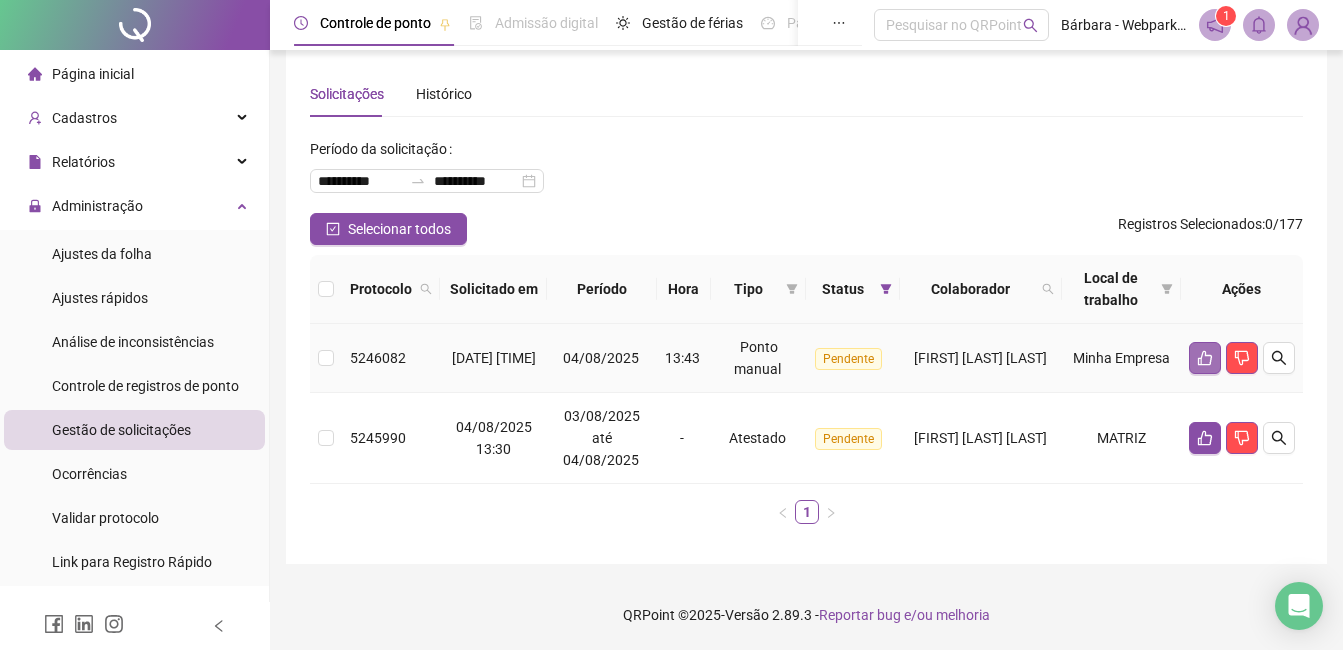 click 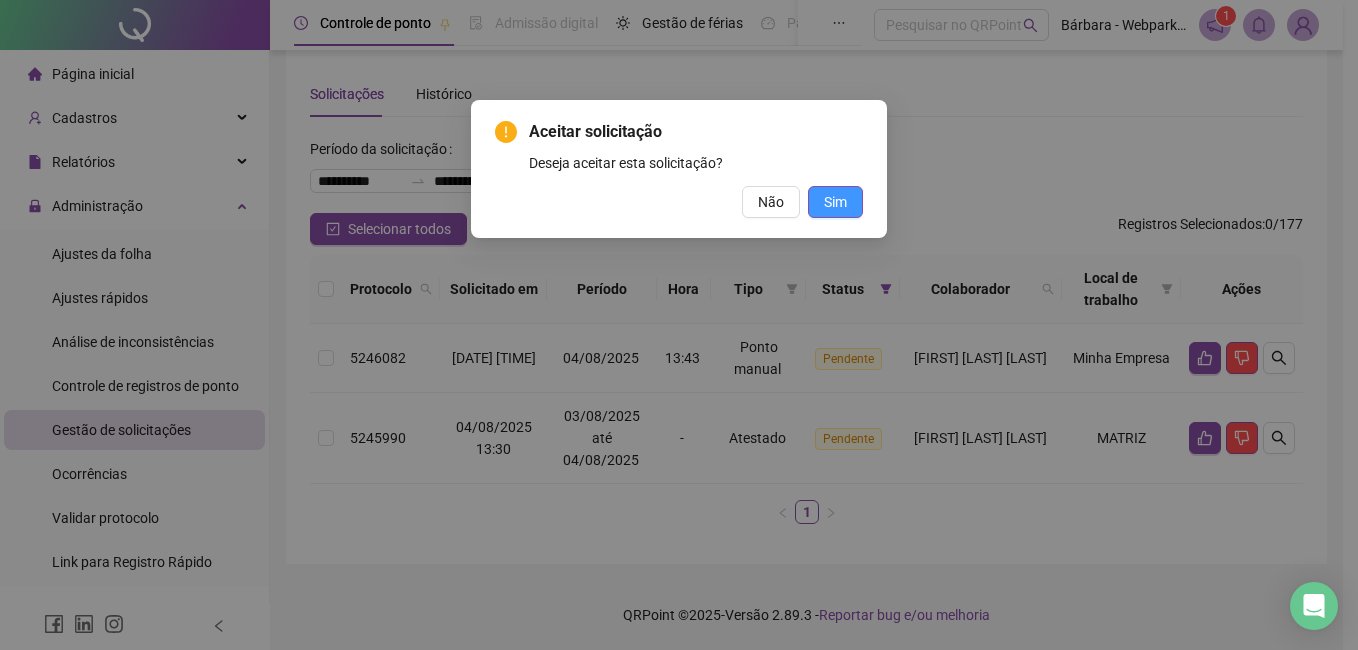 click on "Sim" at bounding box center [835, 202] 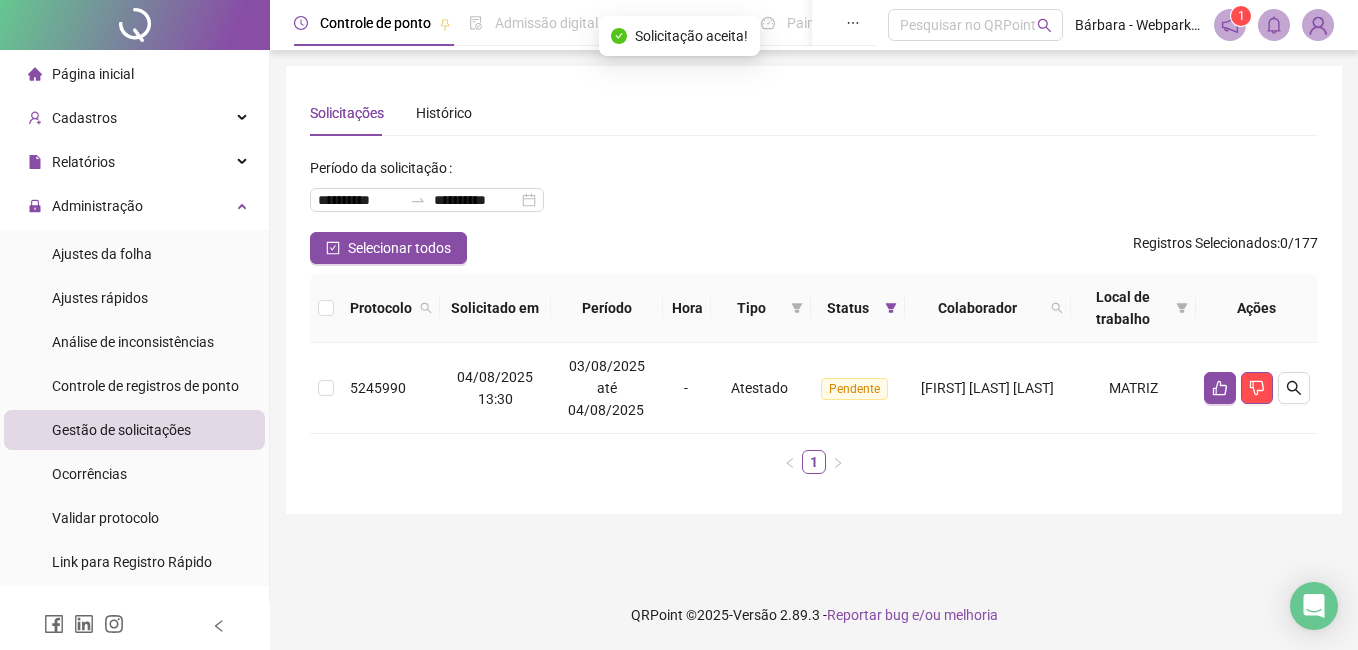 scroll, scrollTop: 0, scrollLeft: 0, axis: both 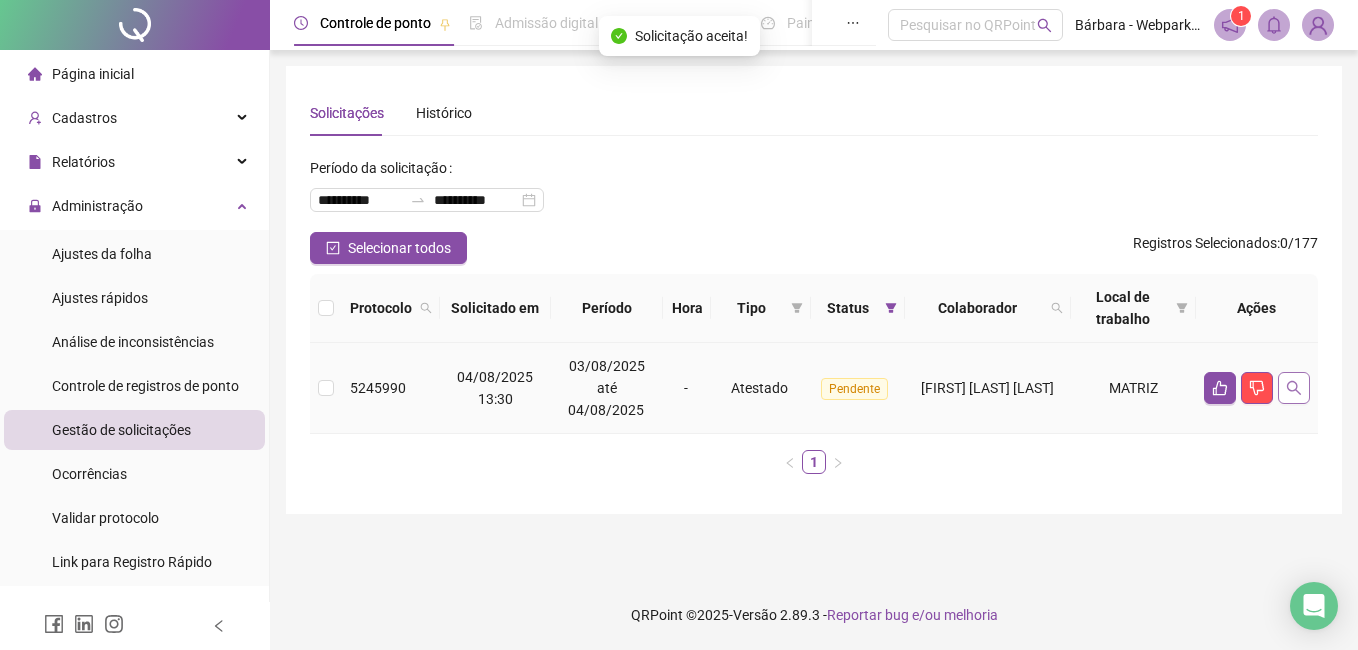 click 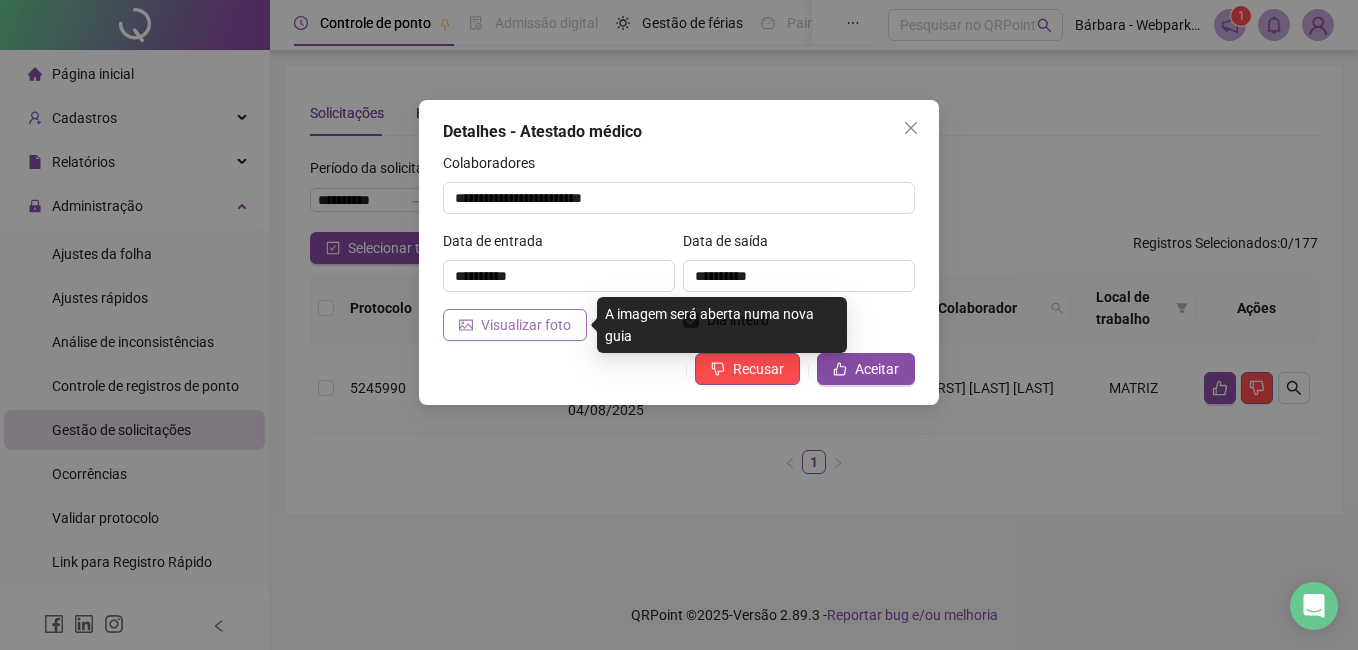 click on "Visualizar foto" at bounding box center (526, 325) 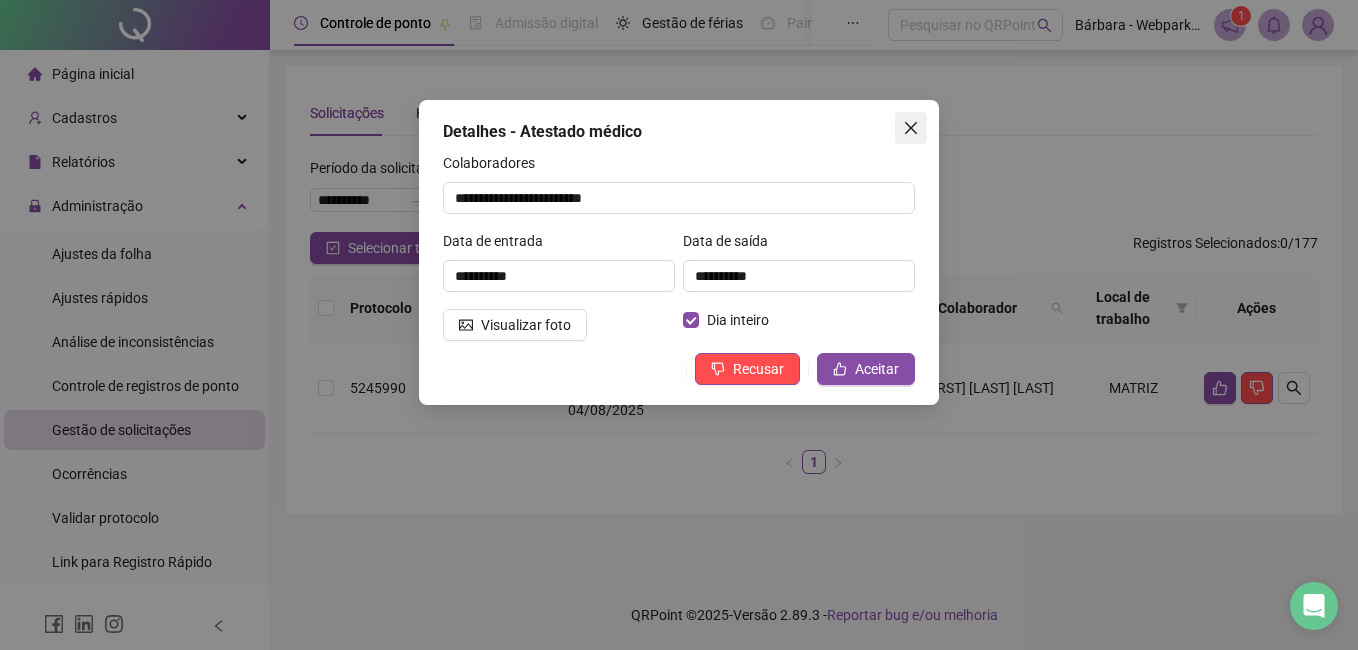click 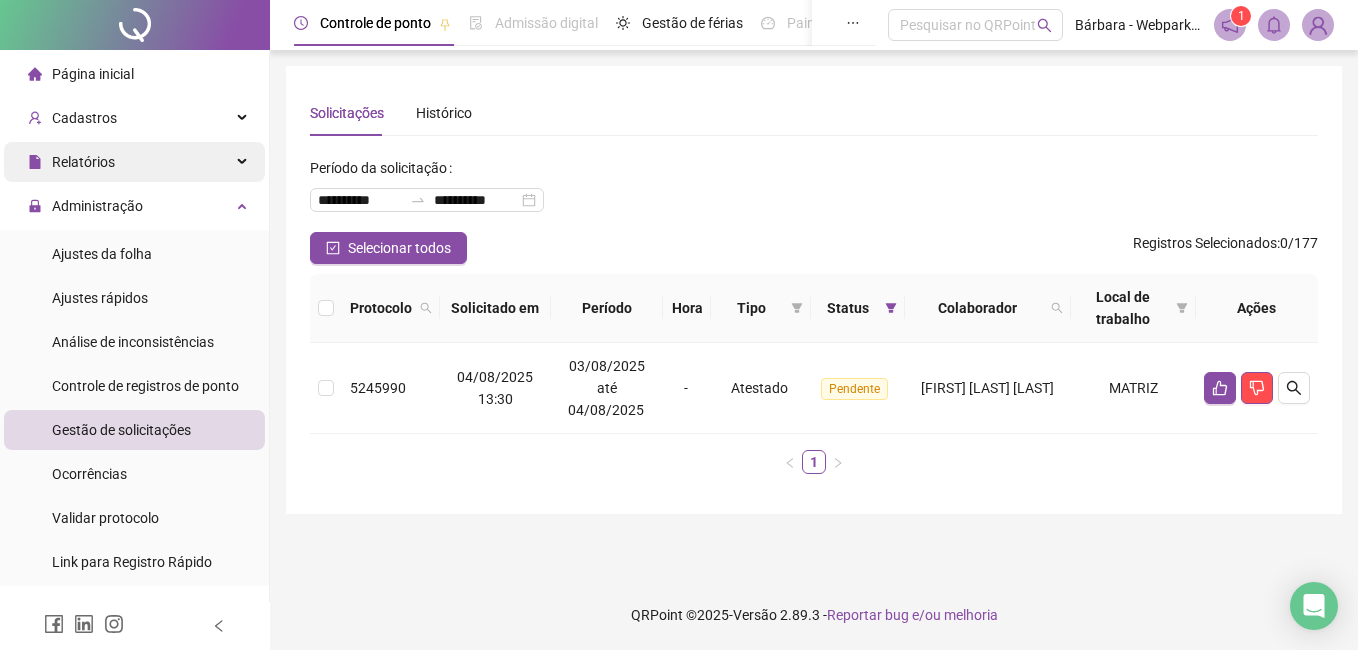 click on "Relatórios" at bounding box center [83, 162] 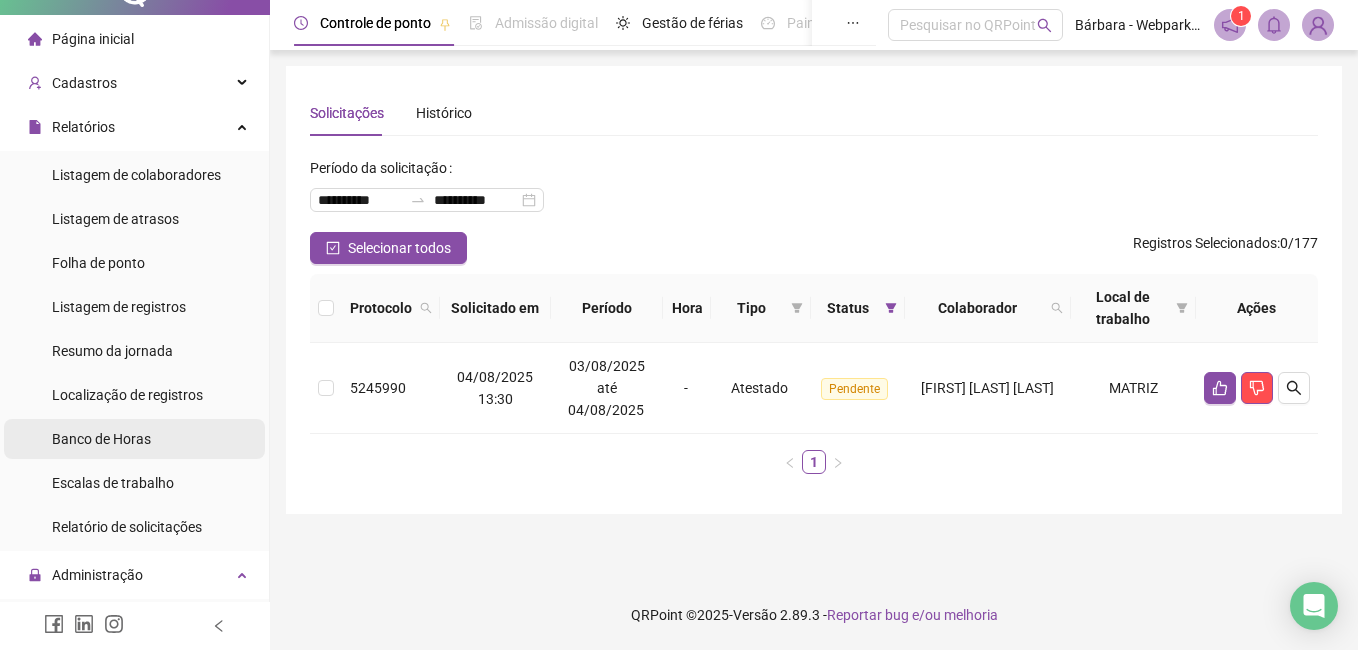 scroll, scrollTop: 0, scrollLeft: 0, axis: both 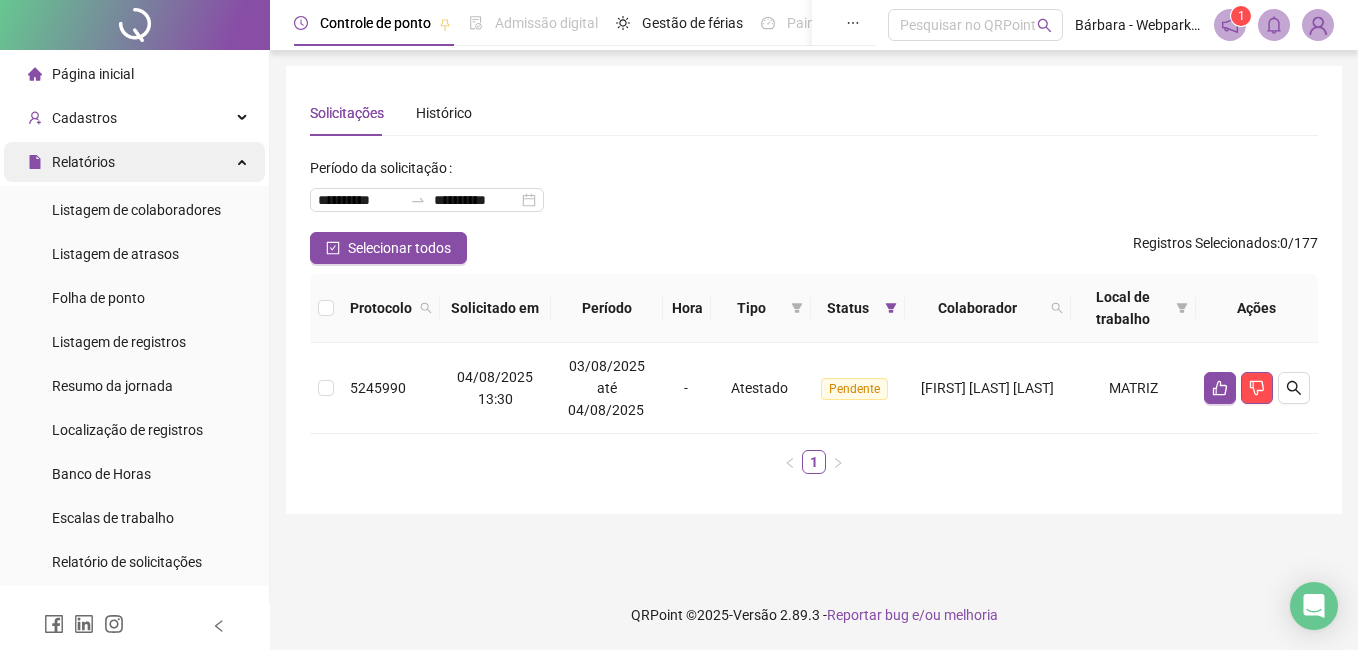 click on "Relatórios" at bounding box center [134, 162] 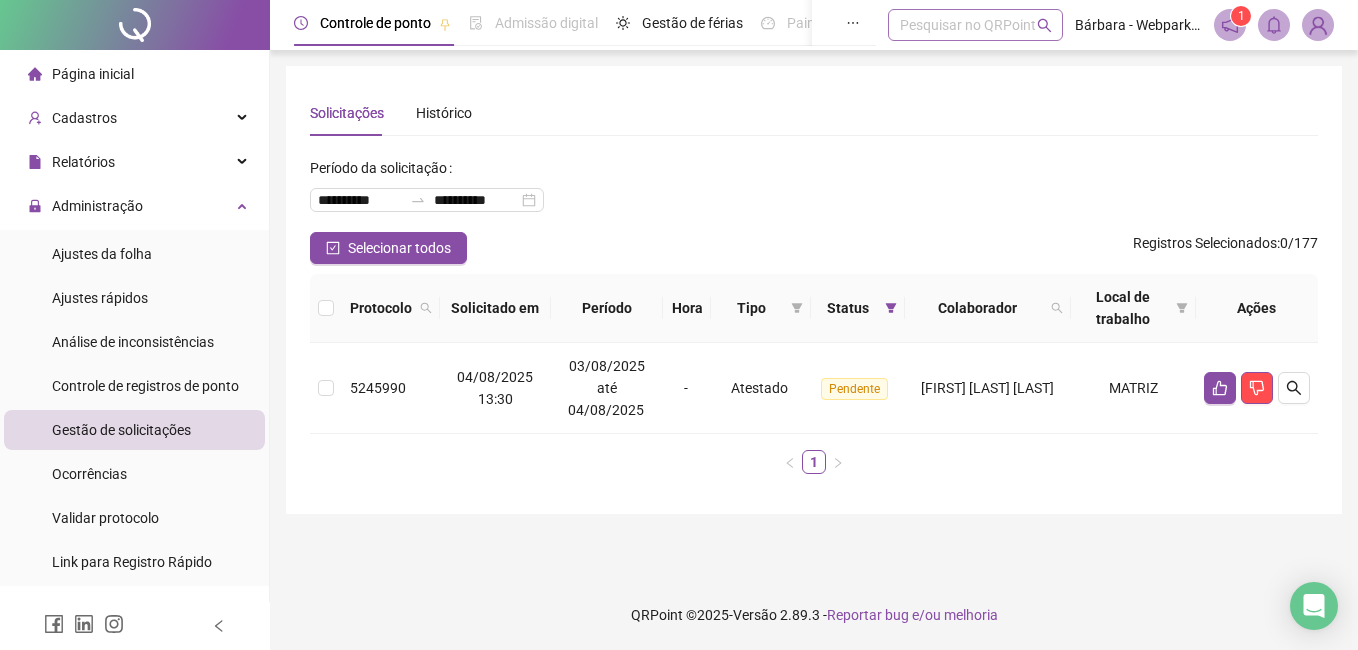 click on "Pesquisar no QRPoint" at bounding box center (975, 25) 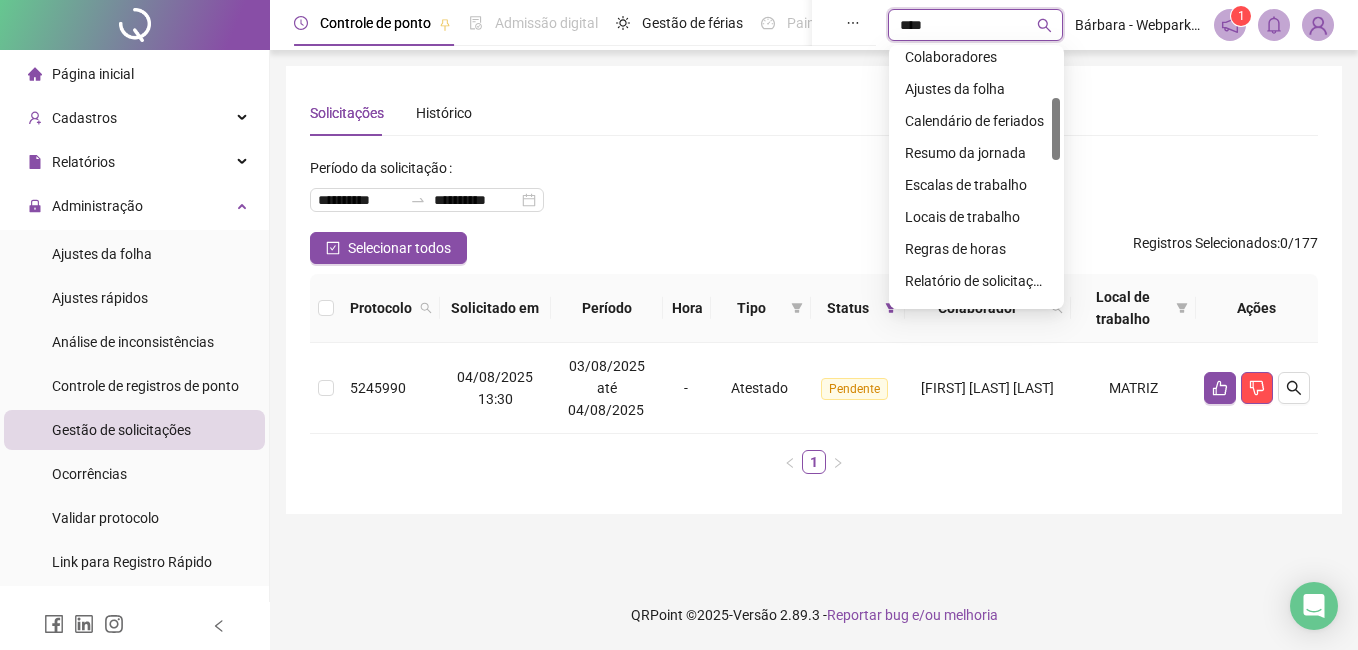 scroll, scrollTop: 0, scrollLeft: 0, axis: both 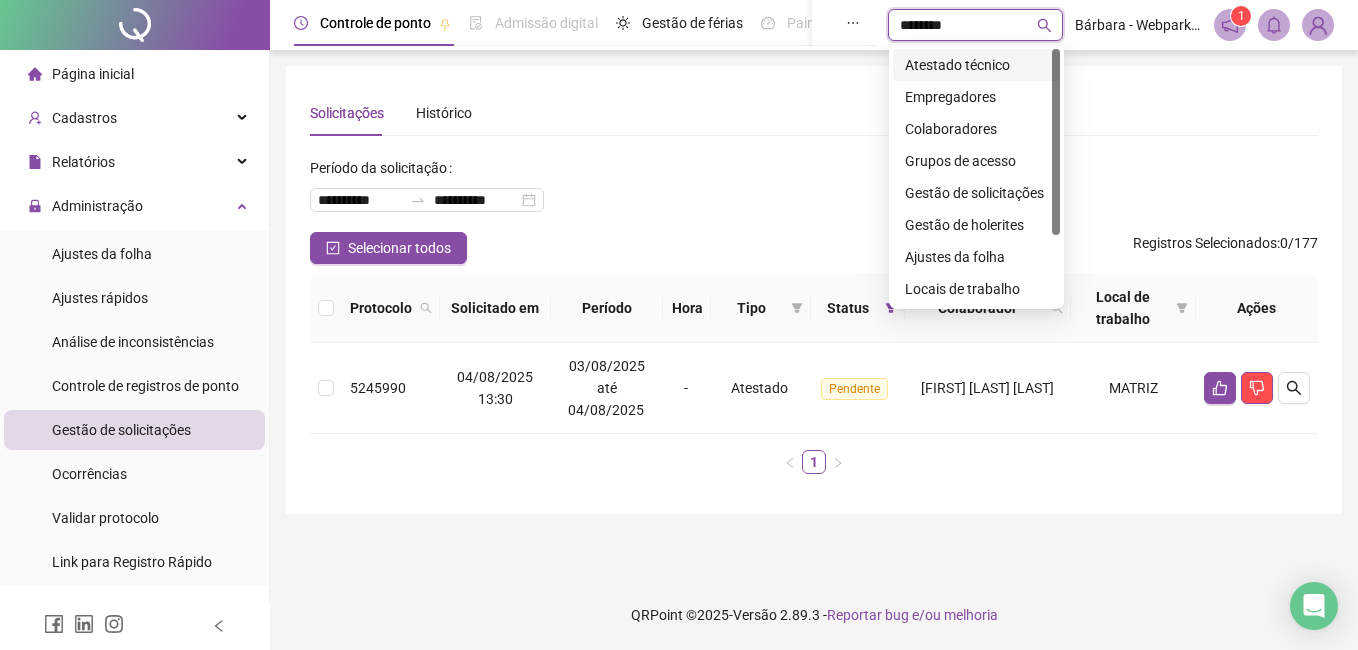 type on "*********" 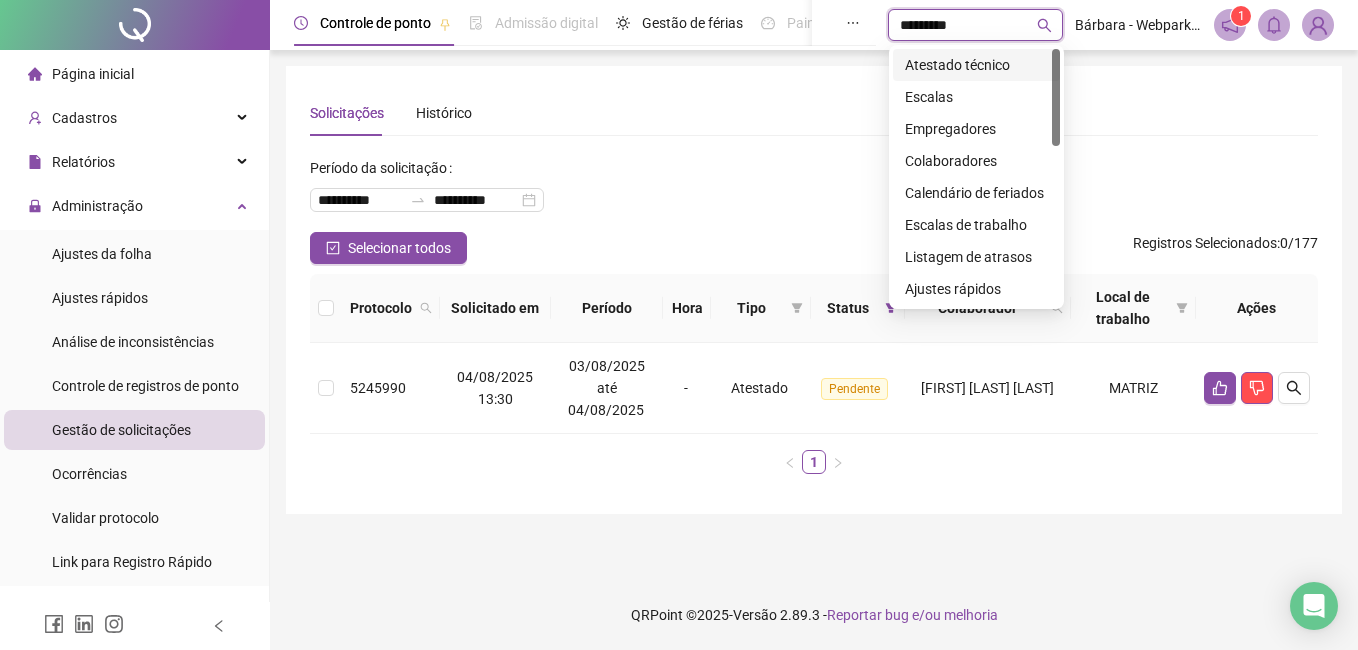 type 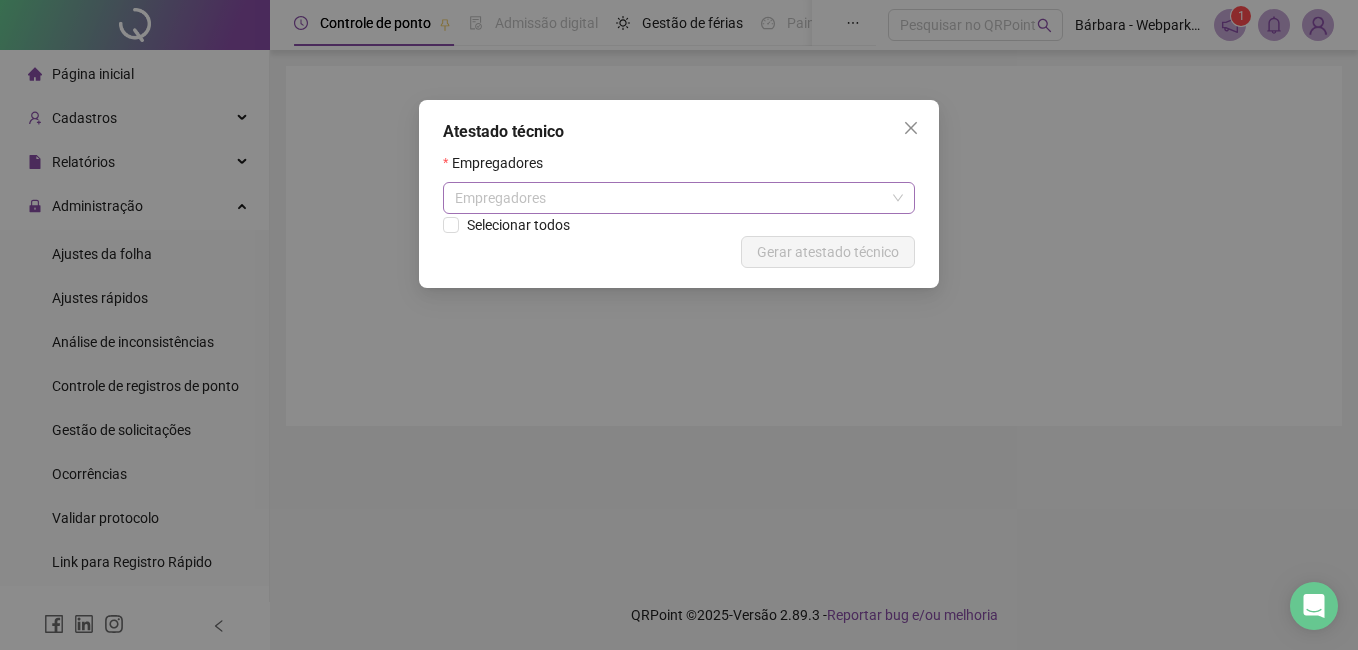 click on "Empregadores" at bounding box center [679, 198] 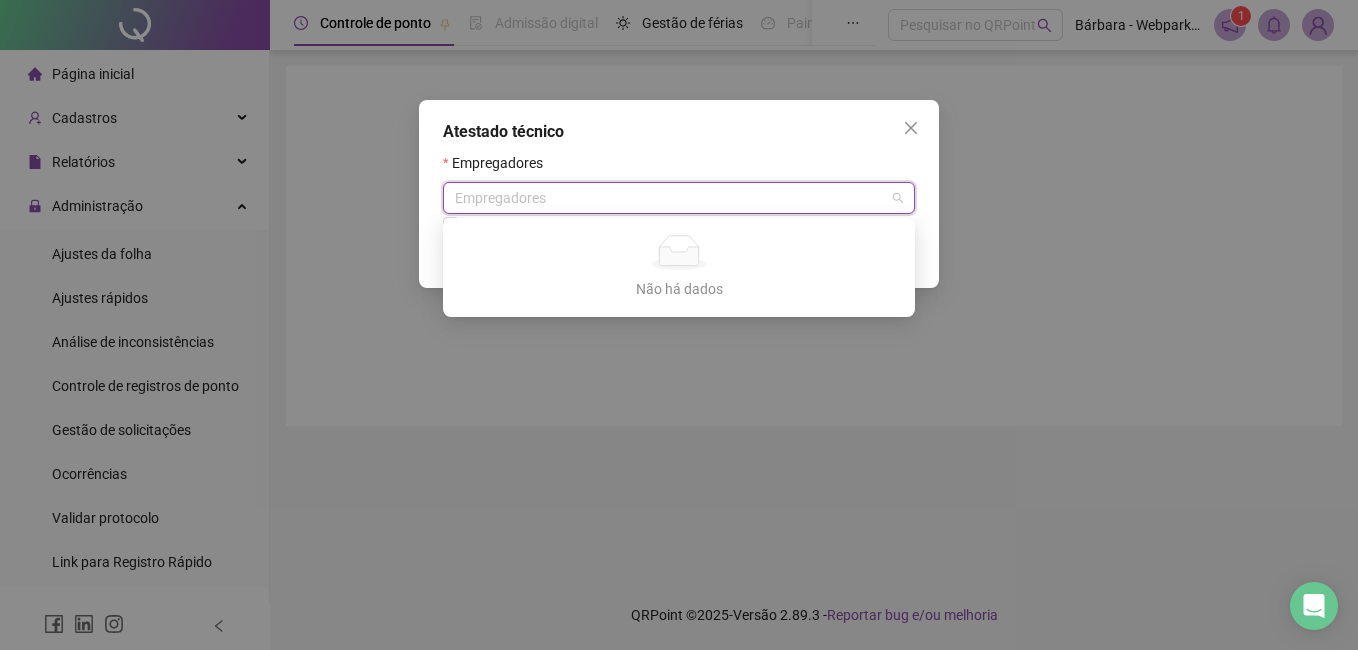 click on "Empregadores" at bounding box center [679, 198] 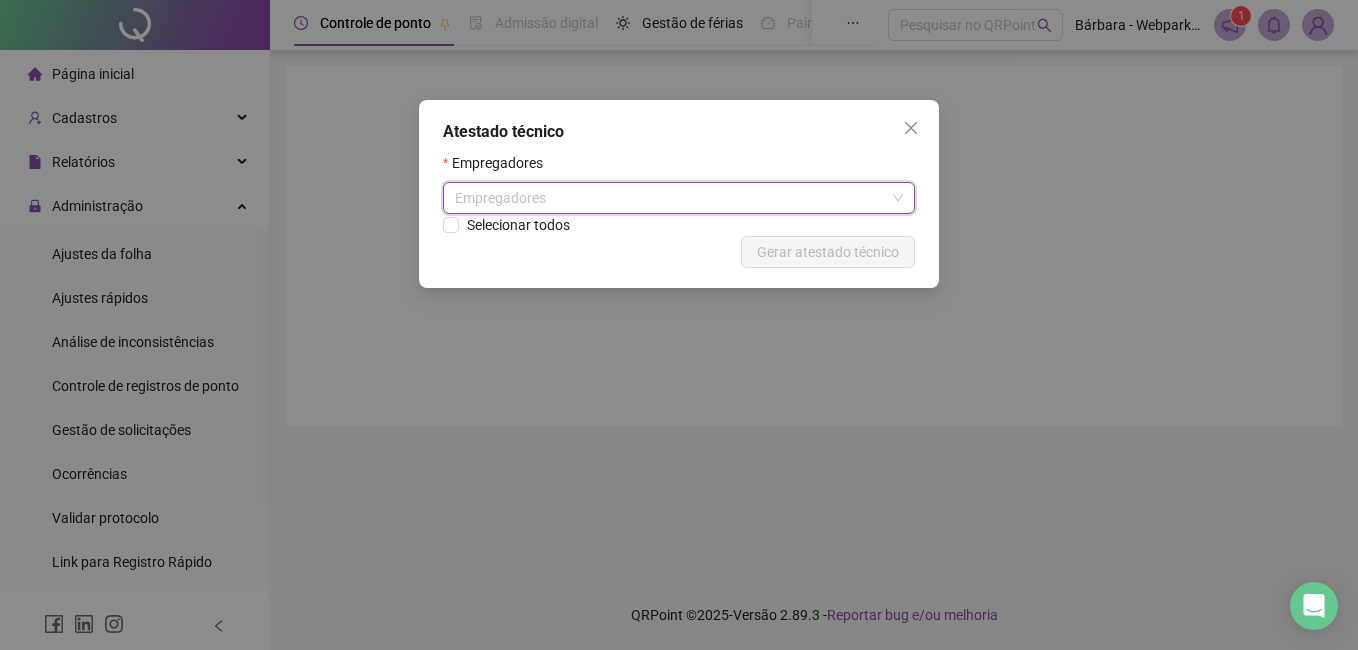 click on "Atestado técnico Empregadores   Empregadores Selecionar todos Cancelar Gerar atestado técnico" at bounding box center (679, 325) 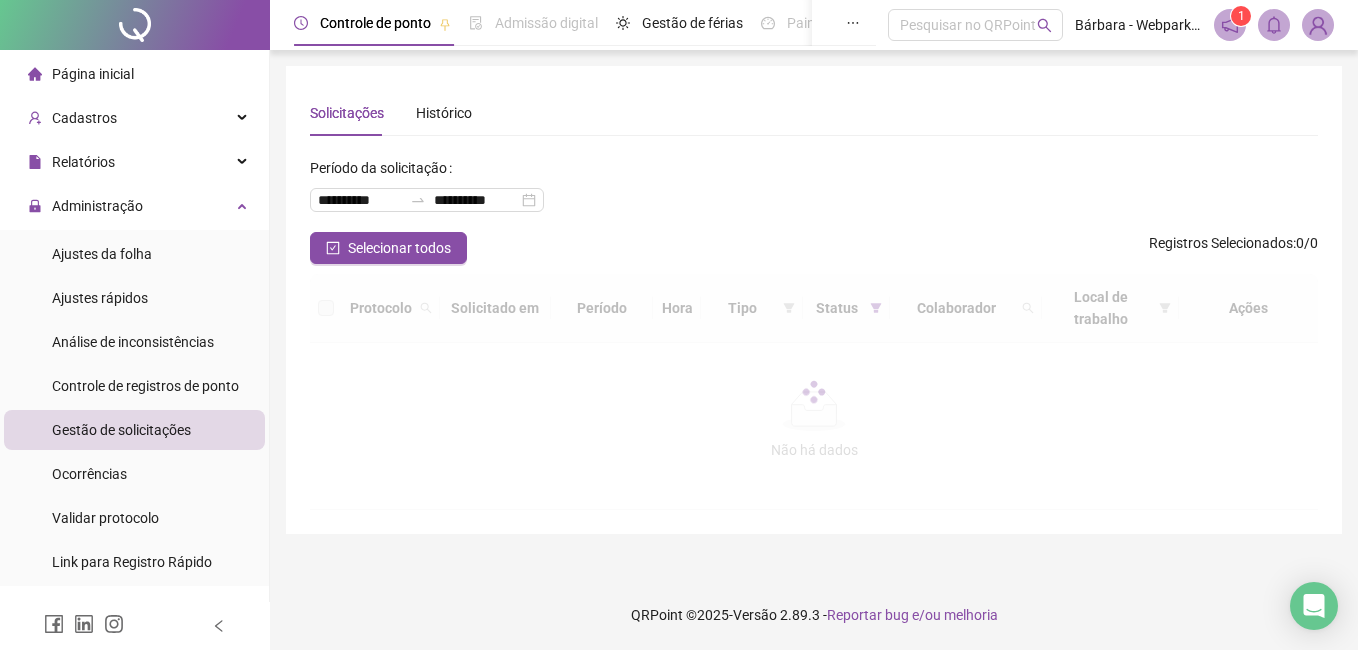 click on "Solicitações Histórico" at bounding box center [814, 113] 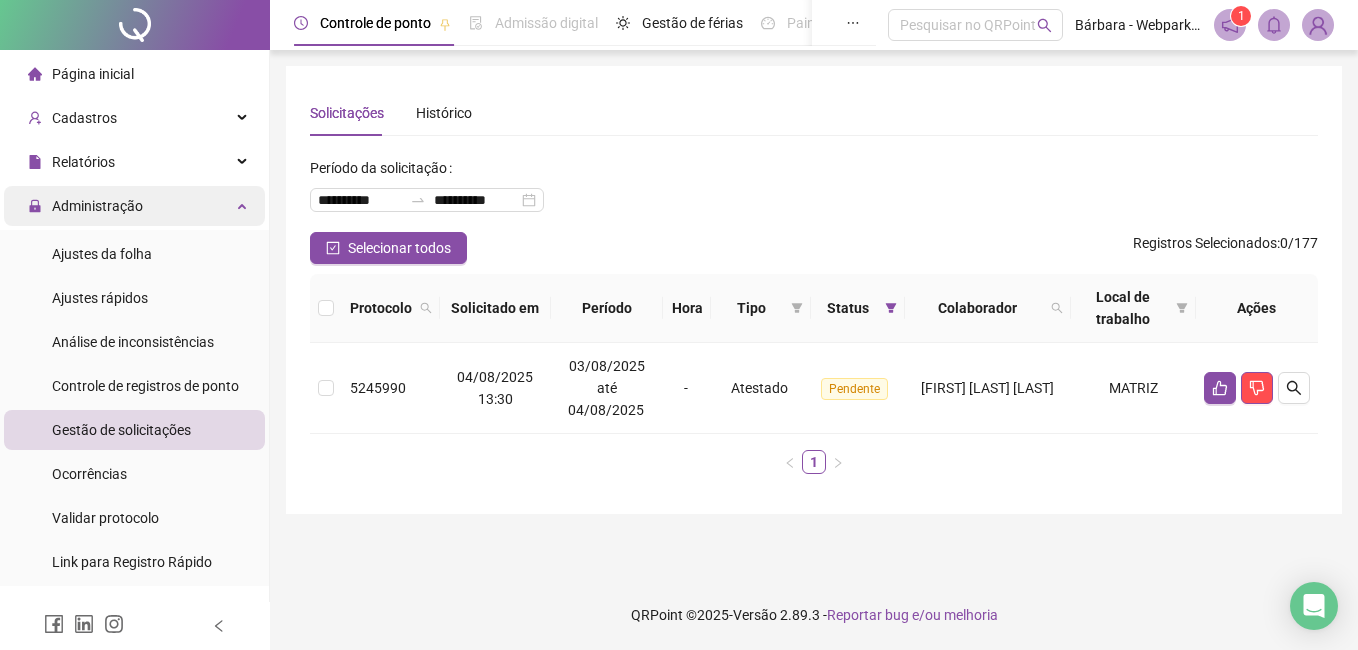 click on "Administração" at bounding box center (134, 206) 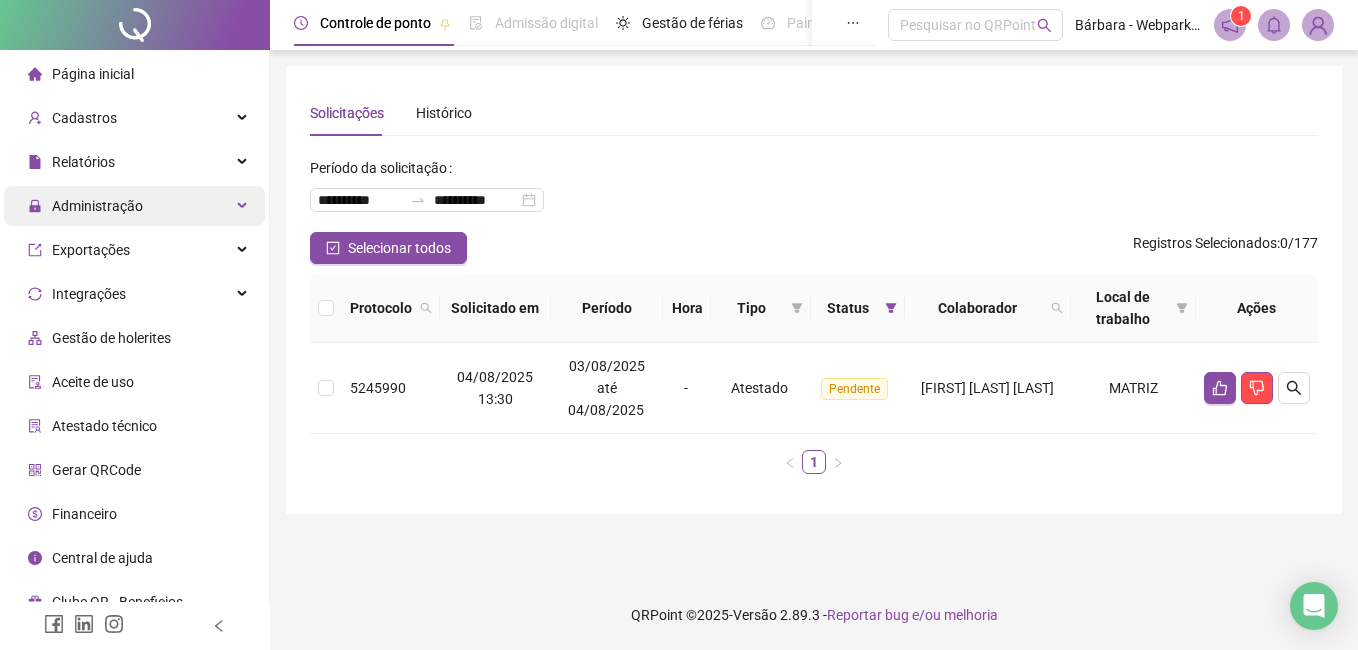 click on "Administração" at bounding box center (134, 206) 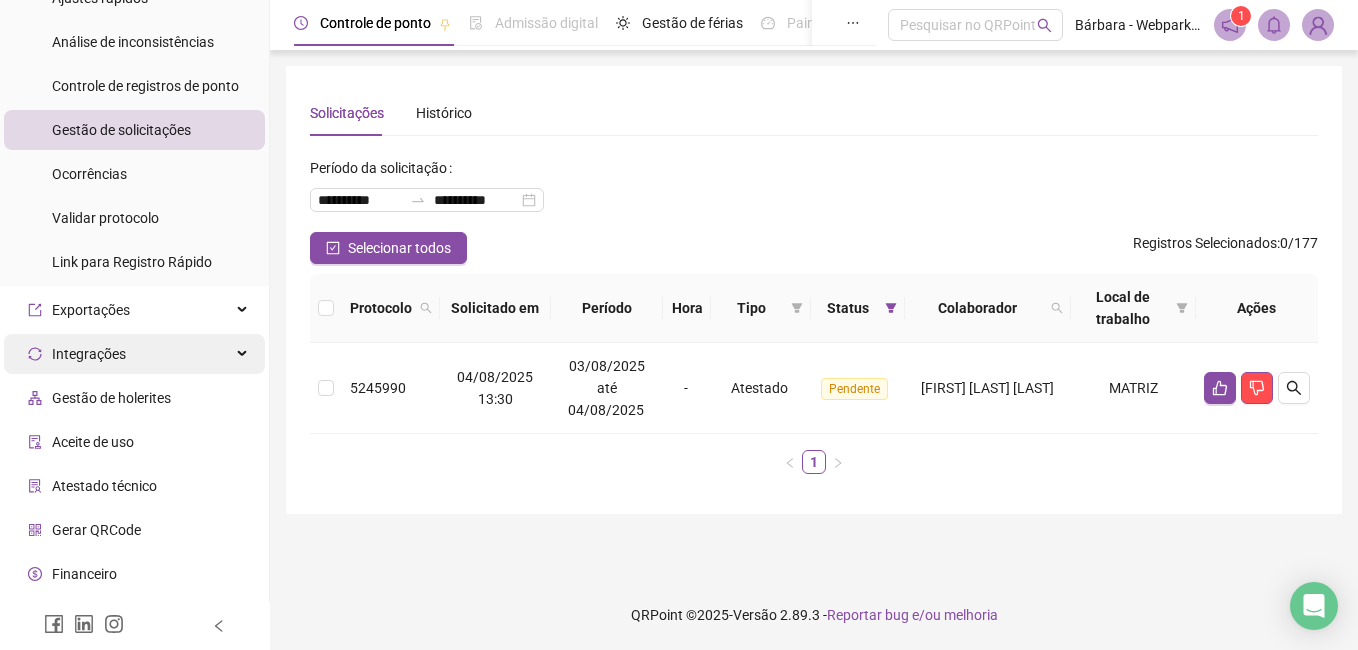 scroll, scrollTop: 336, scrollLeft: 0, axis: vertical 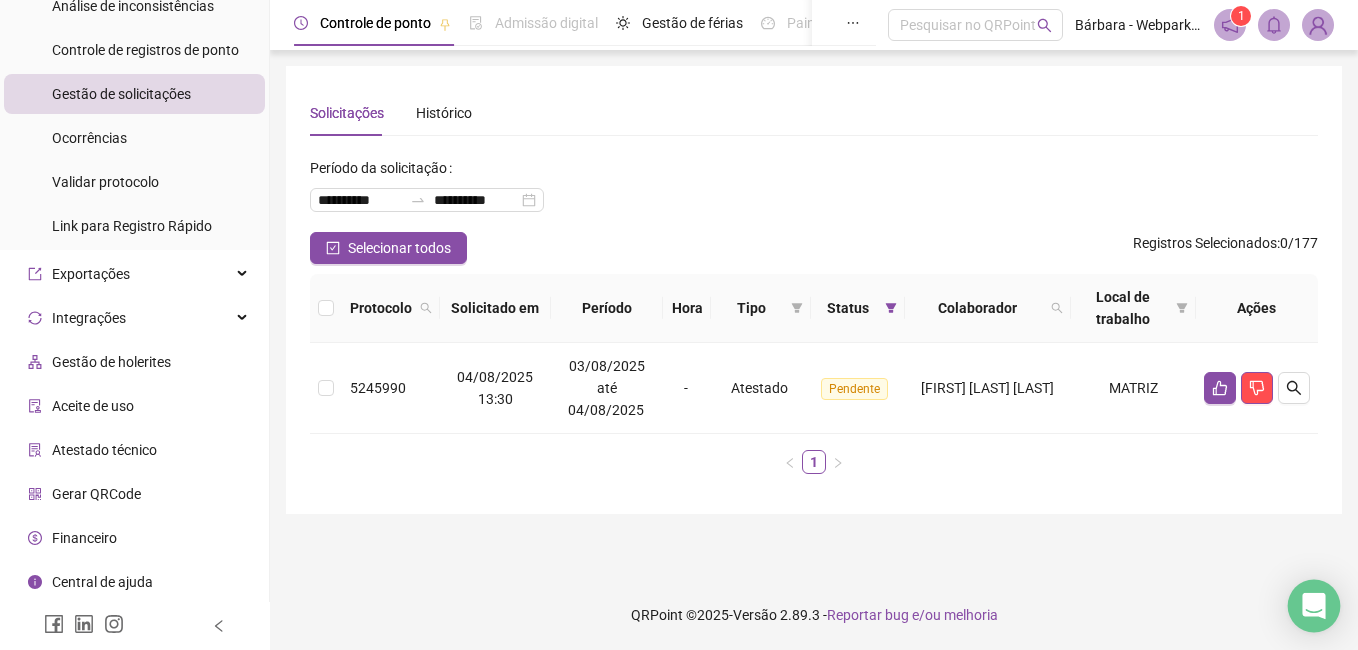 click 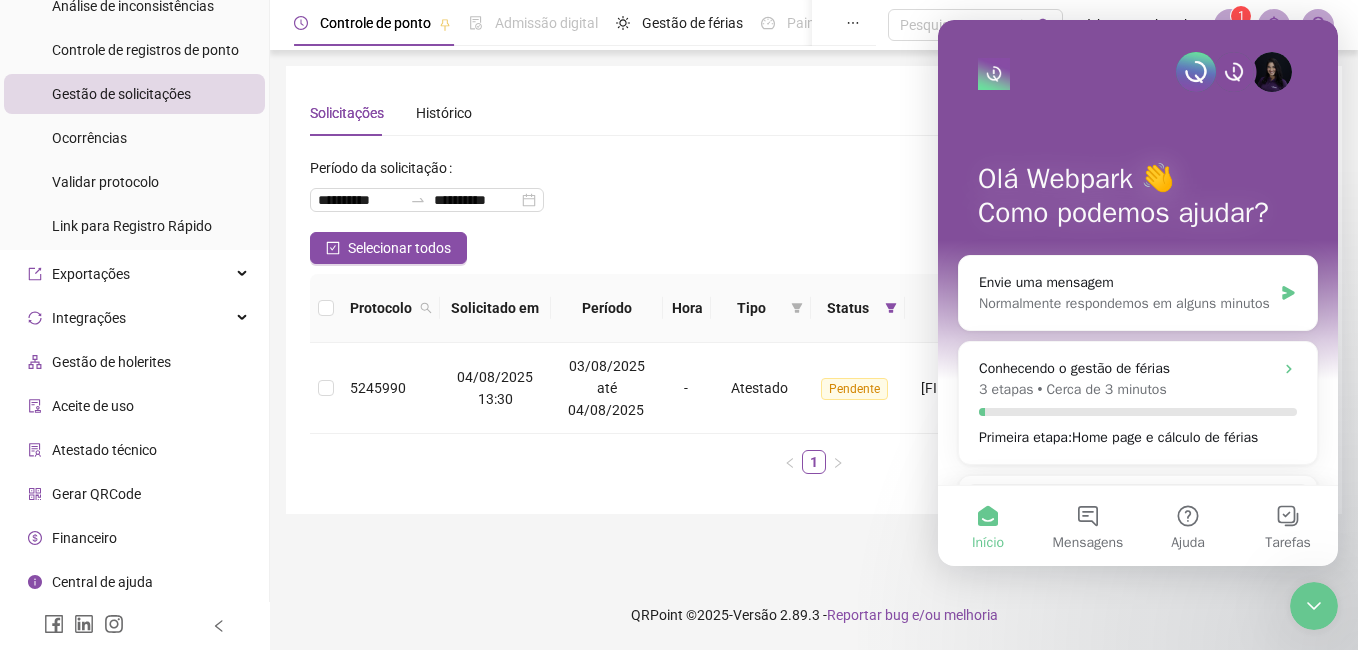 scroll, scrollTop: 0, scrollLeft: 0, axis: both 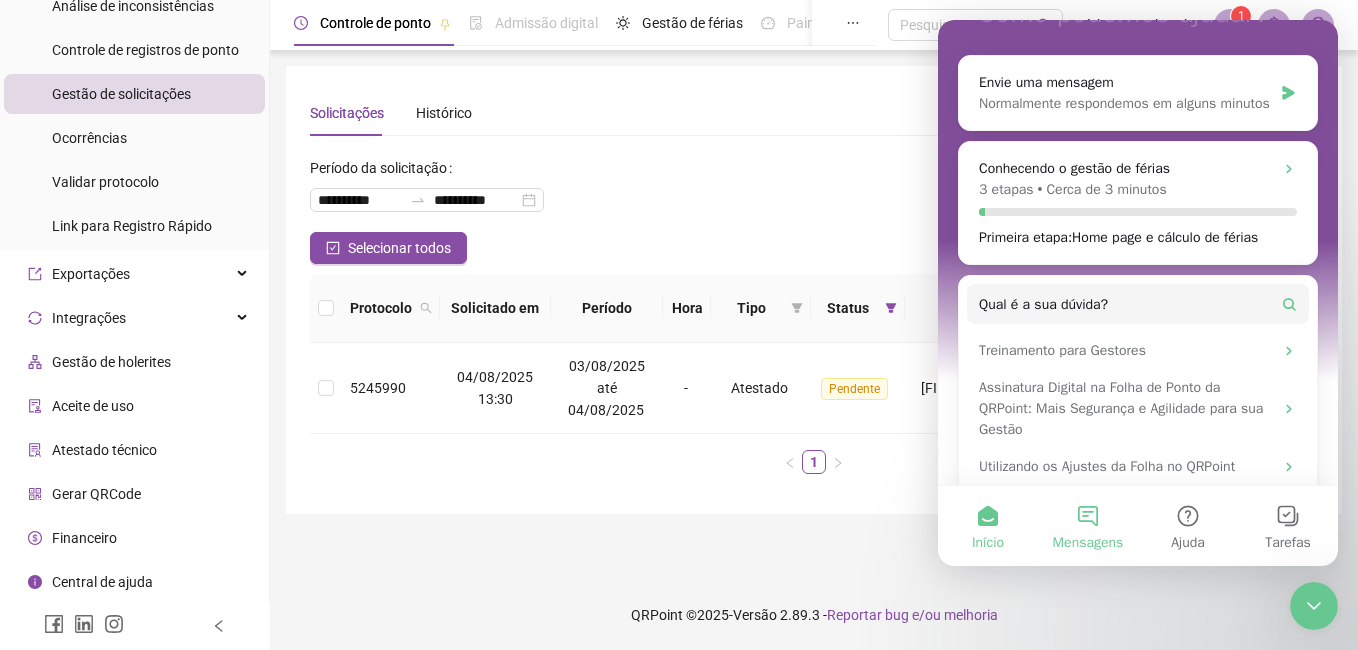 click on "Mensagens" at bounding box center (1088, 526) 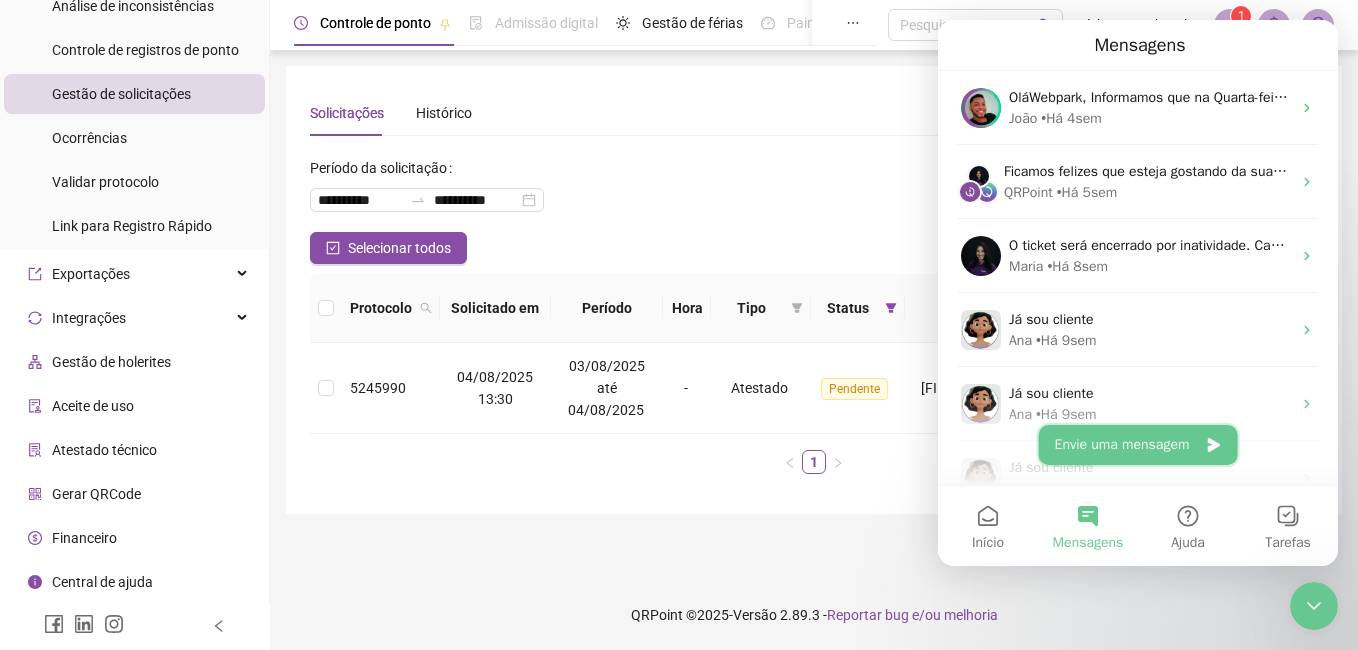 click on "Envie uma mensagem" at bounding box center [1138, 445] 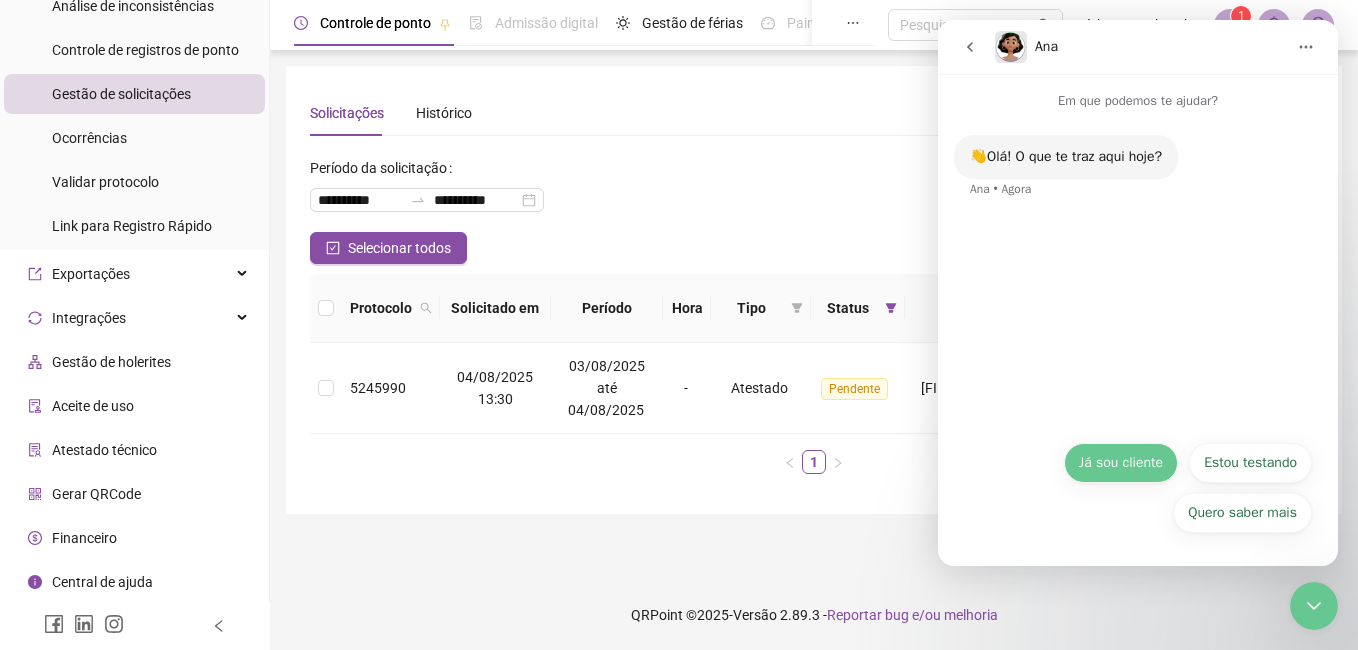 click on "Já sou cliente" at bounding box center [1121, 463] 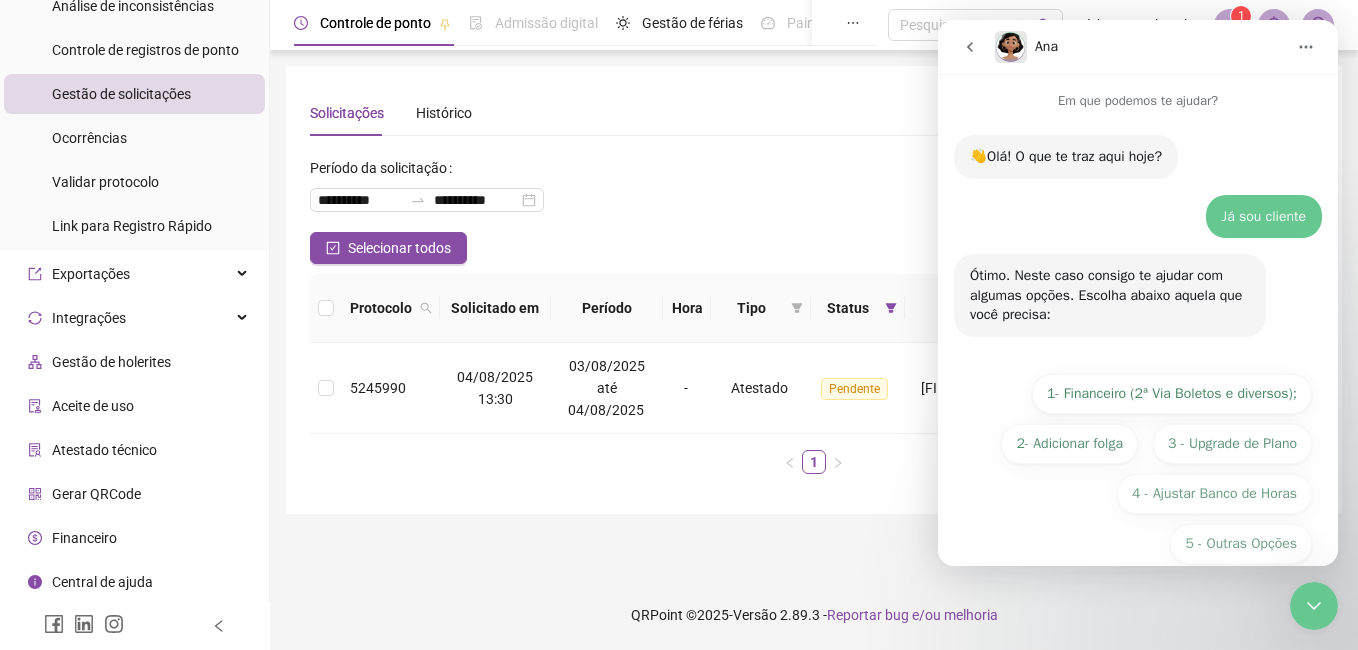 scroll, scrollTop: 31, scrollLeft: 0, axis: vertical 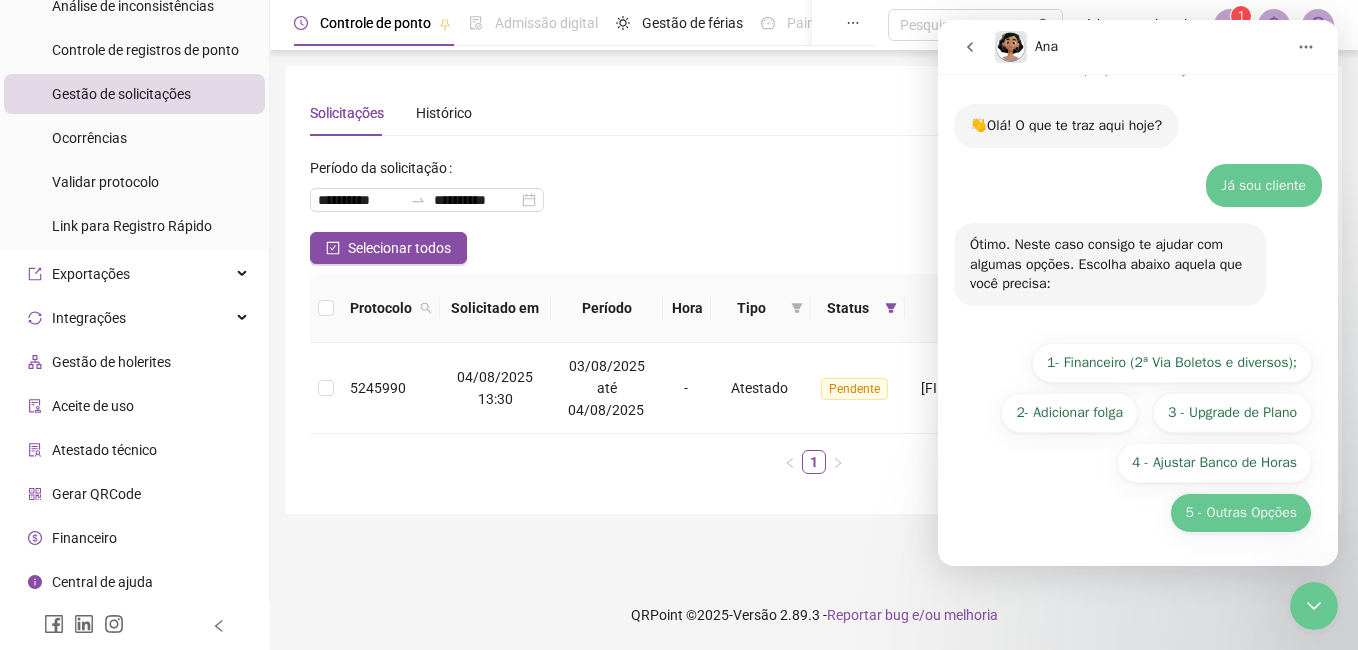 click on "5 - Outras Opções" at bounding box center (1241, 513) 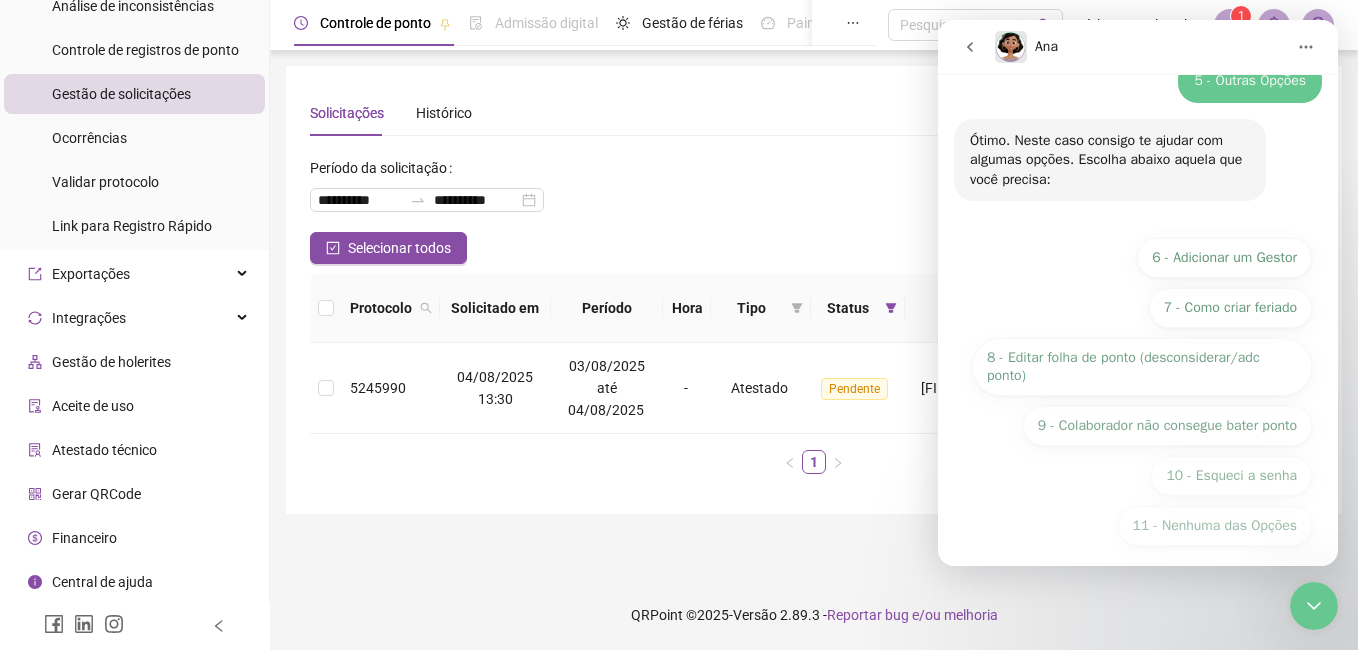 scroll, scrollTop: 307, scrollLeft: 0, axis: vertical 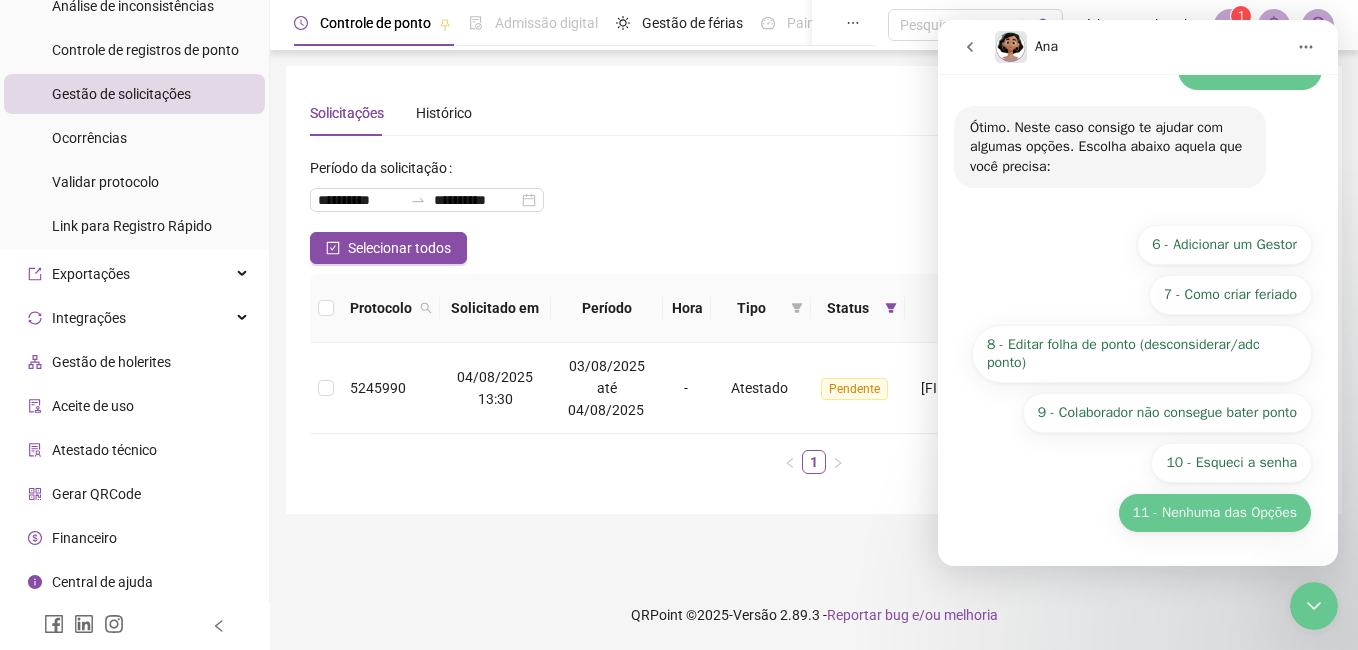 click on "11 - Nenhuma das Opções" at bounding box center [1215, 513] 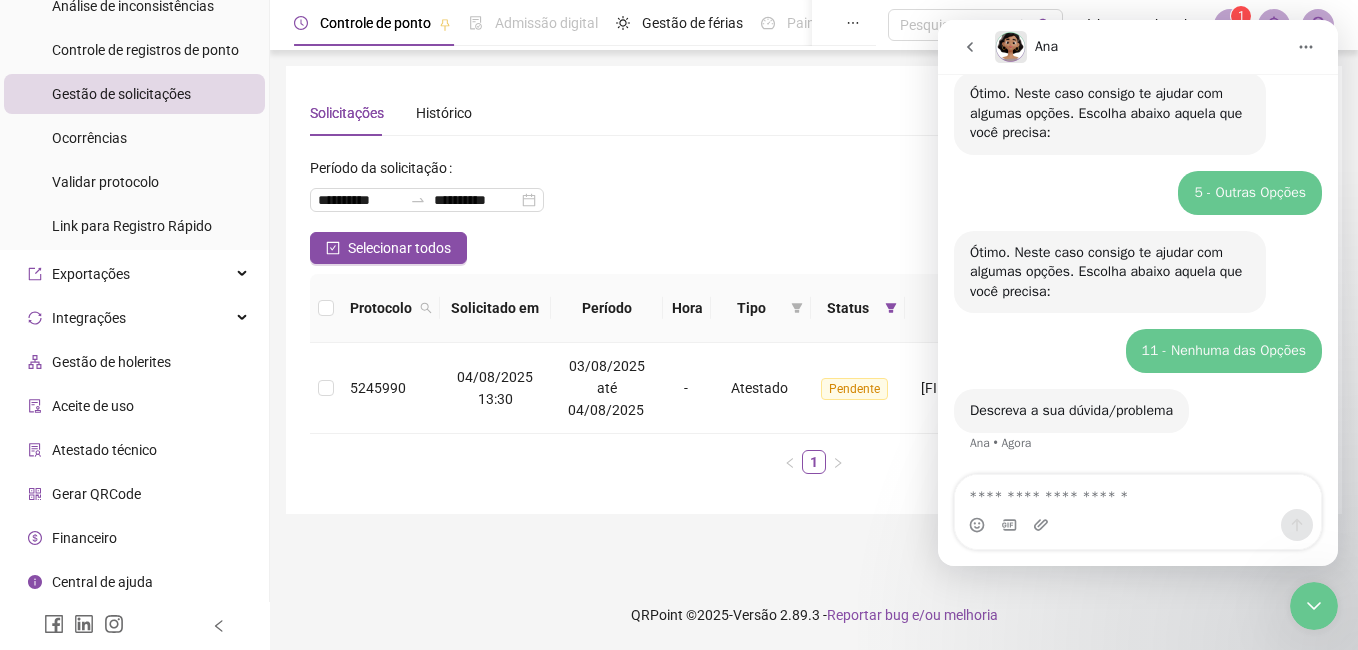 scroll, scrollTop: 272, scrollLeft: 0, axis: vertical 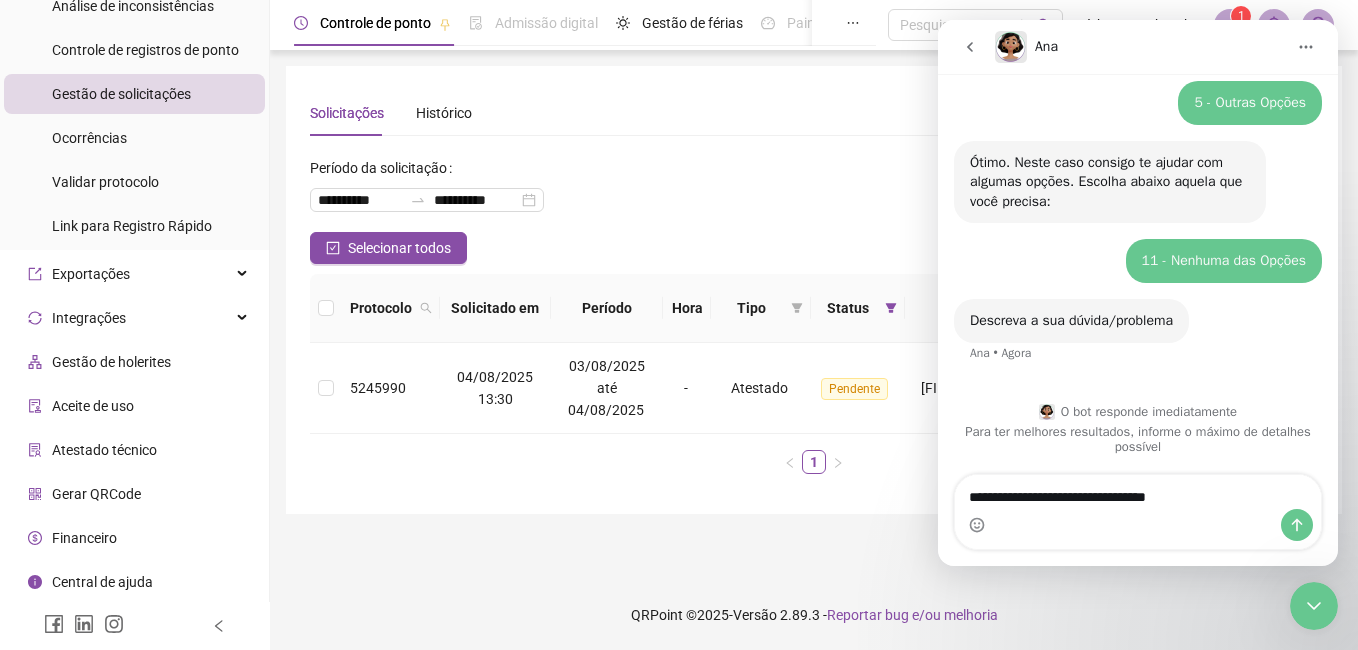 type on "**********" 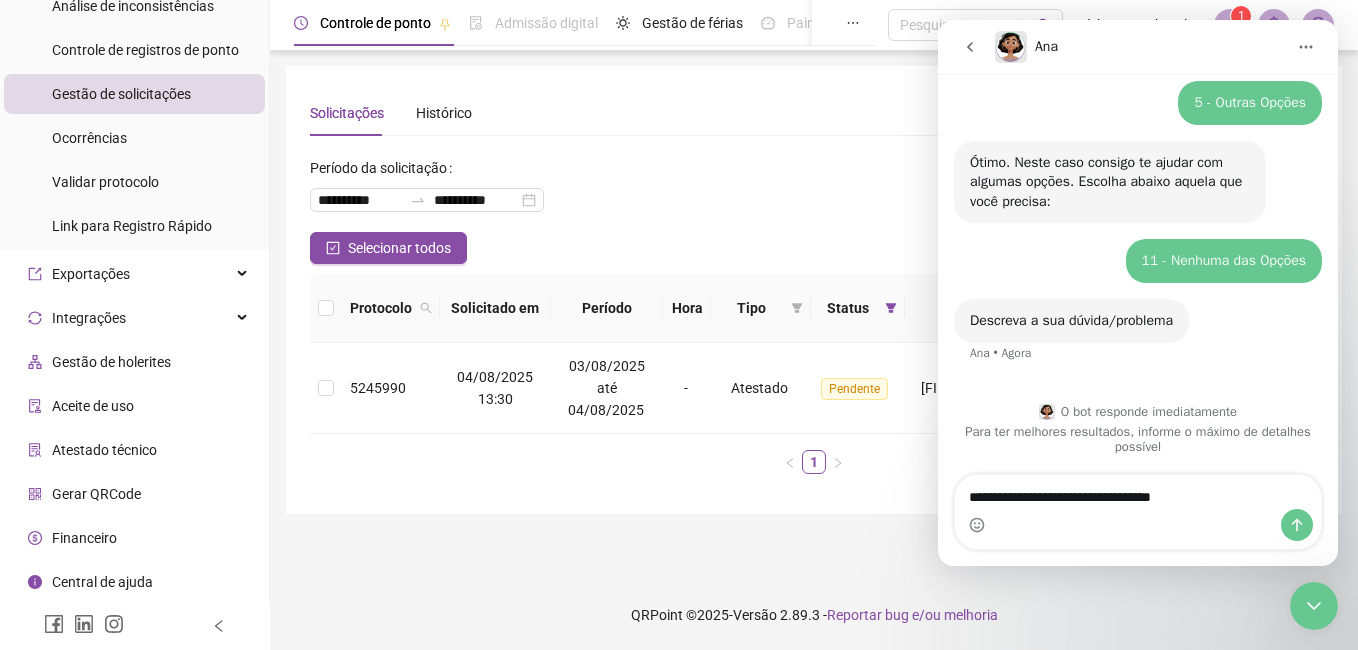 type 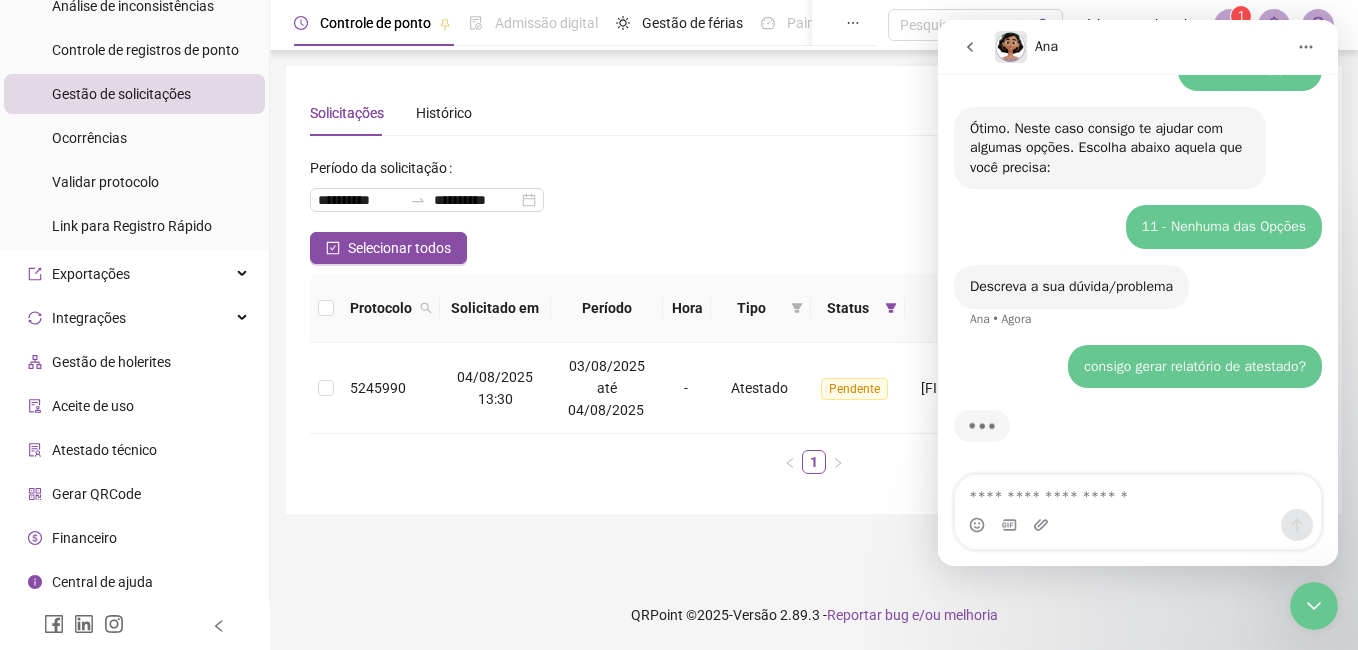 scroll, scrollTop: 331, scrollLeft: 0, axis: vertical 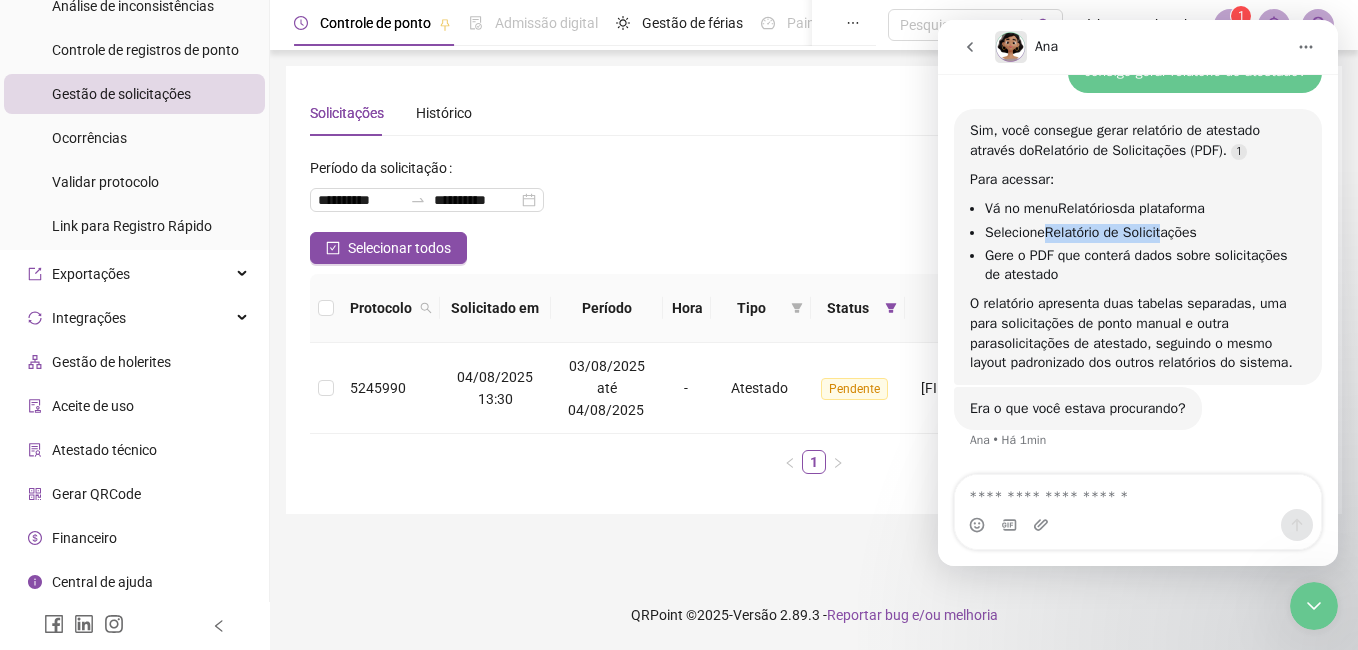 drag, startPoint x: 1050, startPoint y: 235, endPoint x: 1166, endPoint y: 231, distance: 116.06895 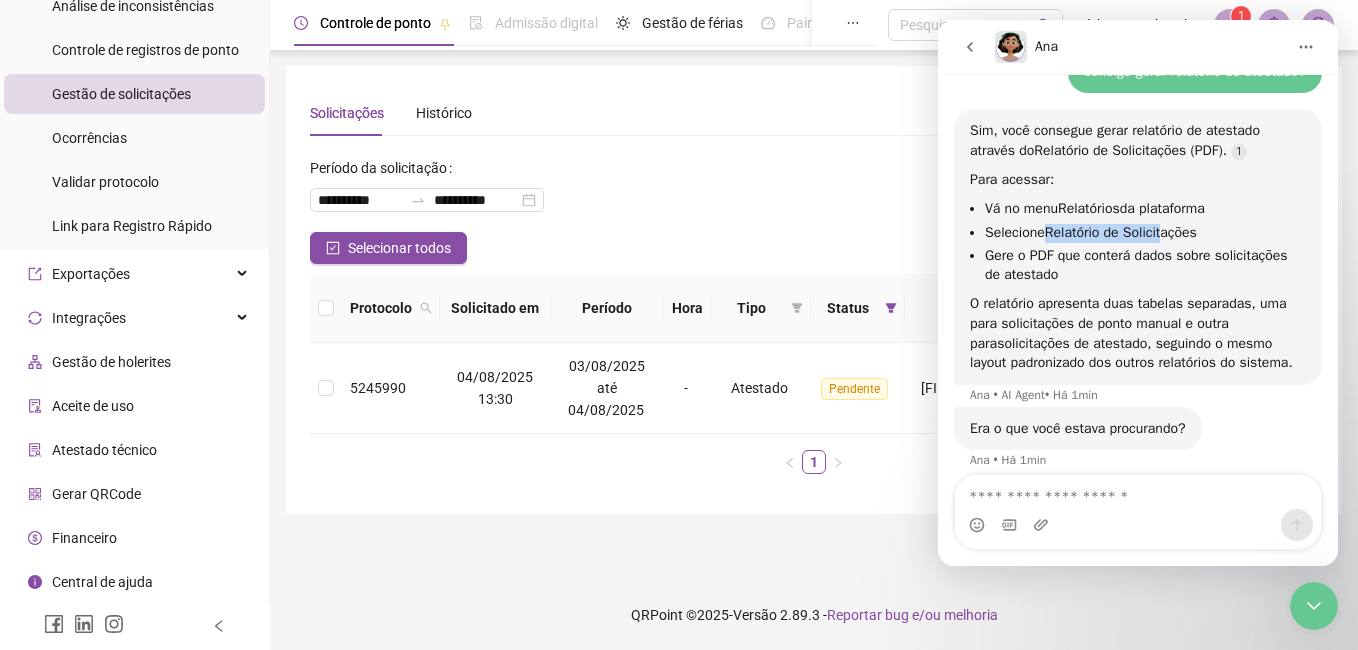 drag, startPoint x: 1166, startPoint y: 231, endPoint x: 1216, endPoint y: 231, distance: 50 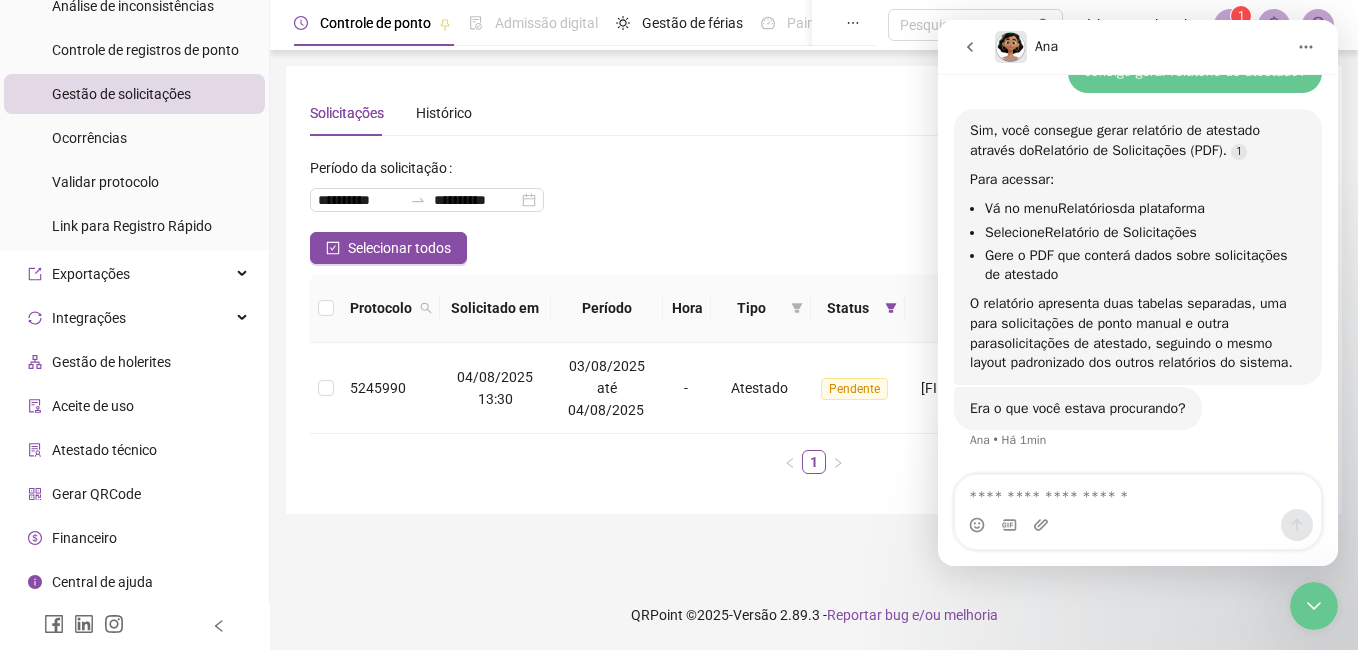 scroll, scrollTop: 578, scrollLeft: 0, axis: vertical 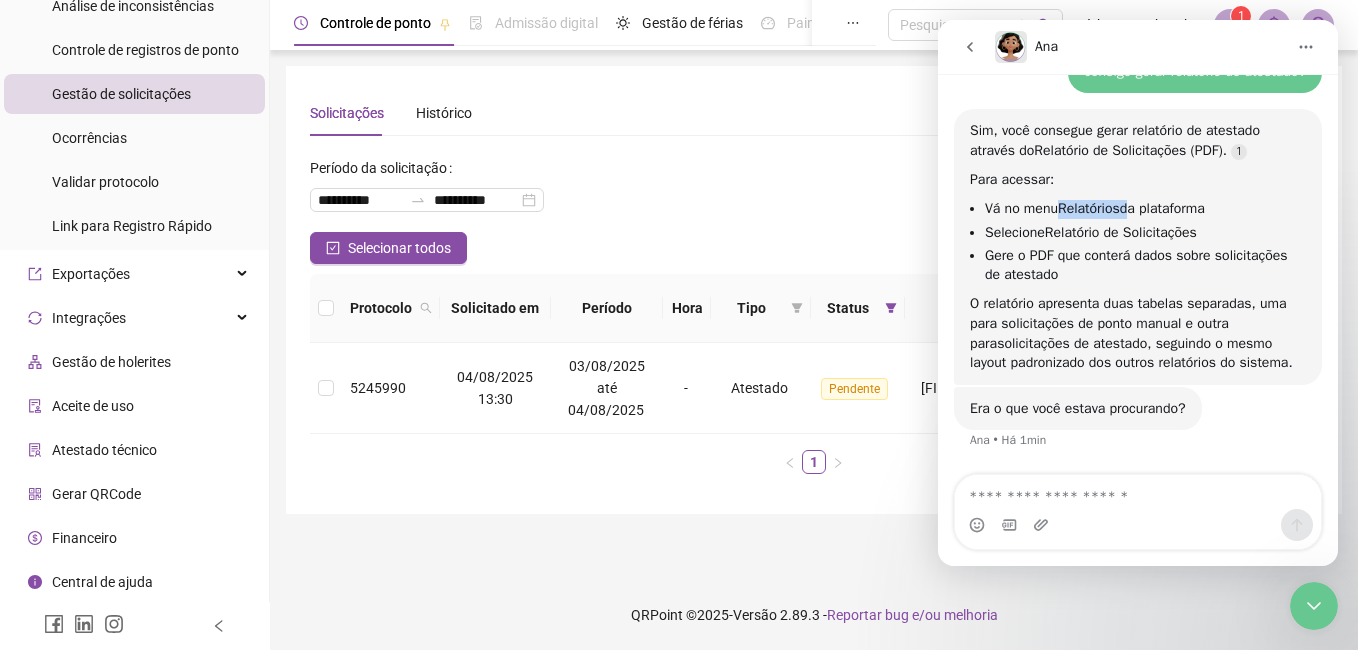 drag, startPoint x: 1064, startPoint y: 210, endPoint x: 1129, endPoint y: 213, distance: 65.06919 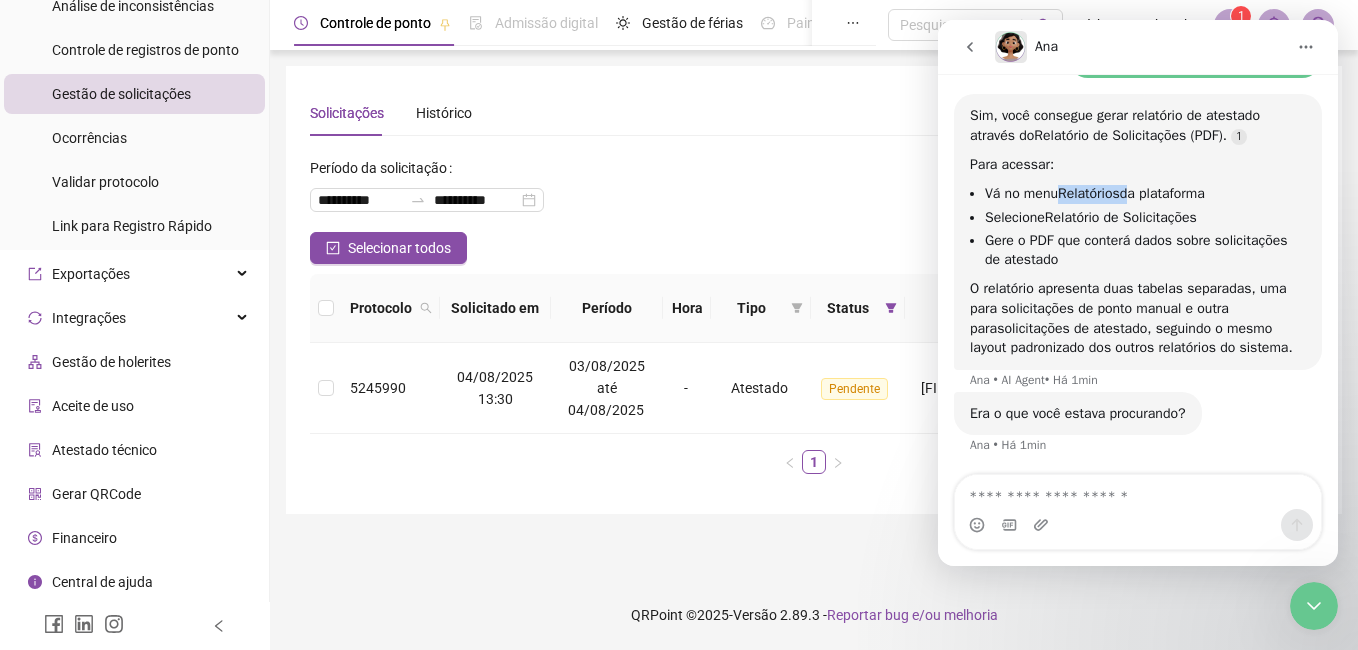 scroll, scrollTop: 598, scrollLeft: 0, axis: vertical 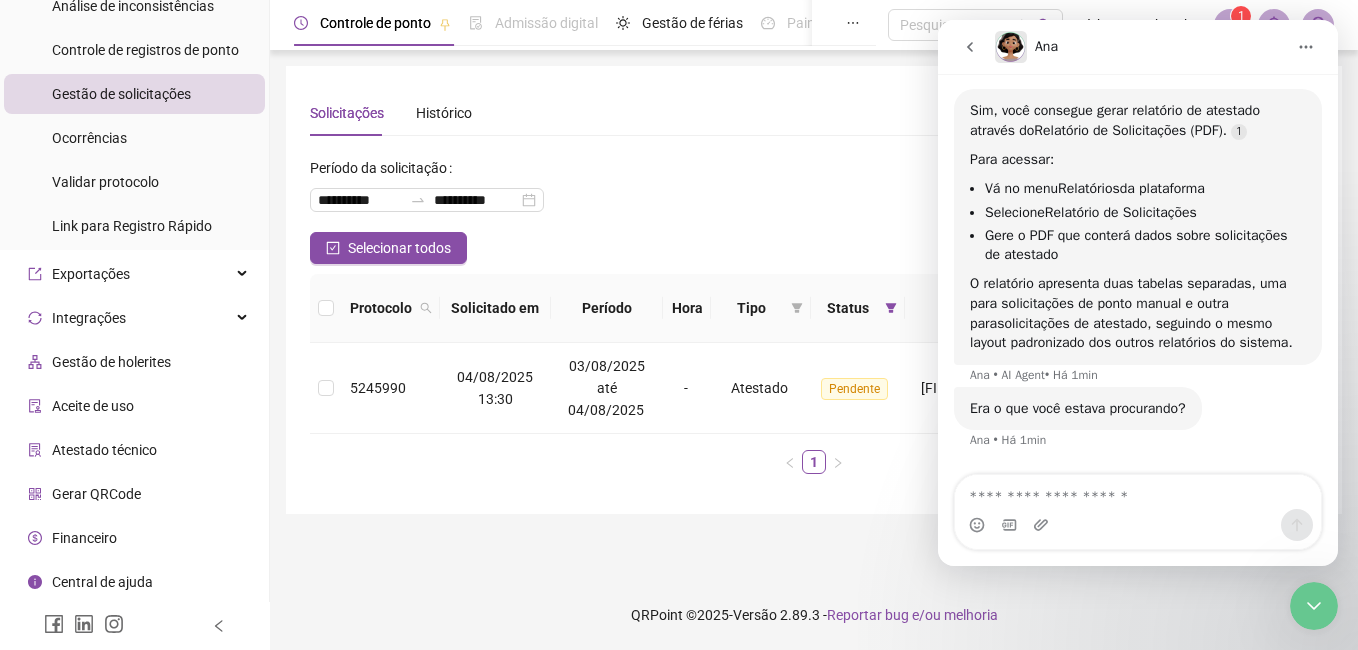 click on "Gere o PDF que conterá dados sobre solicitações de atestado" at bounding box center [1145, 245] 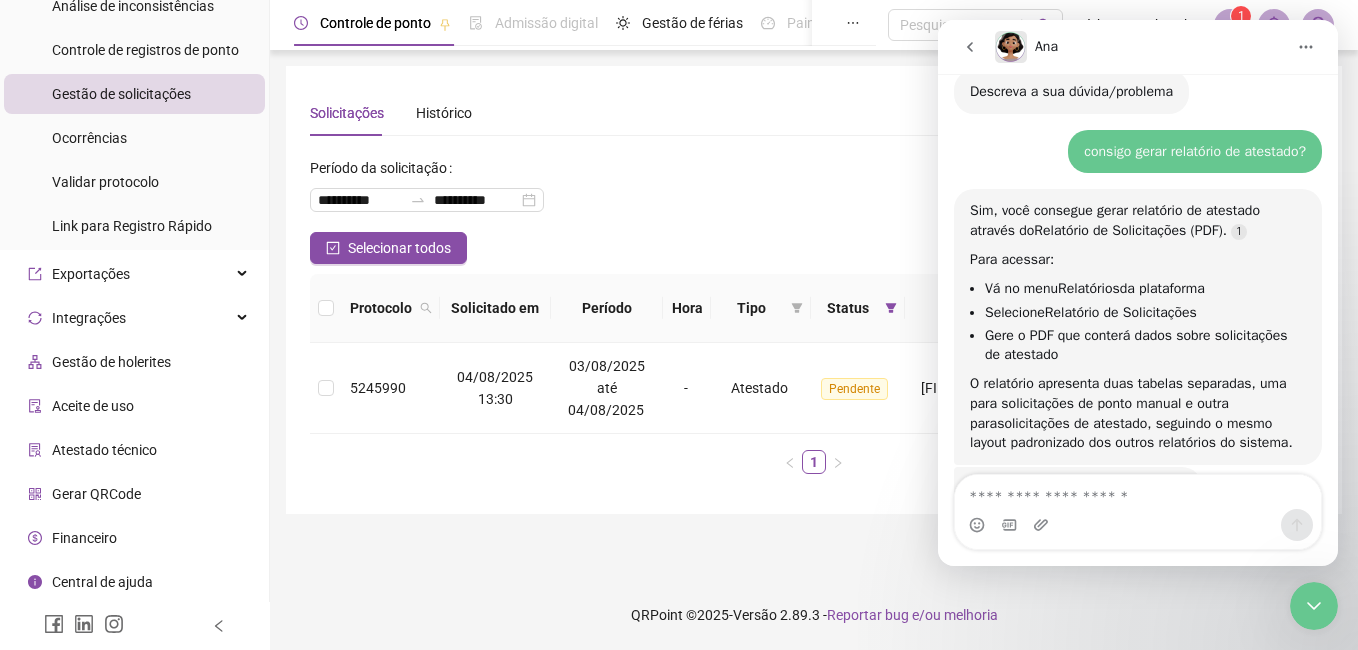 scroll, scrollTop: 478, scrollLeft: 0, axis: vertical 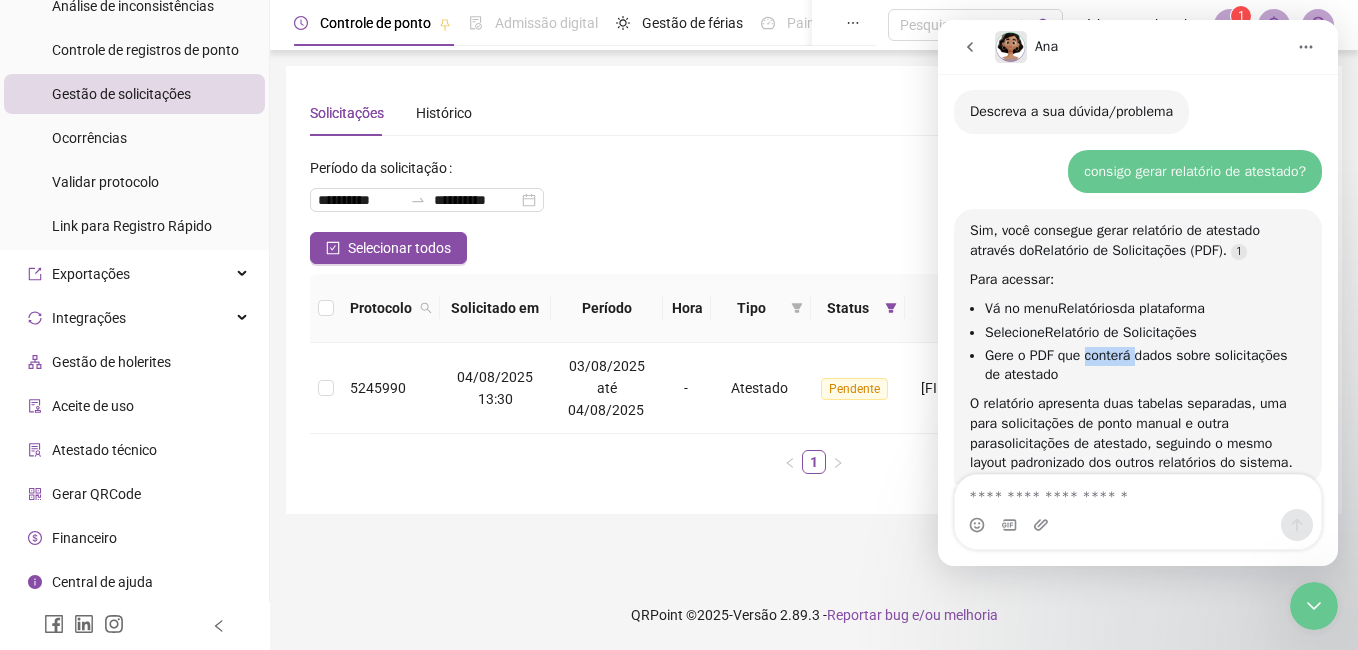 drag, startPoint x: 1088, startPoint y: 359, endPoint x: 1135, endPoint y: 363, distance: 47.169907 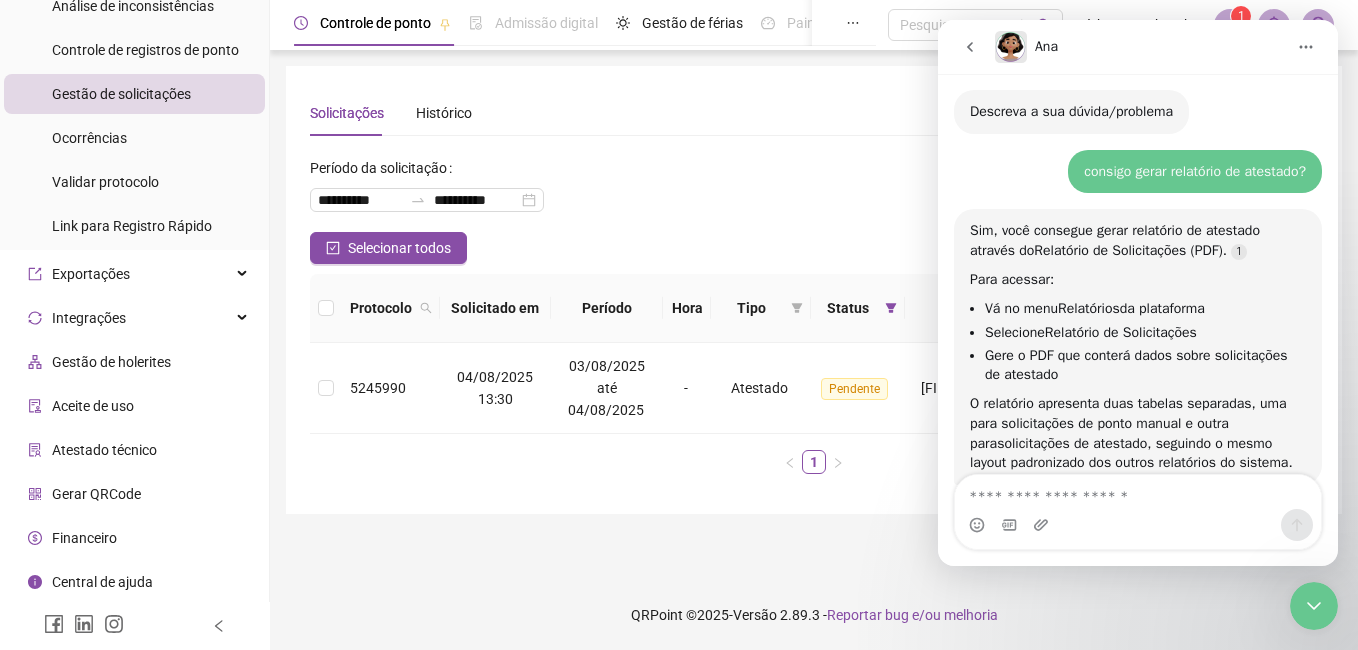 drag, startPoint x: 1135, startPoint y: 363, endPoint x: 1236, endPoint y: 375, distance: 101.71037 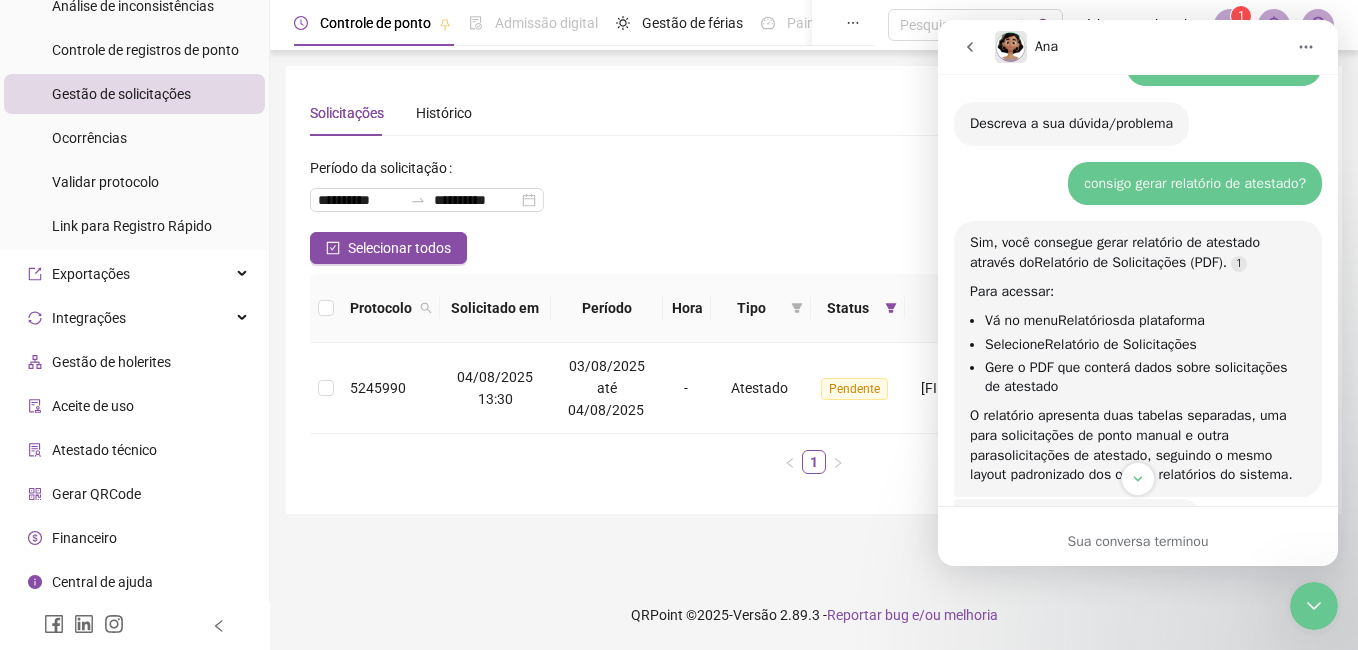 scroll, scrollTop: 566, scrollLeft: 0, axis: vertical 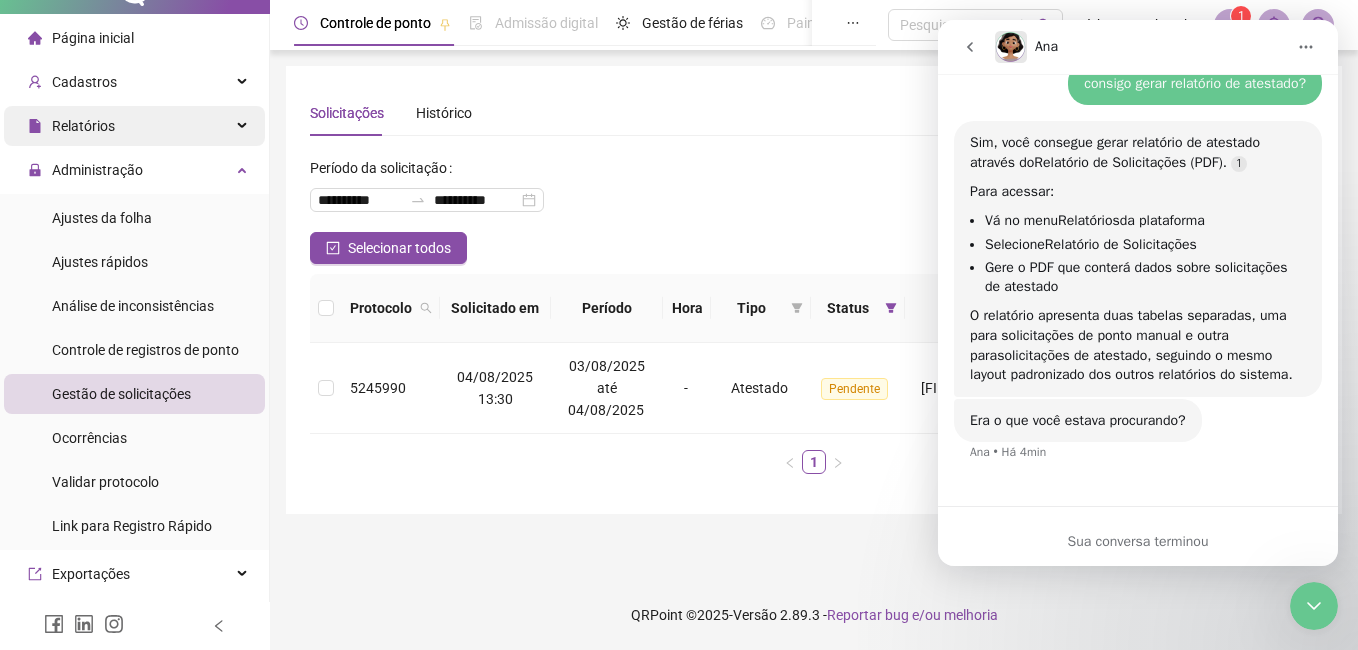click on "Relatórios" at bounding box center [83, 126] 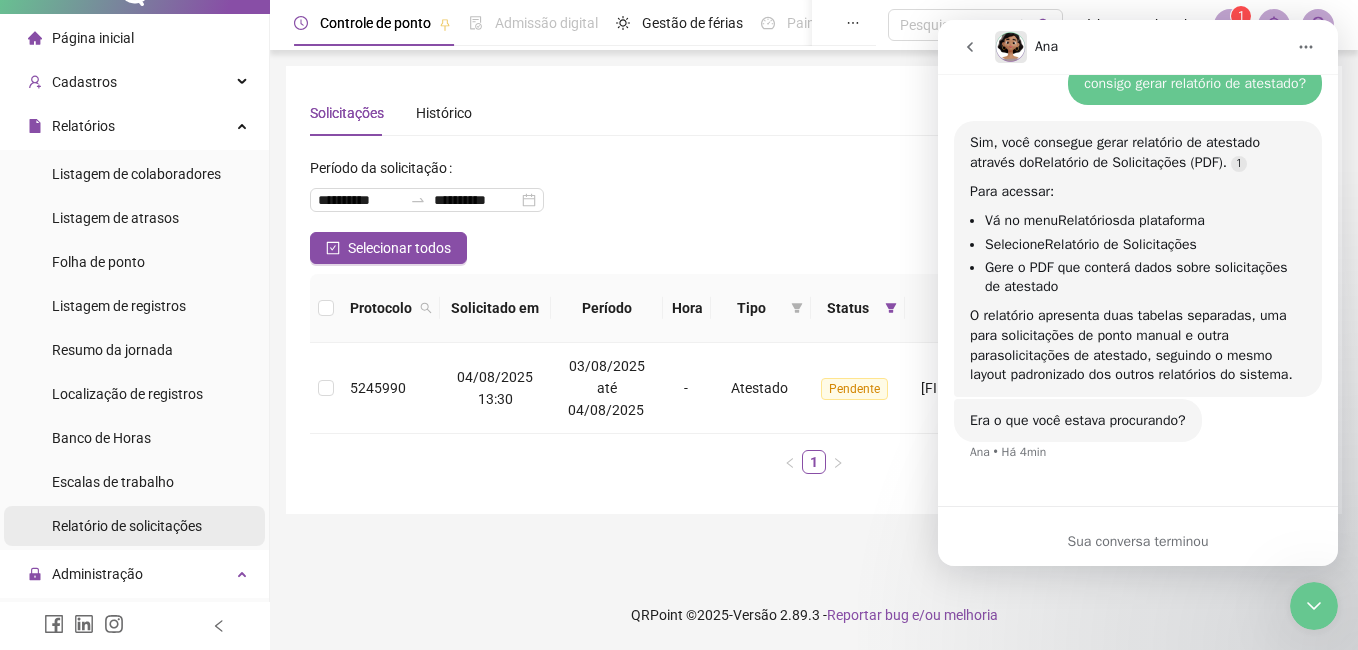 click on "Relatório de solicitações" at bounding box center [127, 526] 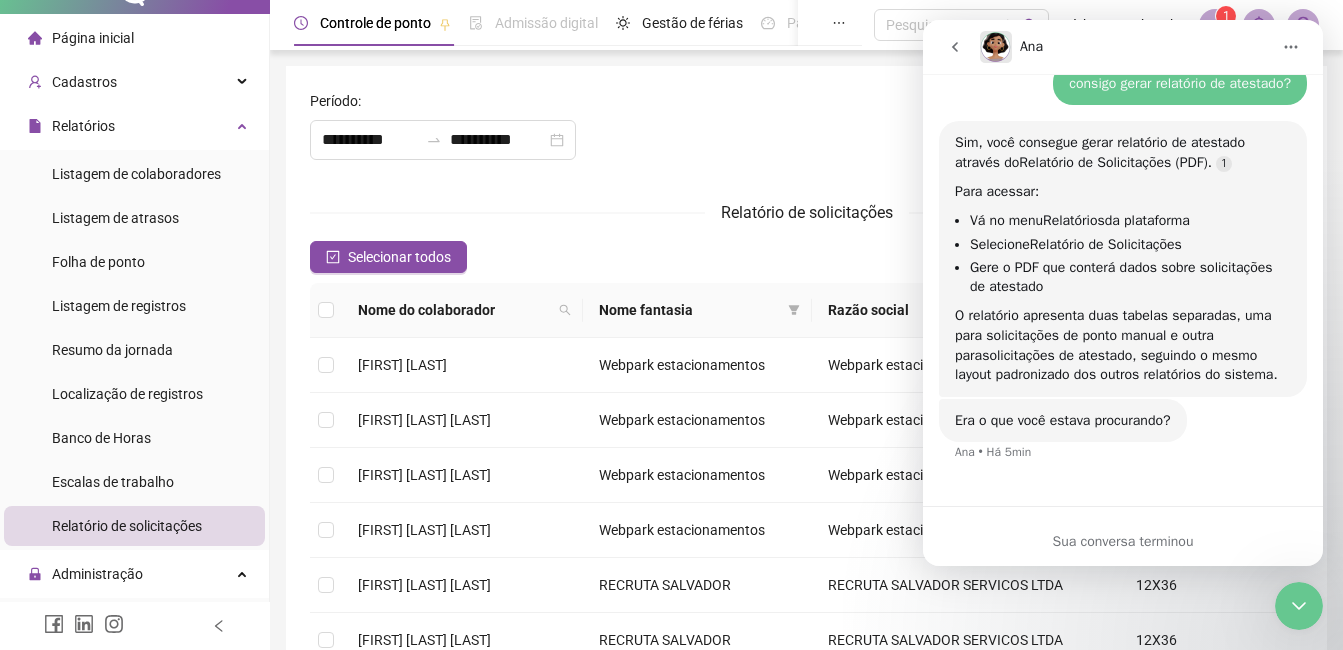 click at bounding box center (955, 47) 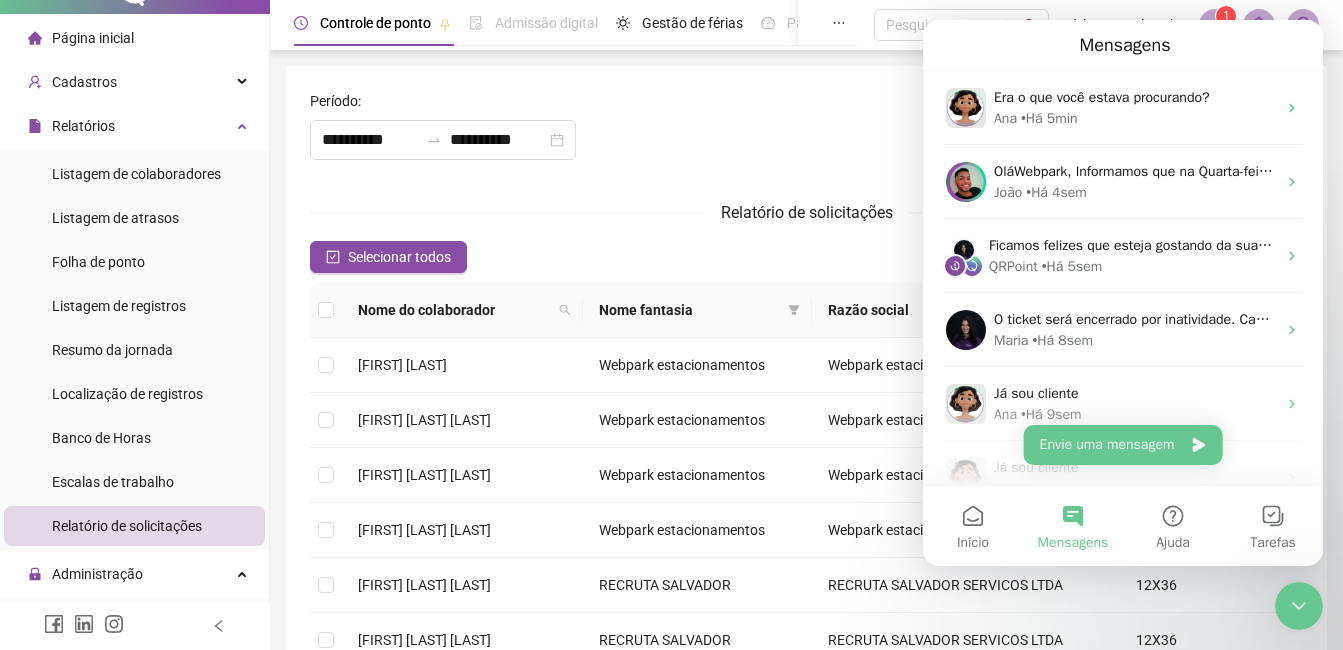 scroll, scrollTop: 563, scrollLeft: 0, axis: vertical 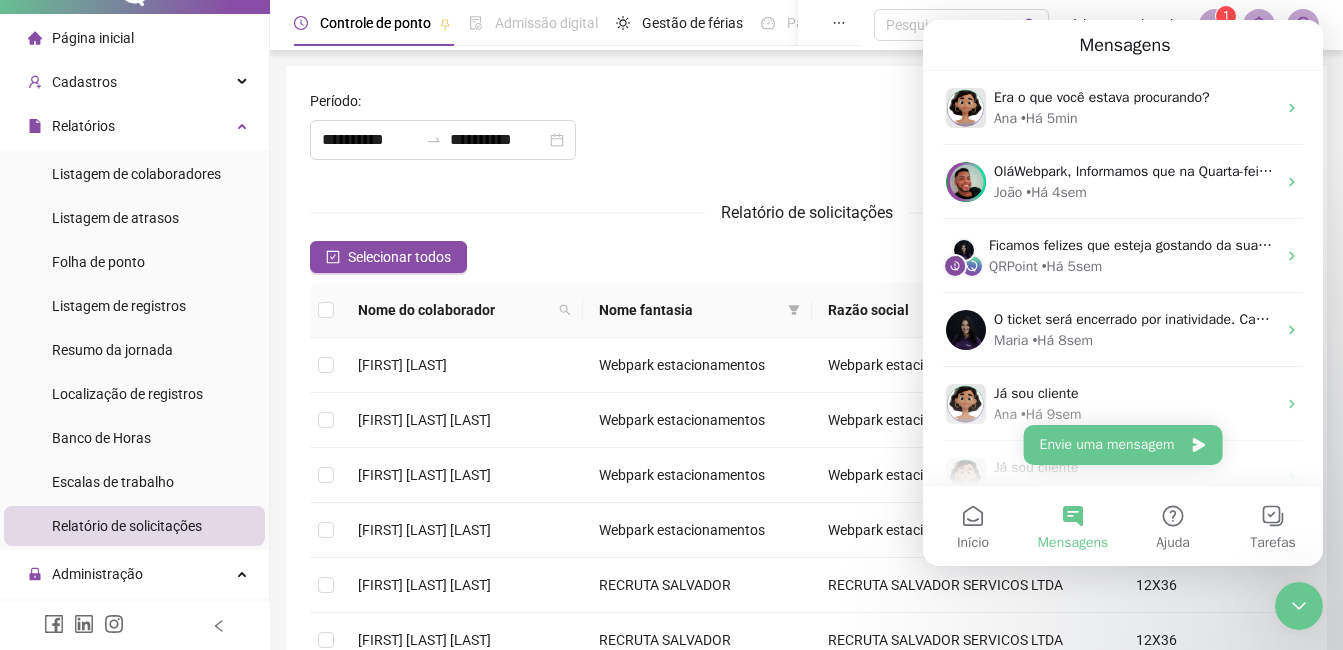 click 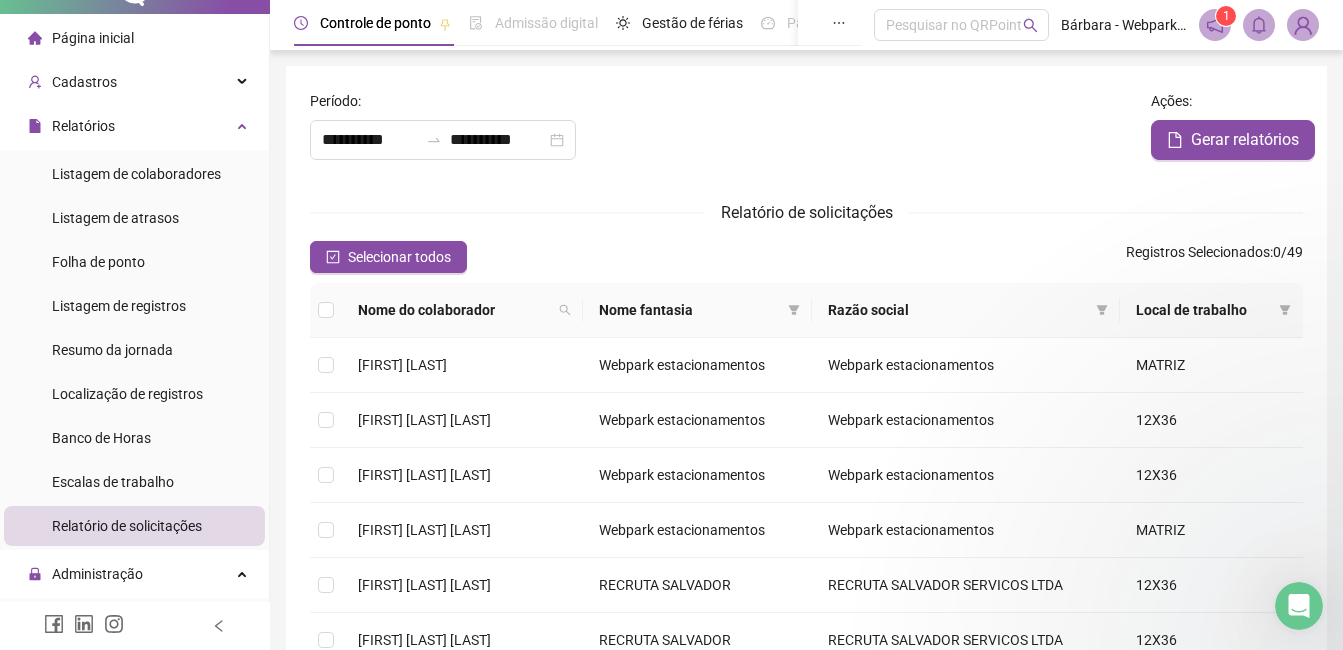 scroll, scrollTop: 0, scrollLeft: 0, axis: both 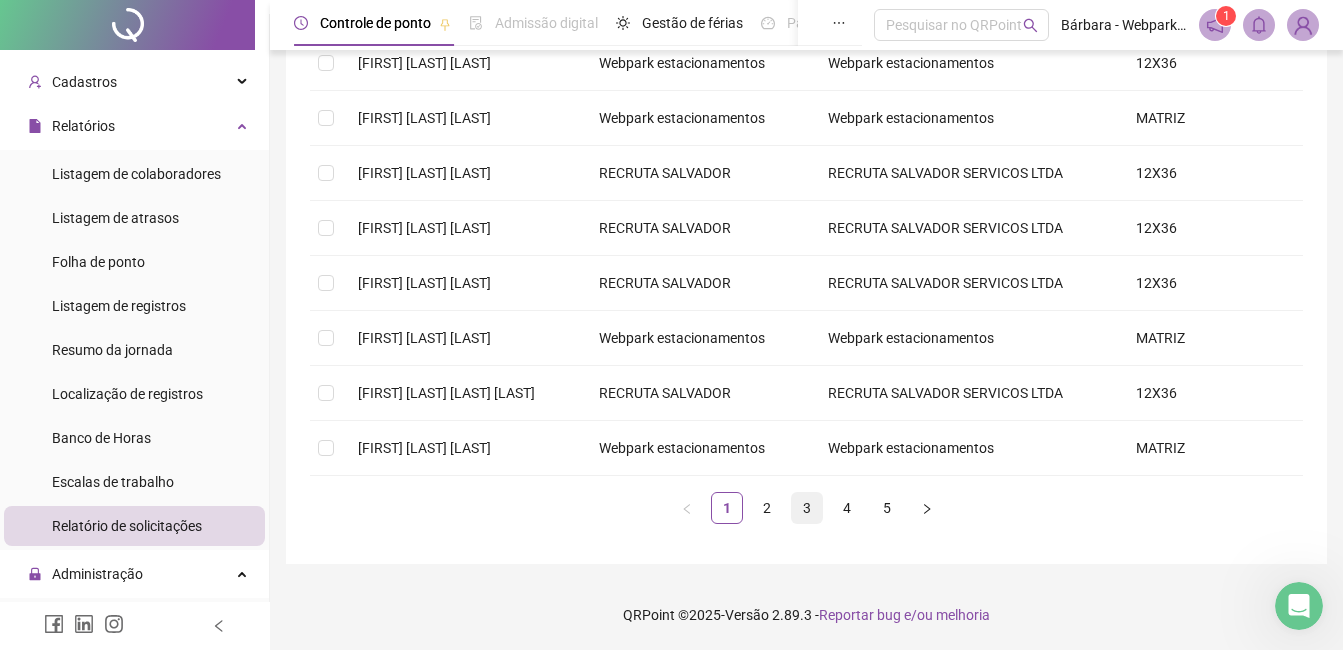 click on "3" at bounding box center (807, 508) 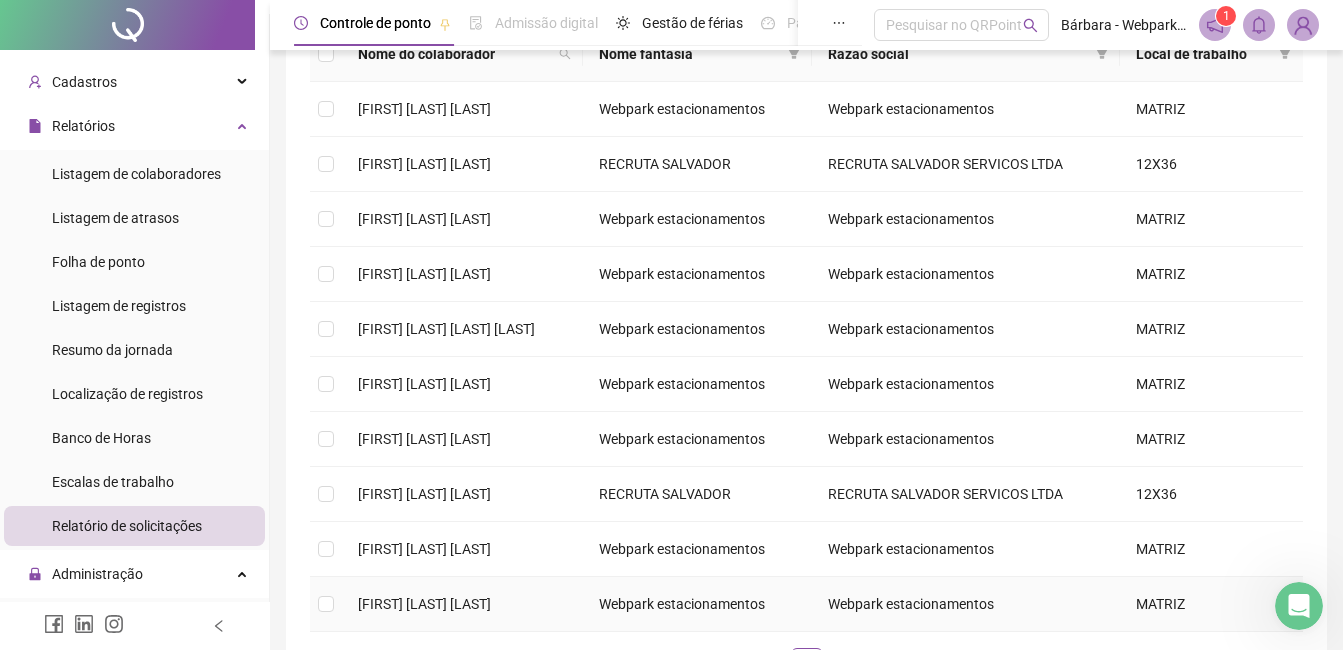 scroll, scrollTop: 112, scrollLeft: 0, axis: vertical 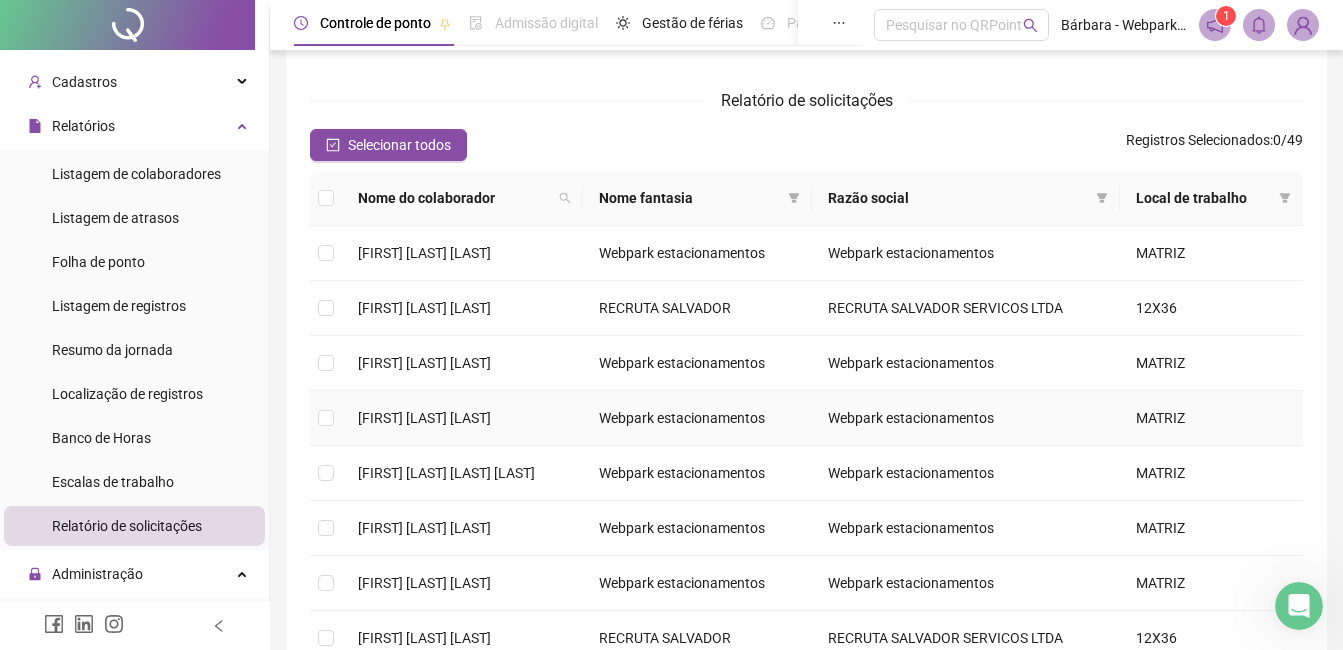 click at bounding box center (326, 418) 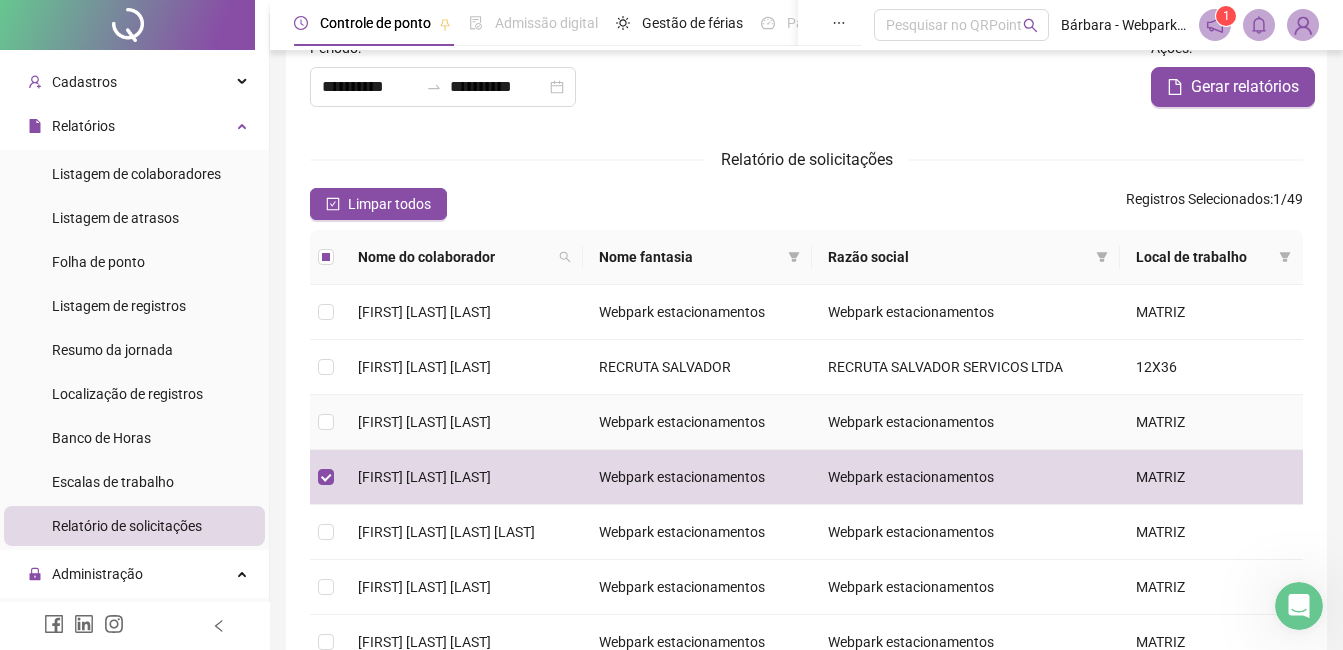 scroll, scrollTop: 0, scrollLeft: 0, axis: both 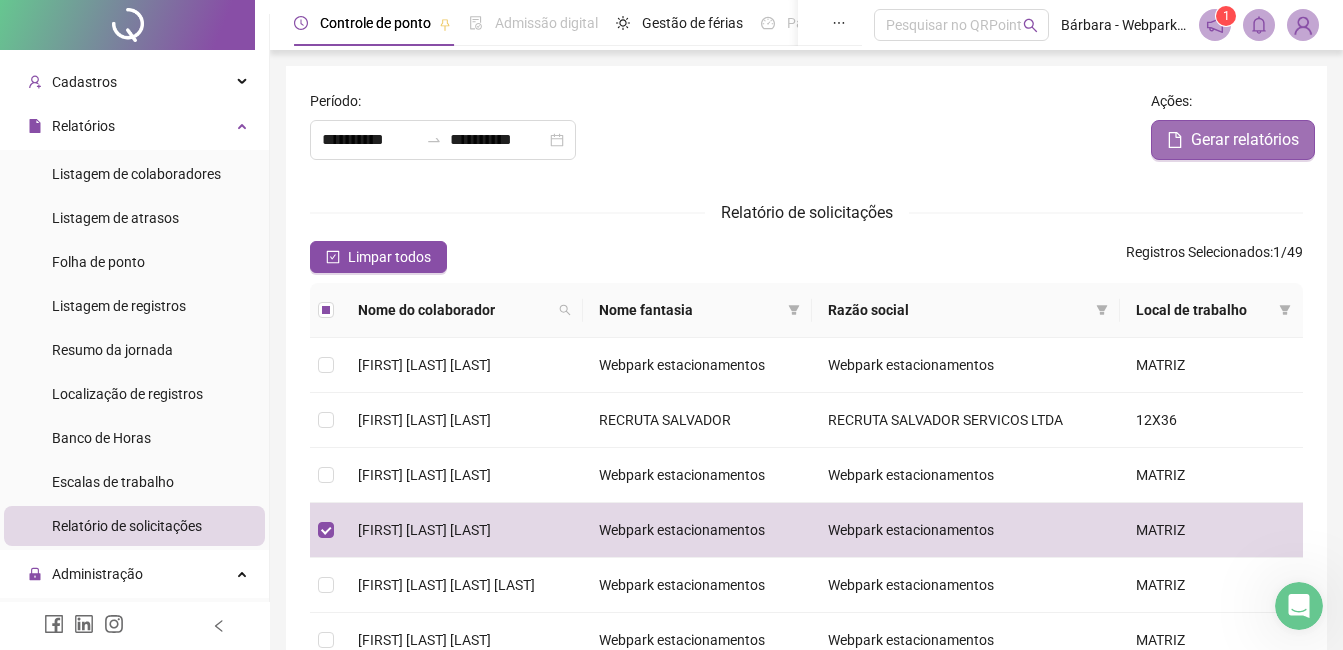 click on "Gerar relatórios" at bounding box center (1233, 140) 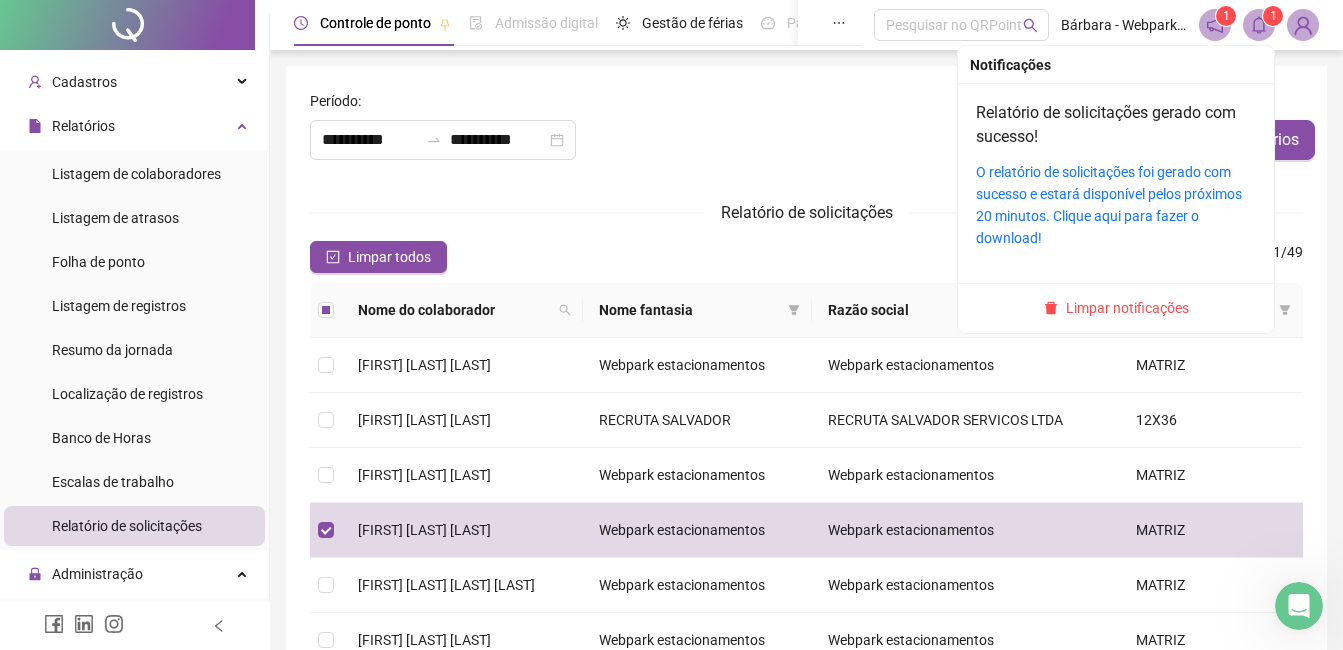 click at bounding box center (1259, 25) 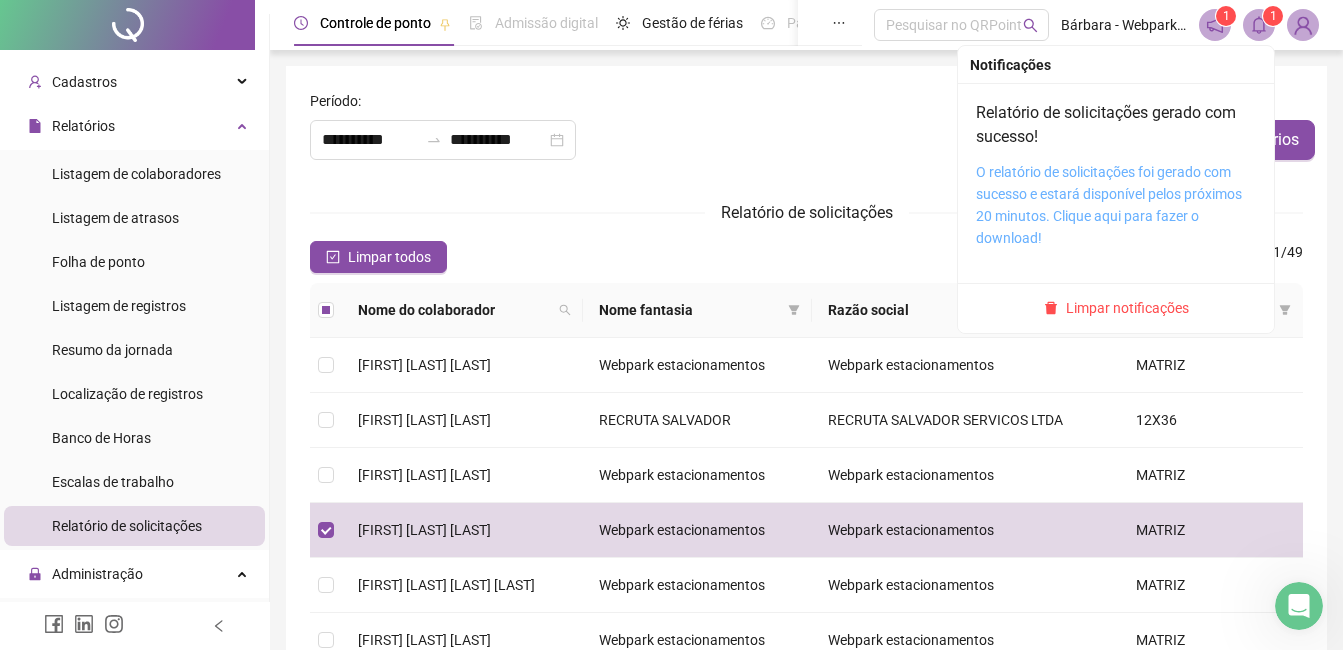 click on "O relatório de solicitações foi gerado com sucesso e estará disponível pelos próximos 20 minutos.
Clique aqui para fazer o download!" at bounding box center [1109, 205] 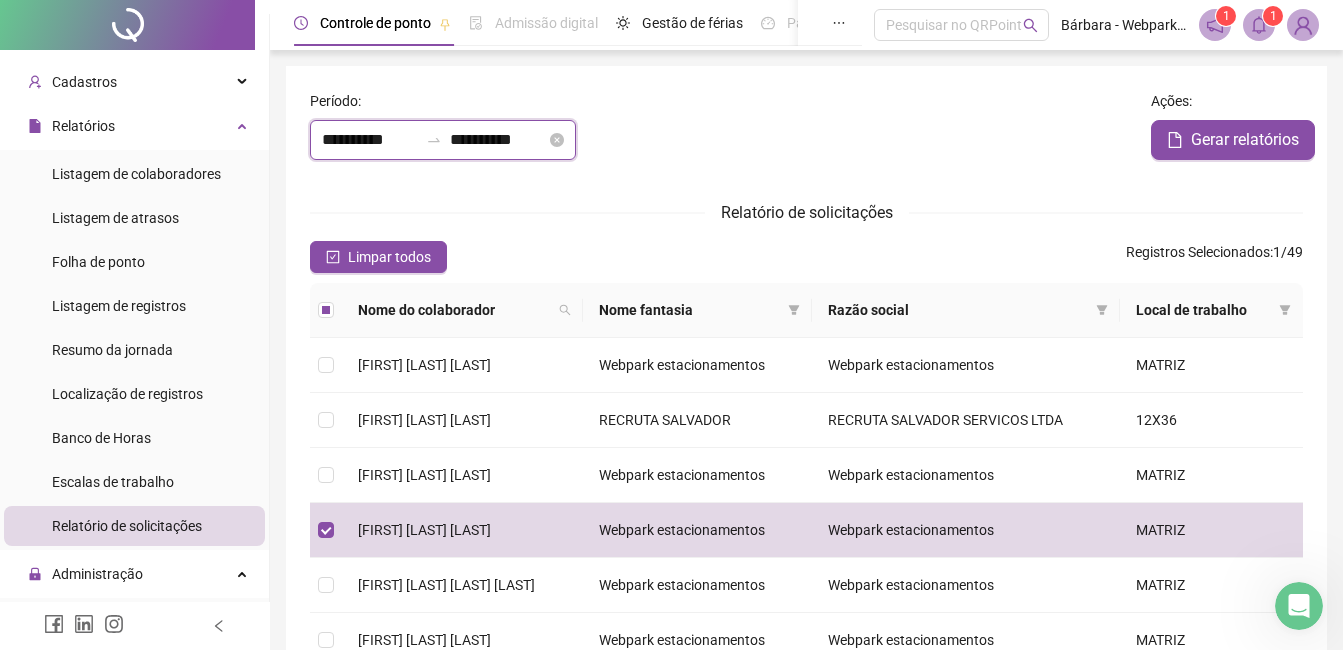 click on "**********" at bounding box center (443, 140) 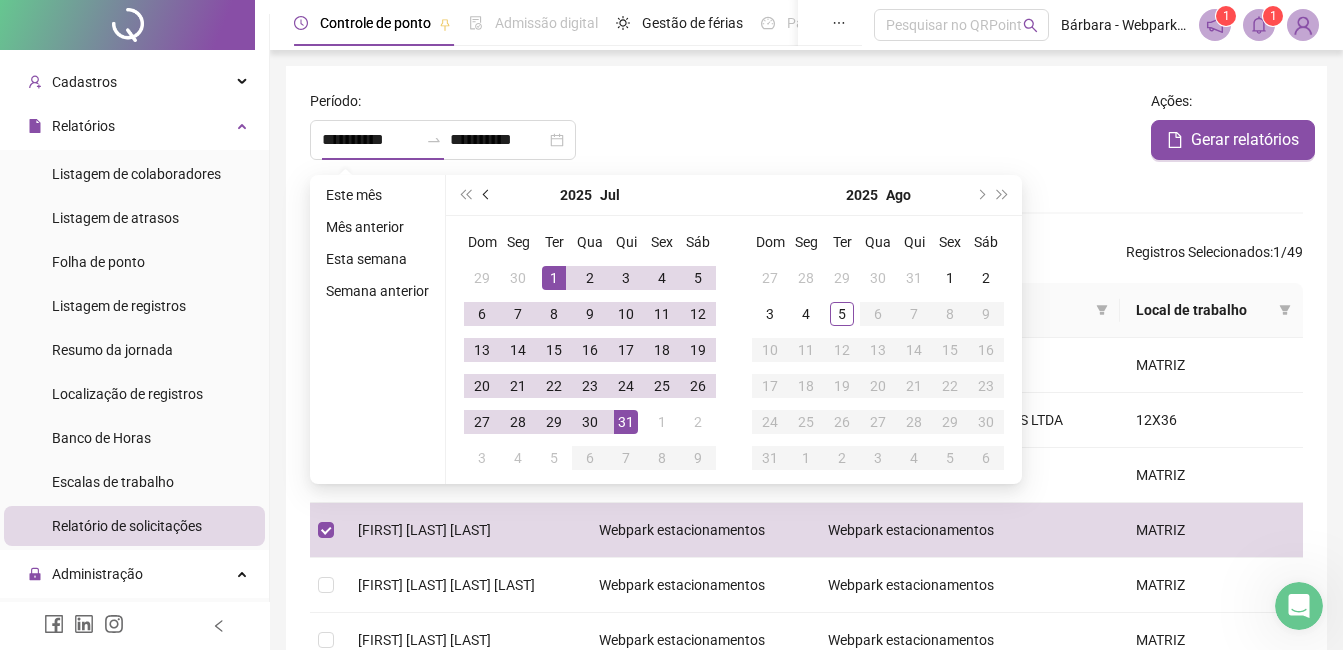 click at bounding box center [487, 195] 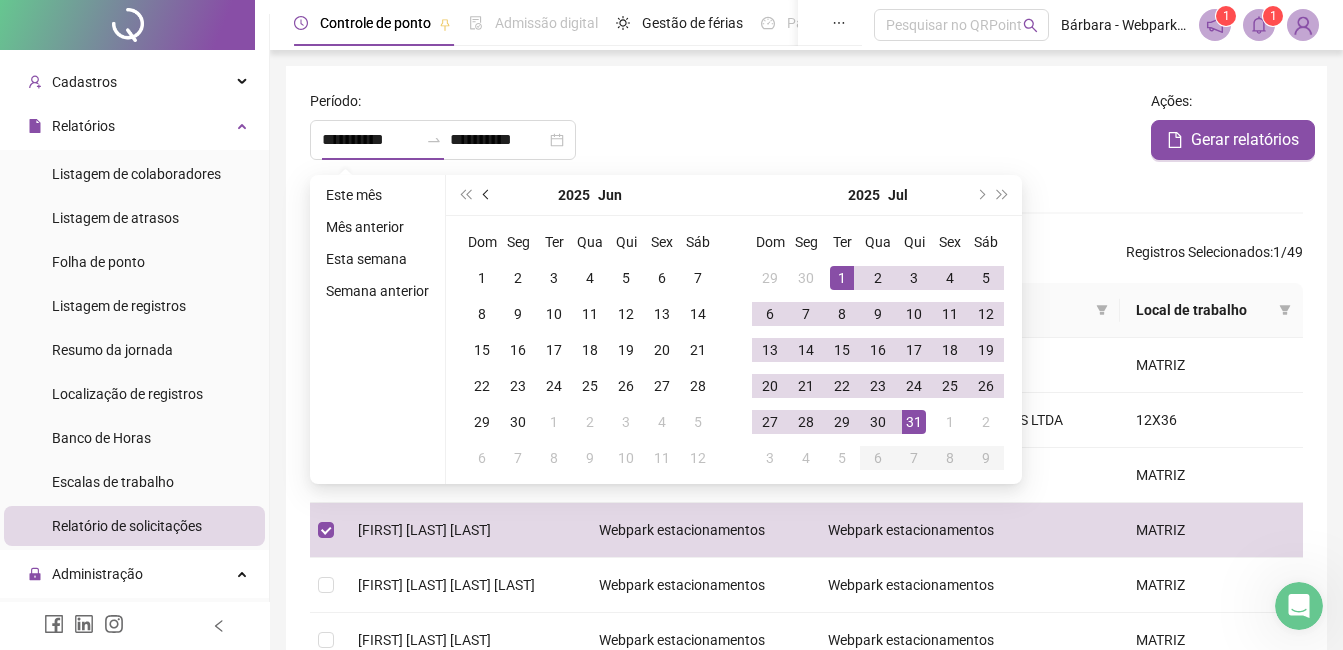 click at bounding box center [487, 195] 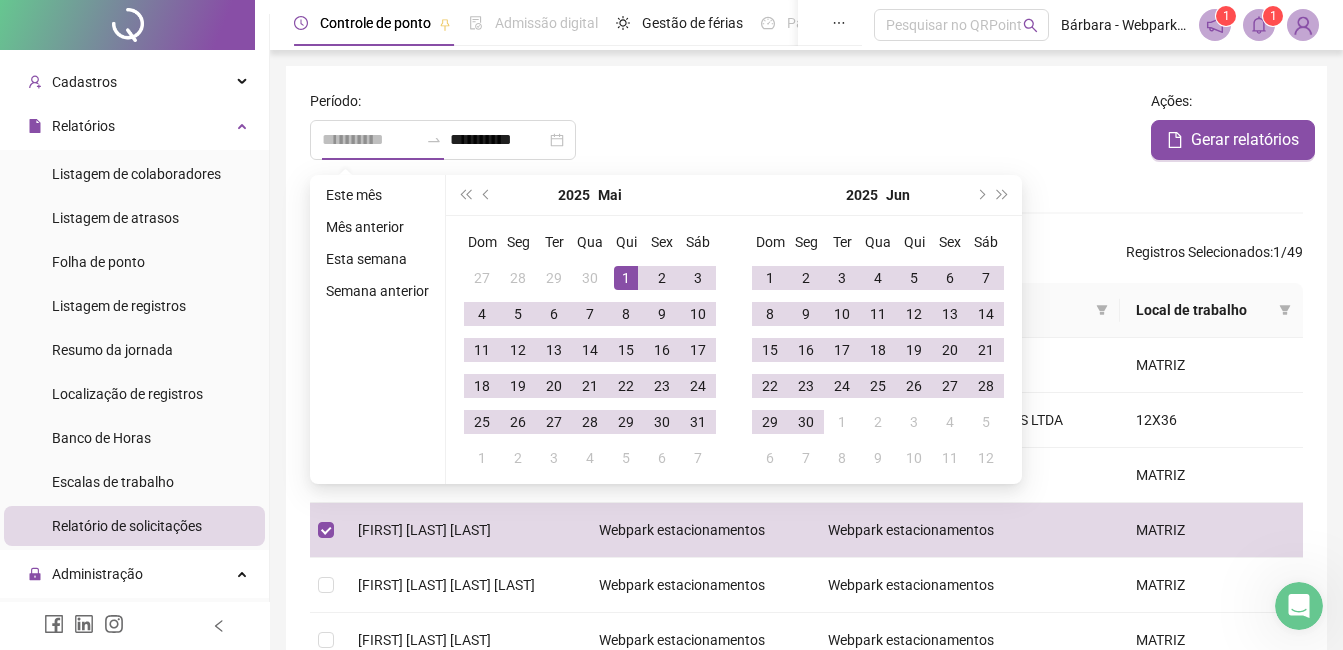 type on "**********" 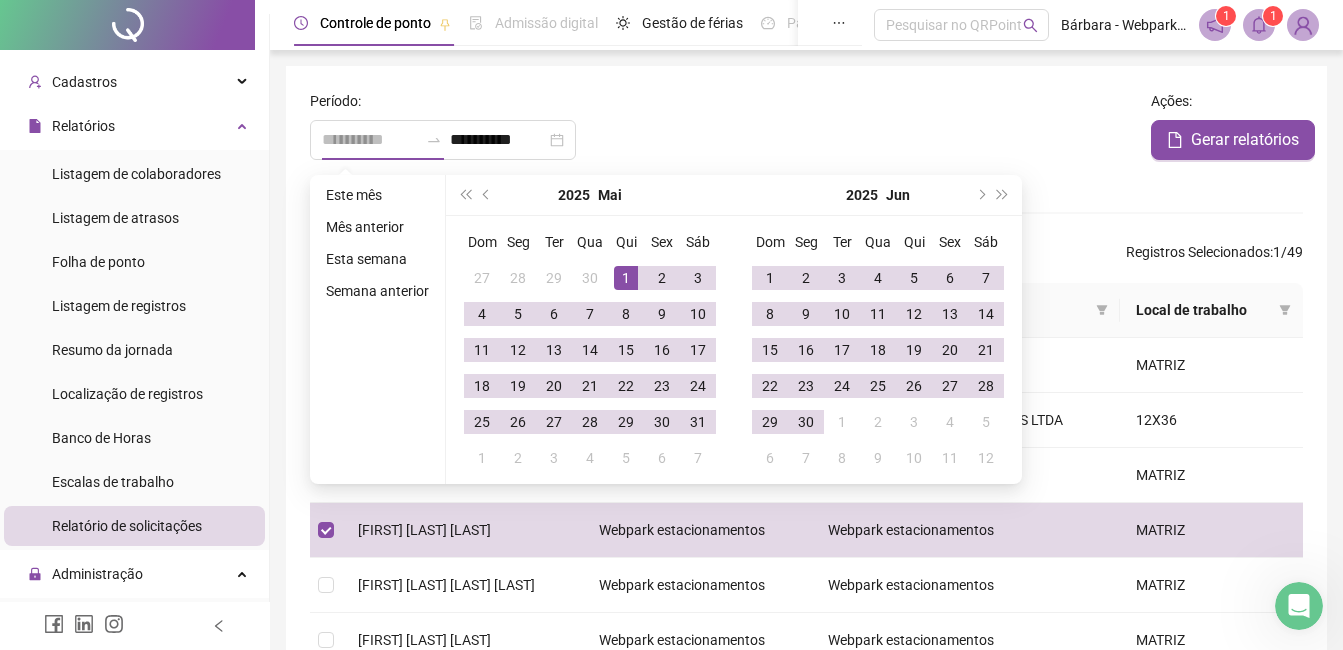 click on "1" at bounding box center [626, 278] 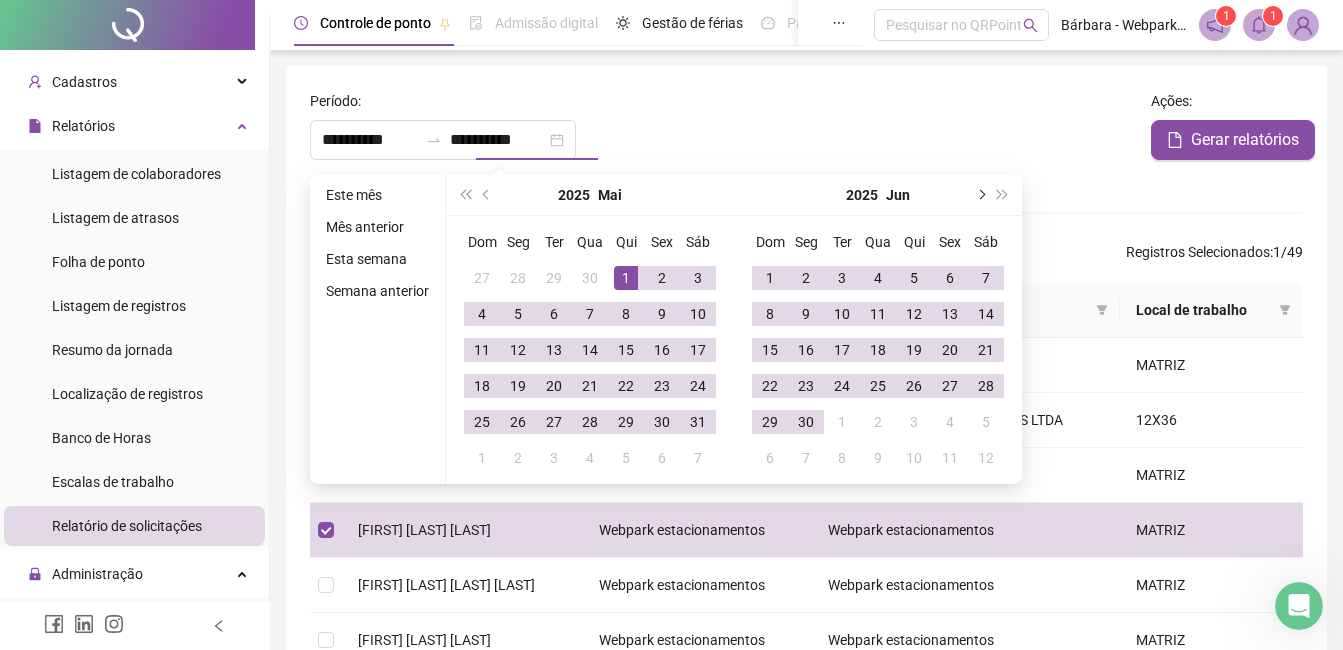 click at bounding box center [980, 195] 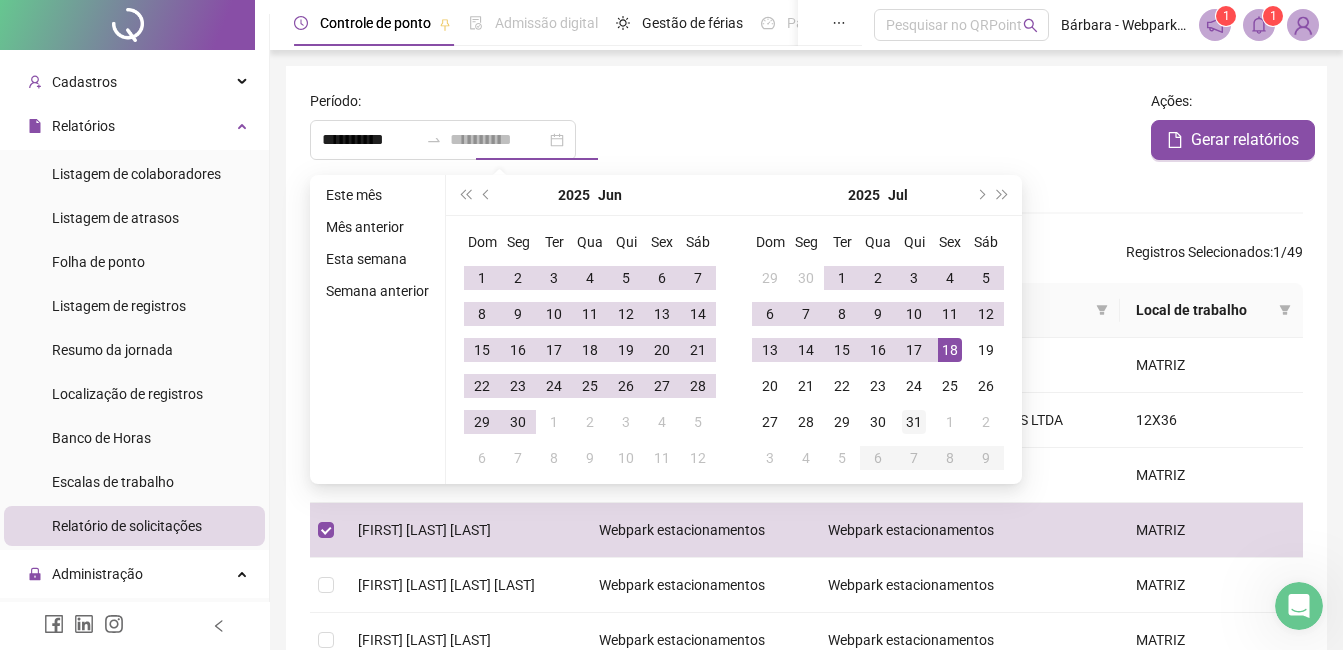 type on "**********" 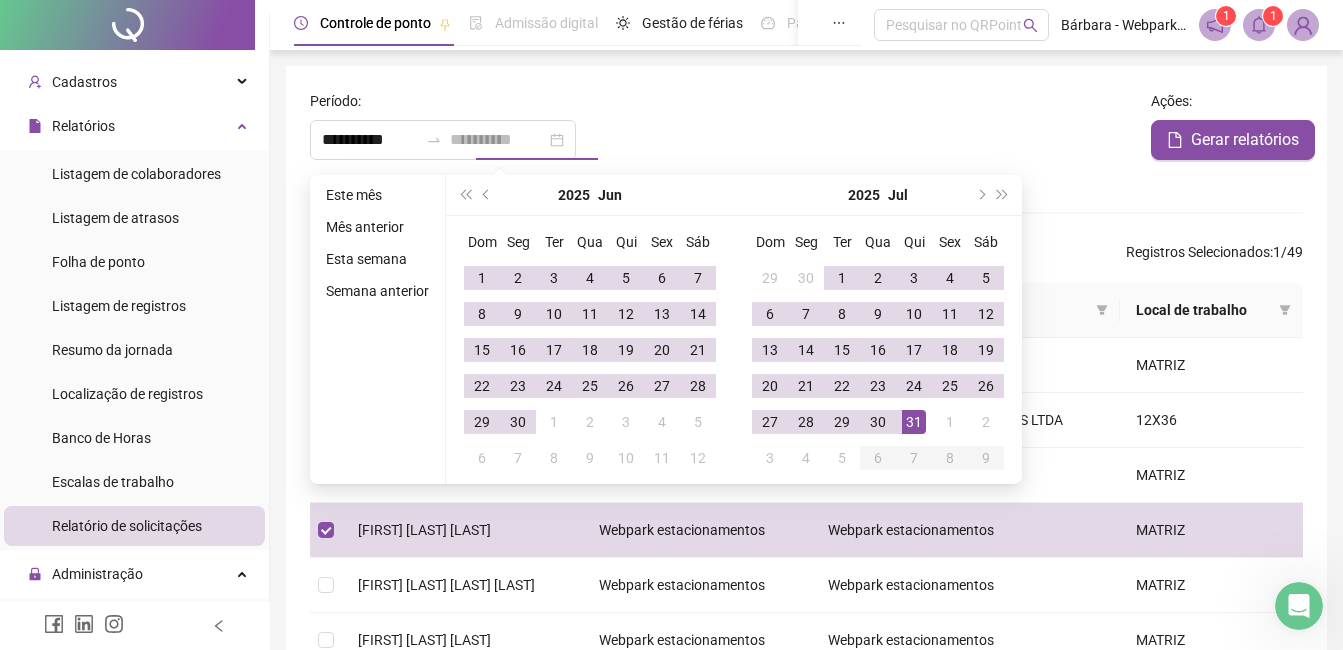 click on "31" at bounding box center (914, 422) 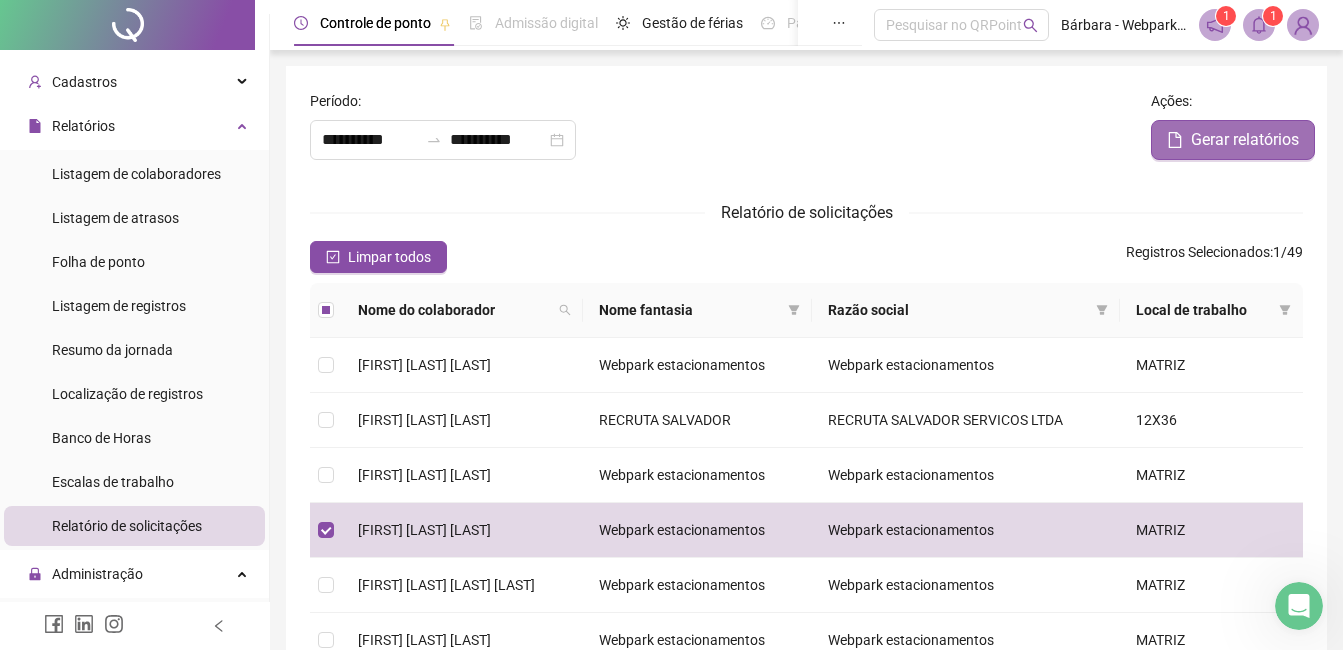 click on "Gerar relatórios" at bounding box center [1245, 140] 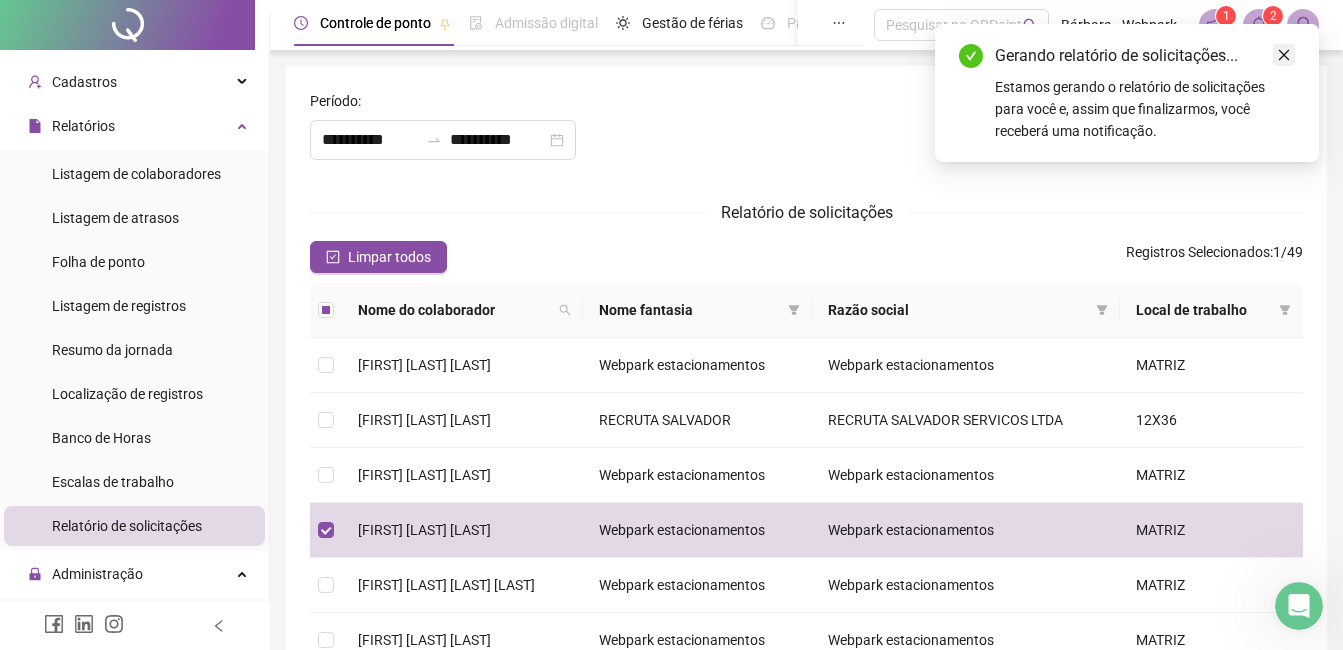 click 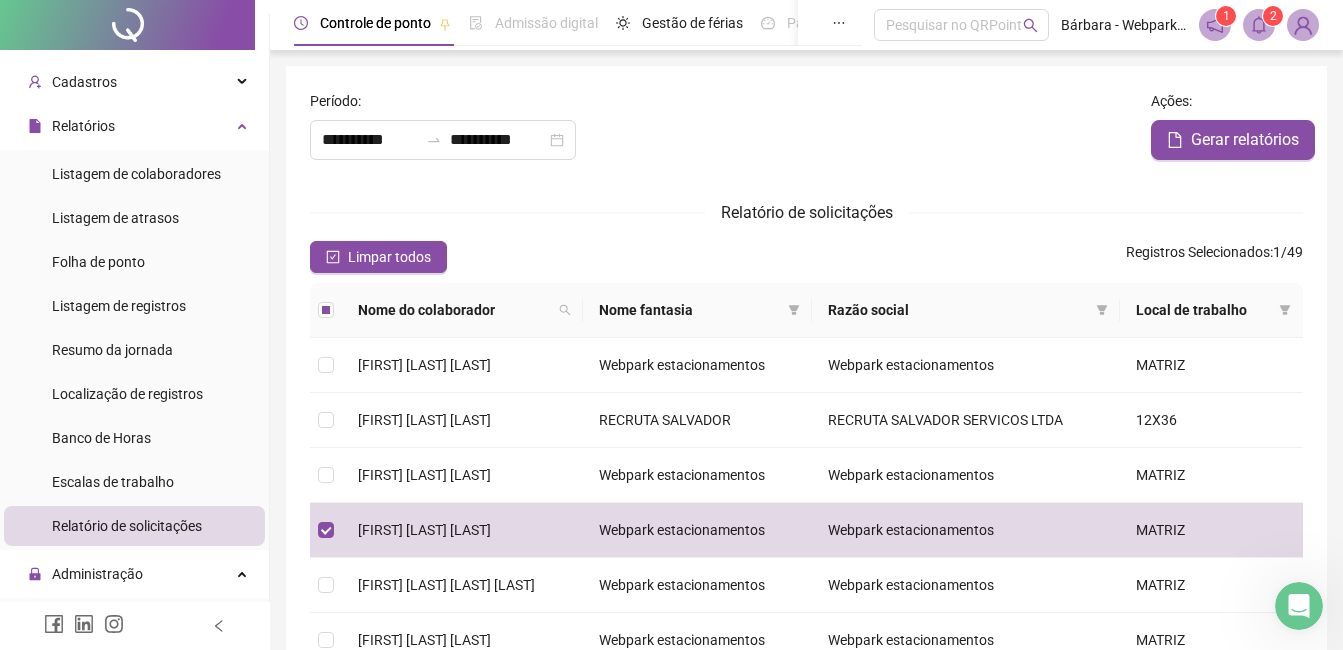 click 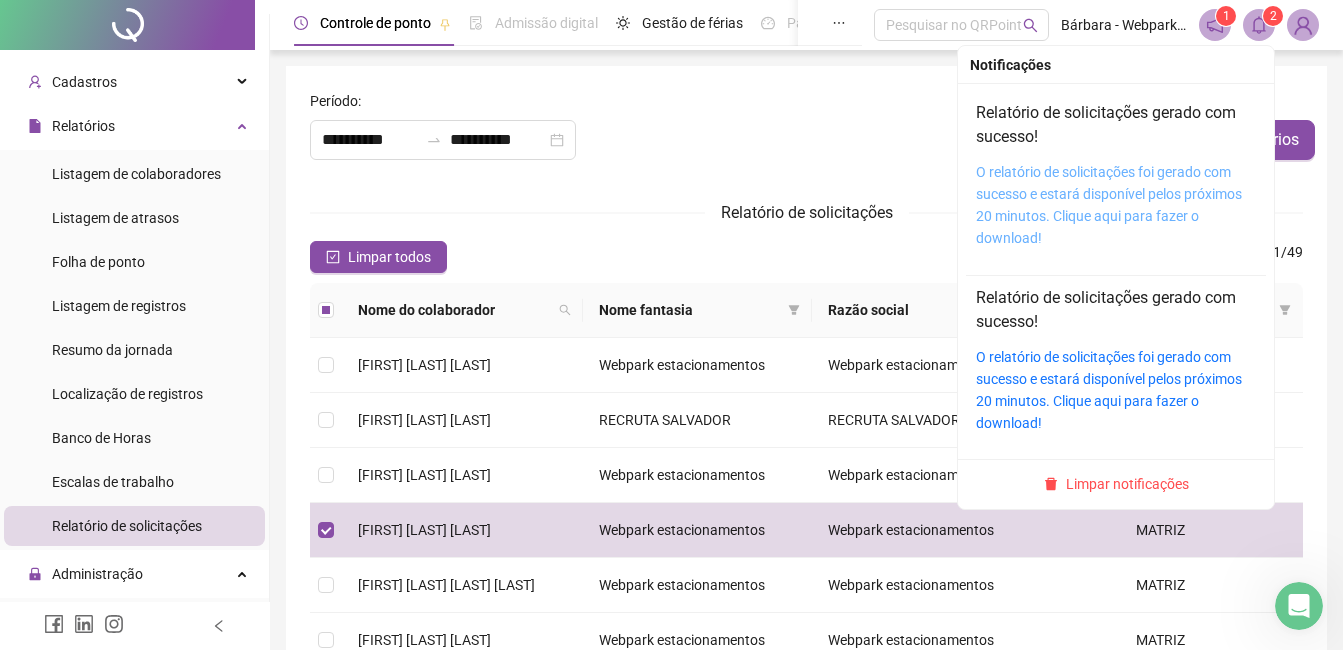click on "O relatório de solicitações foi gerado com sucesso e estará disponível pelos próximos 20 minutos.
Clique aqui para fazer o download!" at bounding box center (1109, 205) 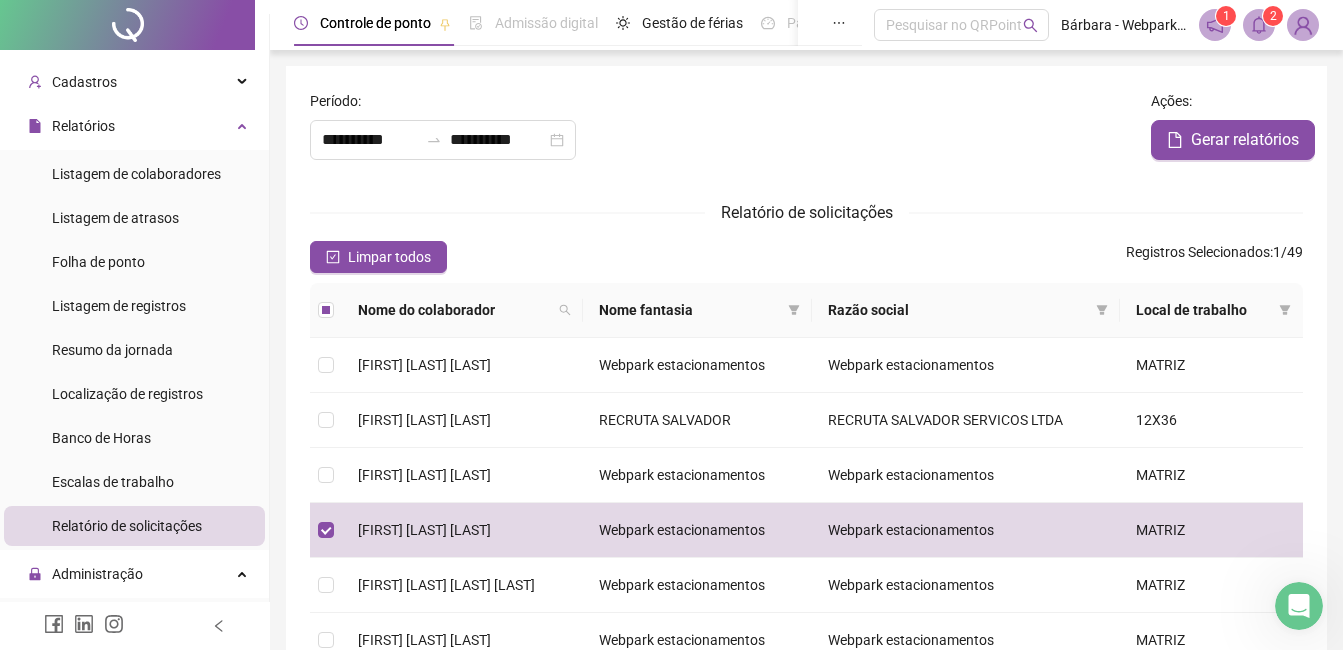 scroll, scrollTop: 0, scrollLeft: 0, axis: both 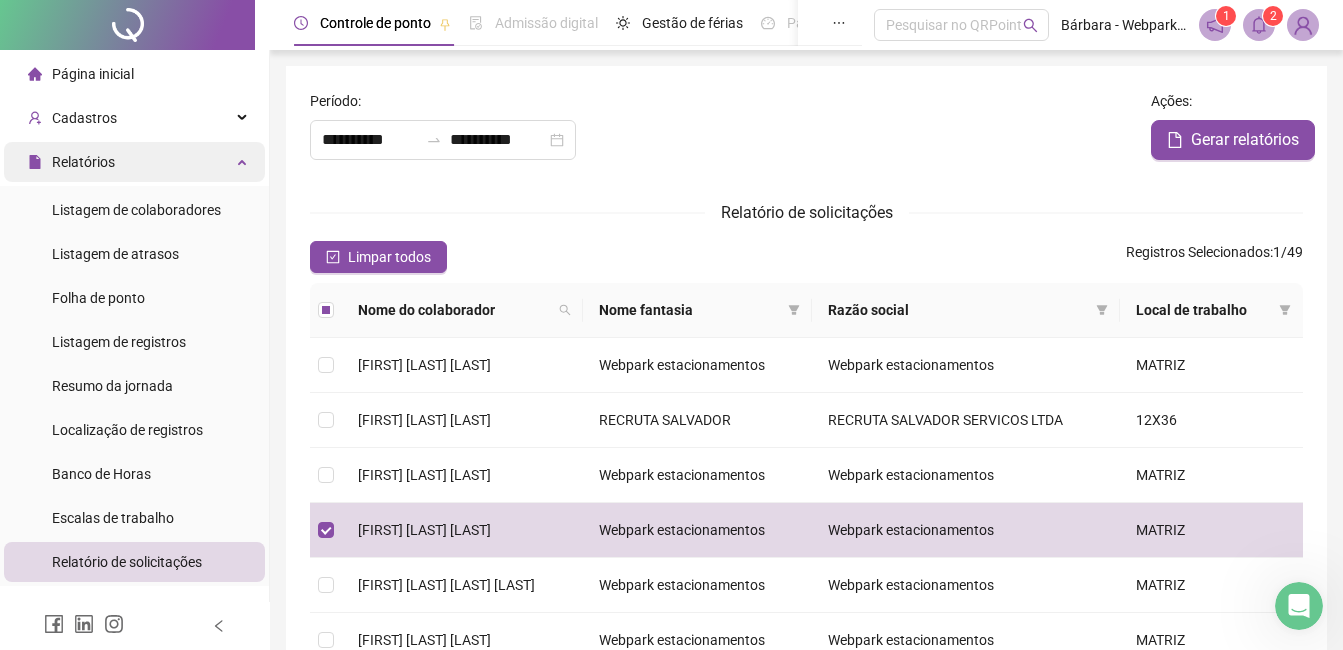click on "Relatórios" at bounding box center (134, 162) 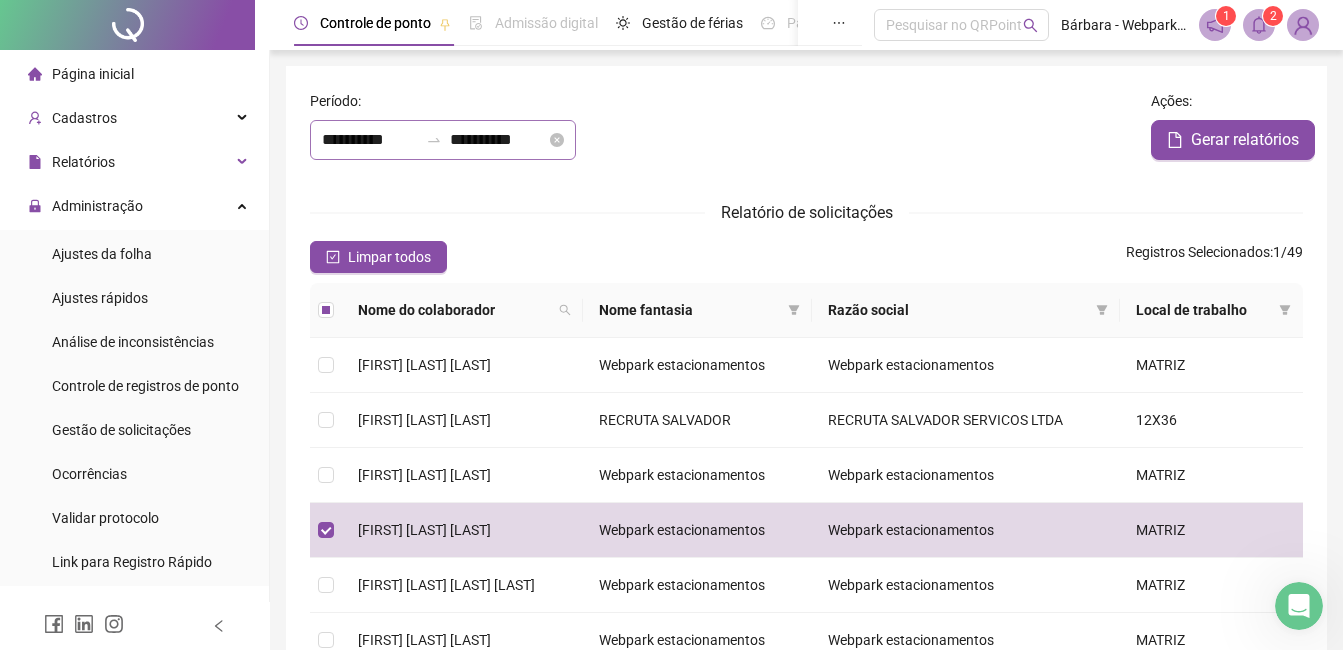 click on "**********" at bounding box center [443, 140] 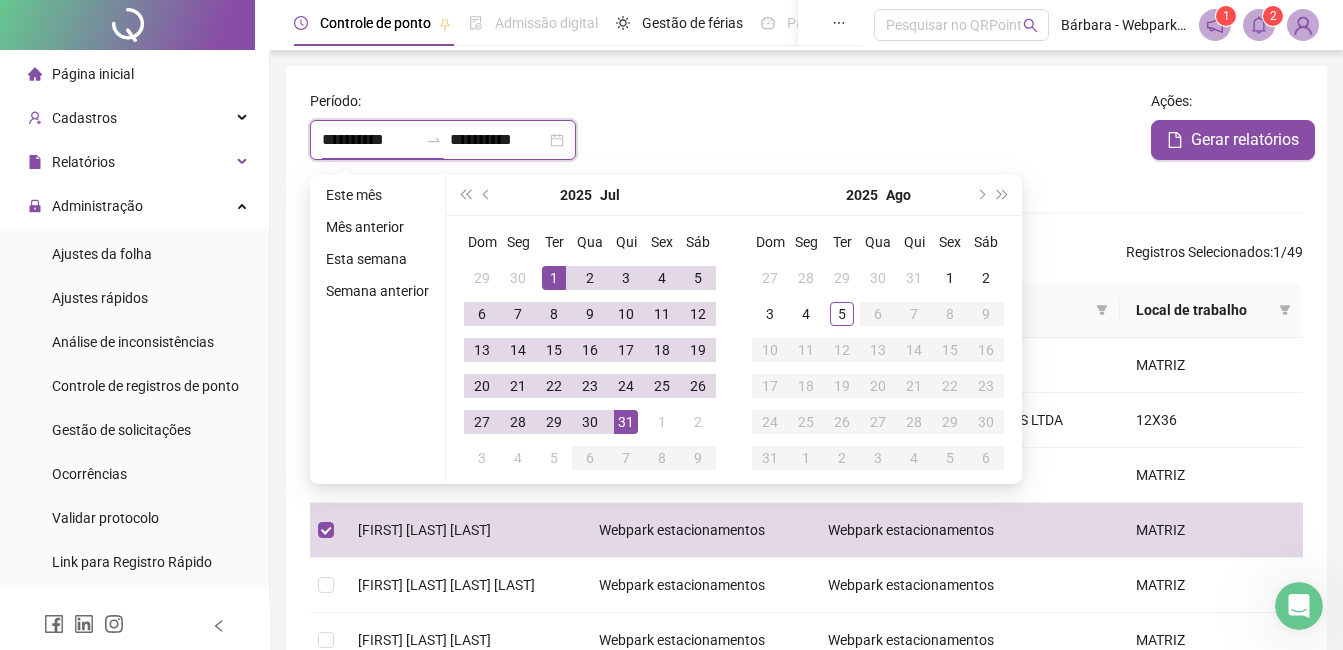 type on "**********" 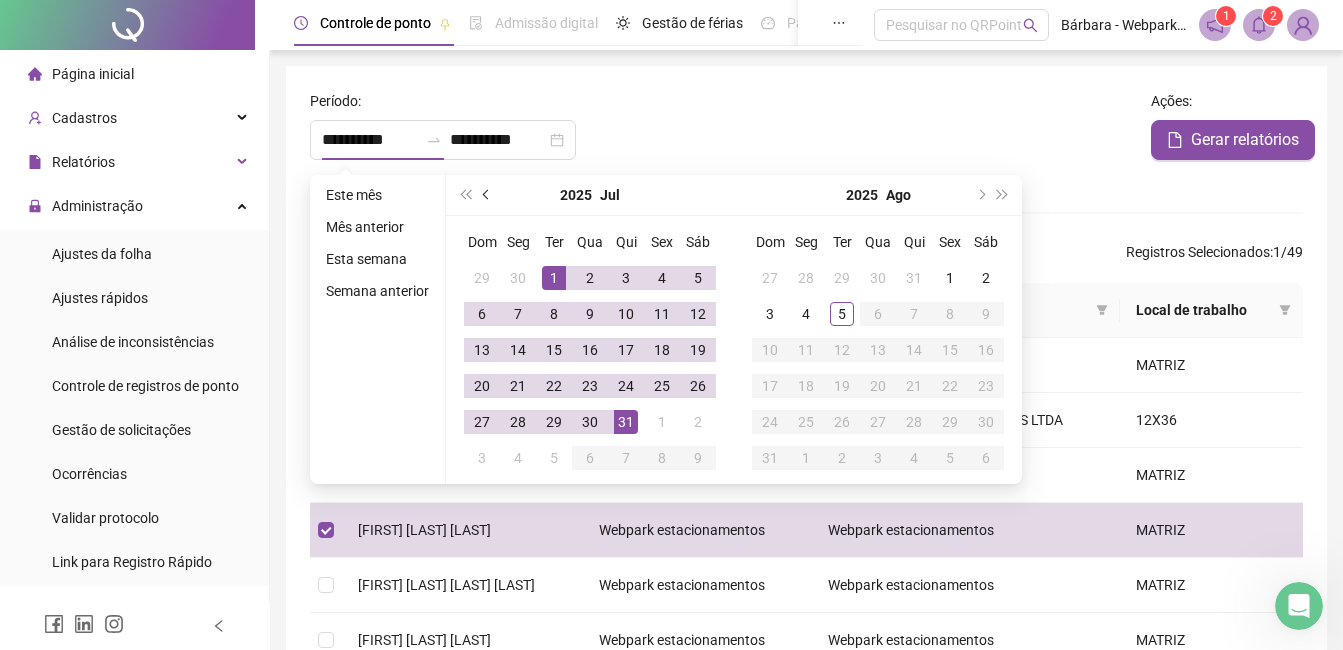 click at bounding box center (487, 195) 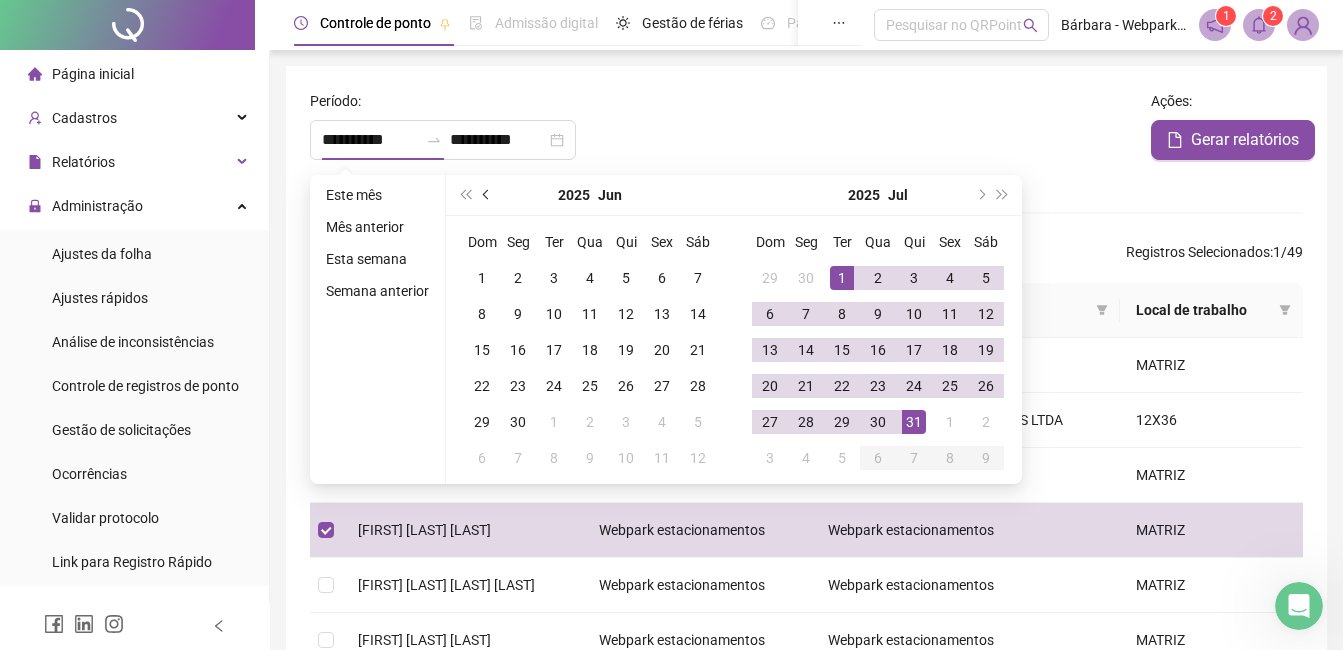 click at bounding box center (488, 195) 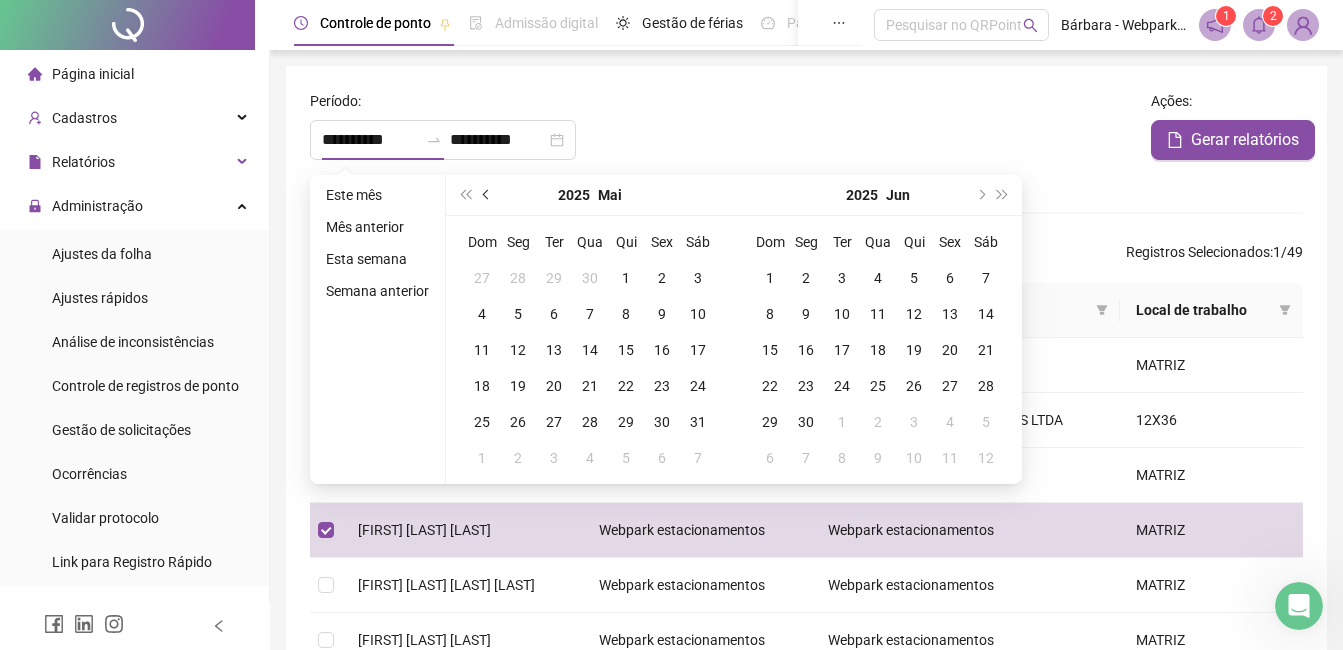 click at bounding box center (488, 195) 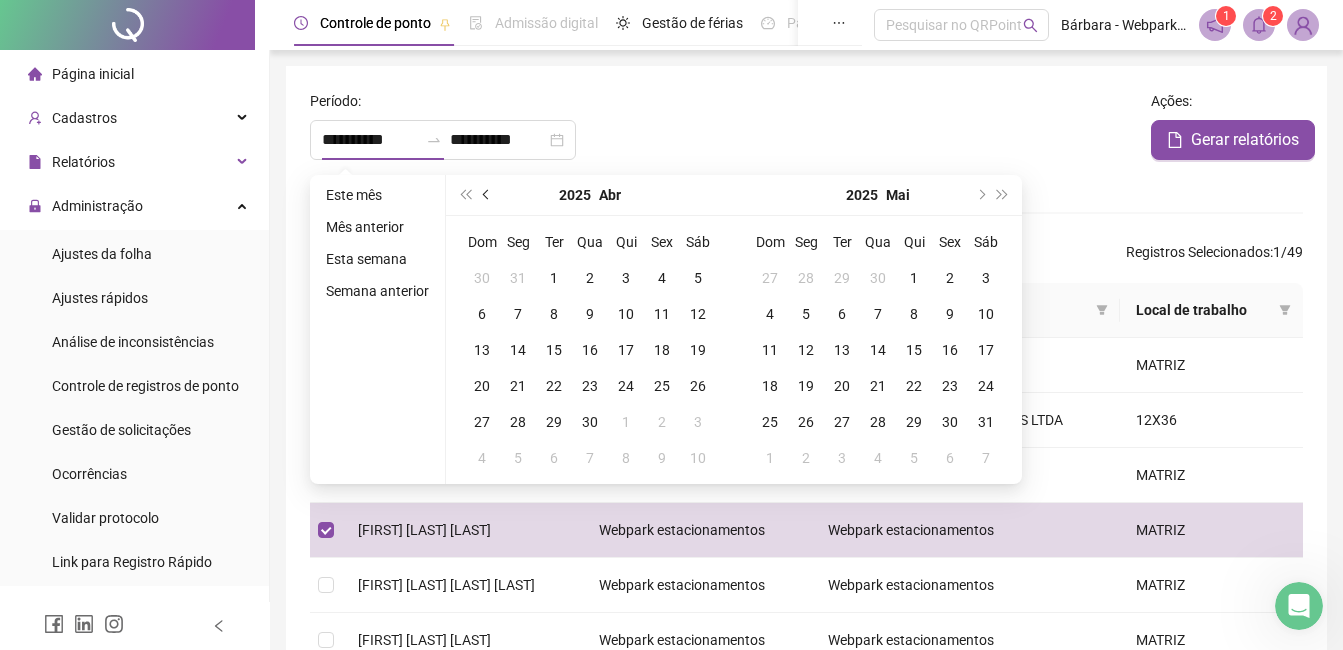 click at bounding box center (488, 195) 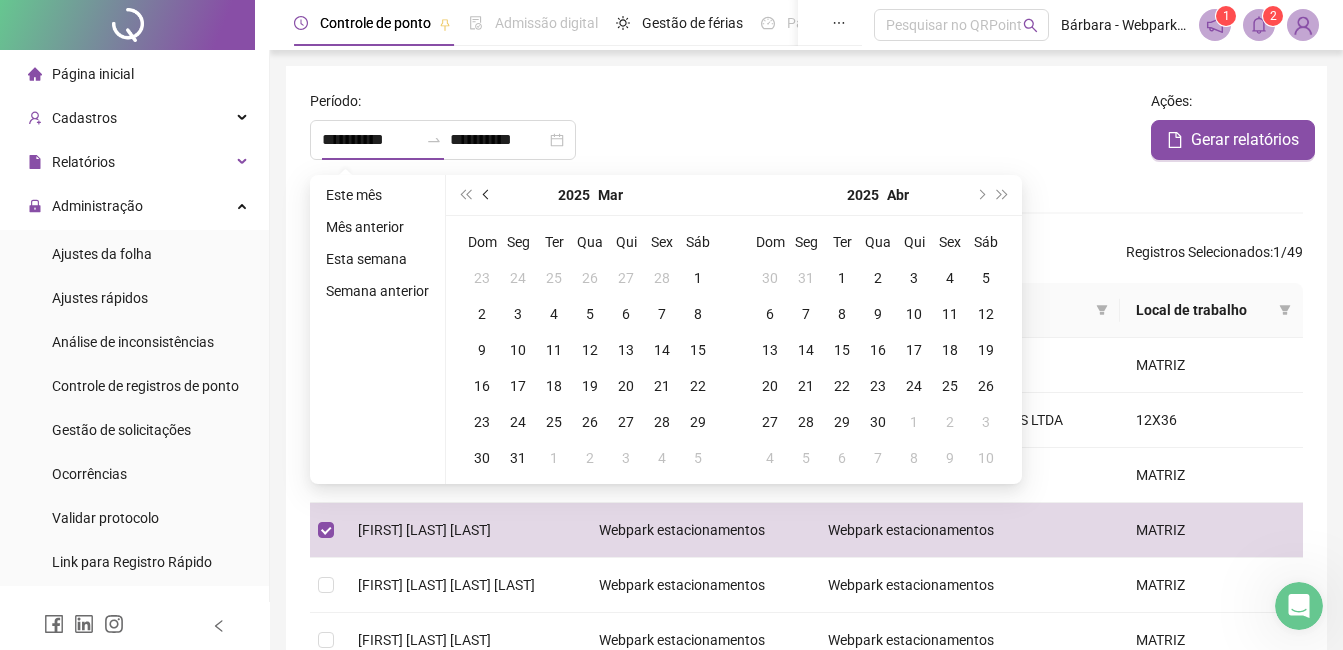 click at bounding box center [488, 195] 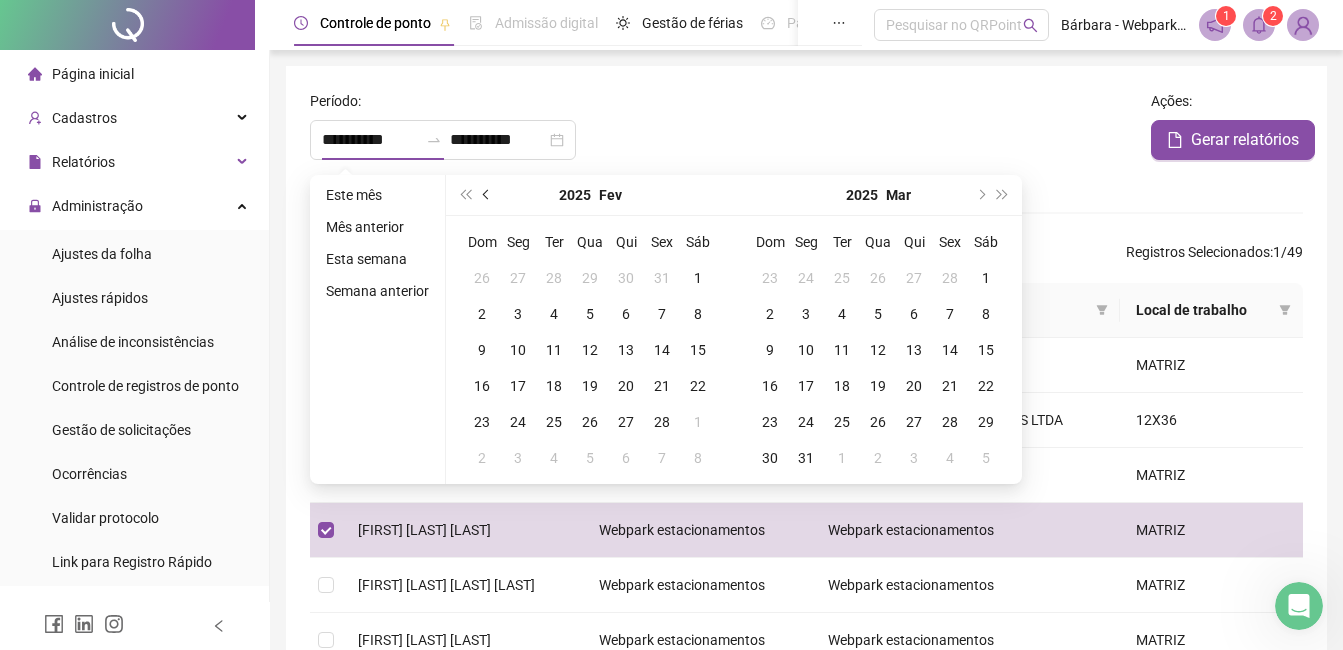 click at bounding box center (488, 195) 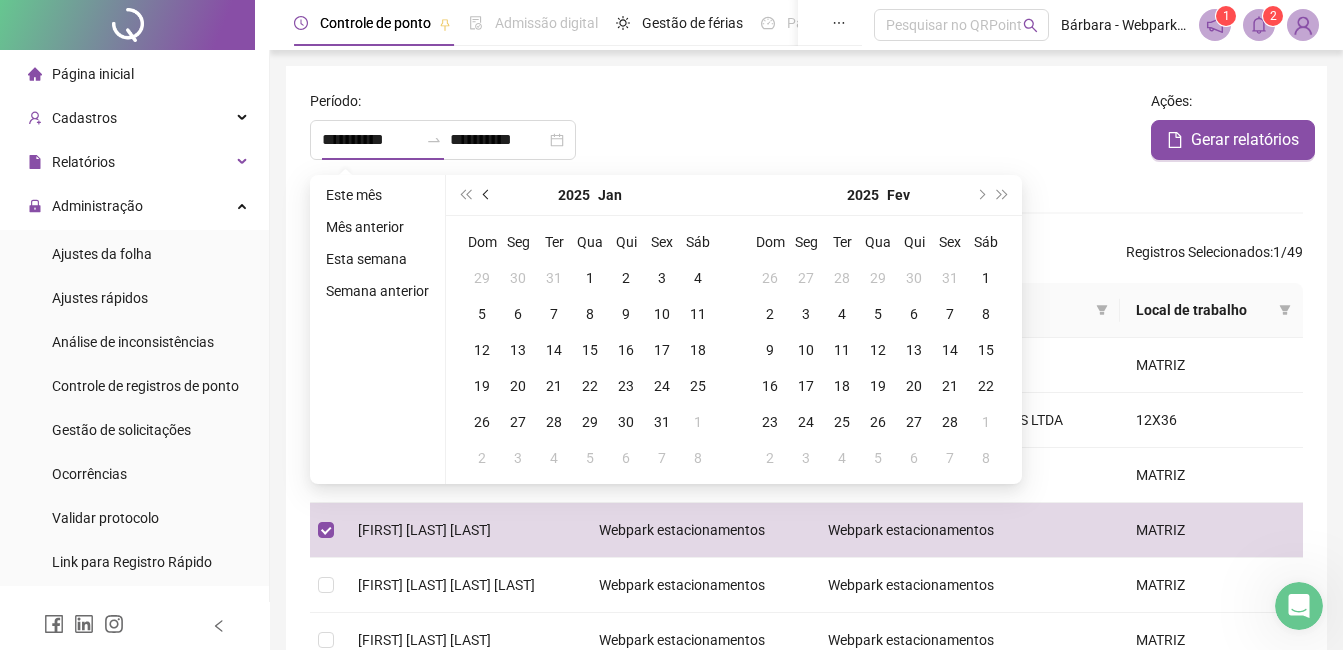 click at bounding box center [488, 195] 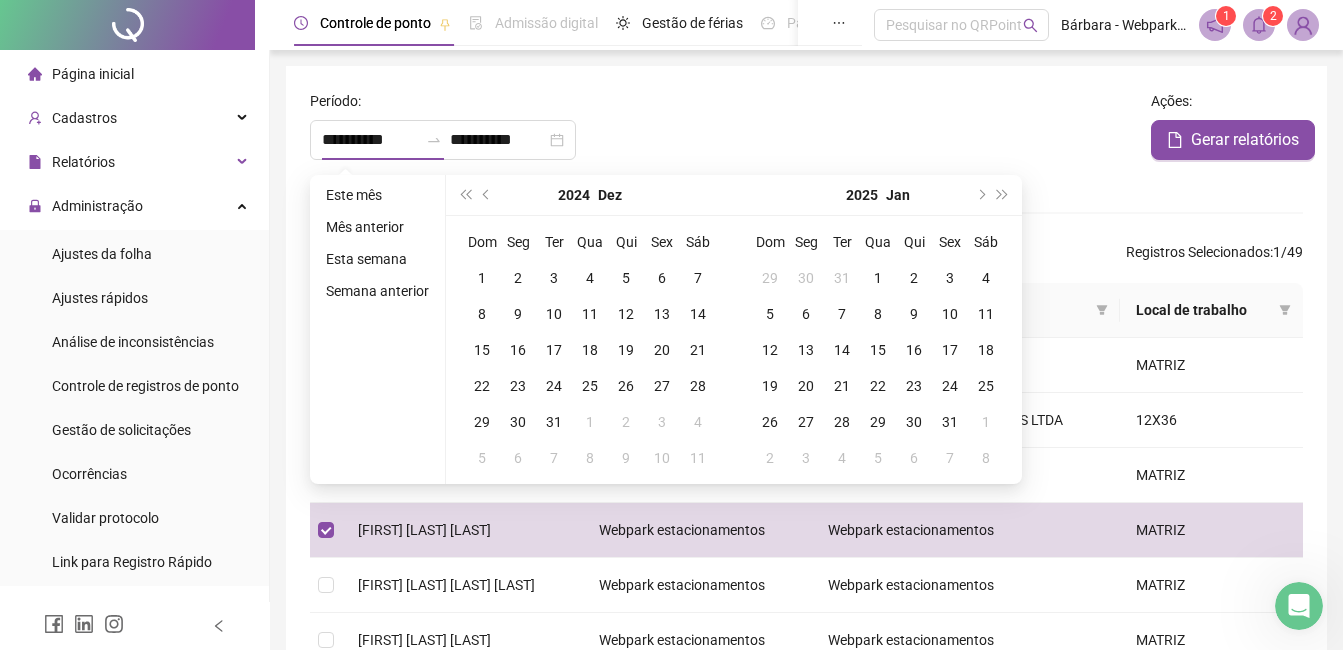 type 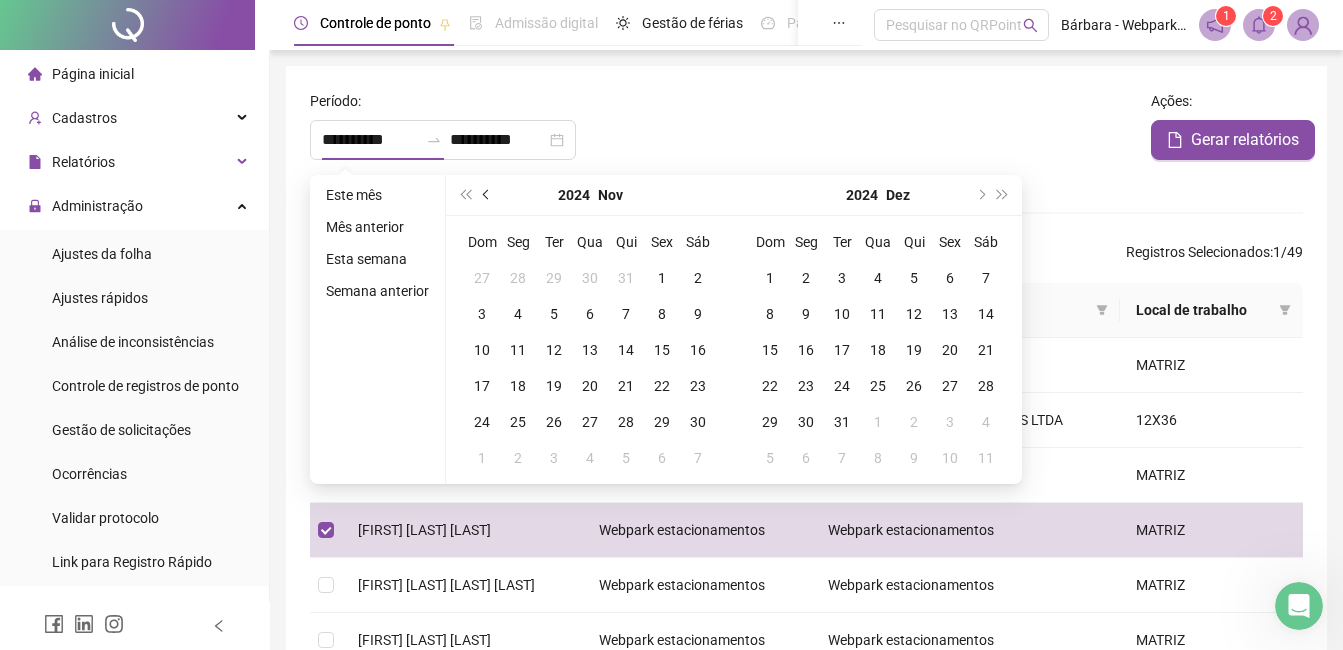 click at bounding box center (487, 195) 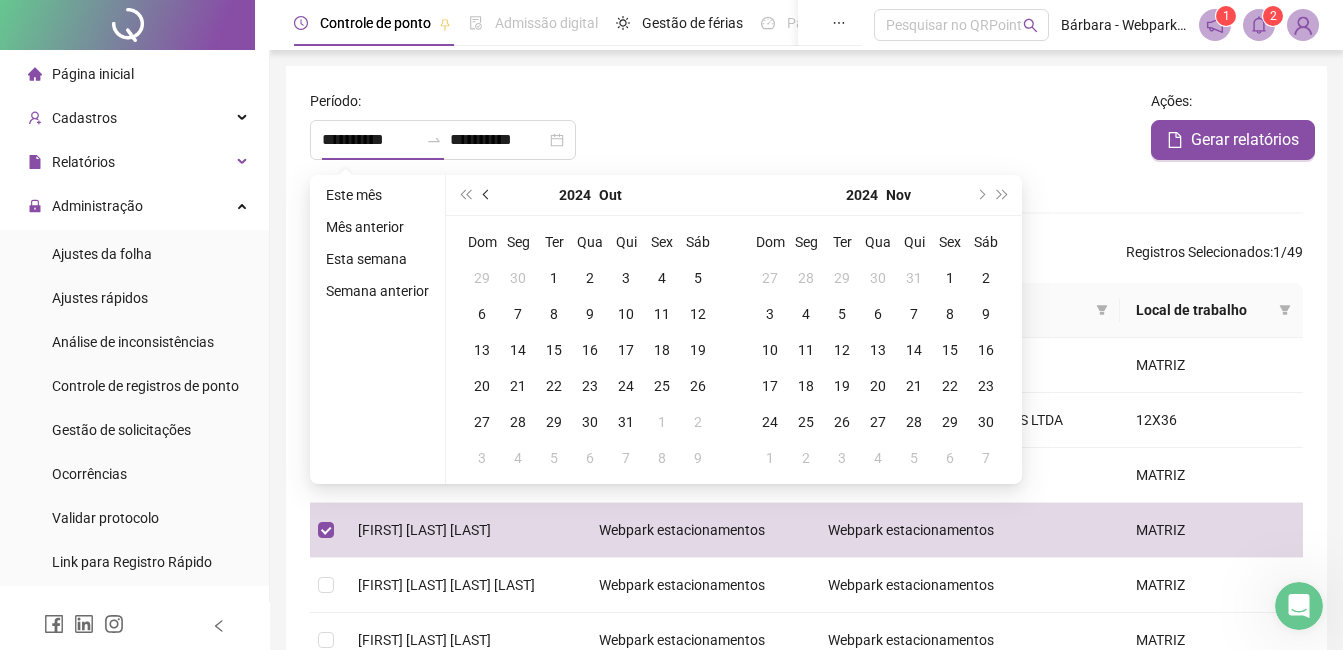 click at bounding box center [487, 195] 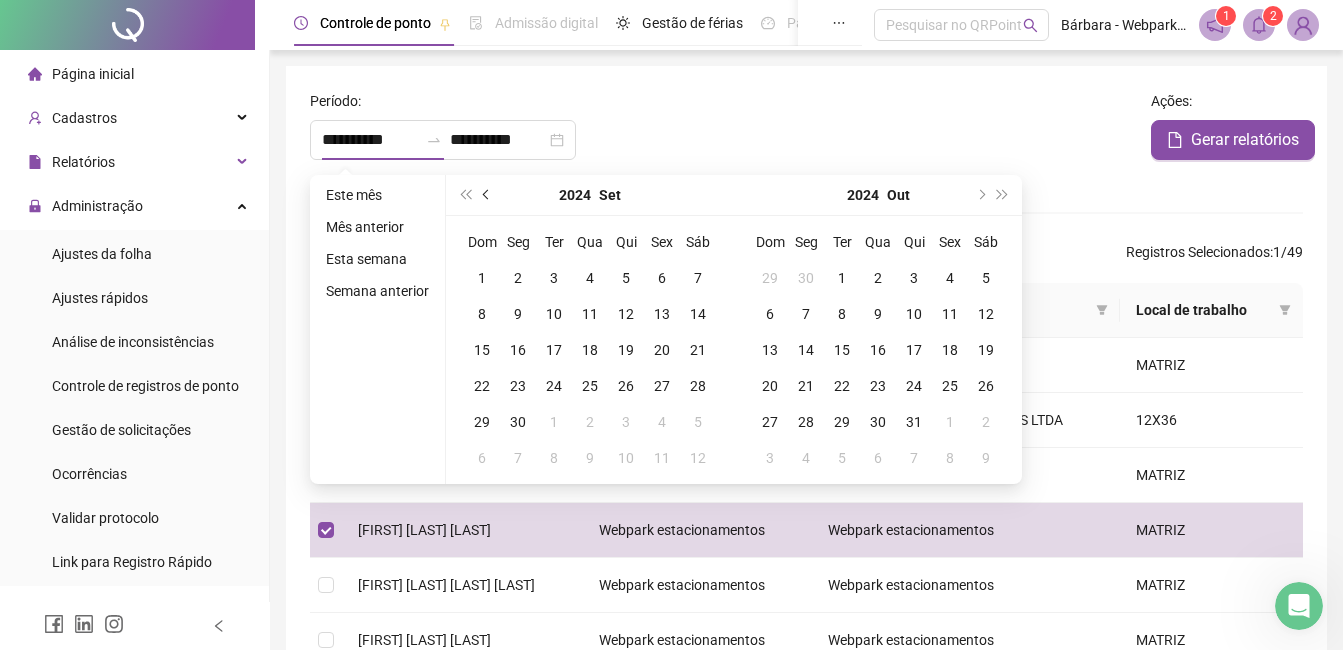 click at bounding box center (487, 195) 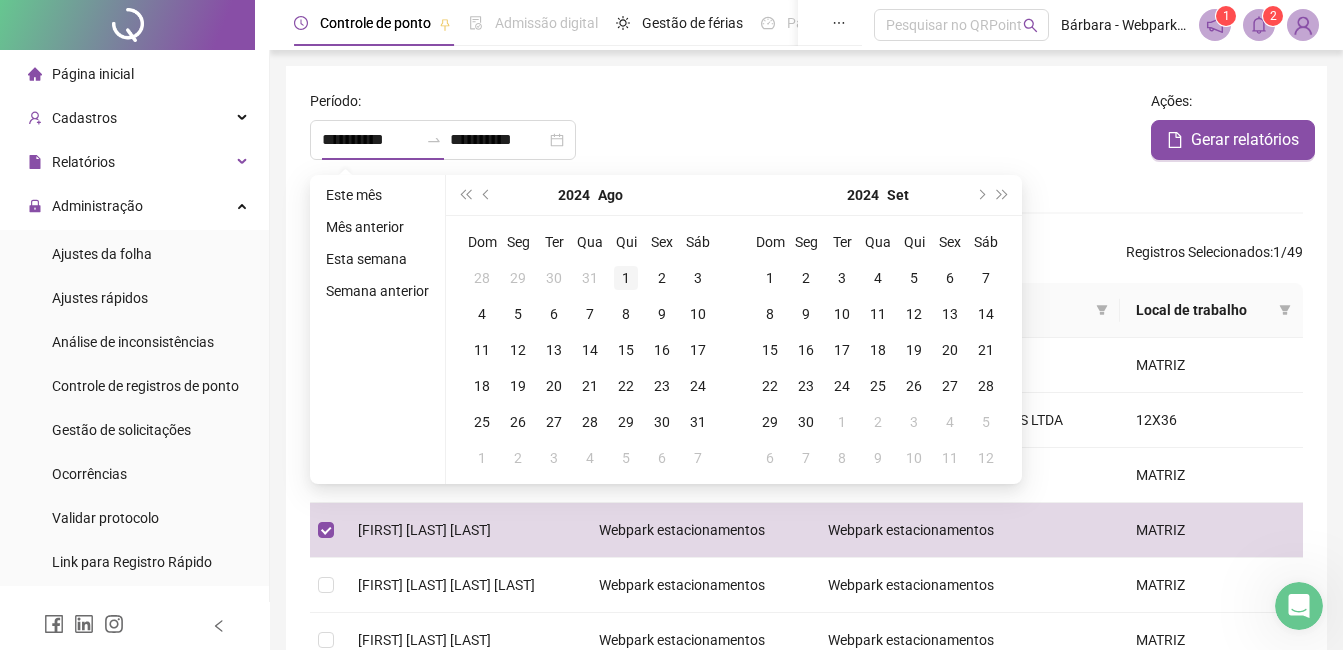 type on "**********" 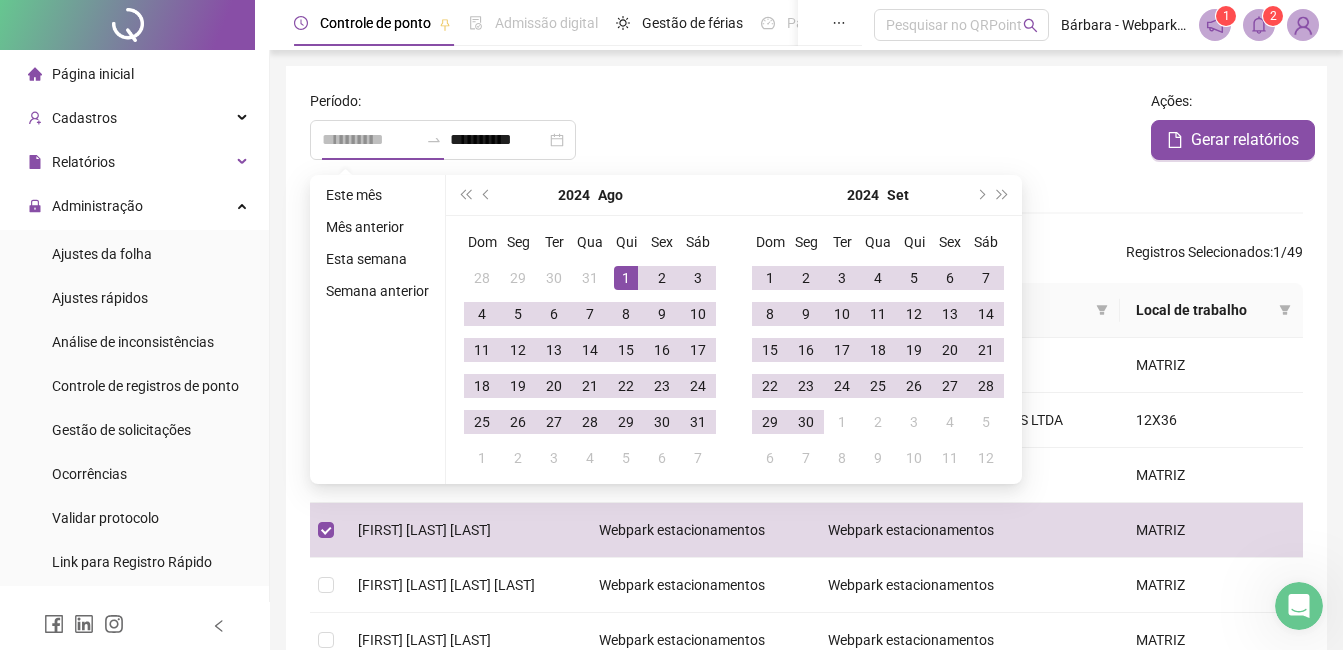 click on "1" at bounding box center (626, 278) 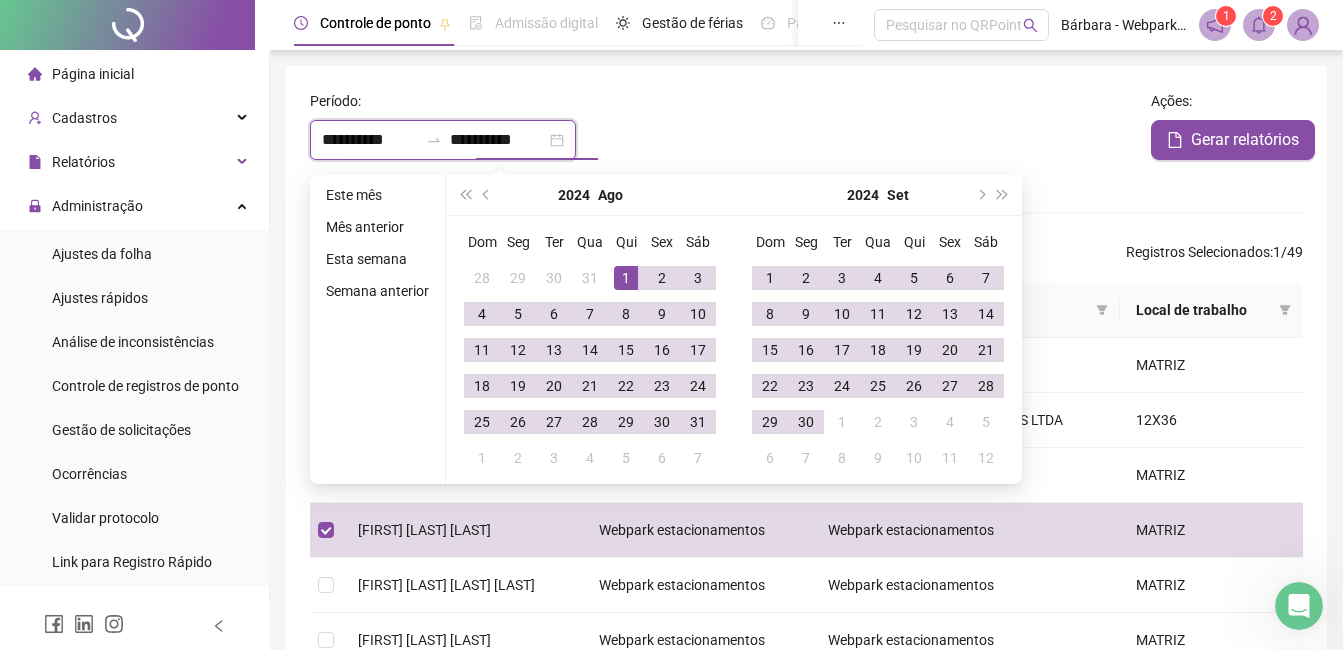 type on "**********" 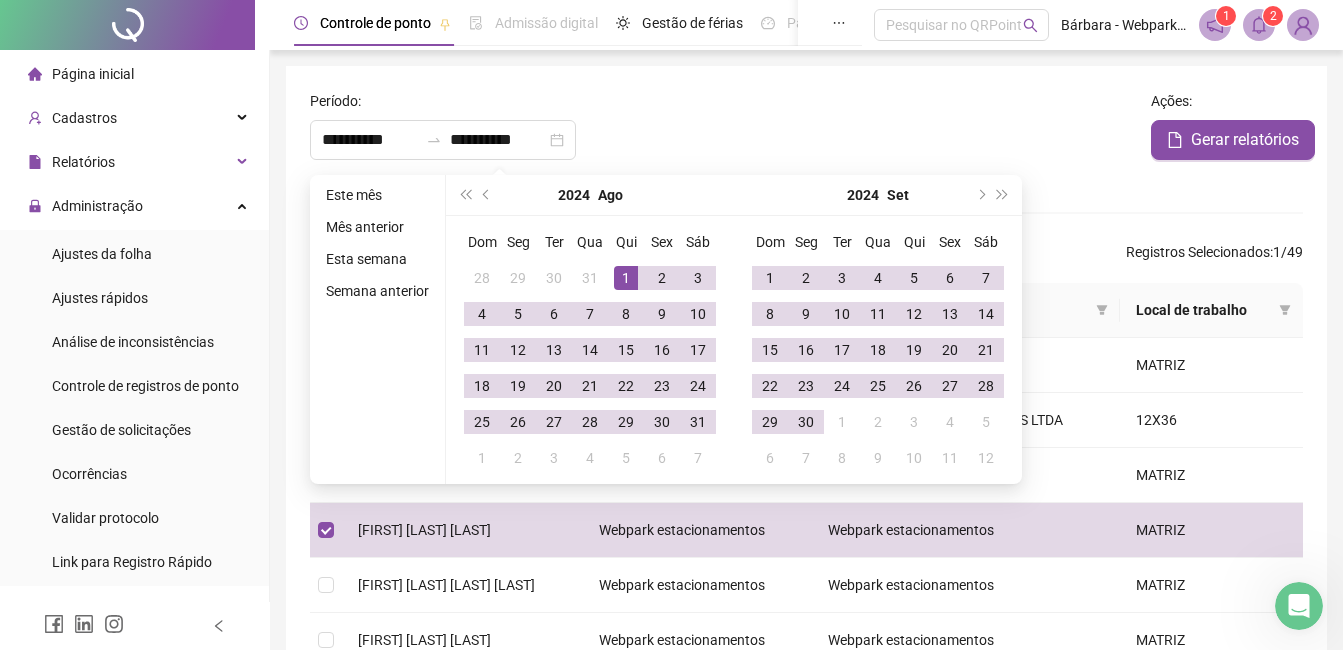 click on "**********" at bounding box center [722, 137] 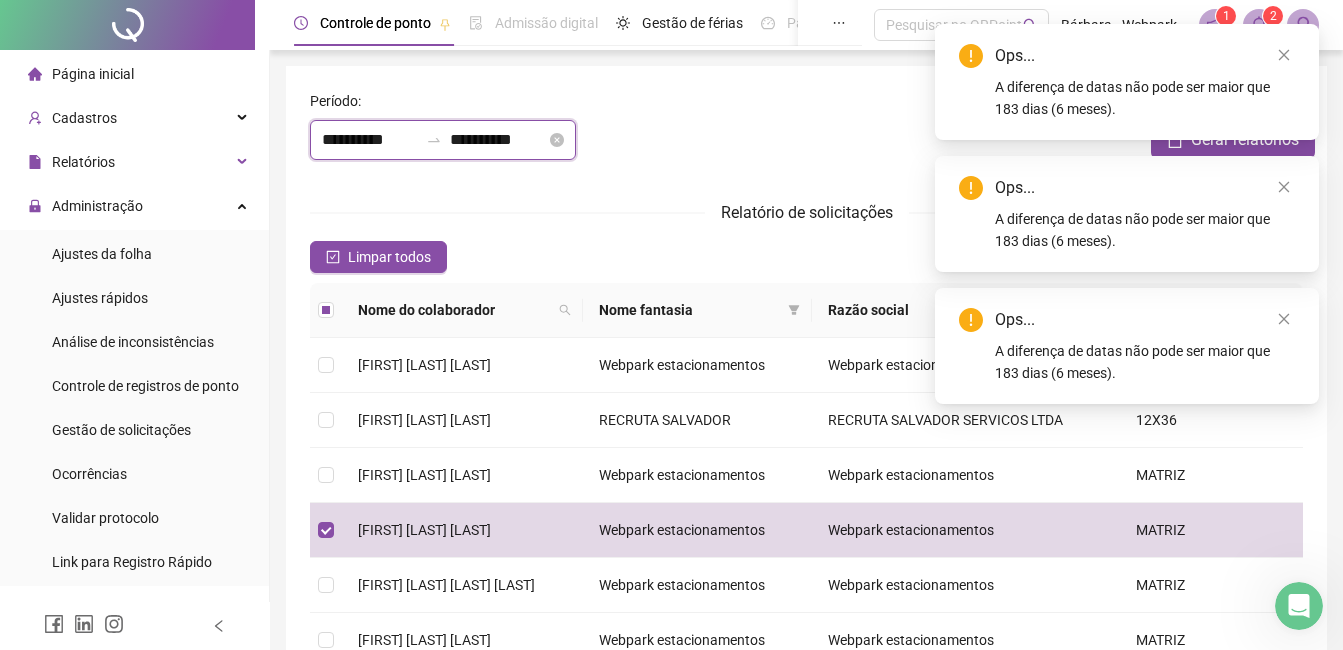 click on "**********" at bounding box center (370, 140) 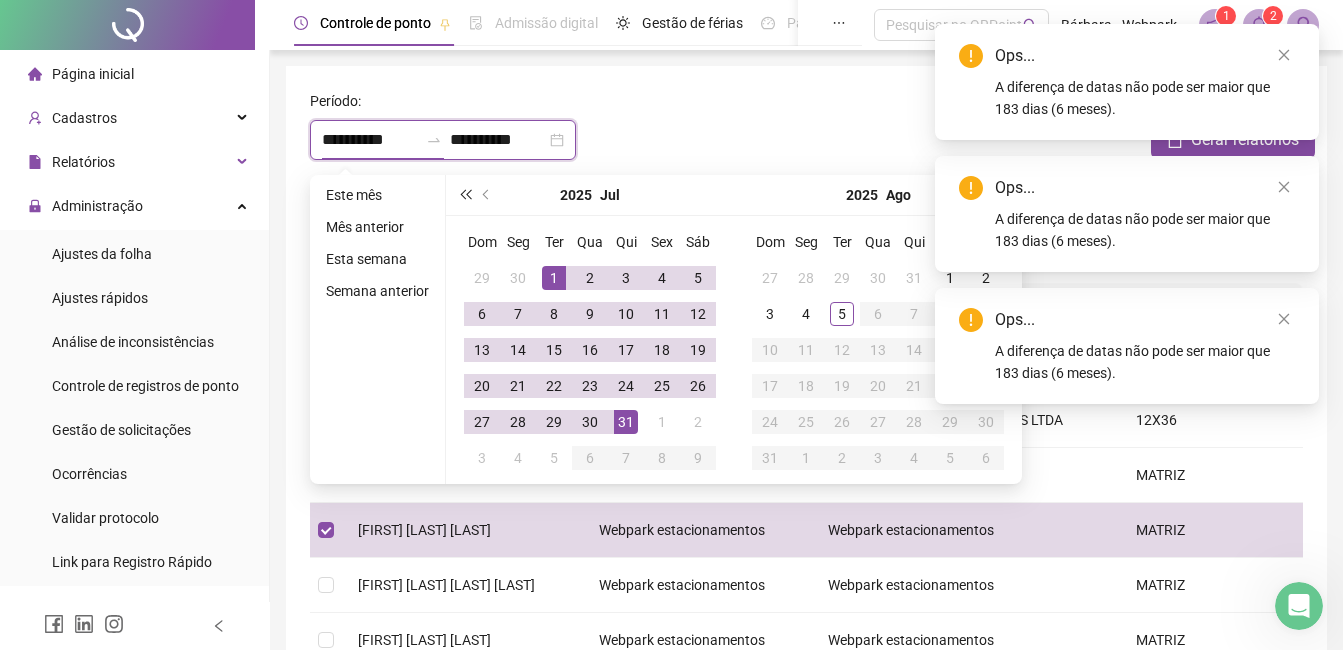 type on "**********" 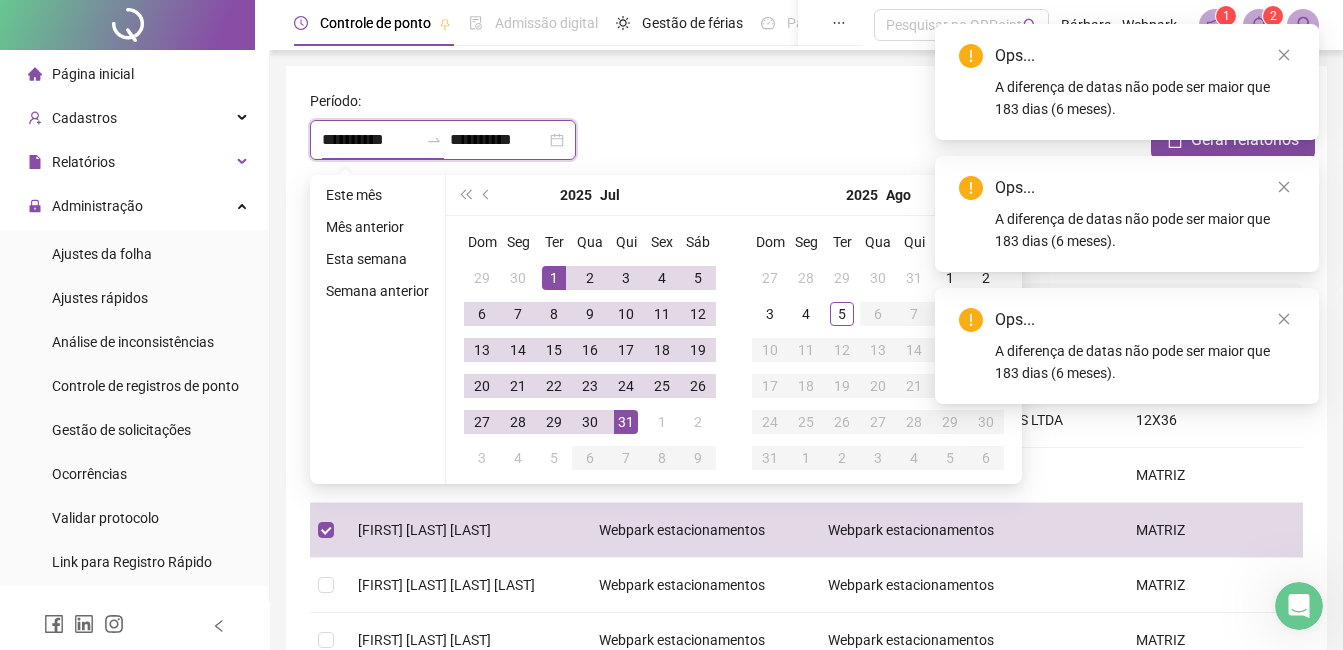type on "**********" 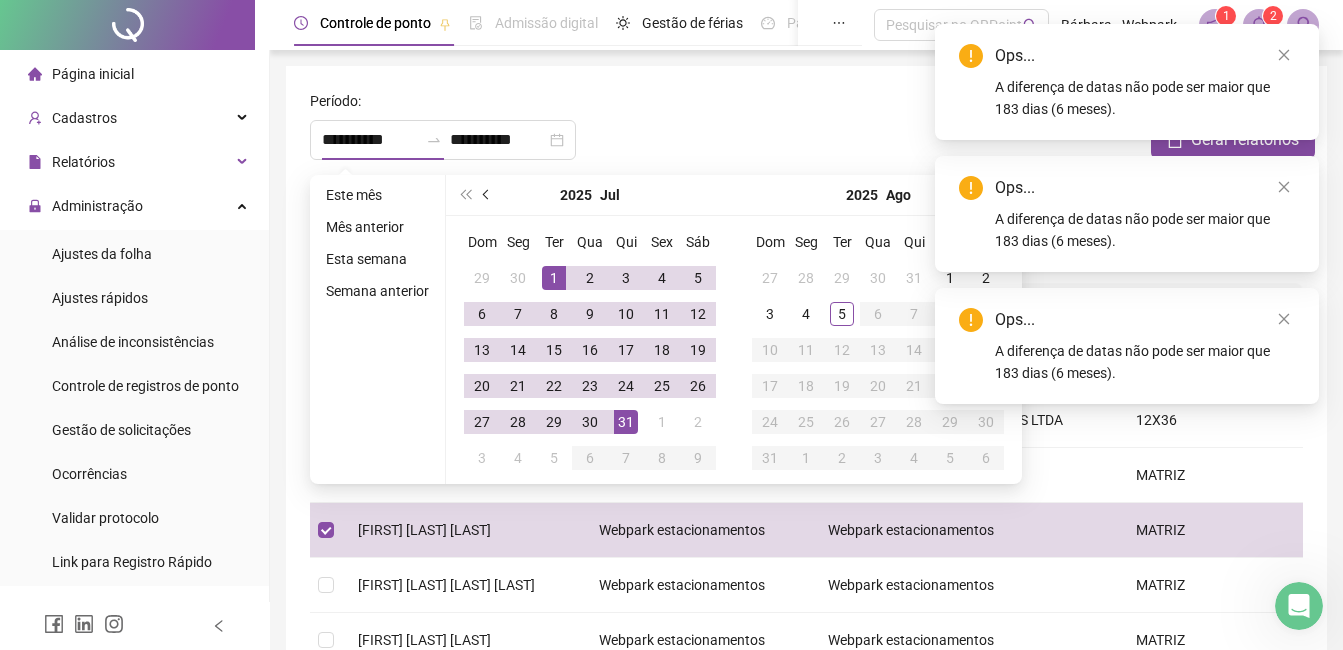 click at bounding box center (487, 195) 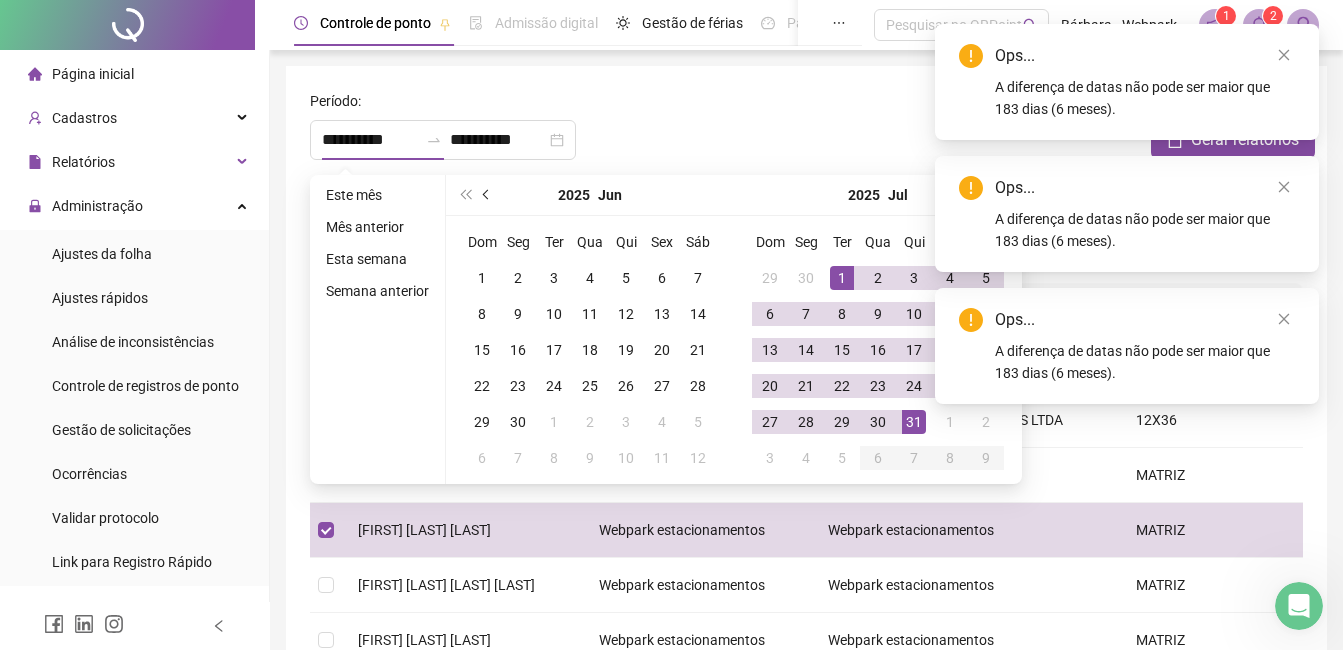 click at bounding box center (487, 195) 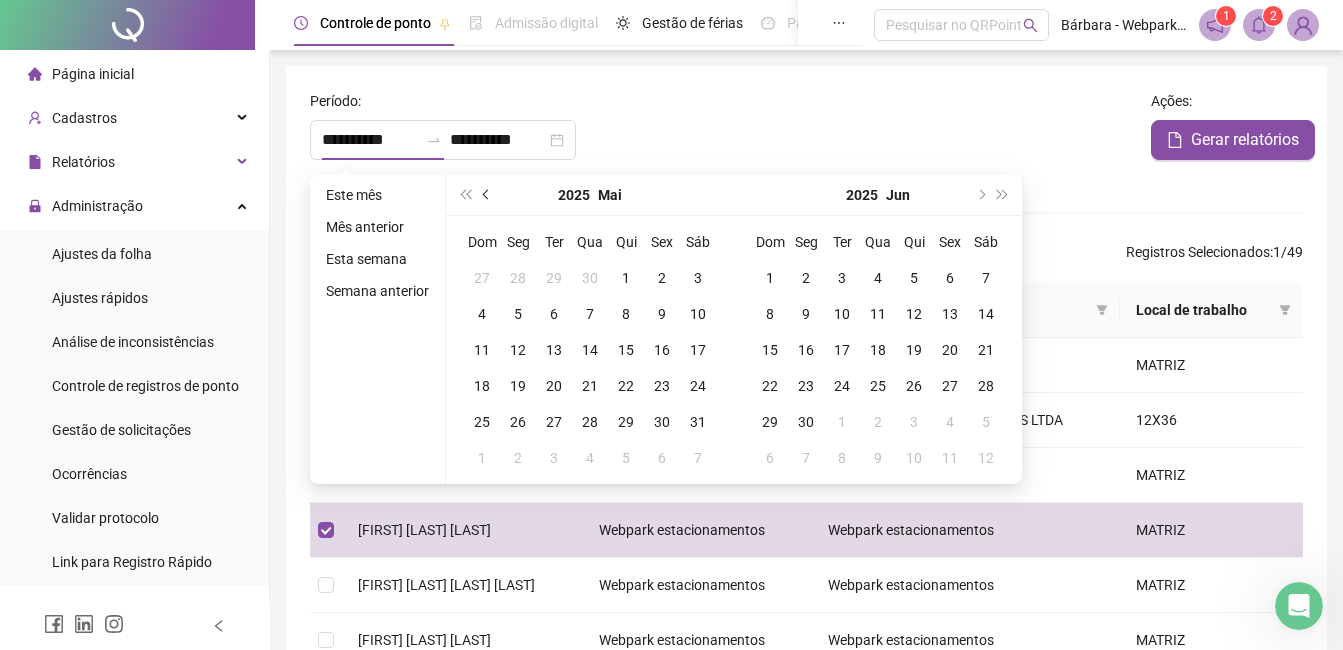 click at bounding box center [487, 195] 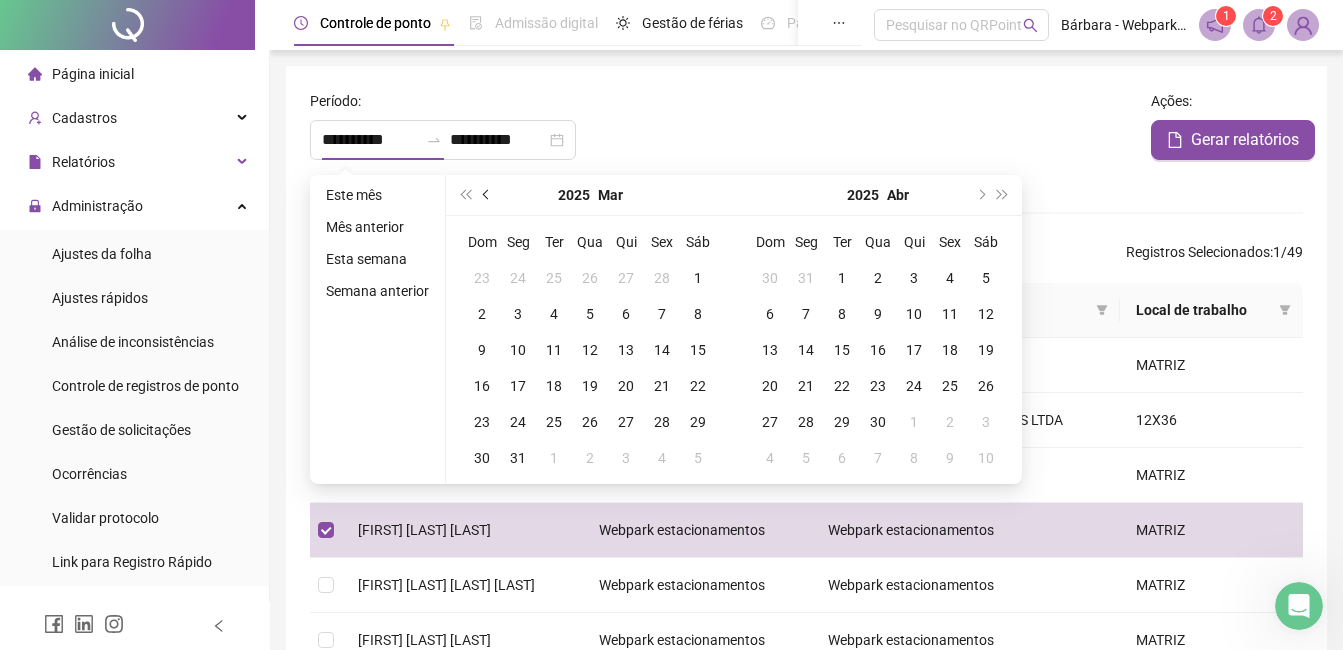 click at bounding box center (487, 195) 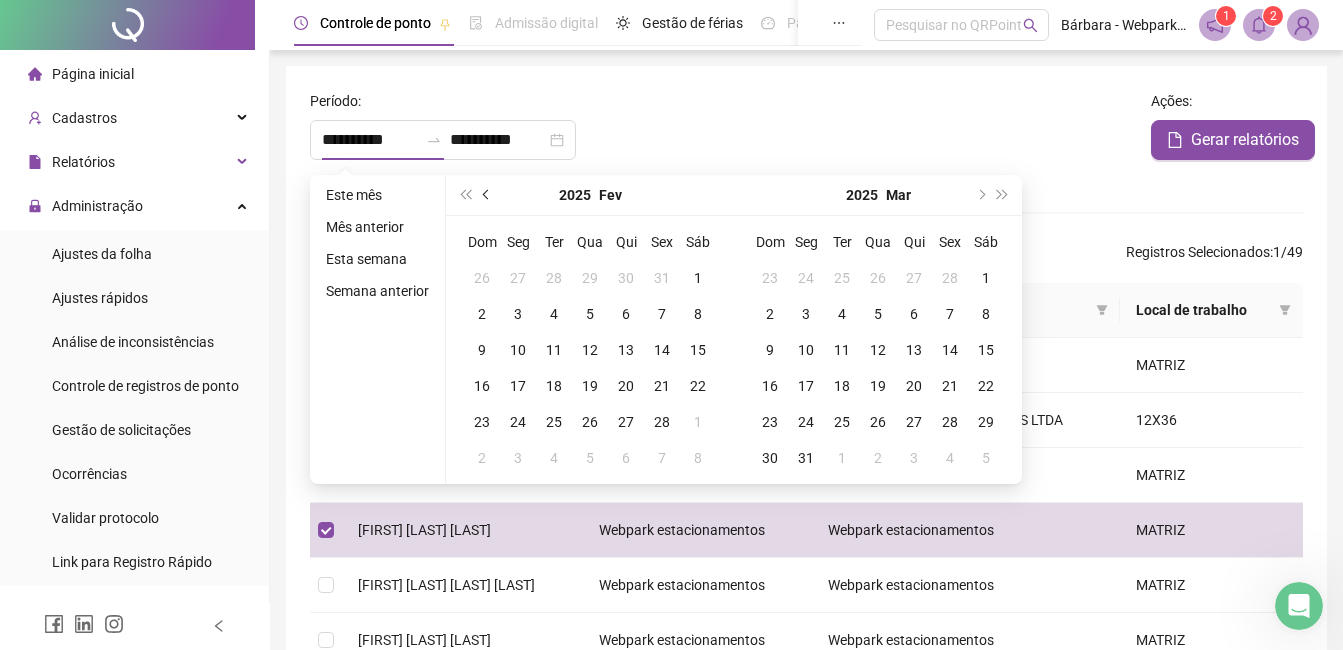click at bounding box center [487, 195] 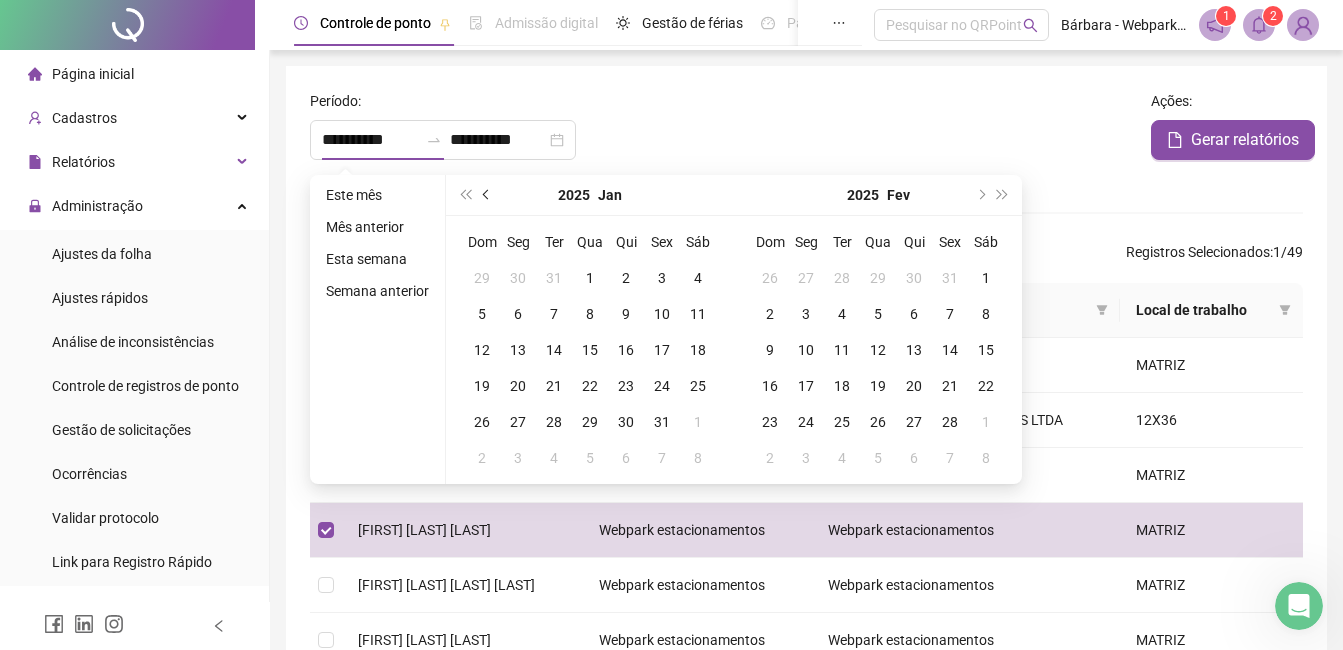 click at bounding box center [487, 195] 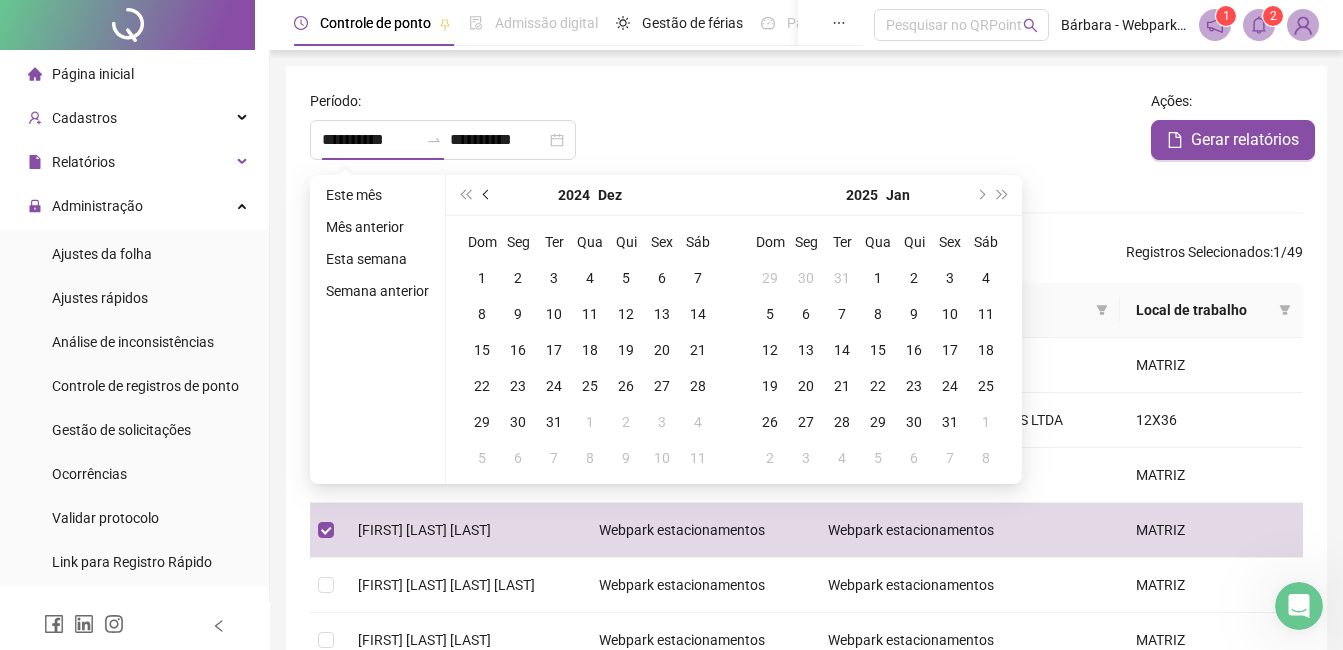 click at bounding box center (487, 195) 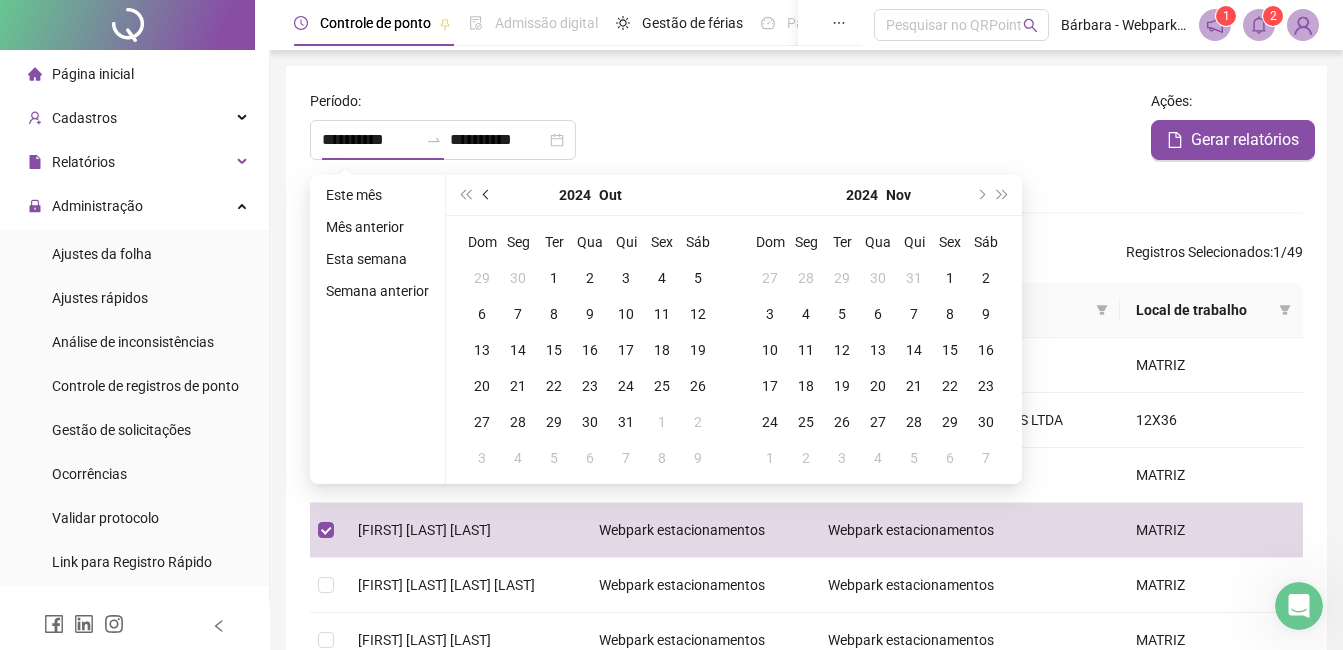 click at bounding box center (487, 195) 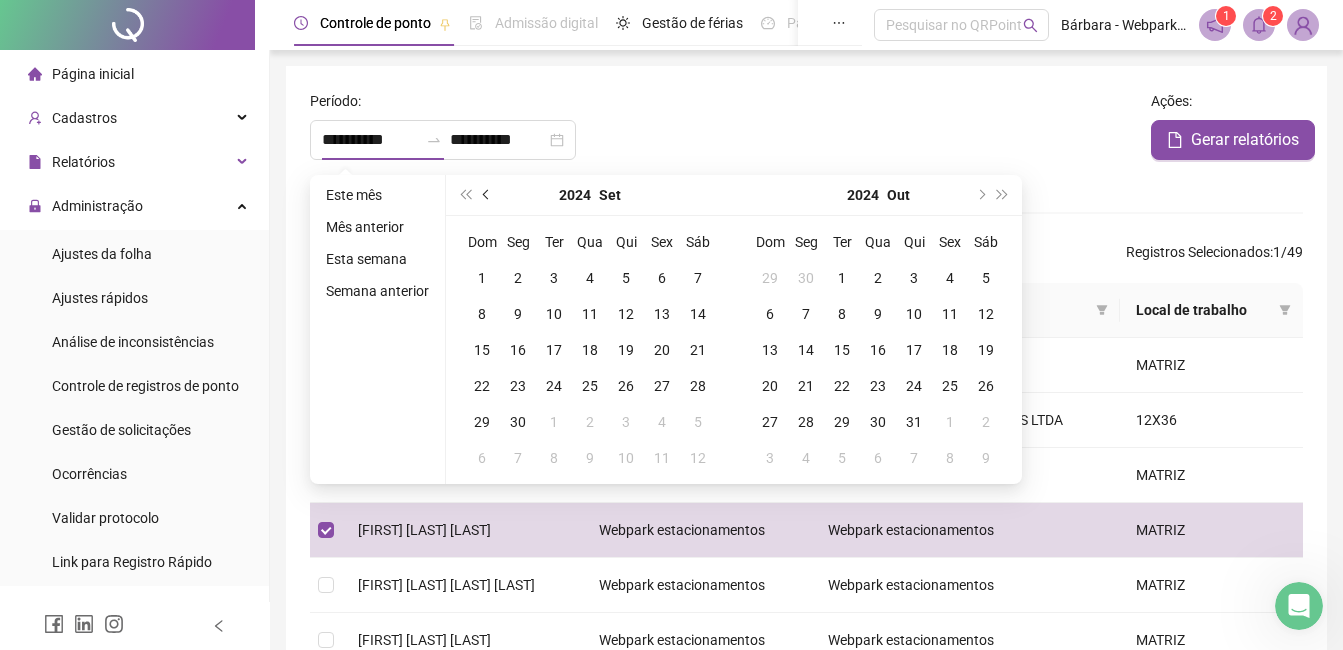 click at bounding box center (487, 195) 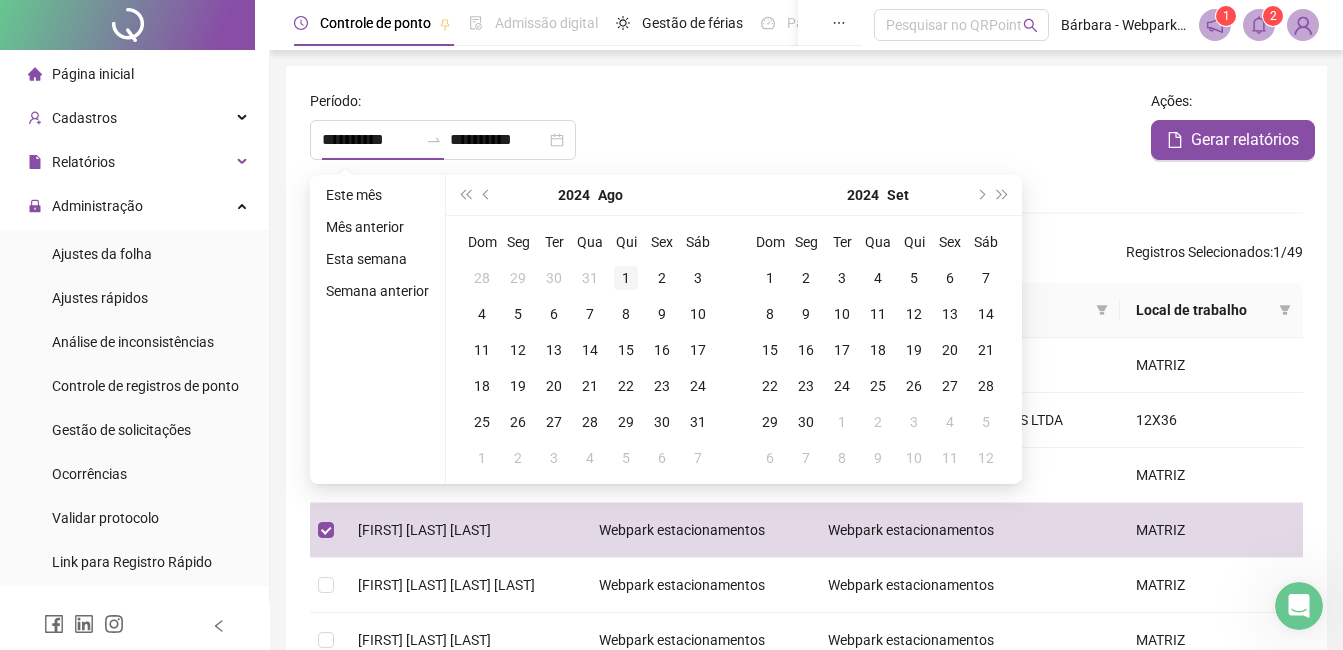 type on "**********" 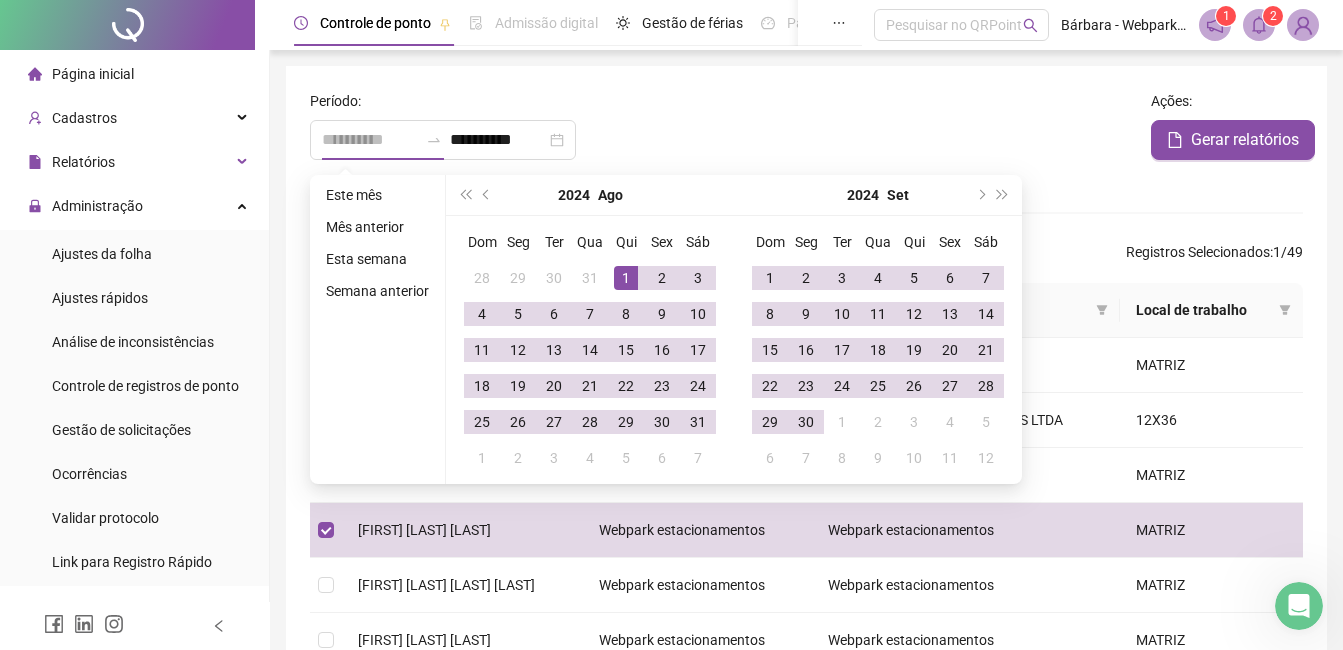 click on "1" at bounding box center [626, 278] 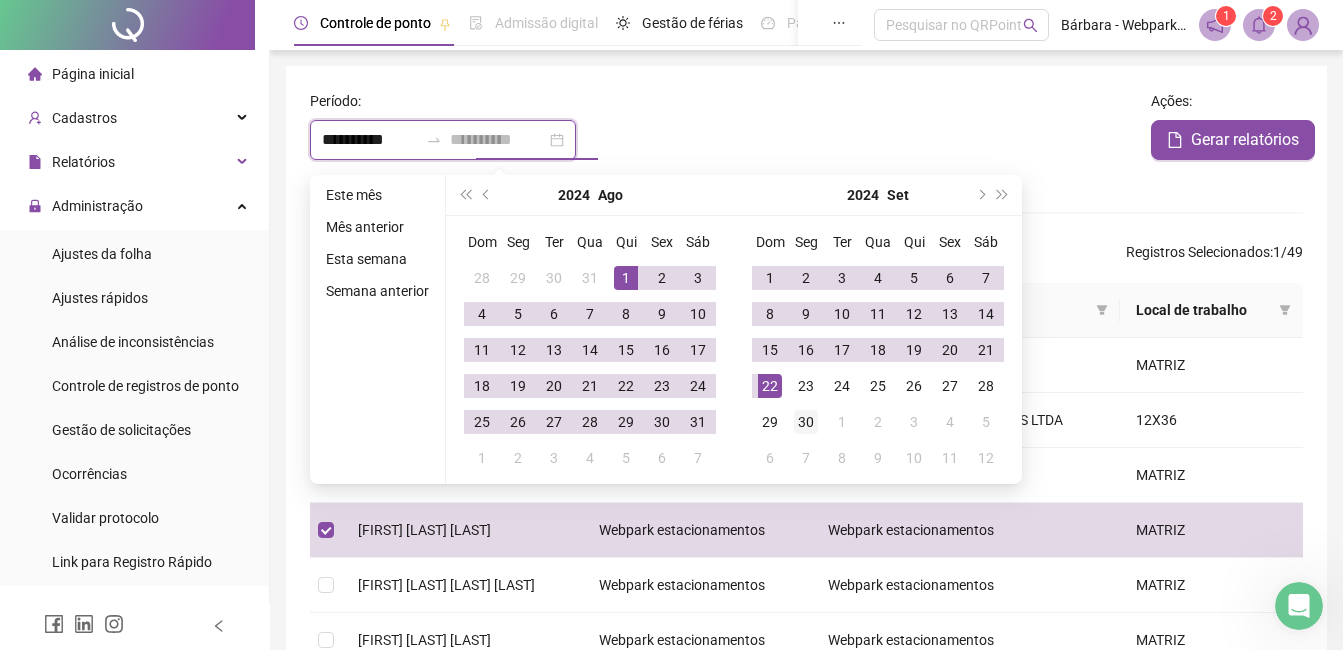type on "**********" 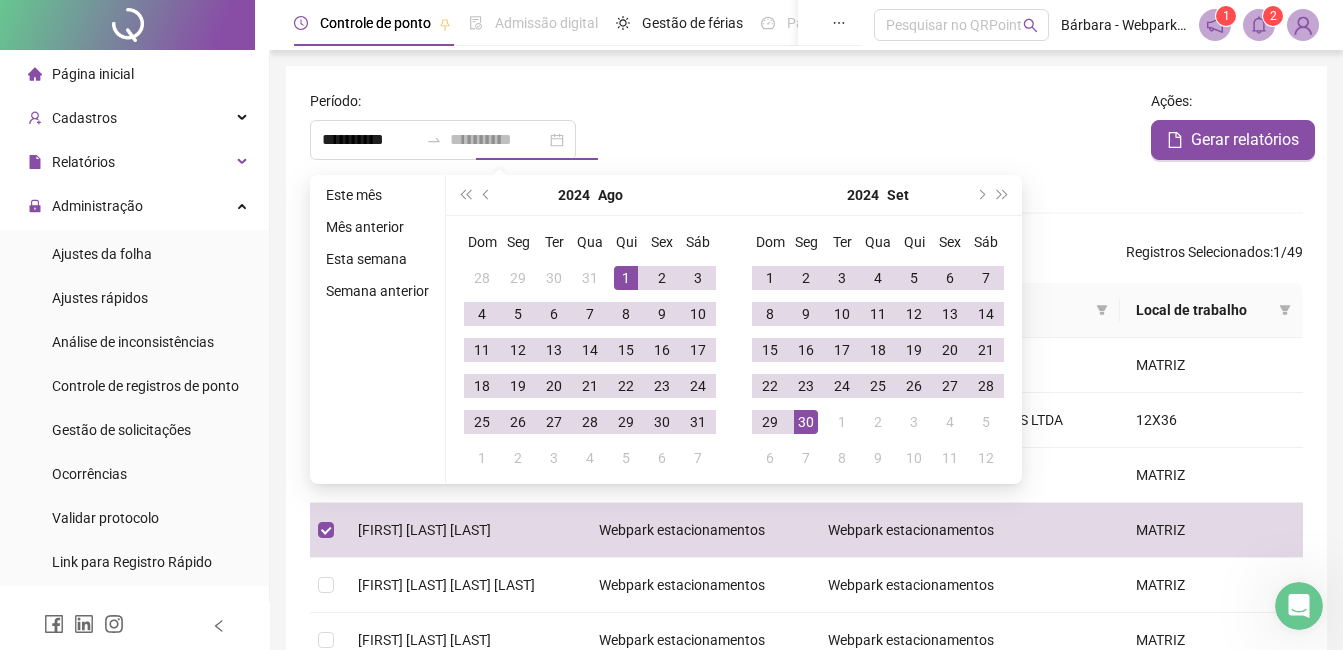 click on "30" at bounding box center (806, 422) 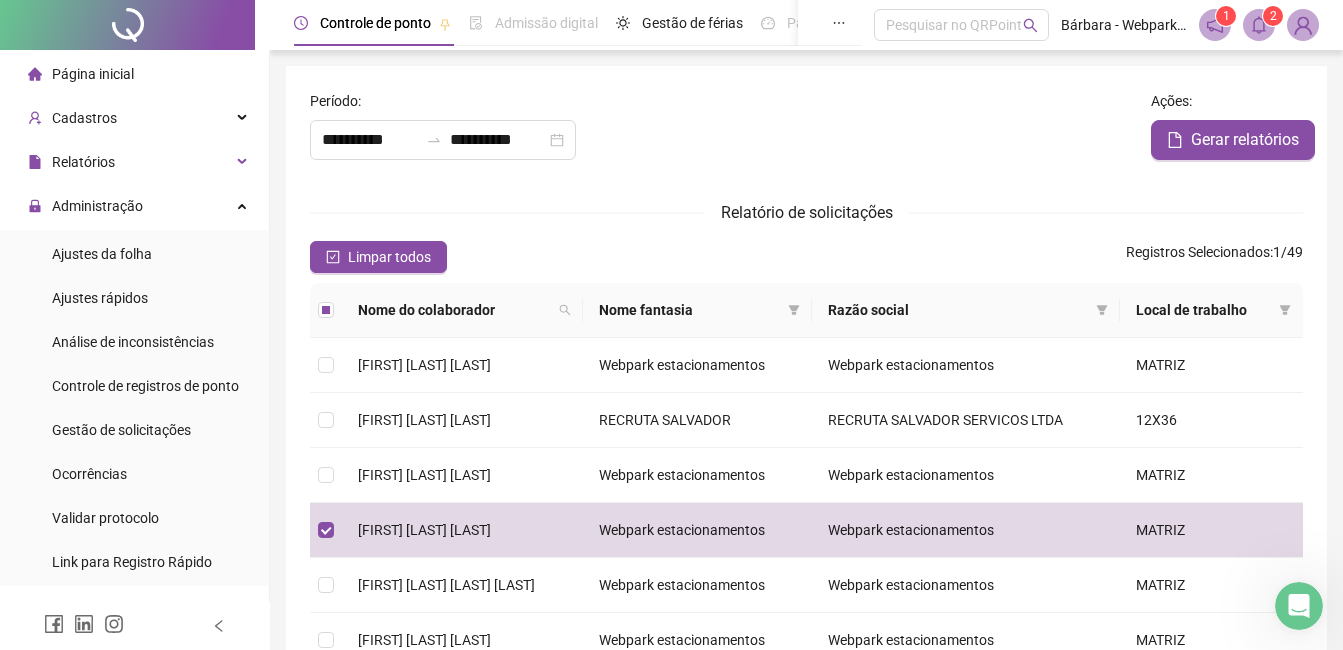 click on "Ações :" at bounding box center (1227, 105) 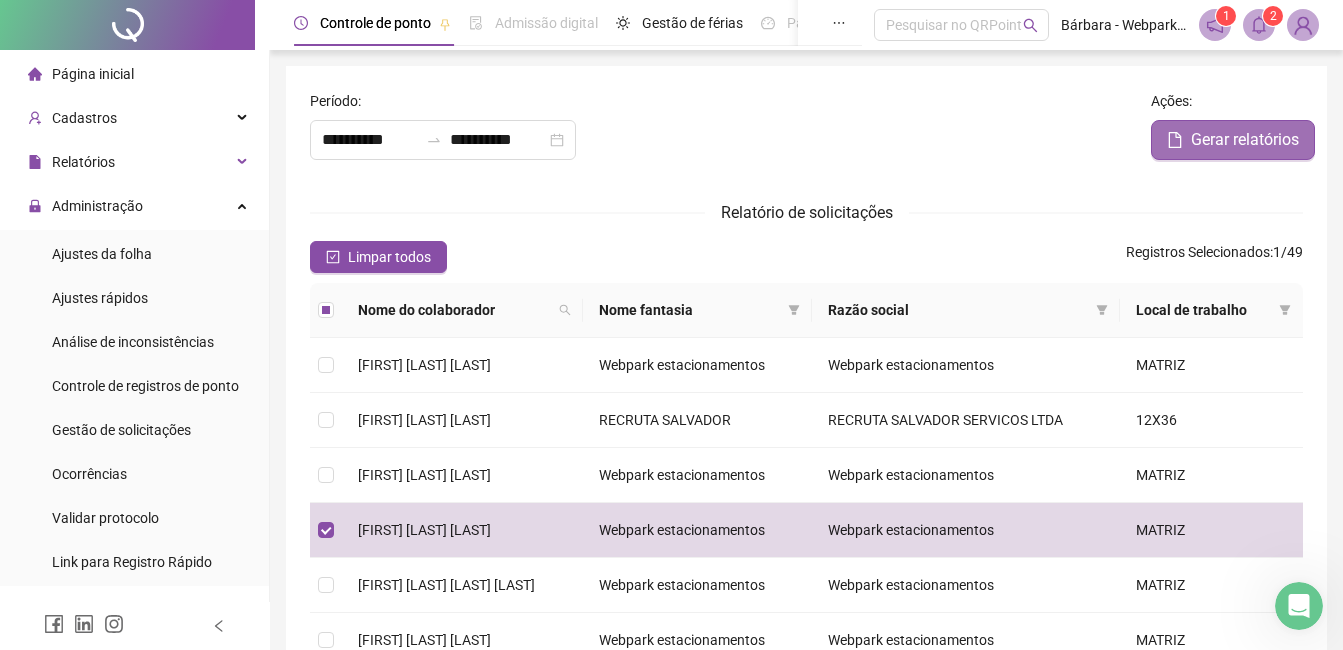click on "Gerar relatórios" at bounding box center [1245, 140] 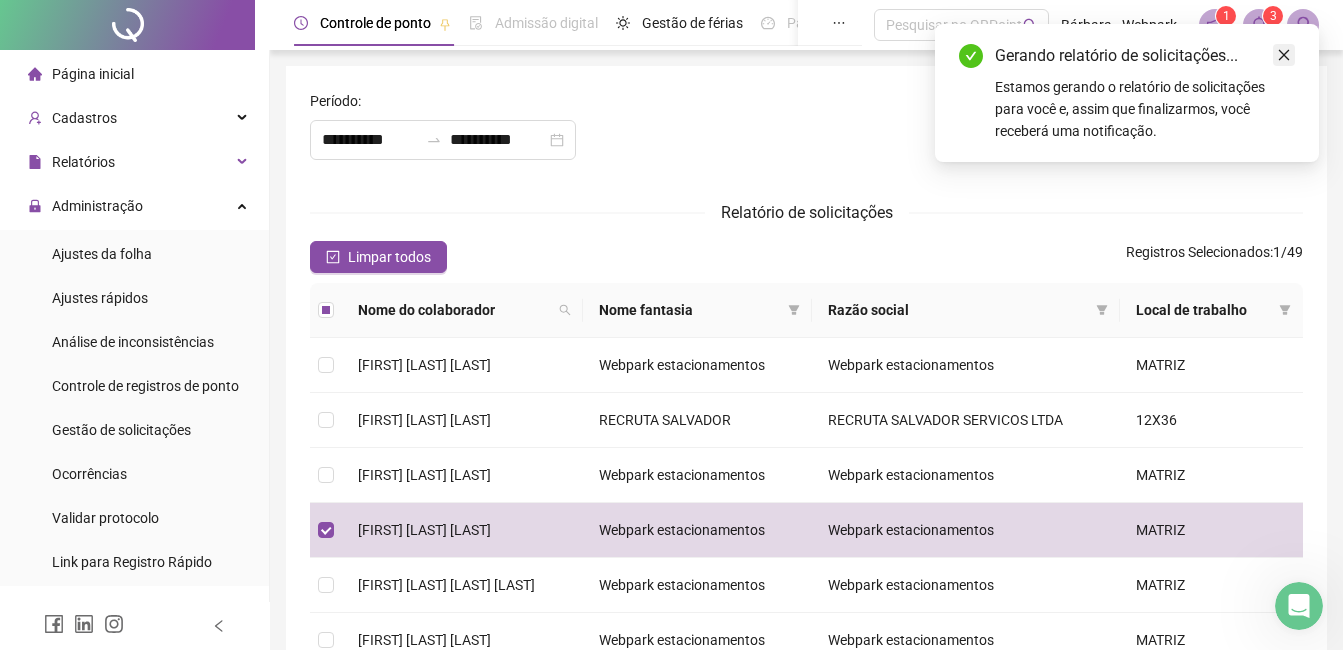 click 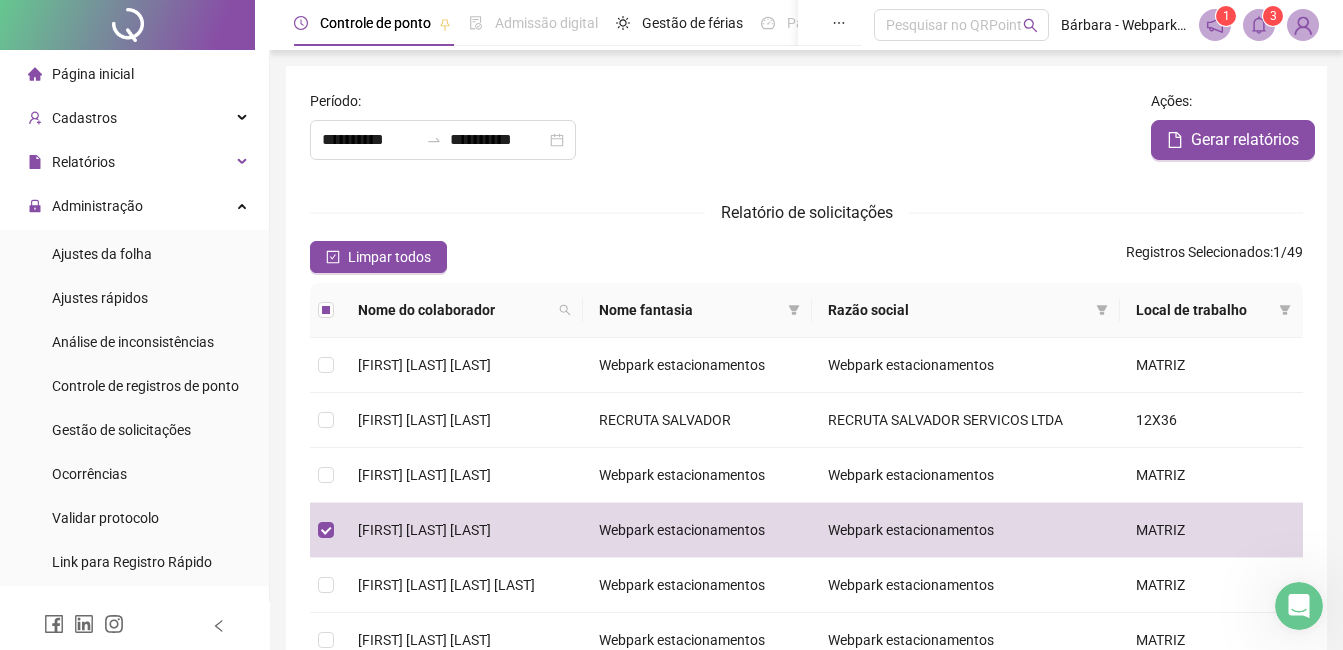 click 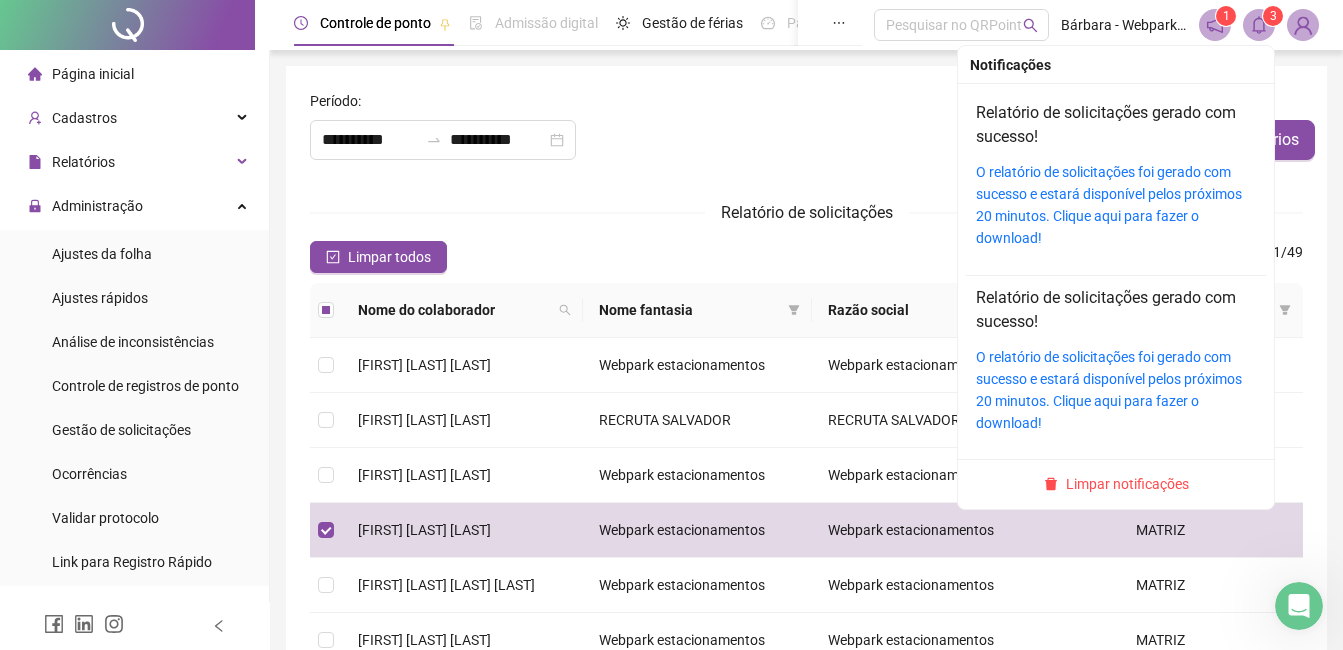 type on "**********" 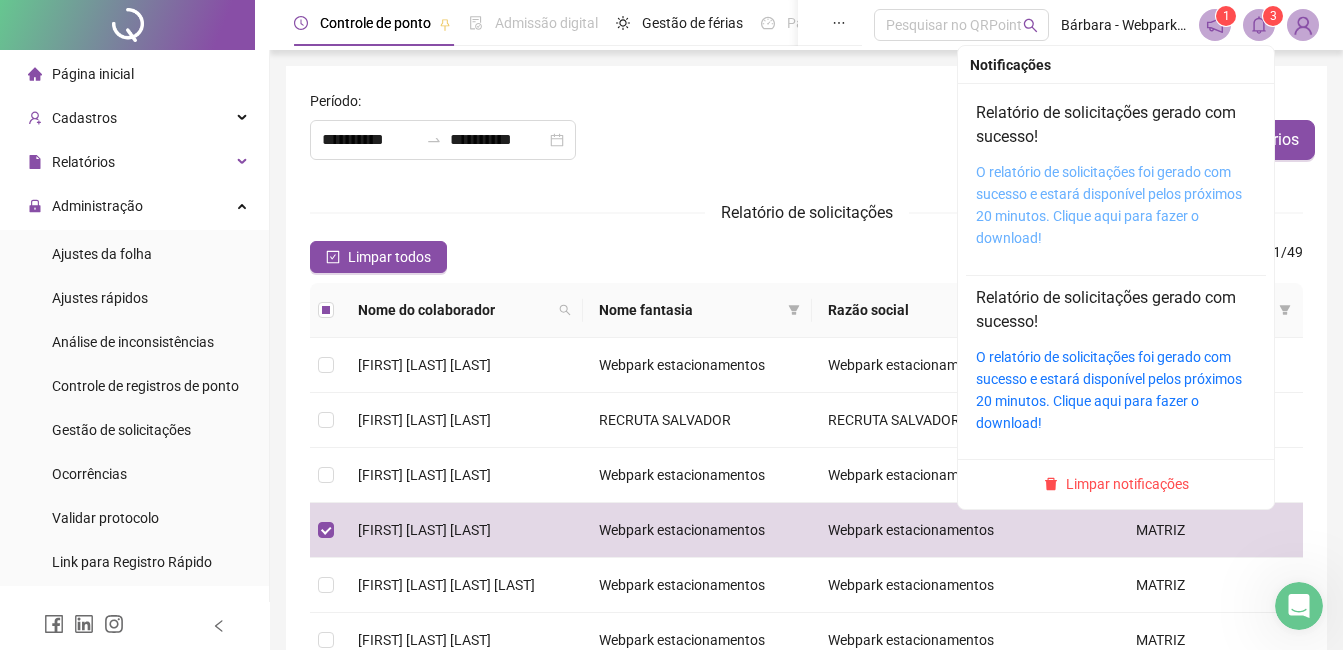 click on "O relatório de solicitações foi gerado com sucesso e estará disponível pelos próximos 20 minutos.
Clique aqui para fazer o download!" at bounding box center (1109, 205) 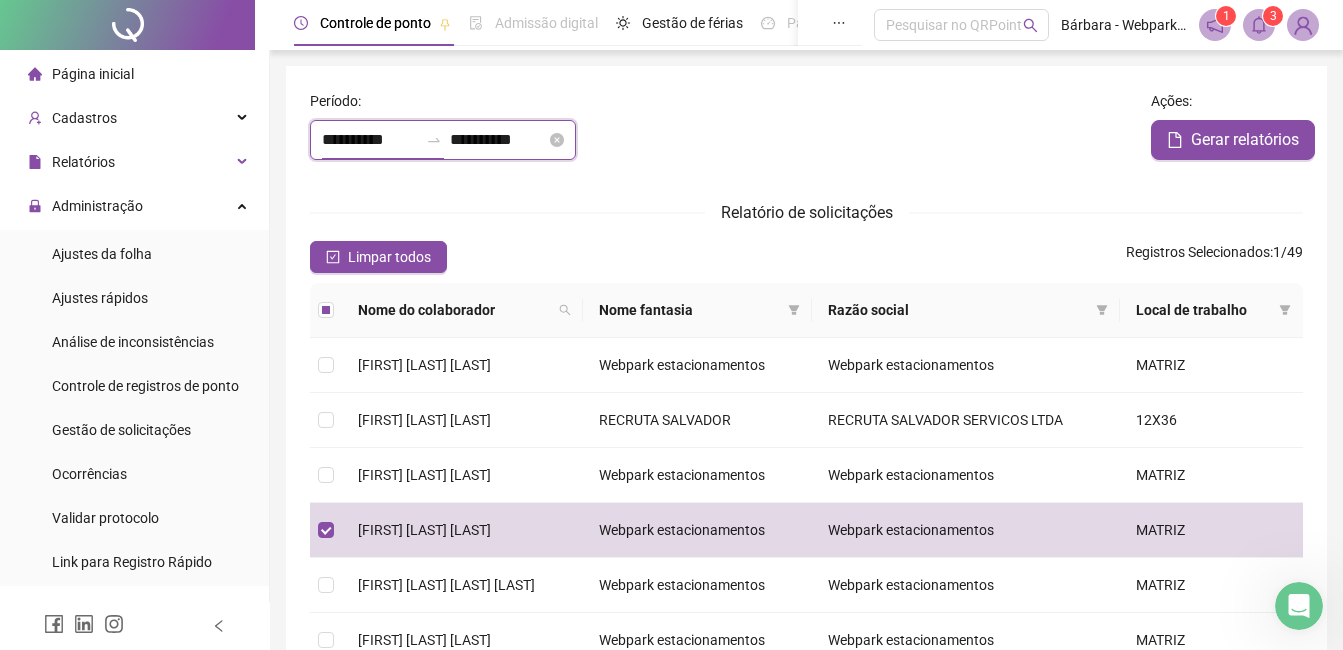 click on "**********" at bounding box center [370, 140] 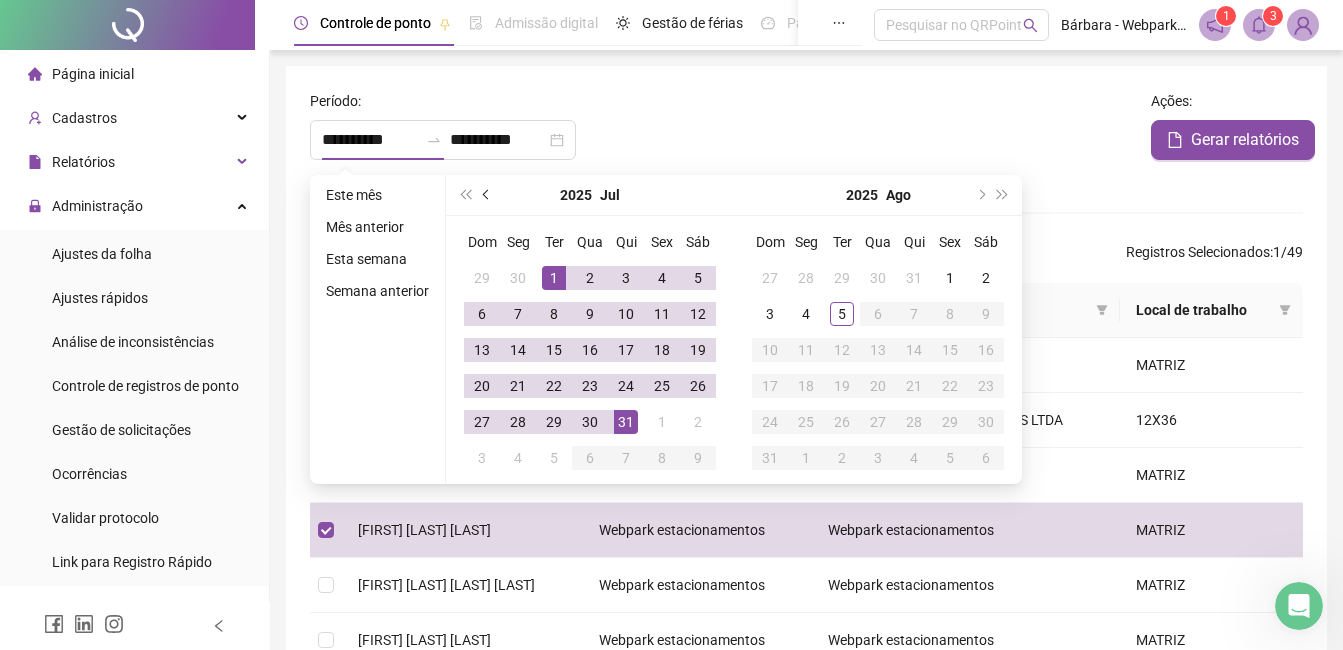 click at bounding box center [487, 195] 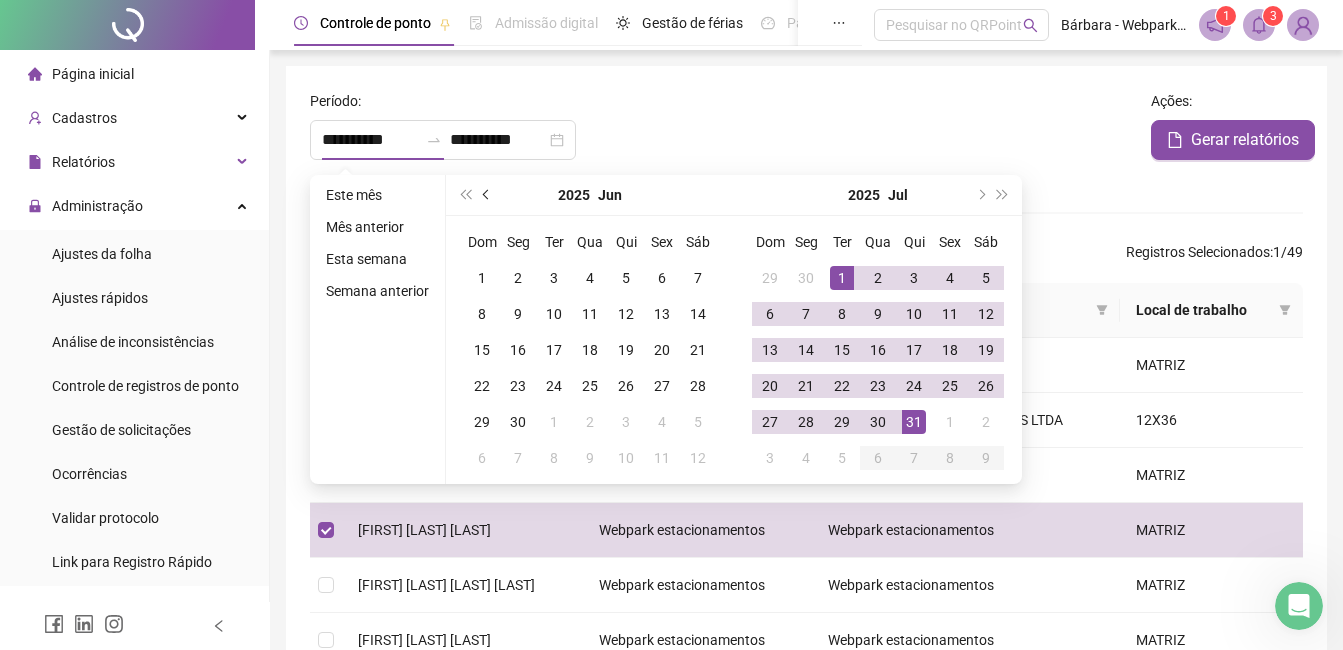 click at bounding box center (487, 195) 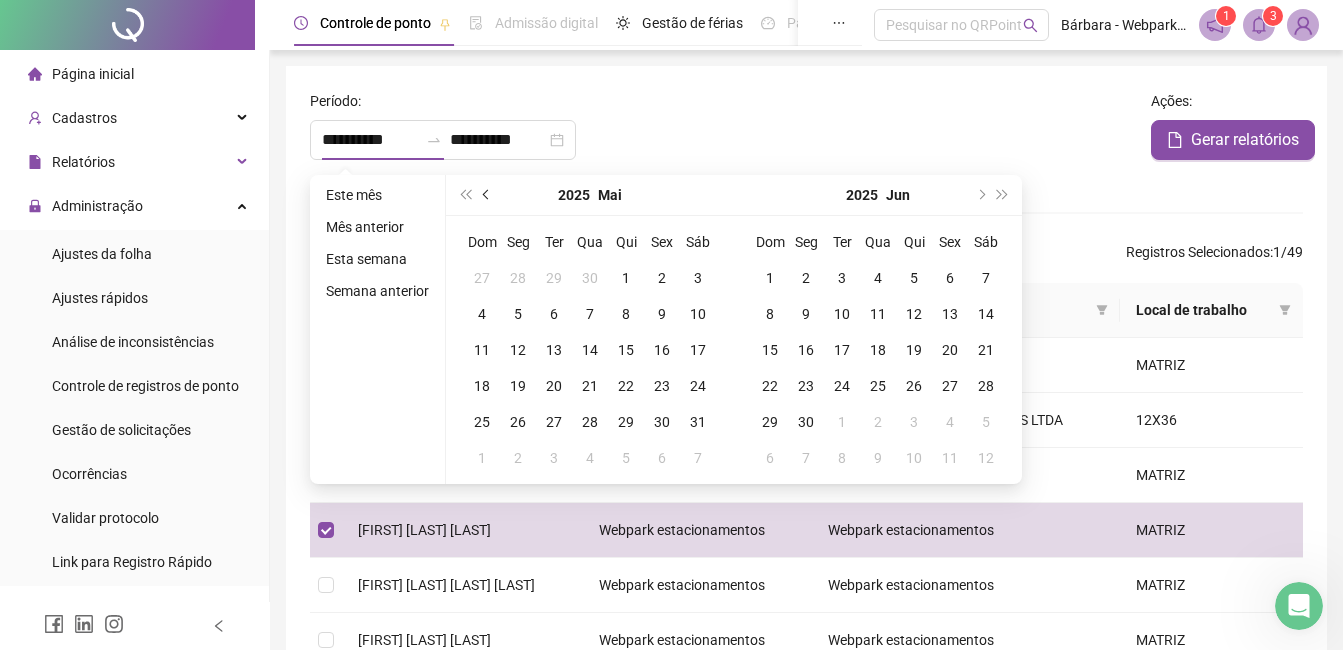 click at bounding box center [488, 195] 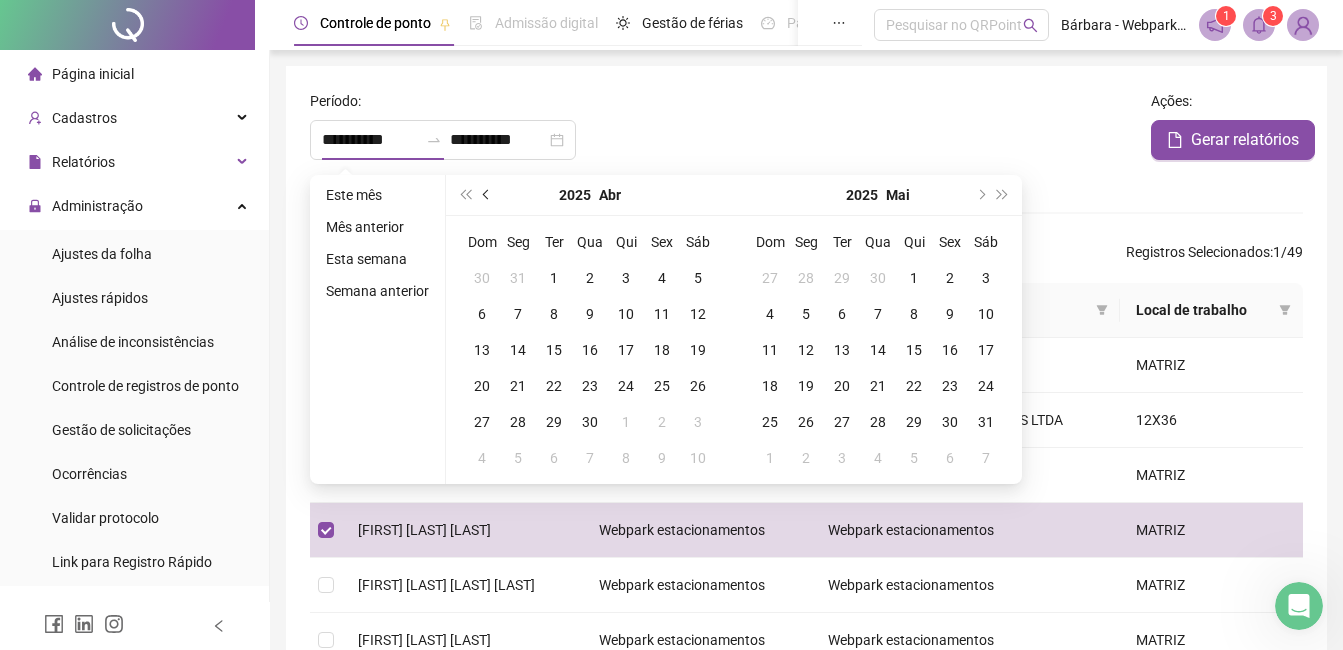 click at bounding box center [488, 195] 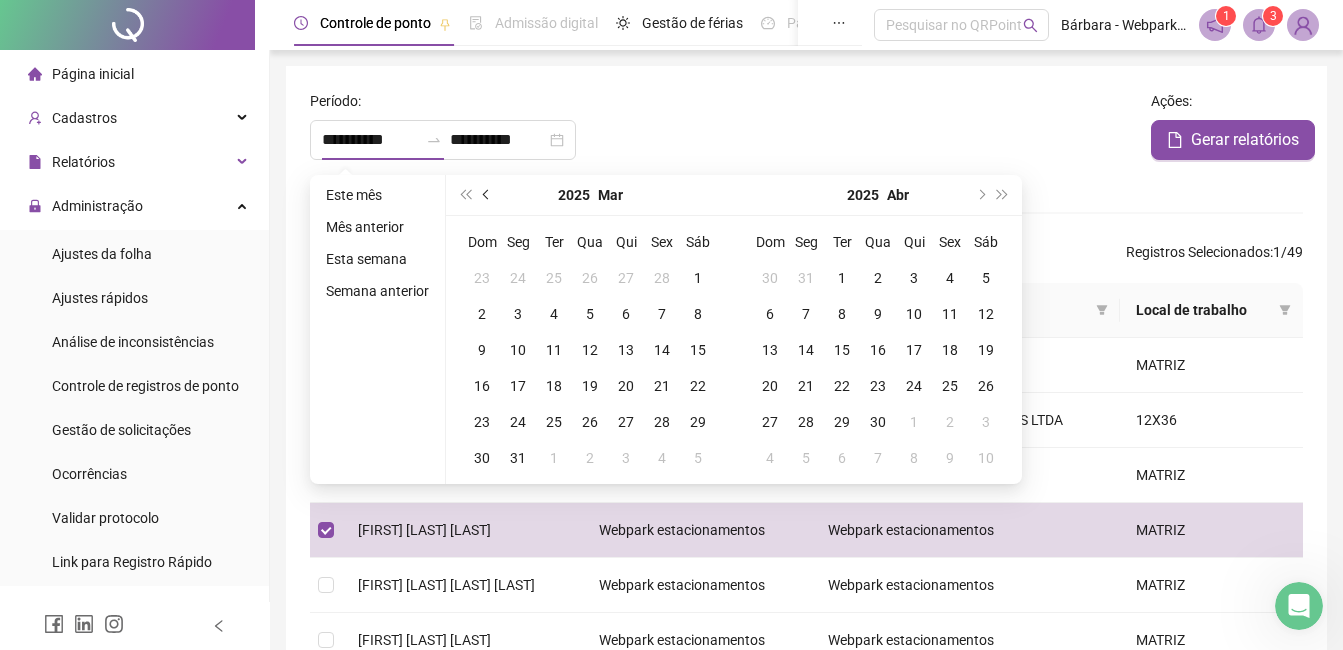 click at bounding box center [488, 195] 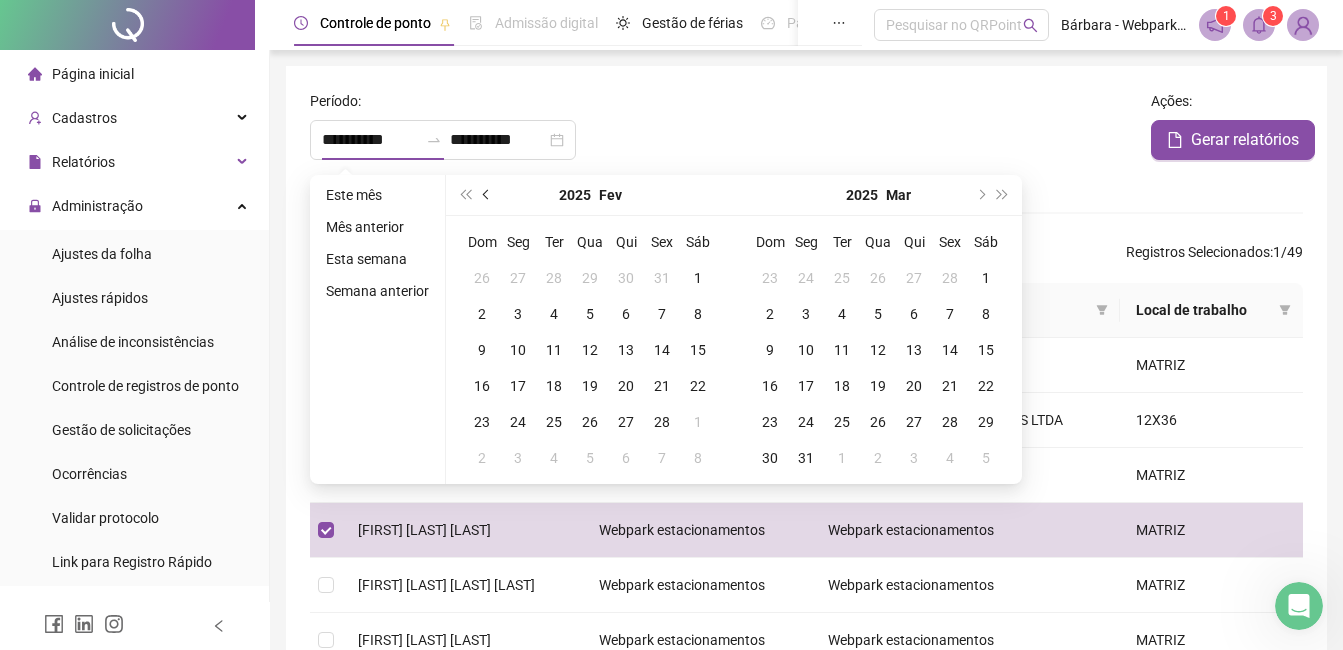 click at bounding box center [488, 195] 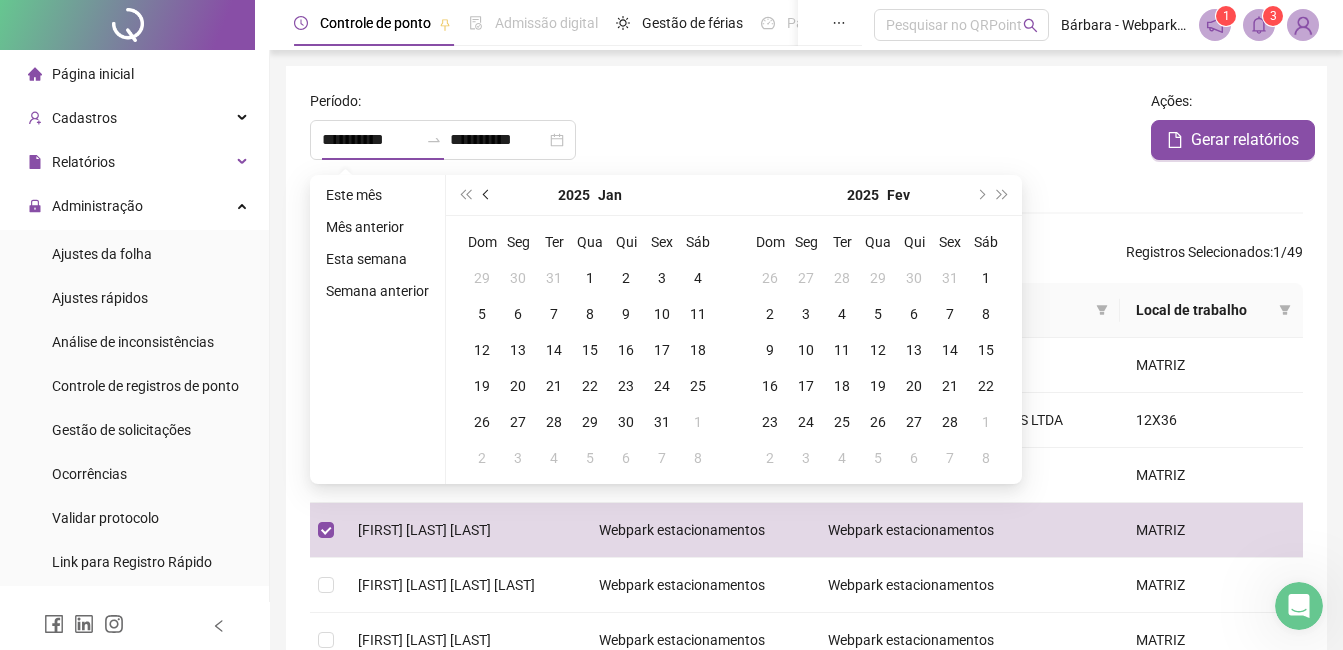 click at bounding box center (488, 195) 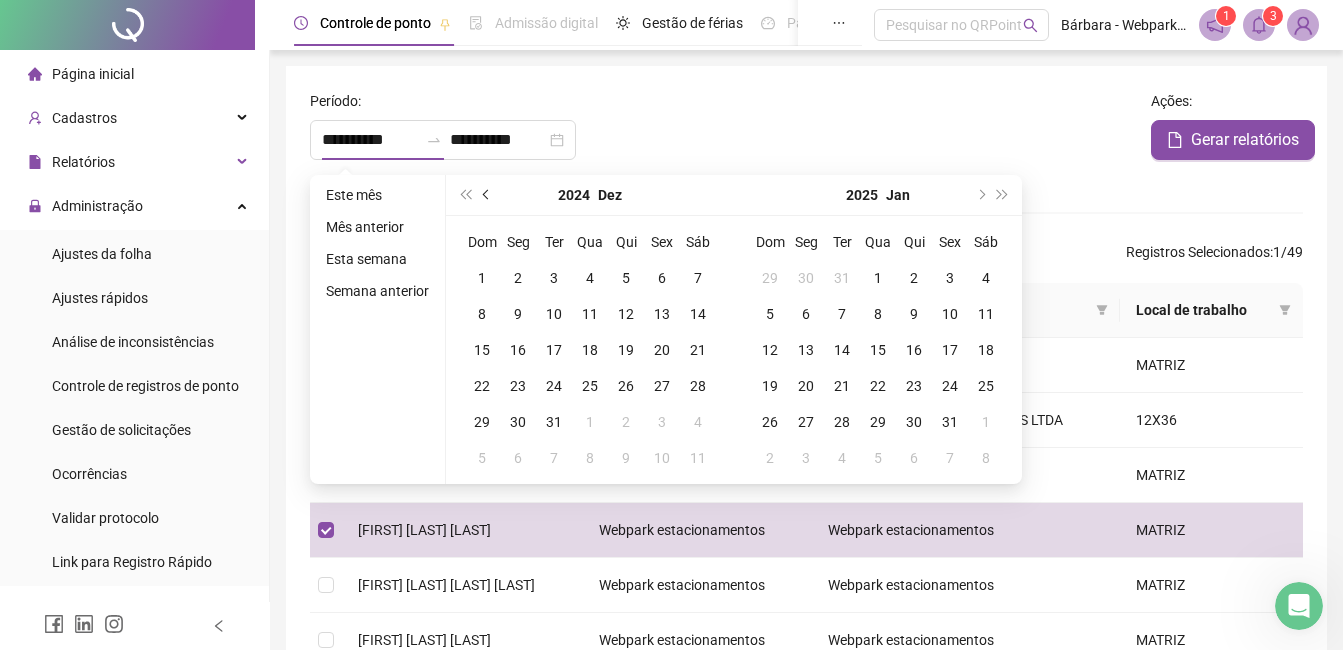 click at bounding box center [488, 195] 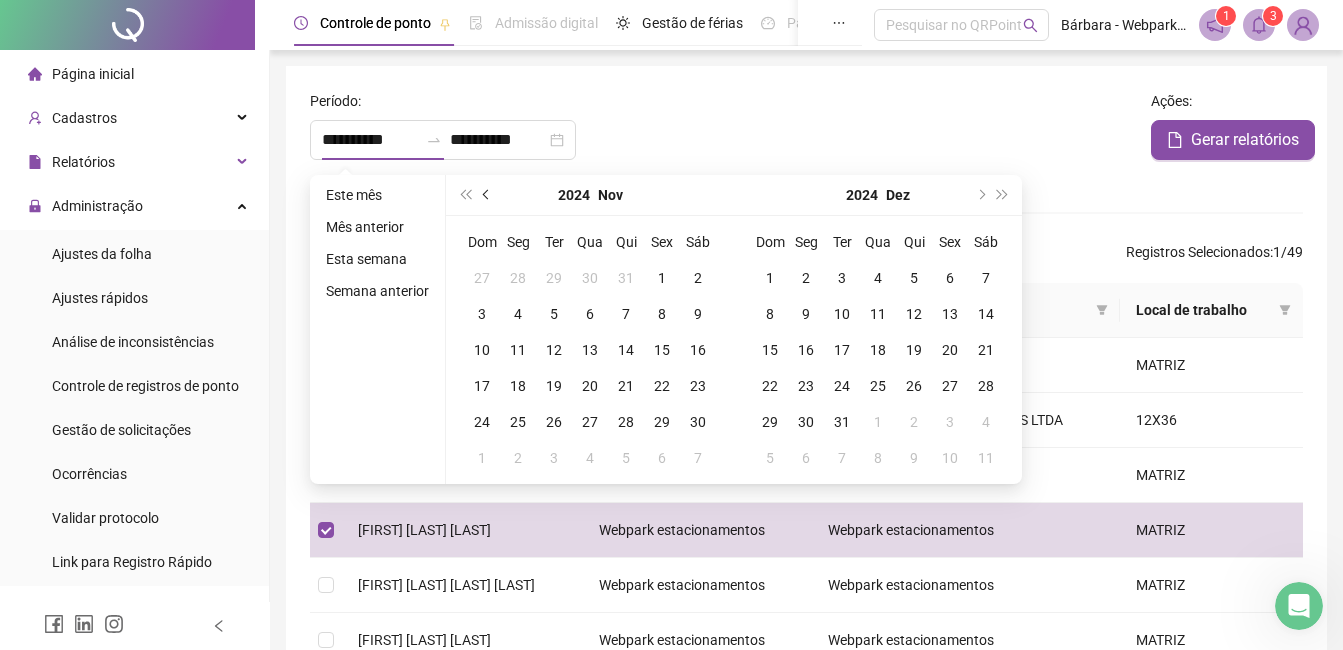 click at bounding box center (488, 195) 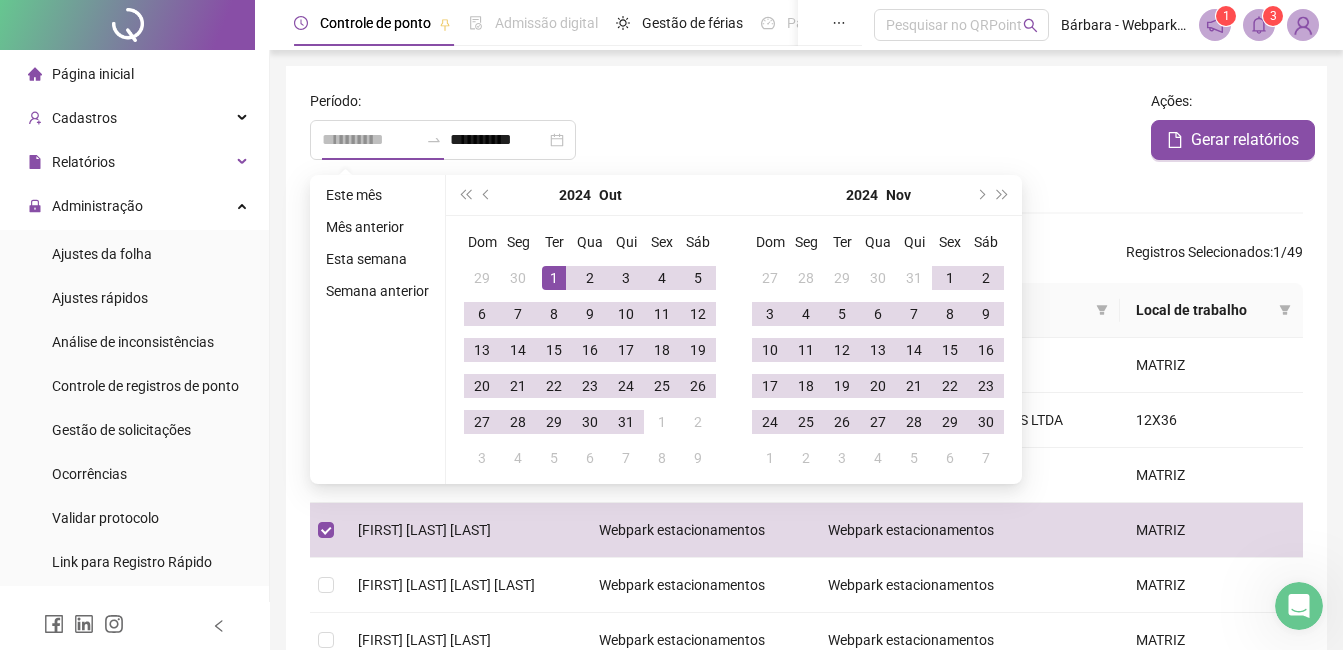 type on "**********" 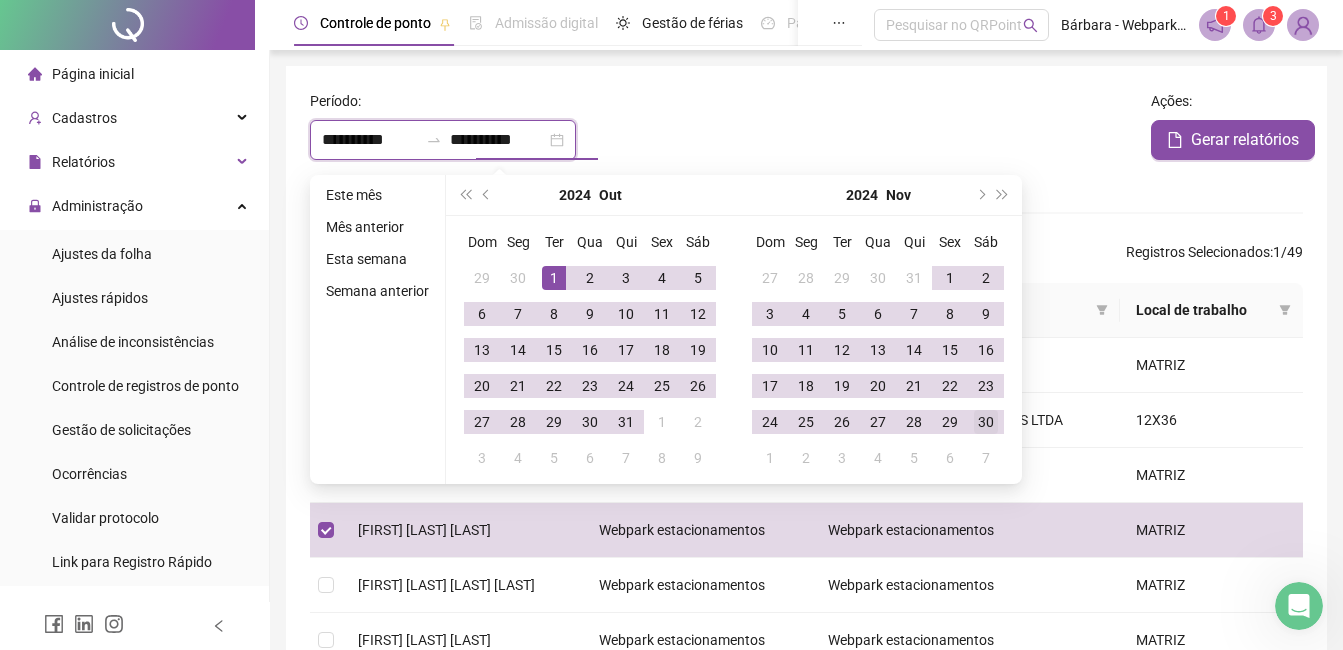 type on "**********" 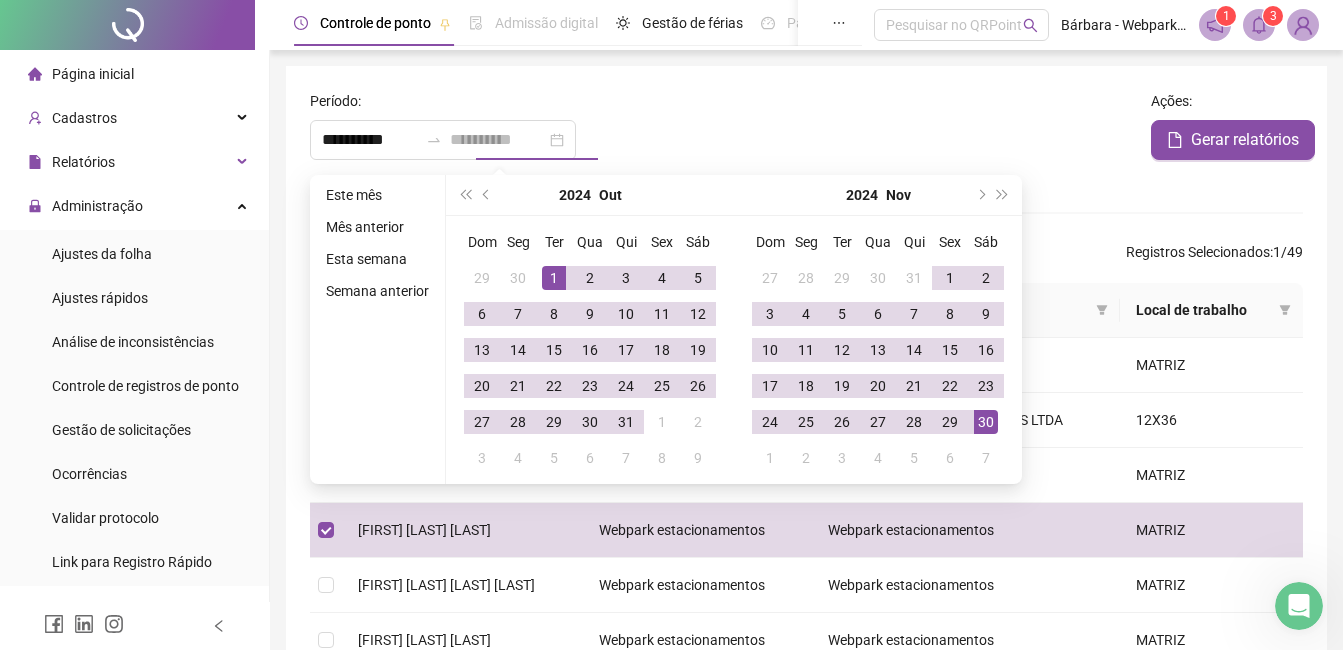 click on "30" at bounding box center [986, 422] 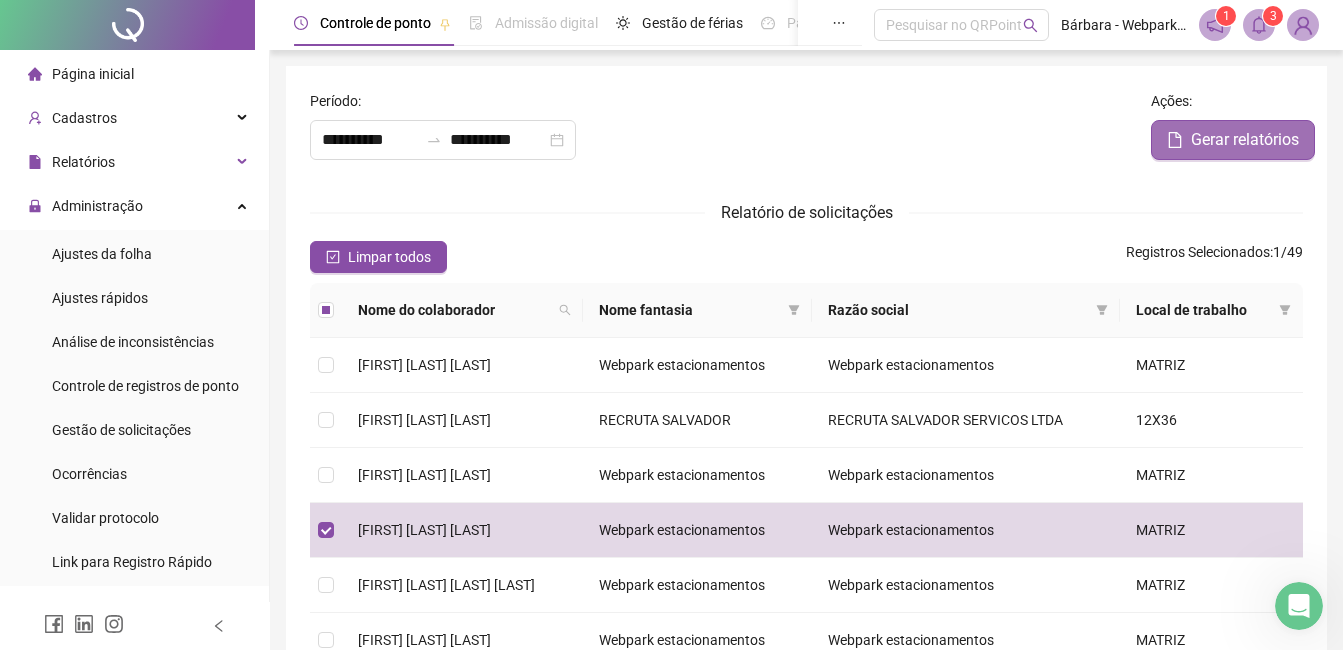 click on "Gerar relatórios" at bounding box center (1245, 140) 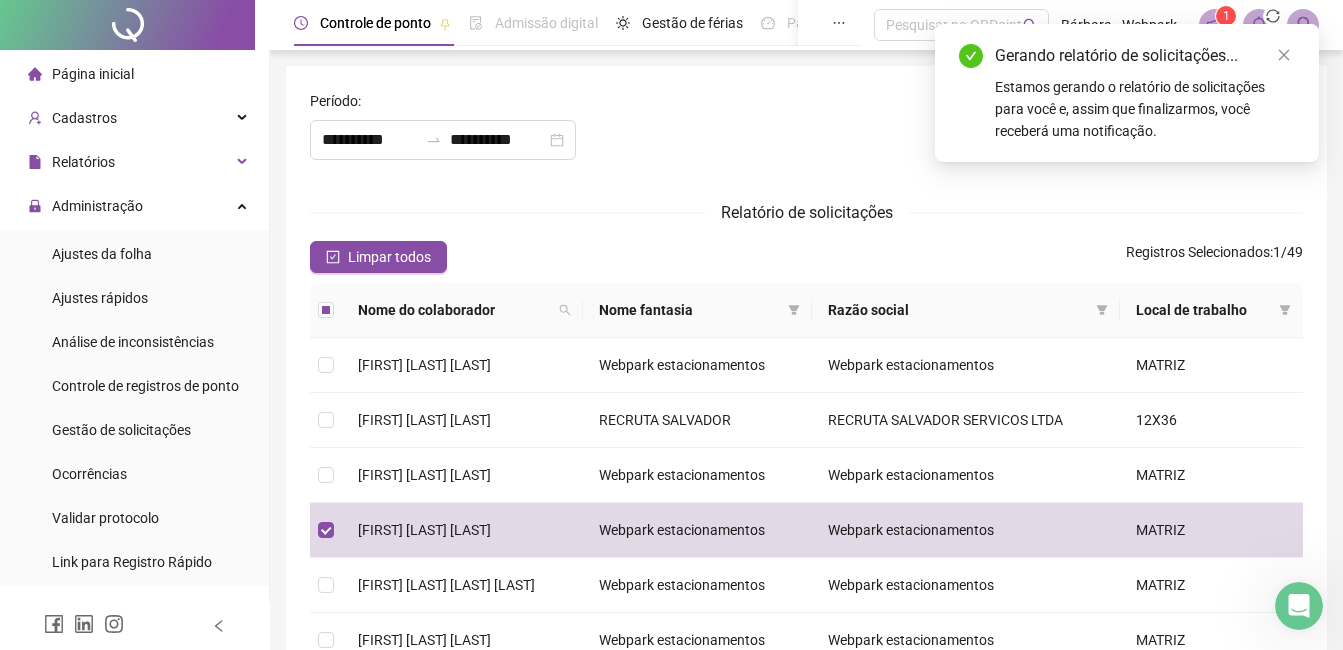 type on "**********" 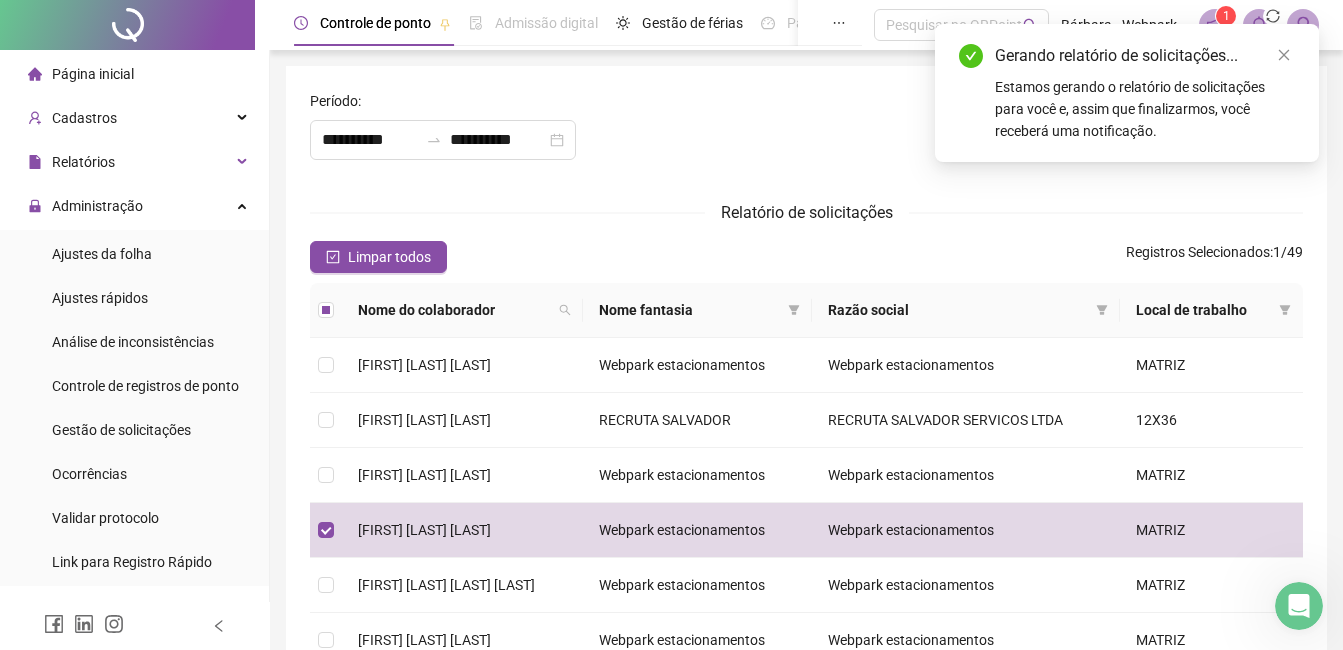 type on "**********" 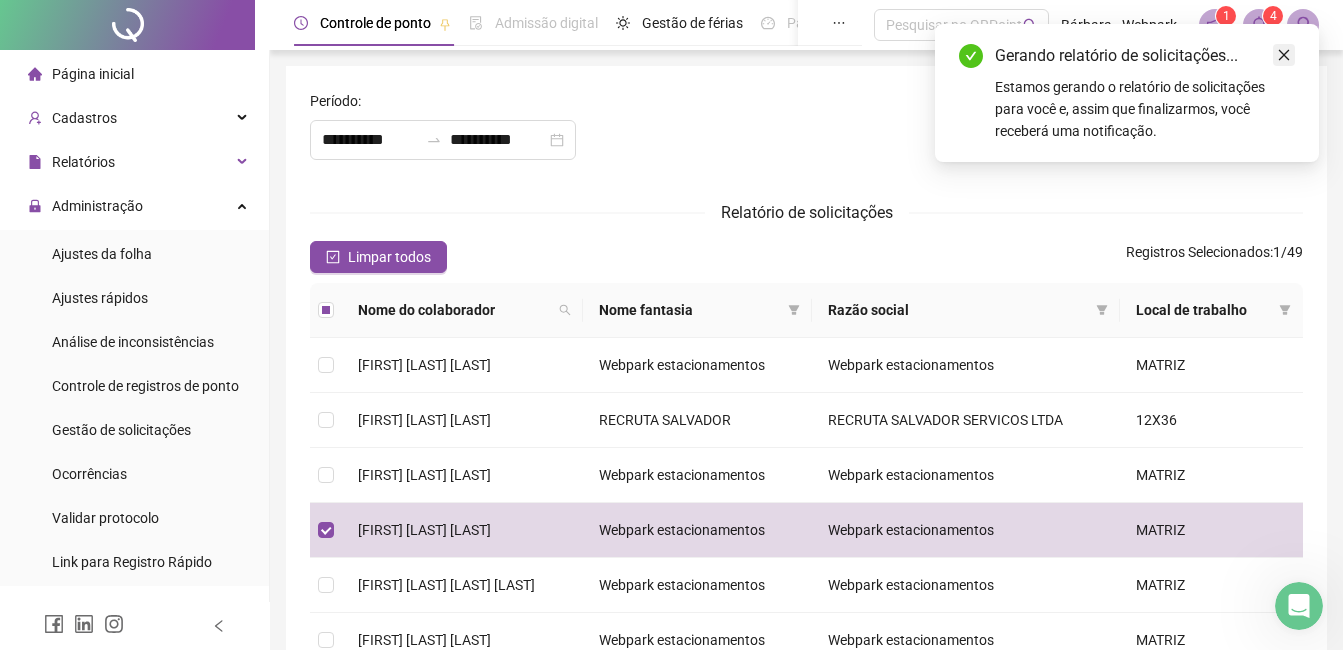 click 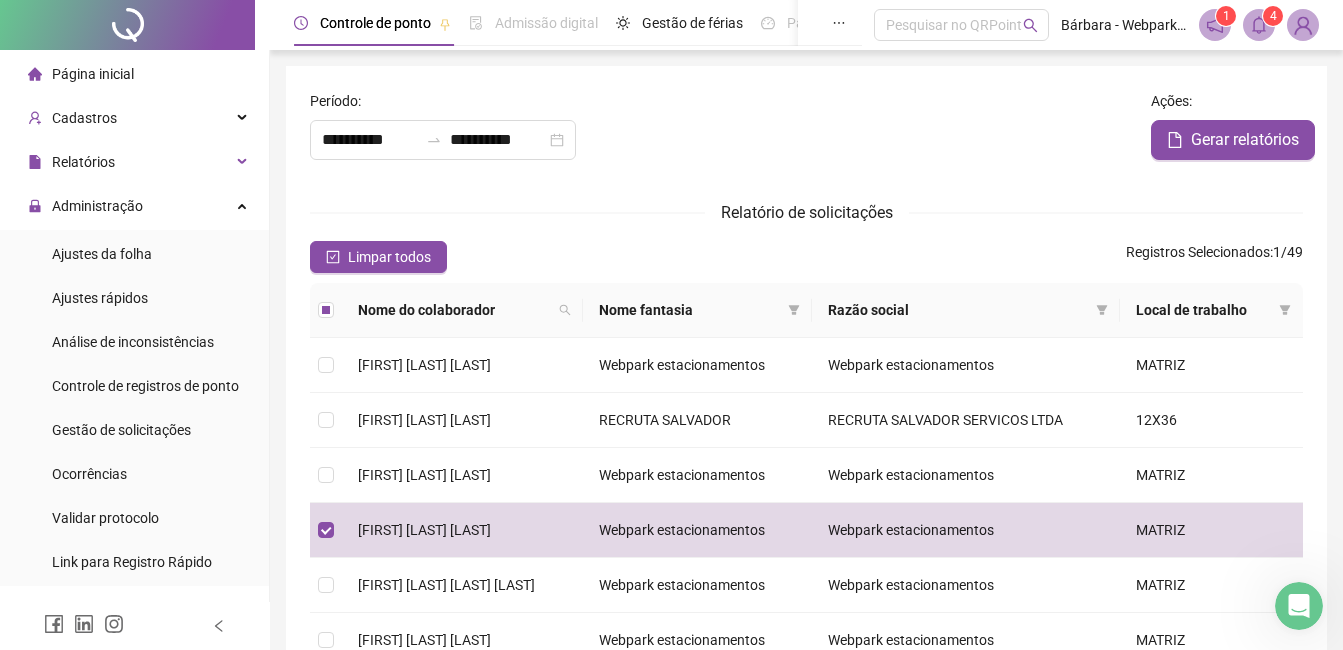 click 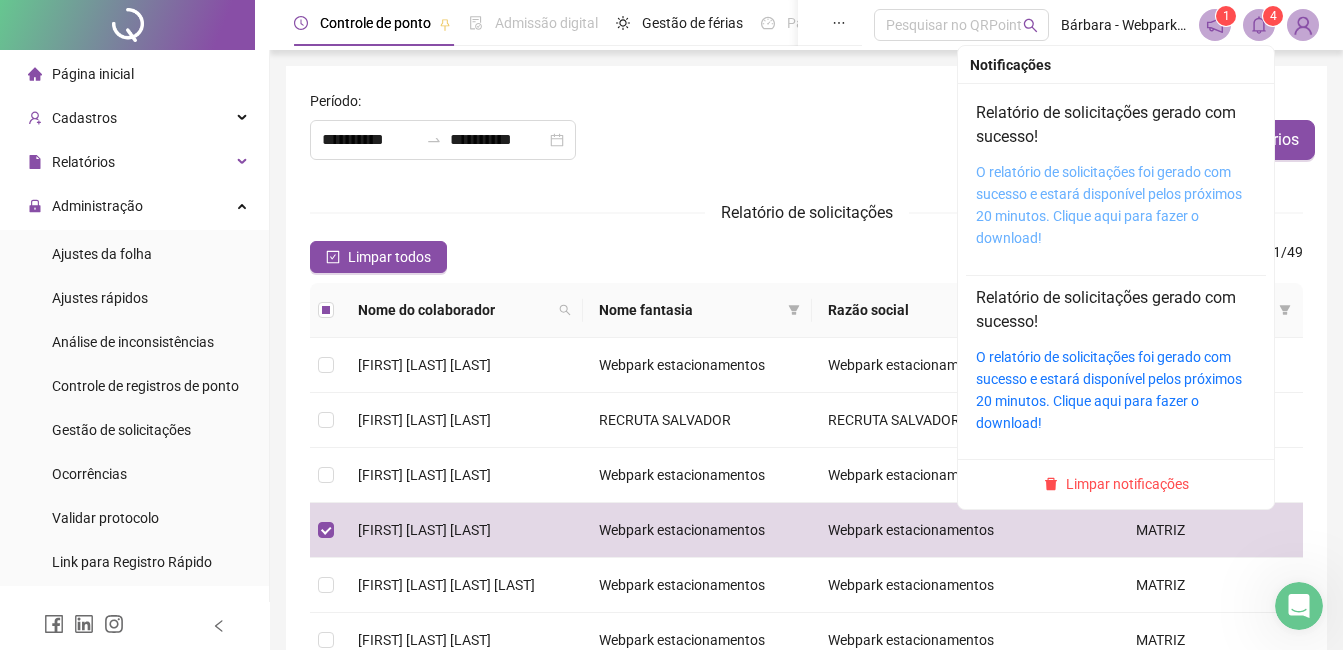 click on "O relatório de solicitações foi gerado com sucesso e estará disponível pelos próximos 20 minutos.
Clique aqui para fazer o download!" at bounding box center [1109, 205] 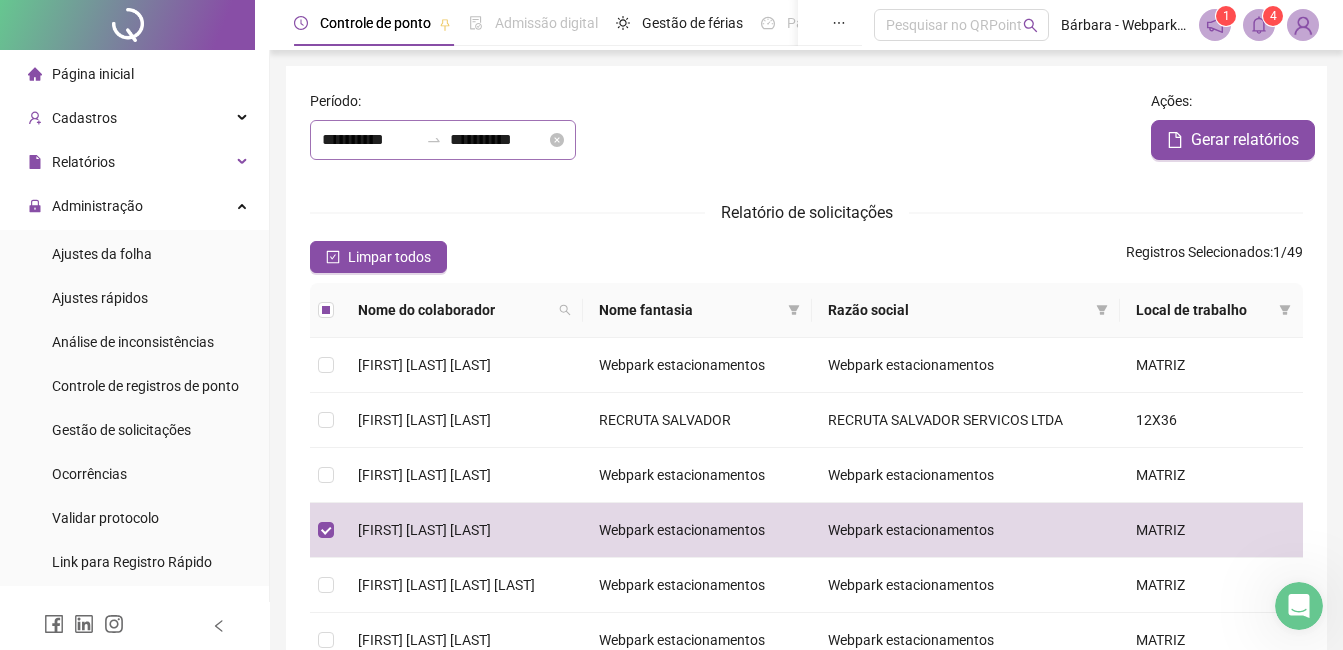 click on "**********" at bounding box center [443, 140] 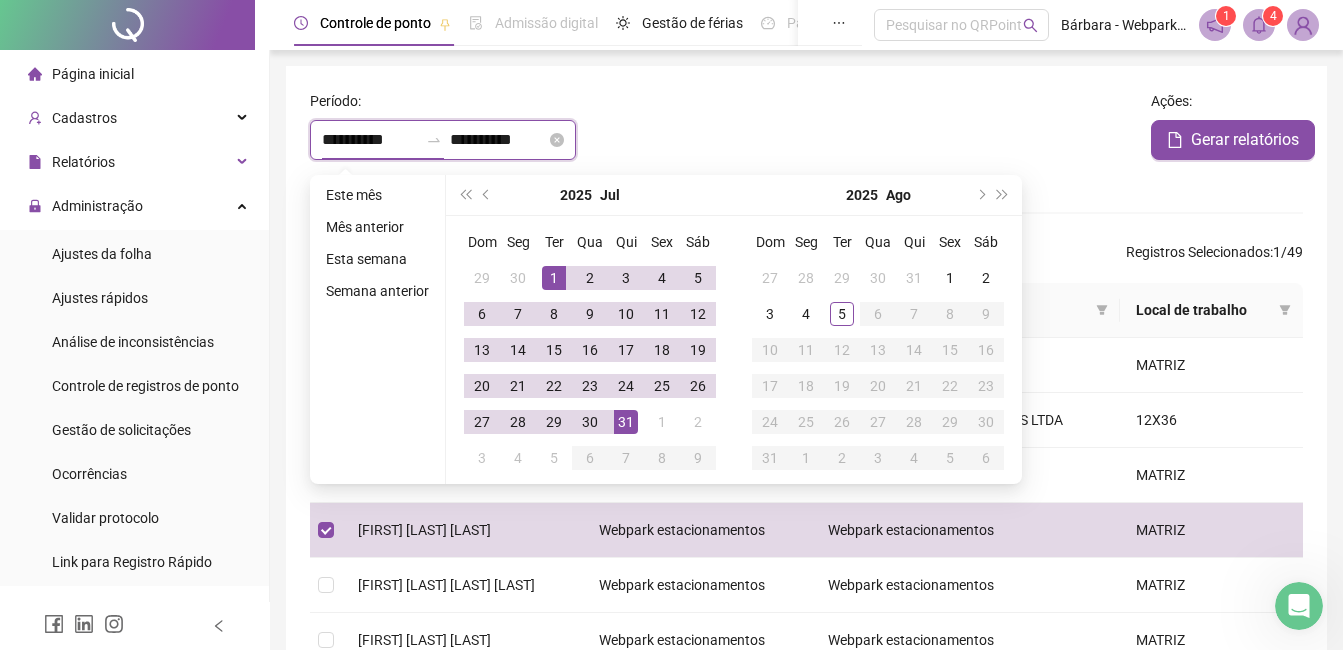 click on "**********" at bounding box center (370, 140) 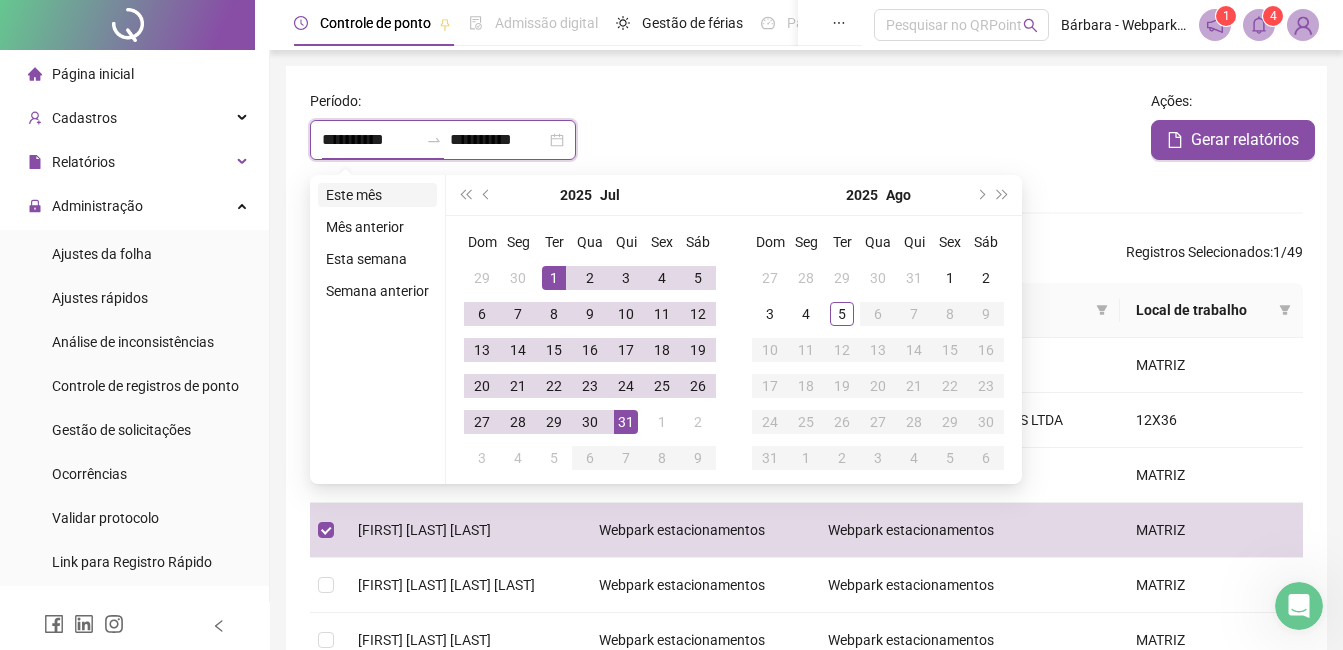 type on "**********" 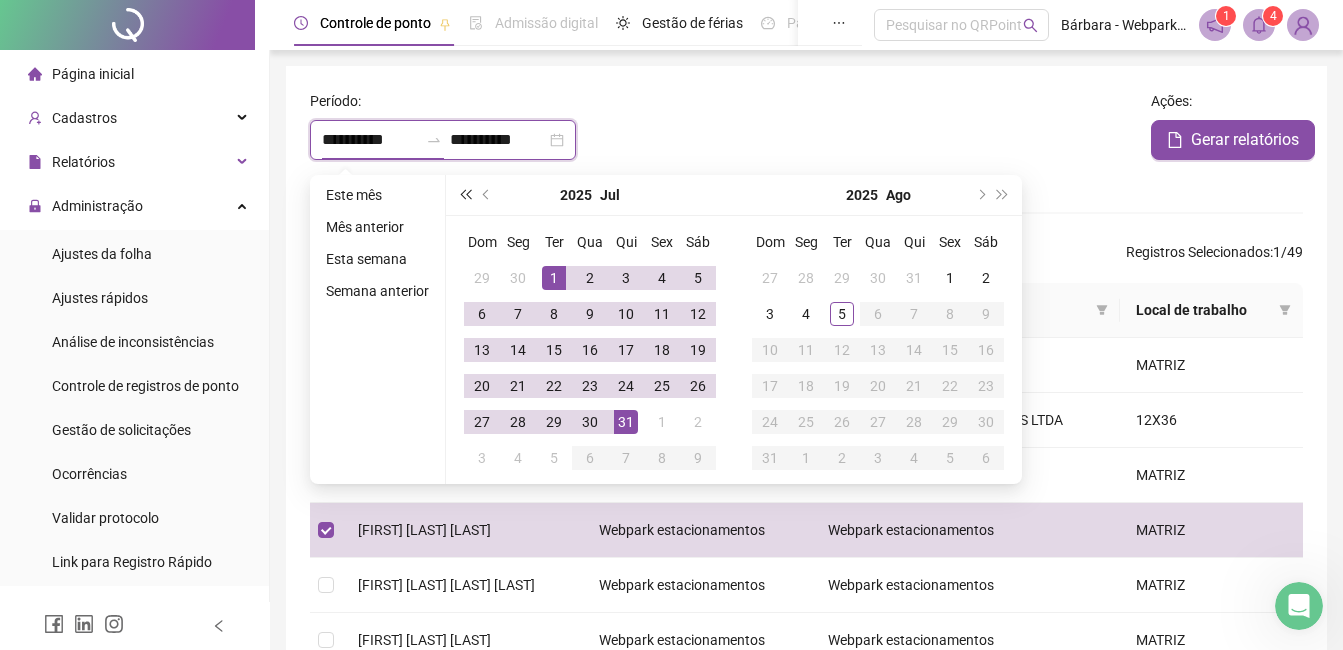 type on "**********" 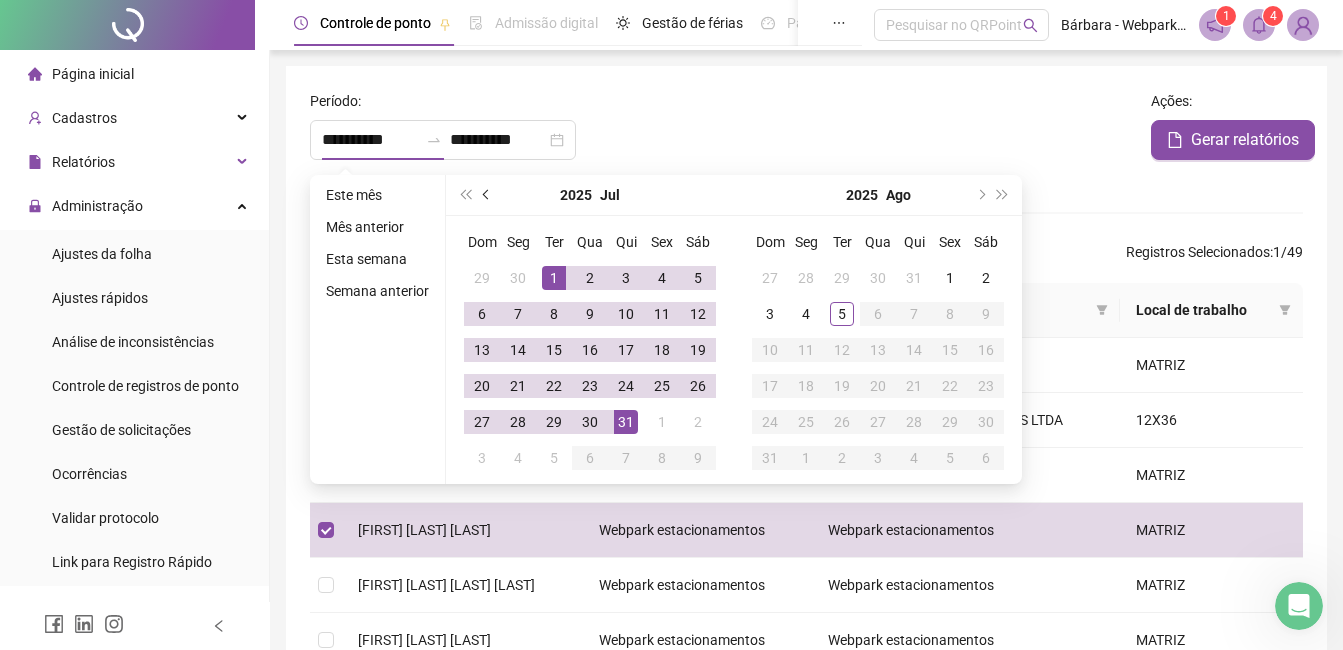 click at bounding box center [487, 195] 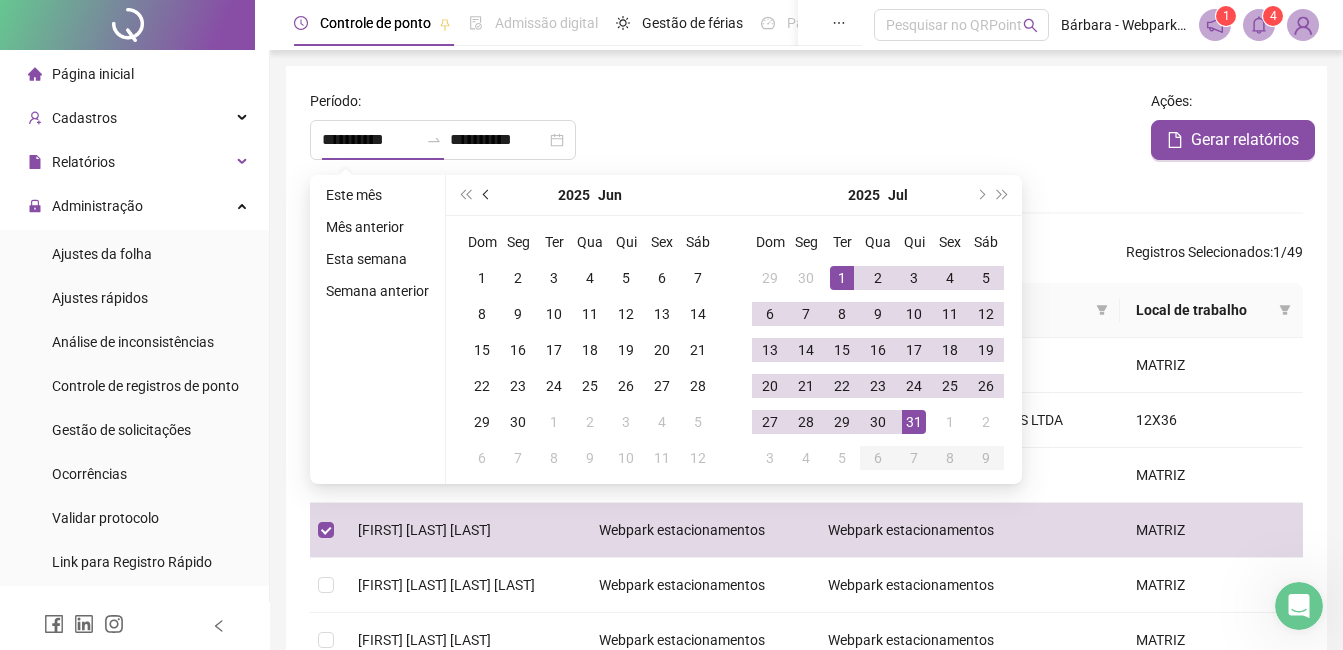 click at bounding box center [487, 195] 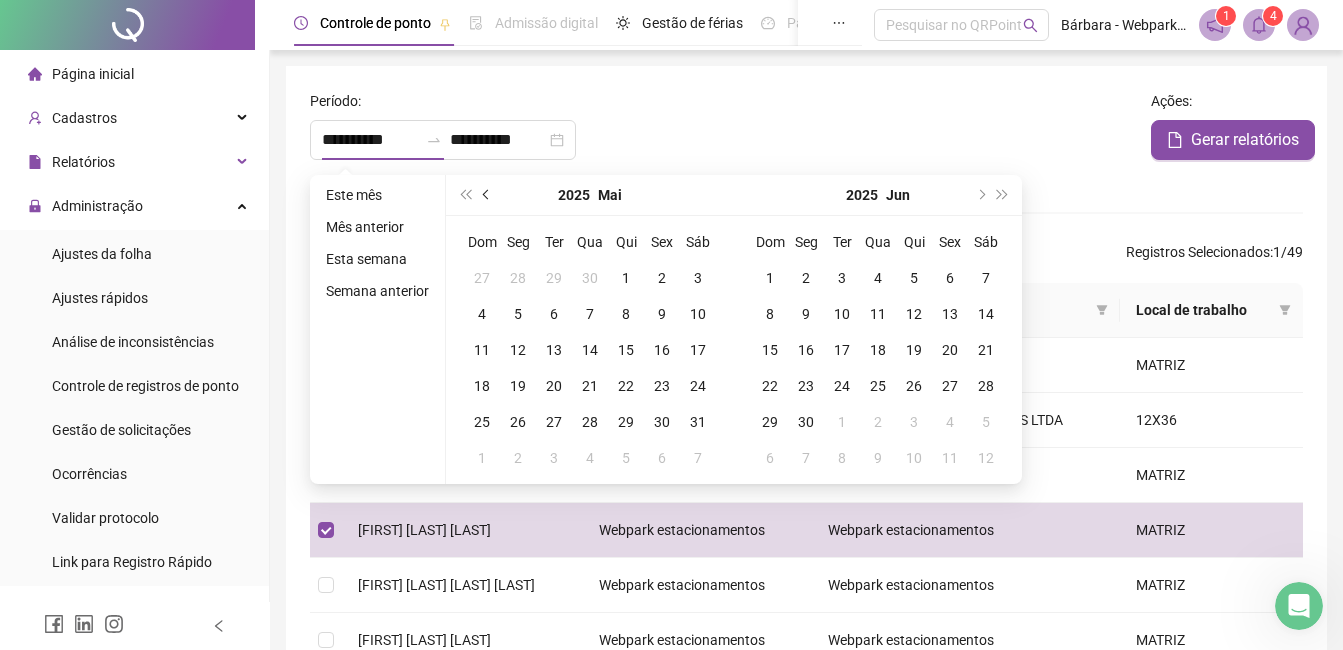 click at bounding box center (487, 195) 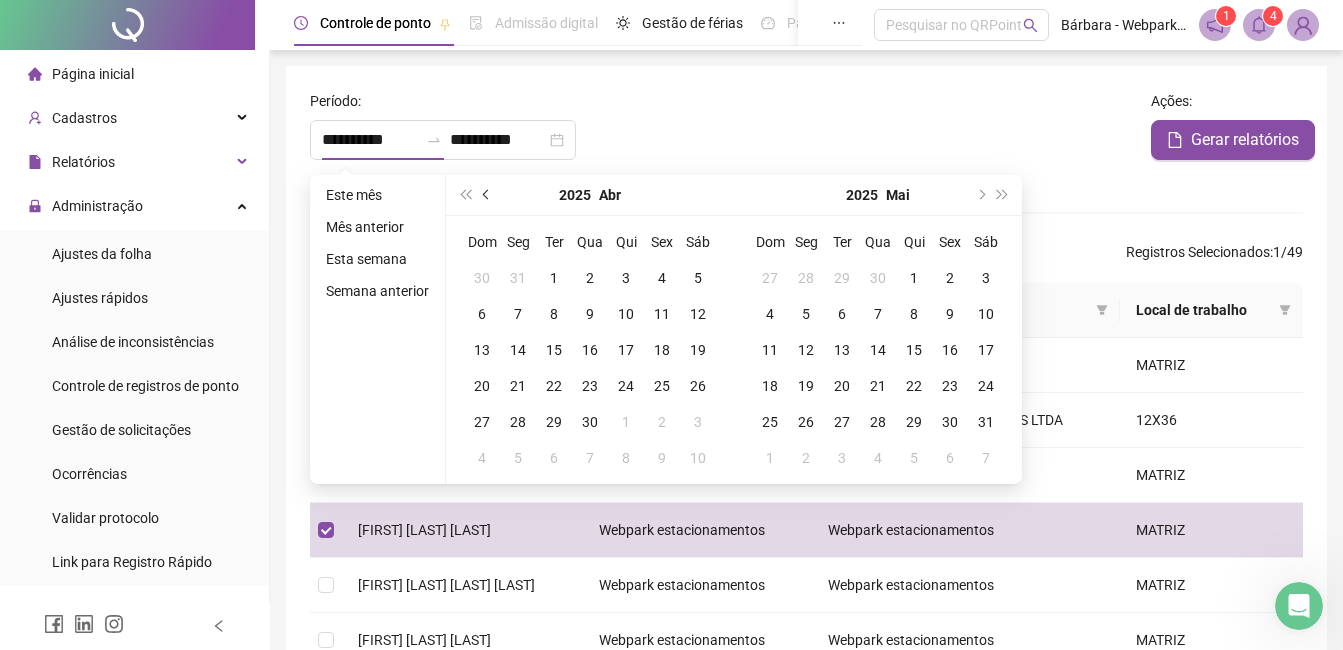 click at bounding box center (487, 195) 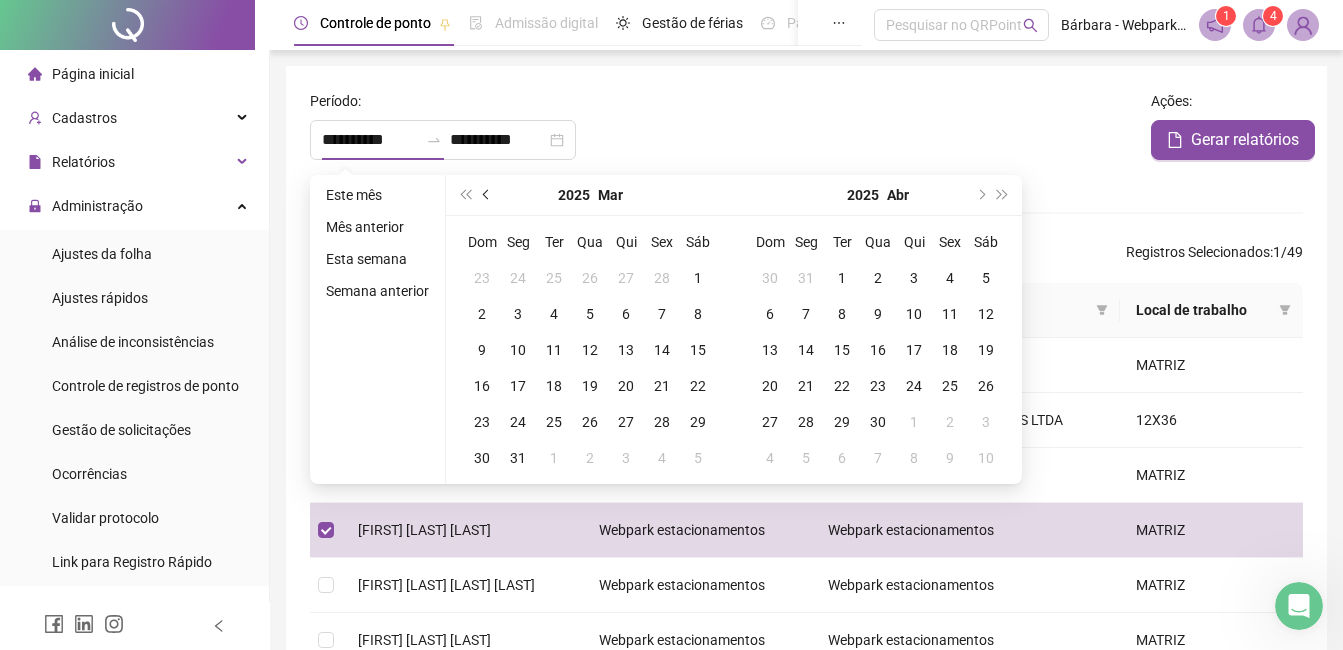 click at bounding box center [487, 195] 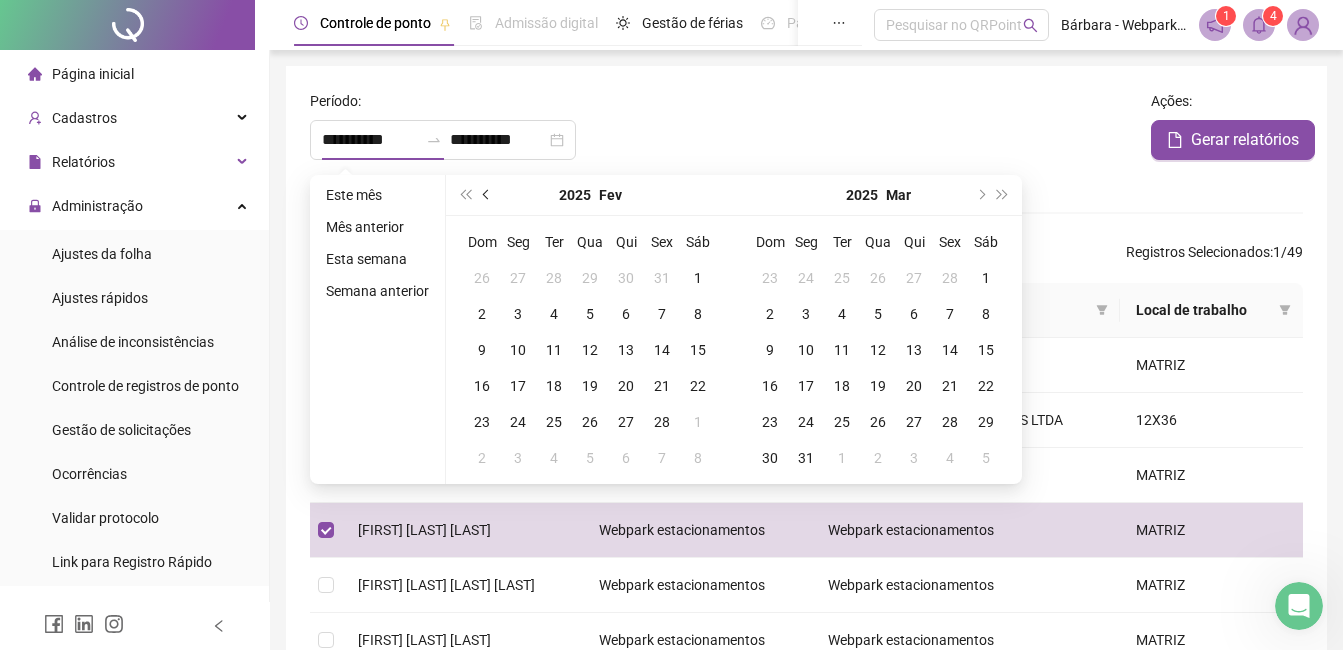 click at bounding box center [487, 195] 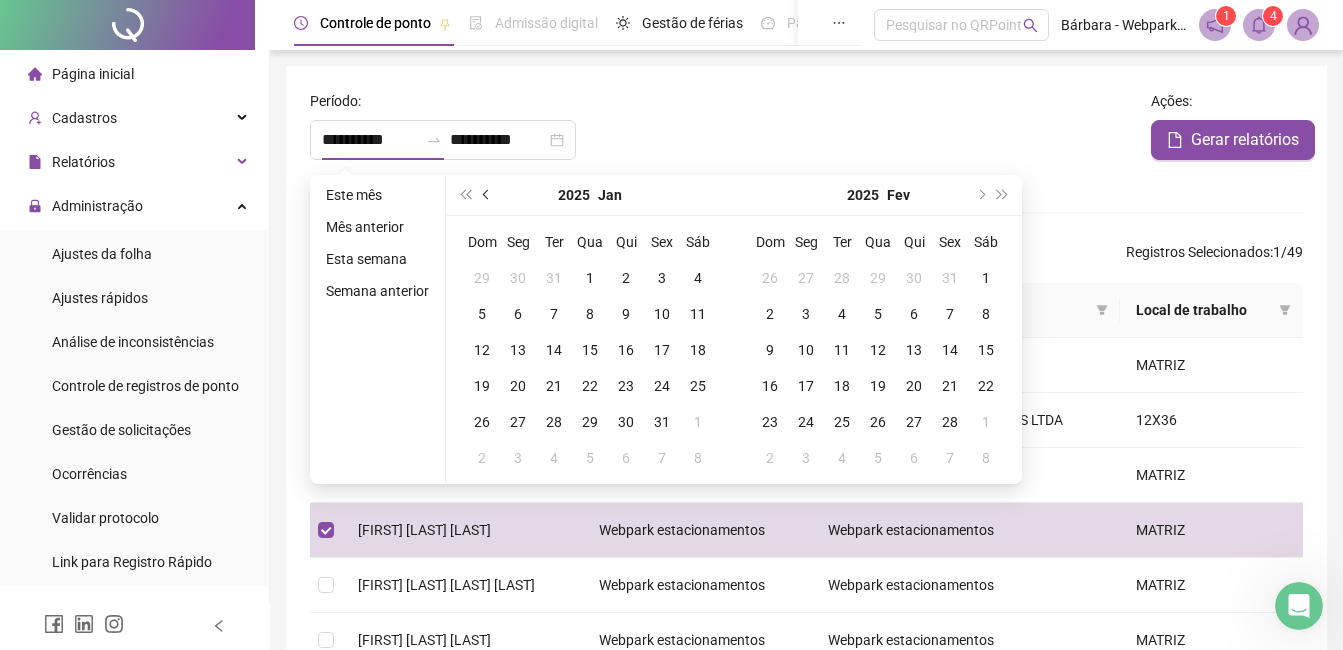 click at bounding box center (487, 195) 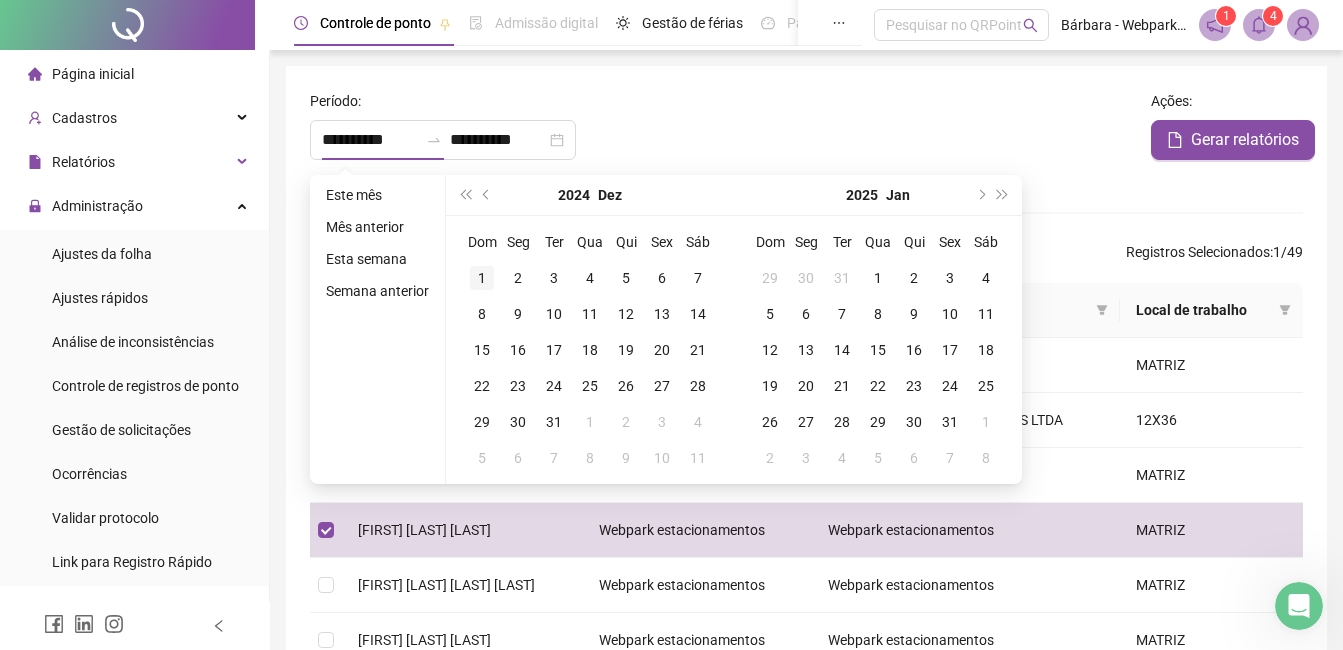 type on "**********" 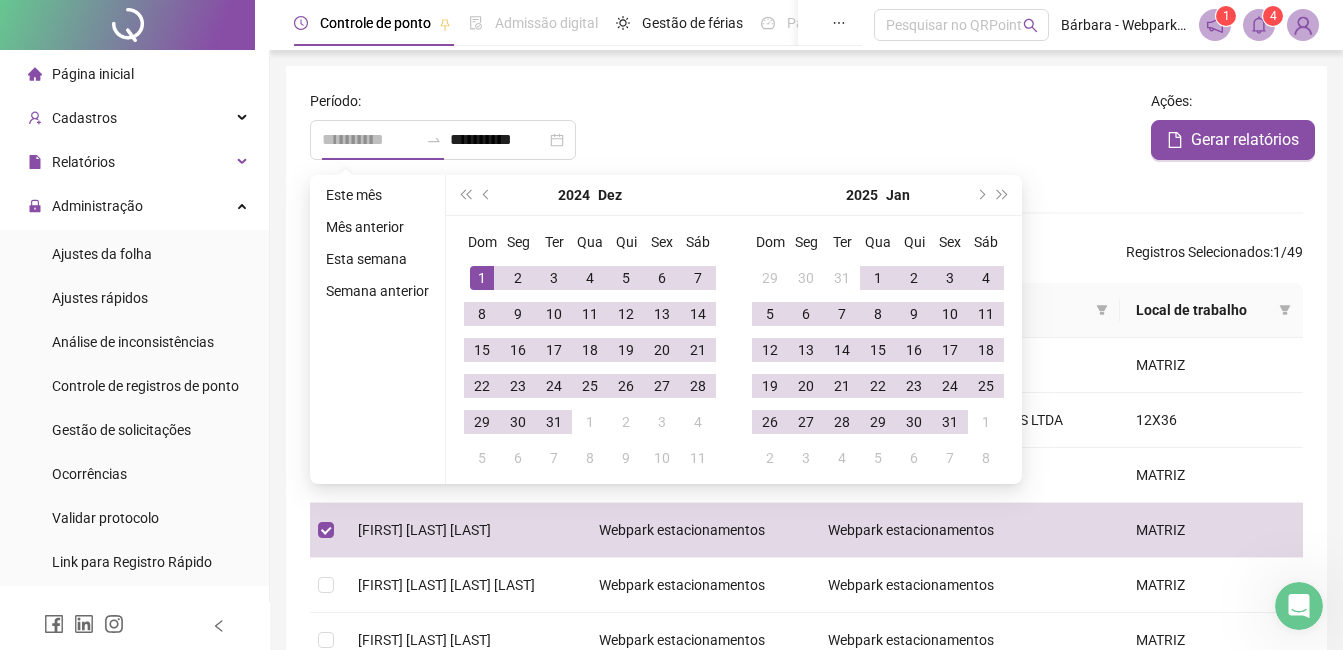 click on "1" at bounding box center (482, 278) 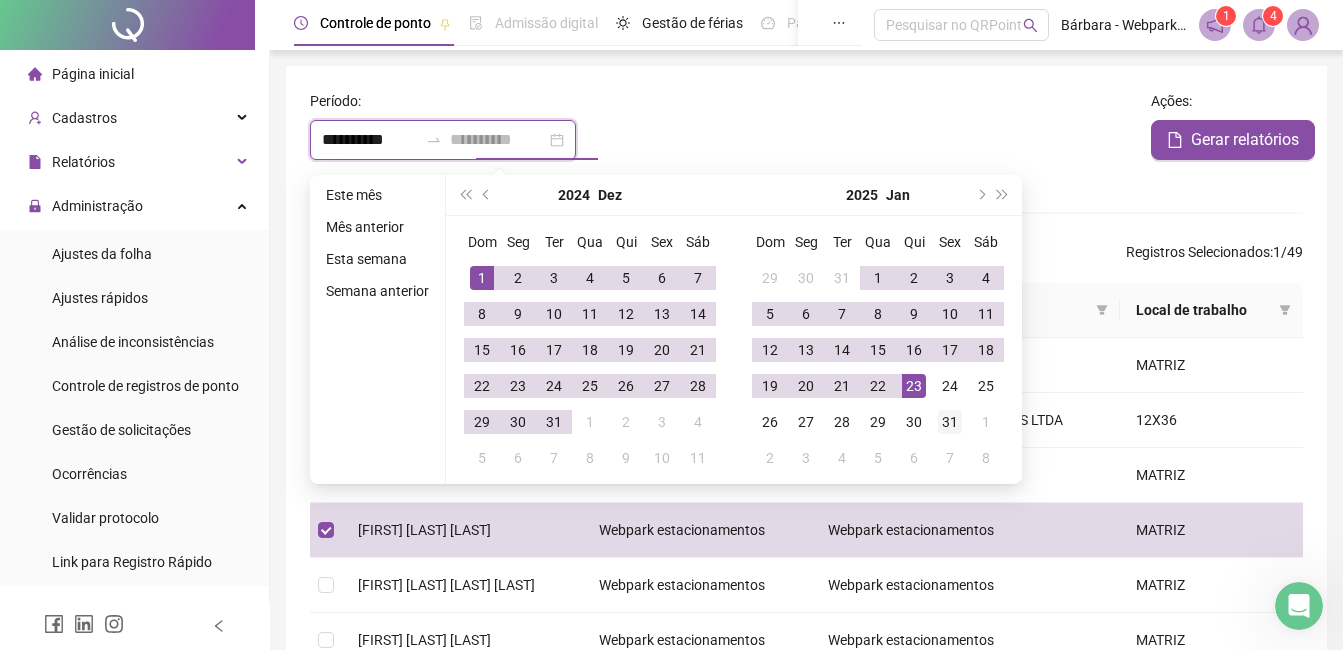 type on "**********" 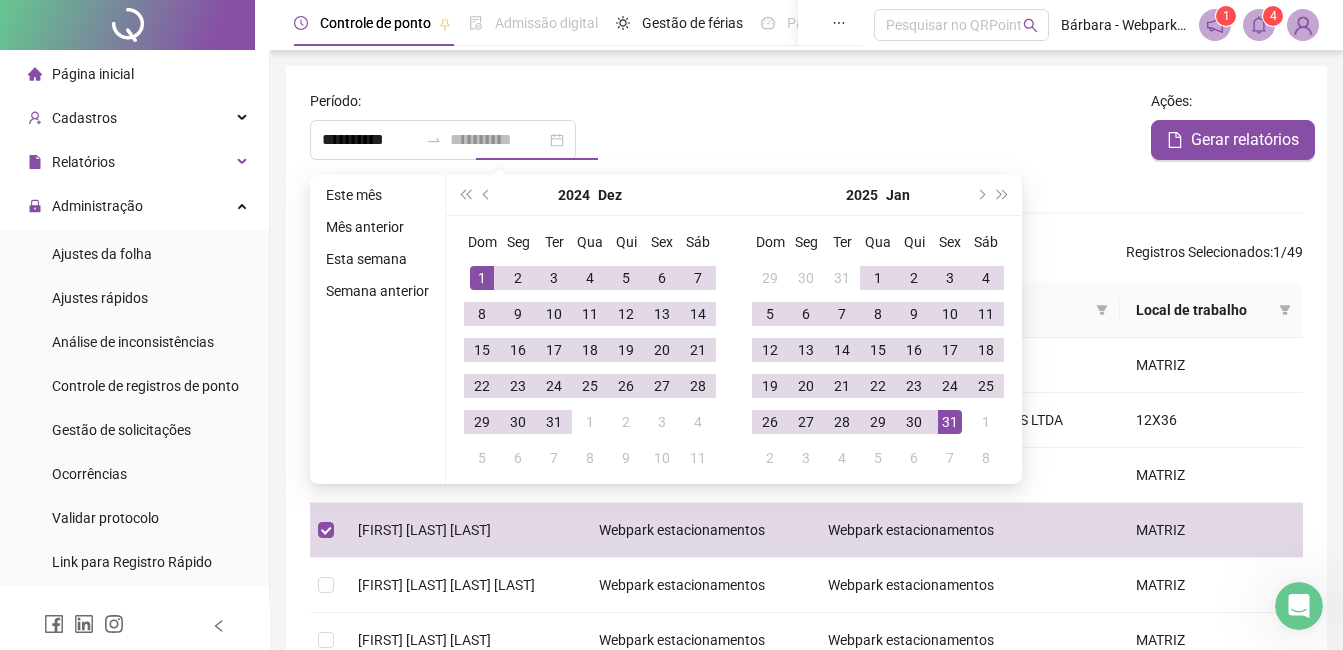 click on "31" at bounding box center [950, 422] 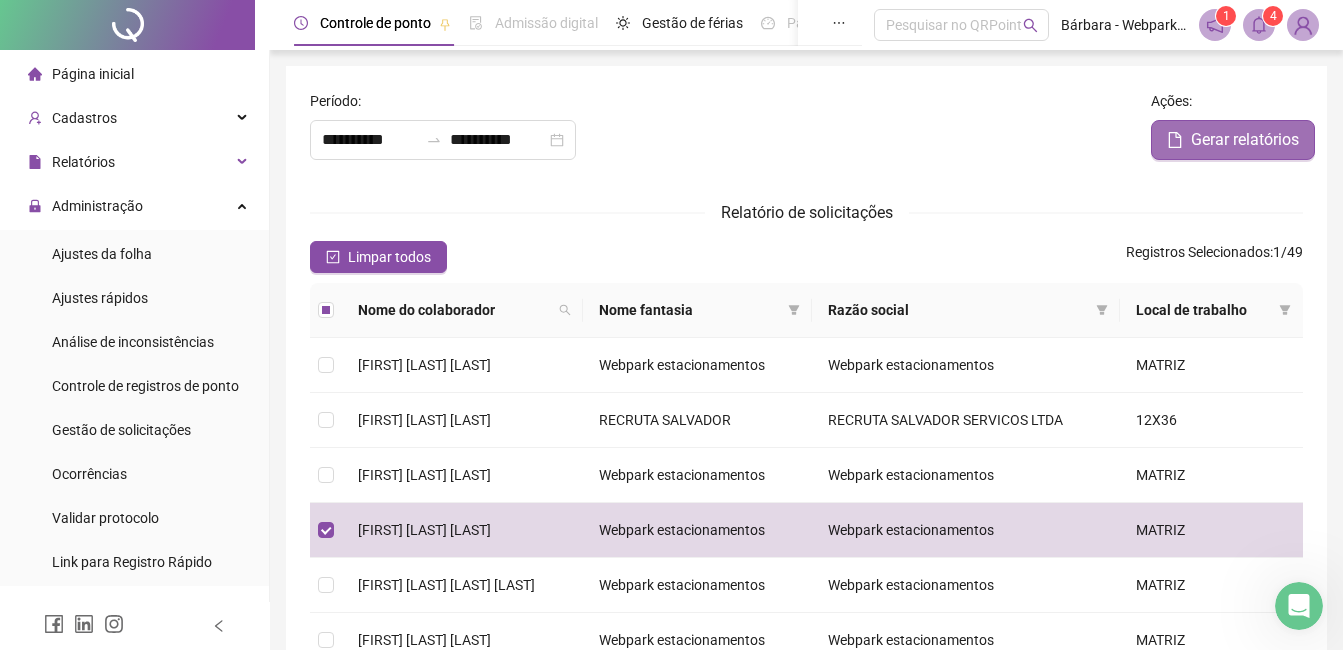 click on "Gerar relatórios" at bounding box center [1233, 140] 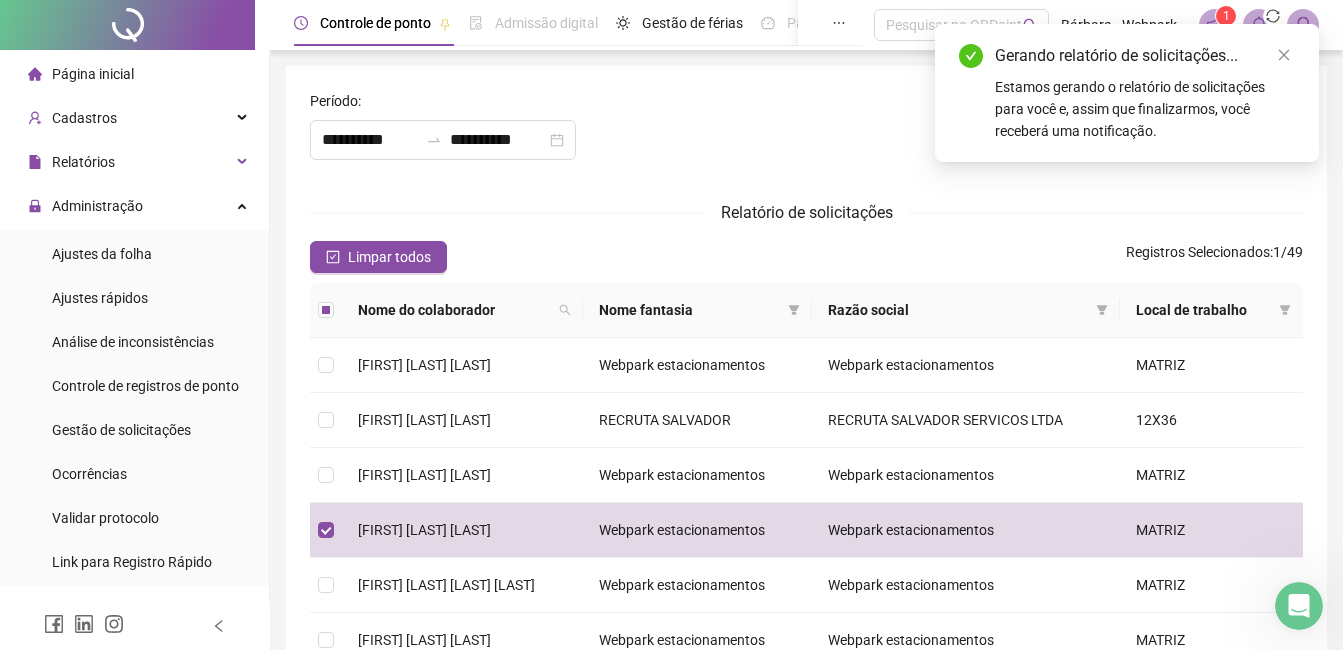 type on "**********" 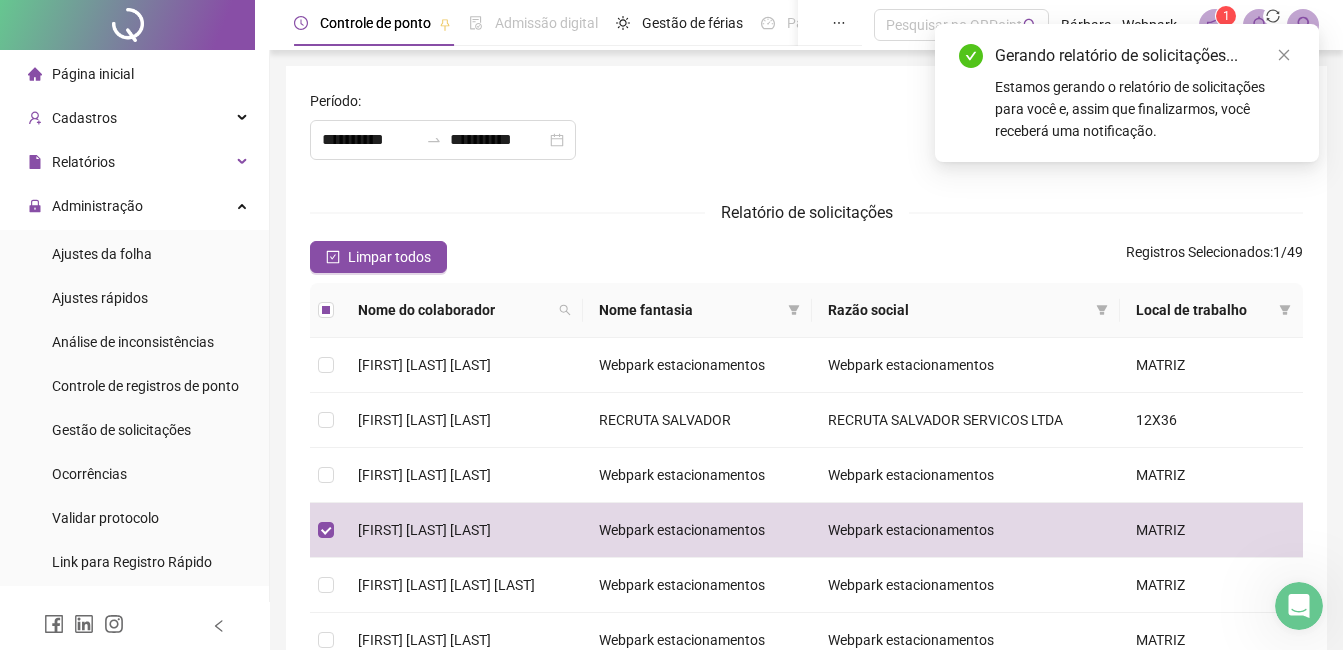 type on "**********" 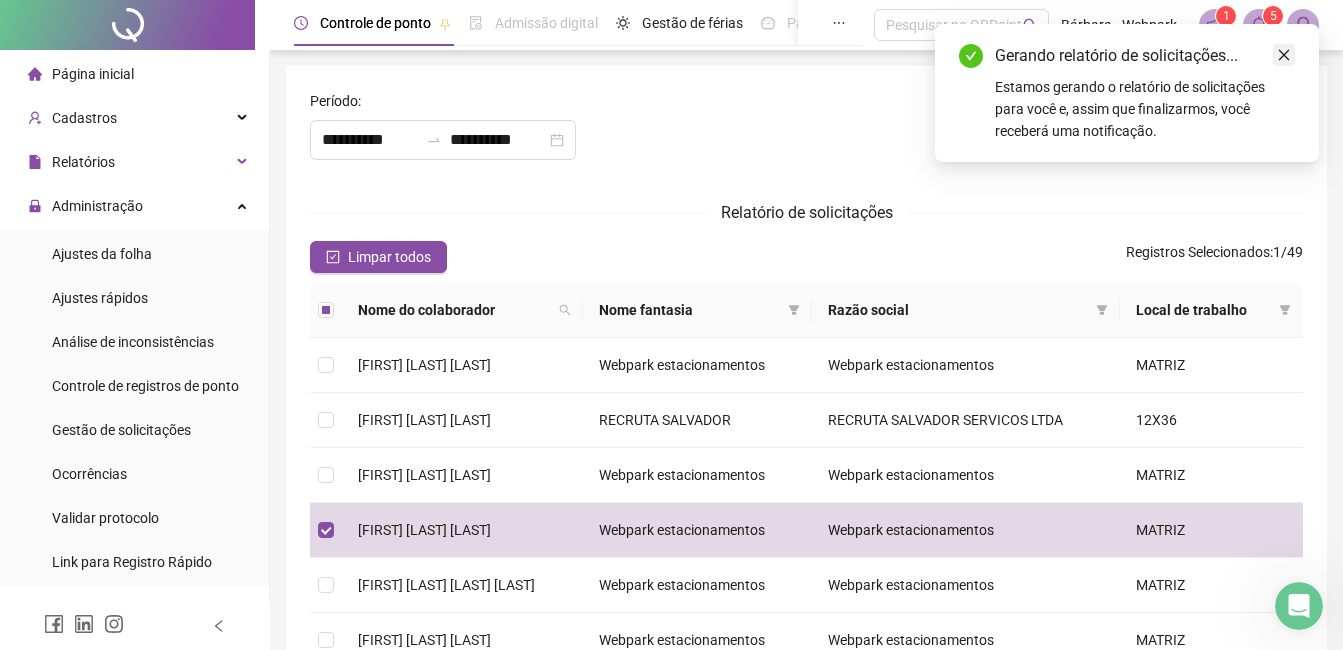 click 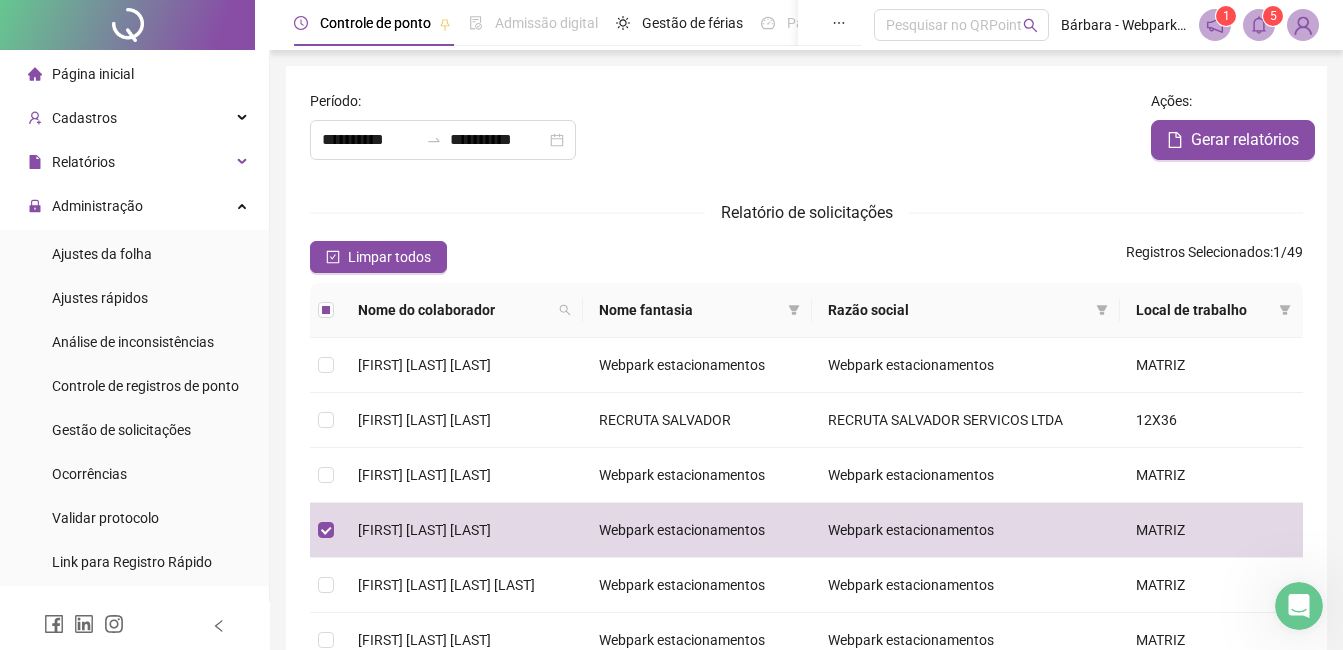 click at bounding box center (1259, 25) 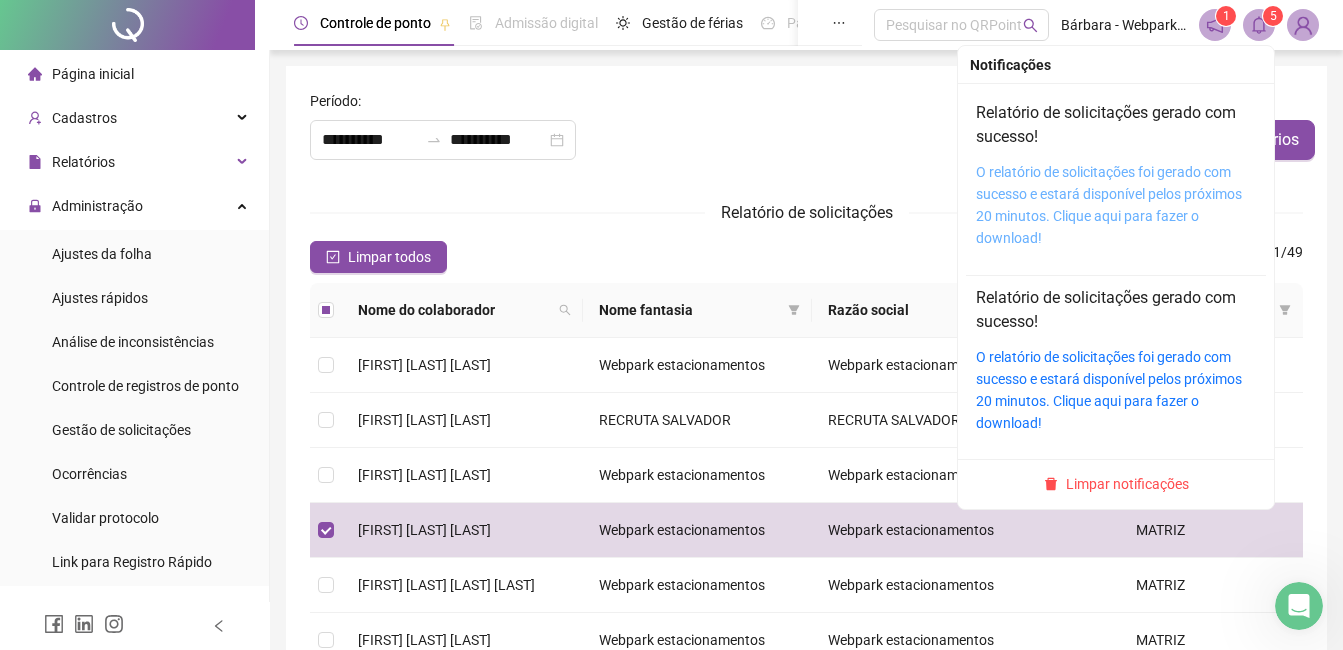 click on "O relatório de solicitações foi gerado com sucesso e estará disponível pelos próximos 20 minutos.
Clique aqui para fazer o download!" at bounding box center [1109, 205] 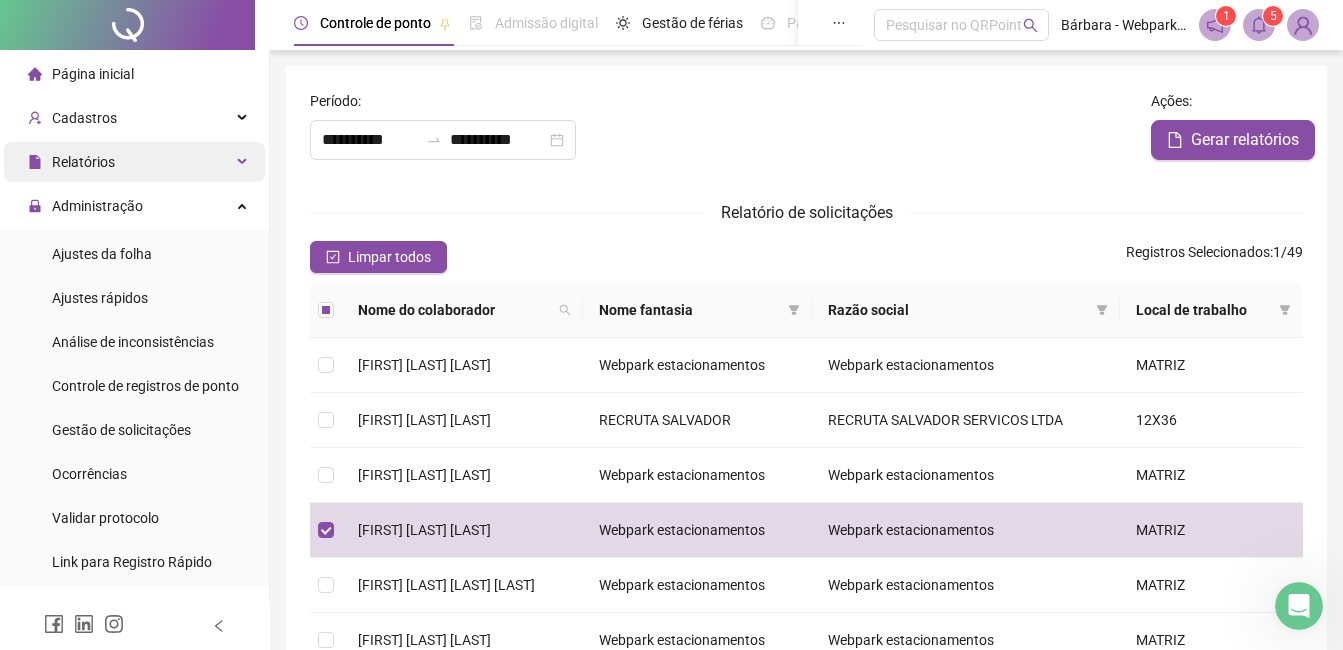 click on "Relatórios" at bounding box center [83, 162] 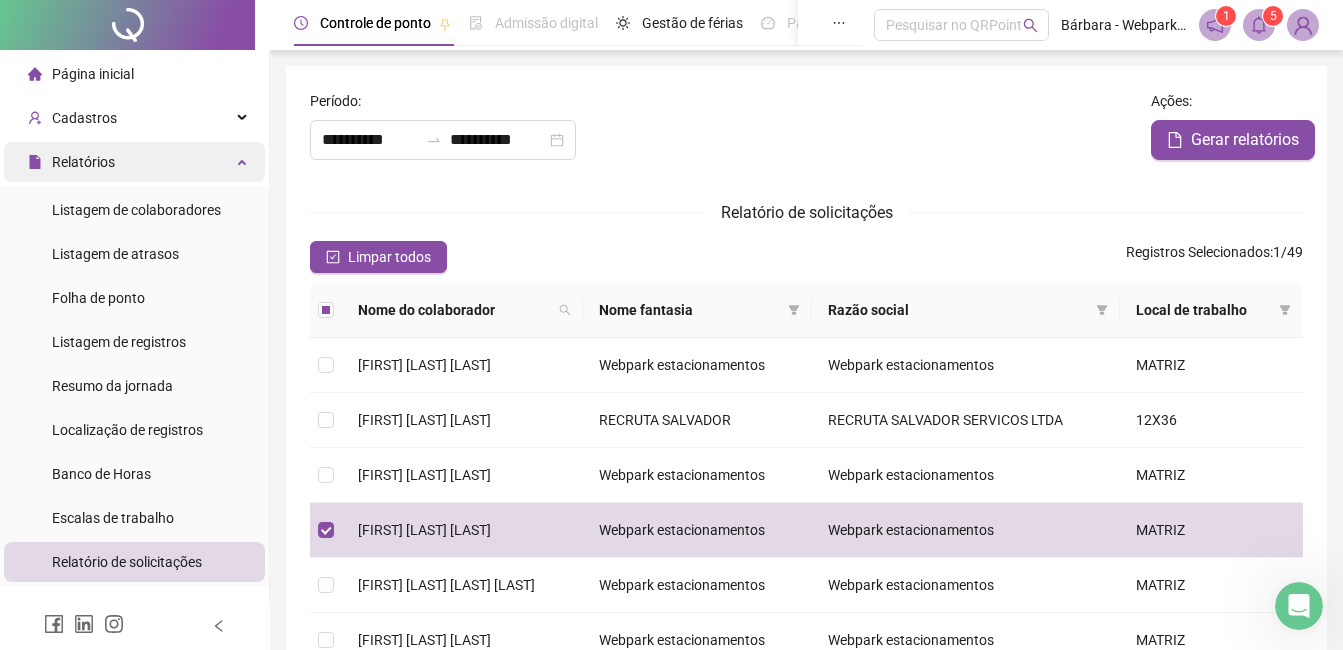 click on "Relatórios" at bounding box center [71, 162] 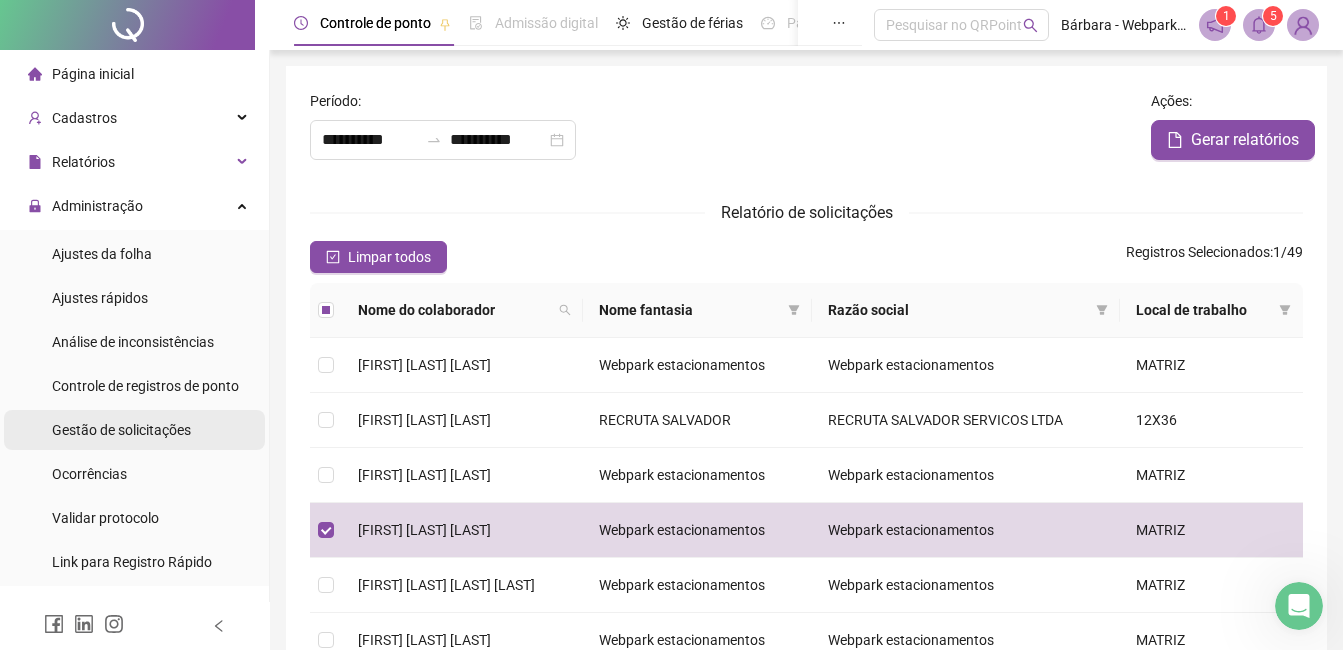 click on "Gestão de solicitações" at bounding box center (121, 430) 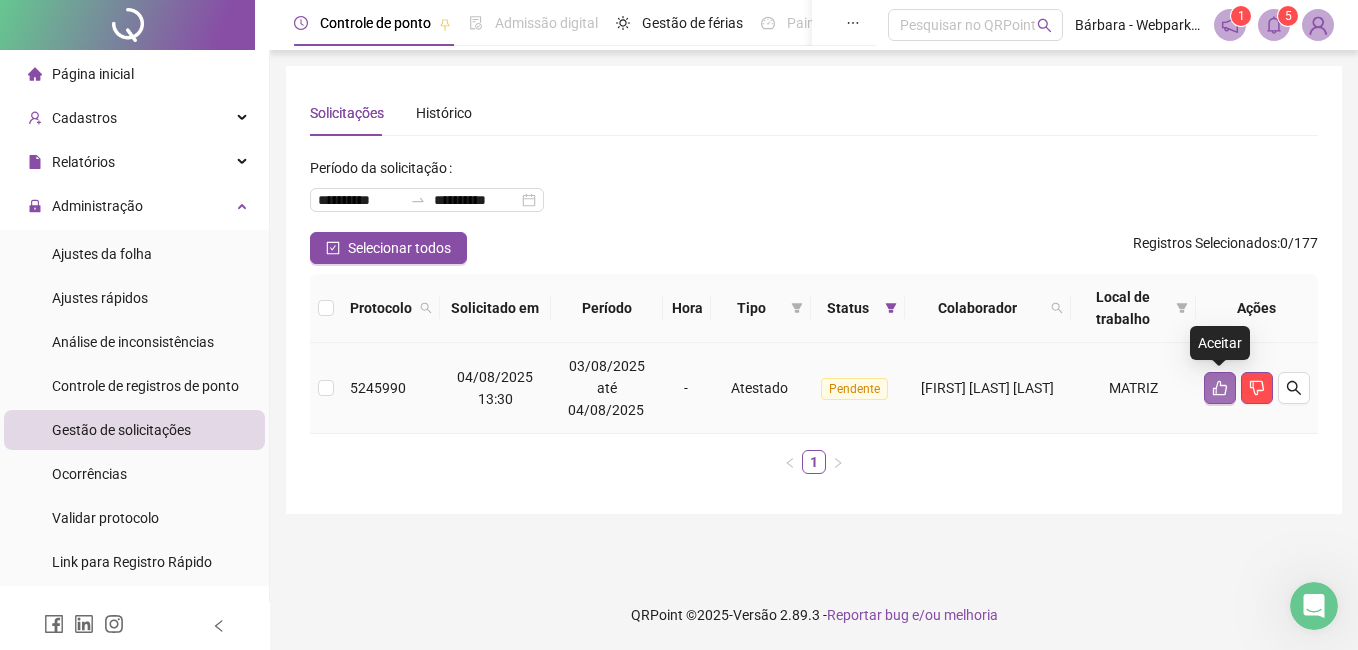 click at bounding box center (1220, 388) 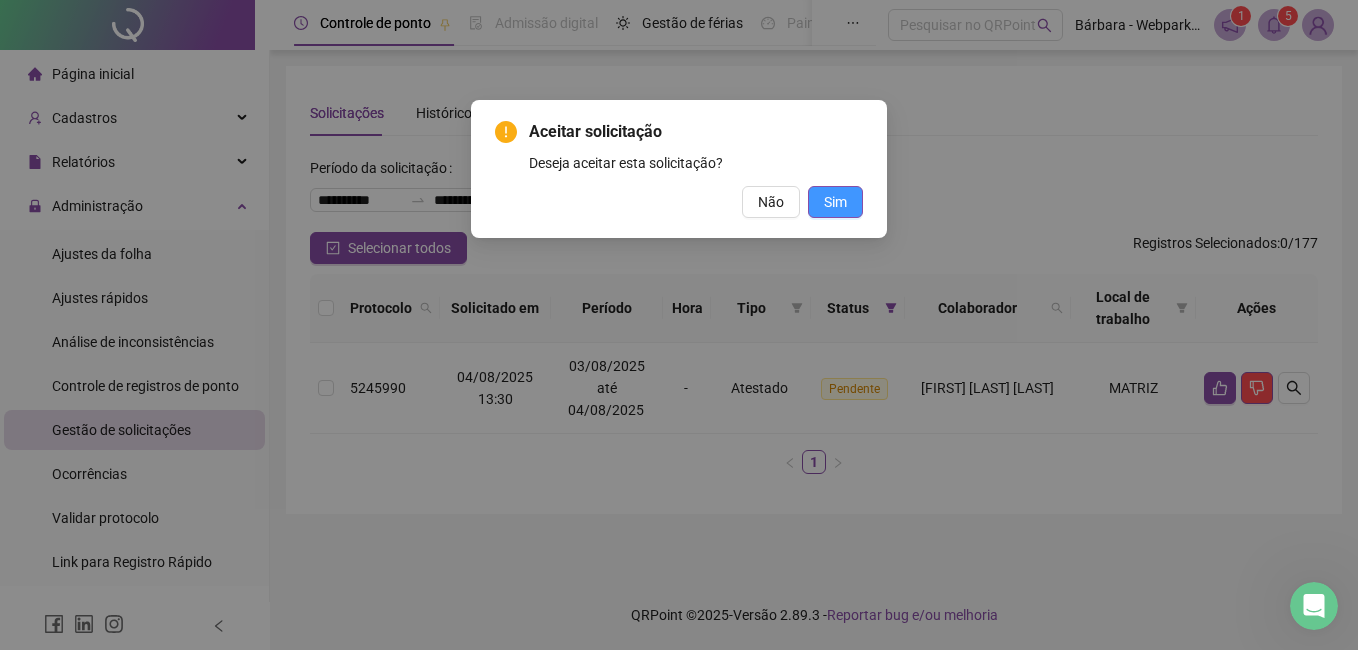 click on "Sim" at bounding box center (835, 202) 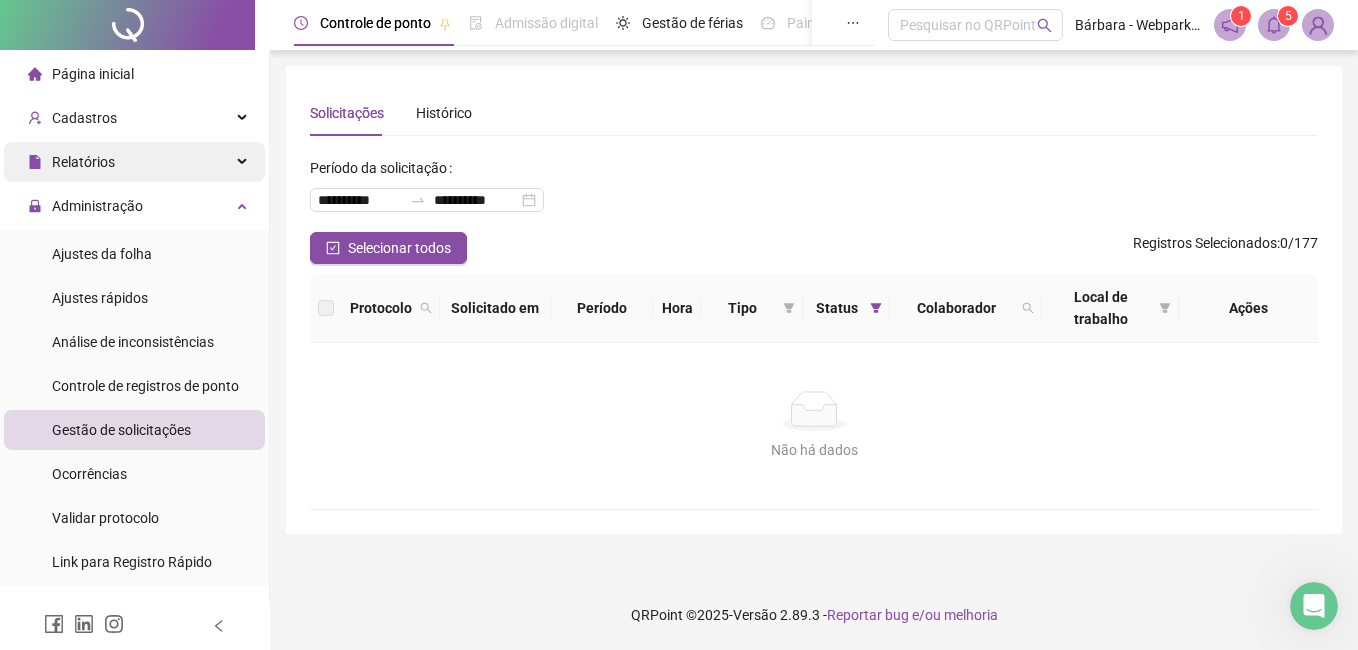 click on "Relatórios" at bounding box center (134, 162) 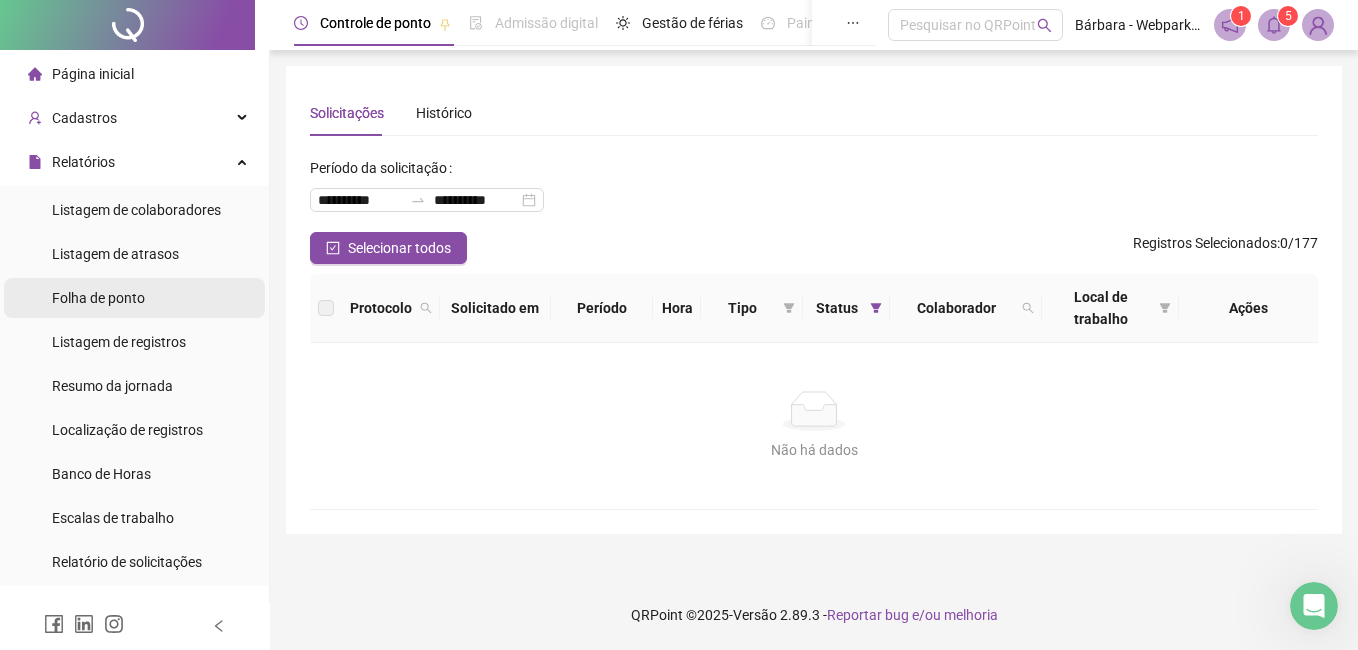 click on "Folha de ponto" at bounding box center (98, 298) 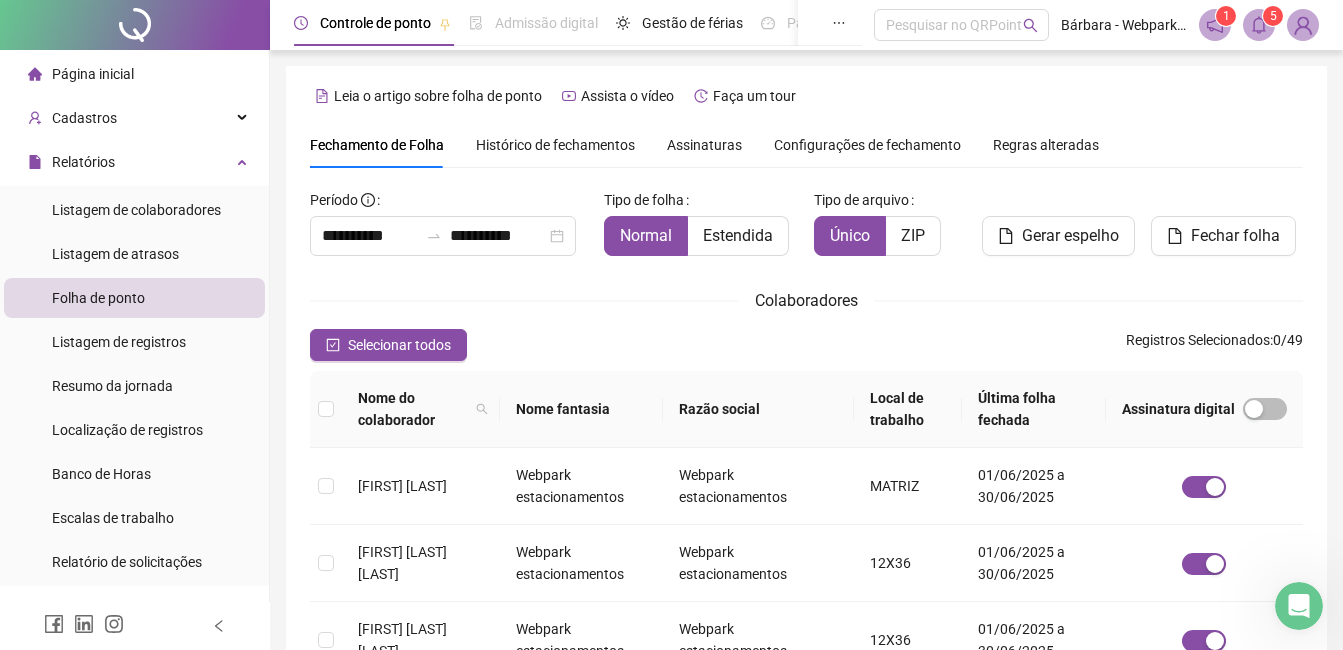scroll, scrollTop: 85, scrollLeft: 0, axis: vertical 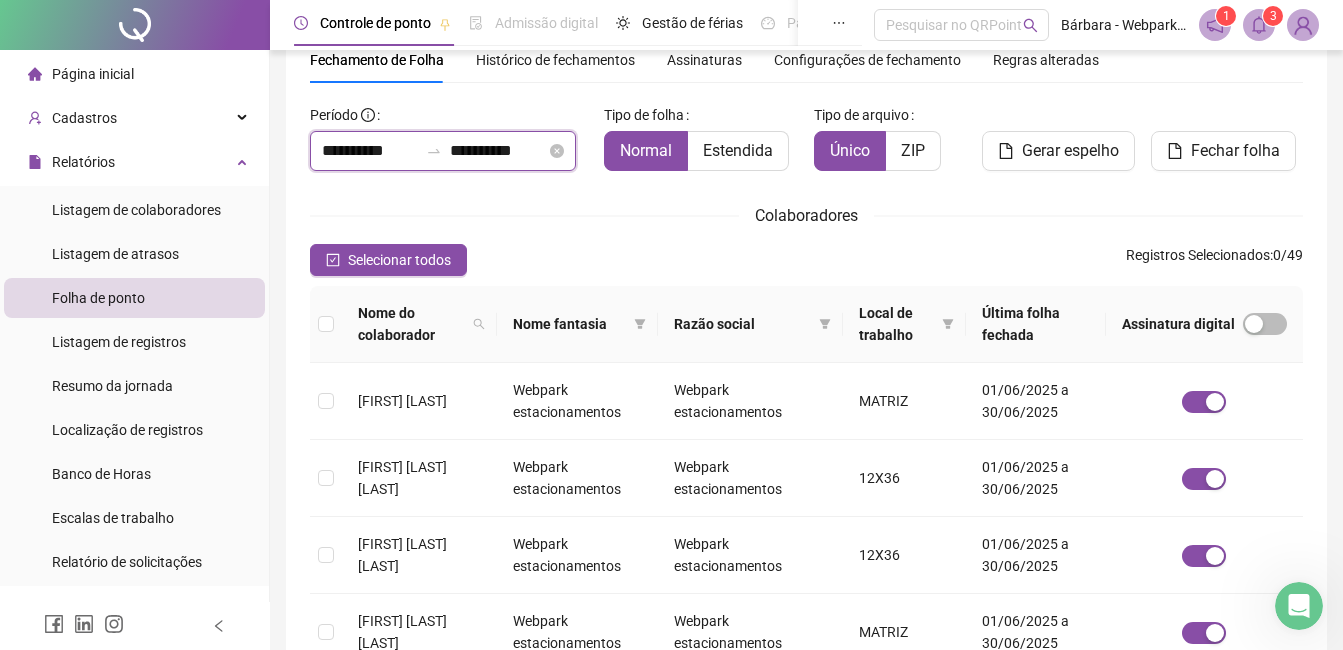 click on "**********" at bounding box center [370, 151] 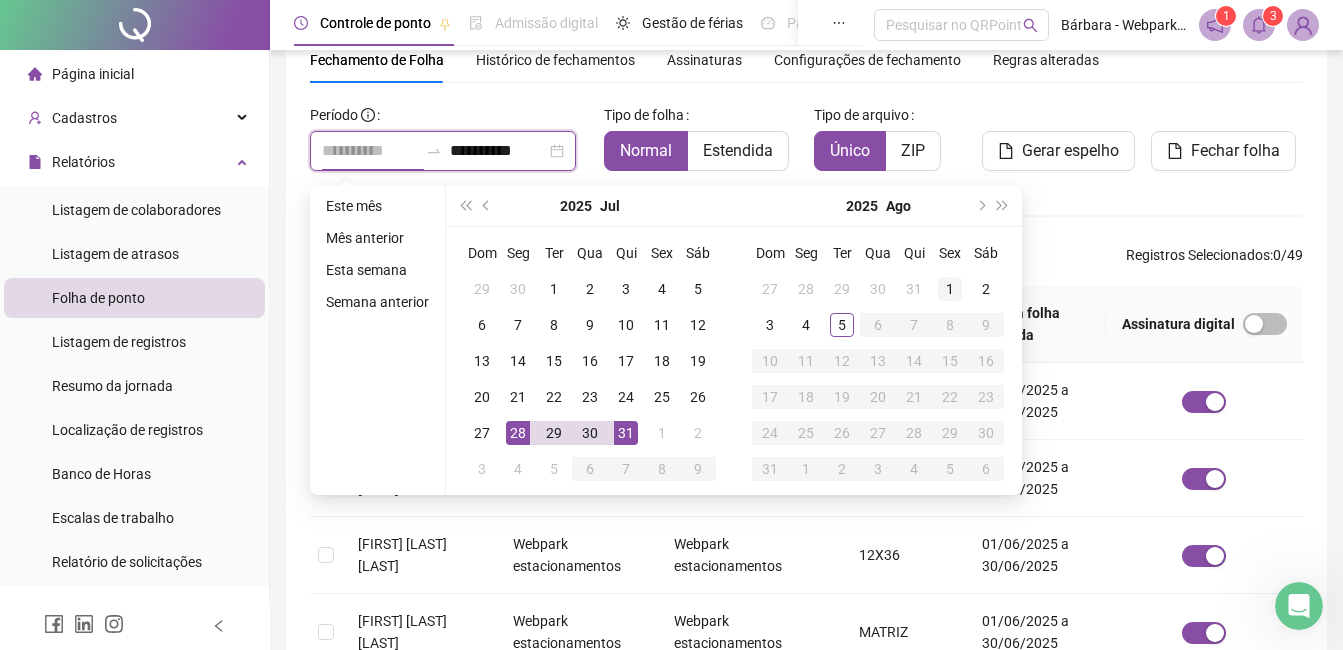 type on "**********" 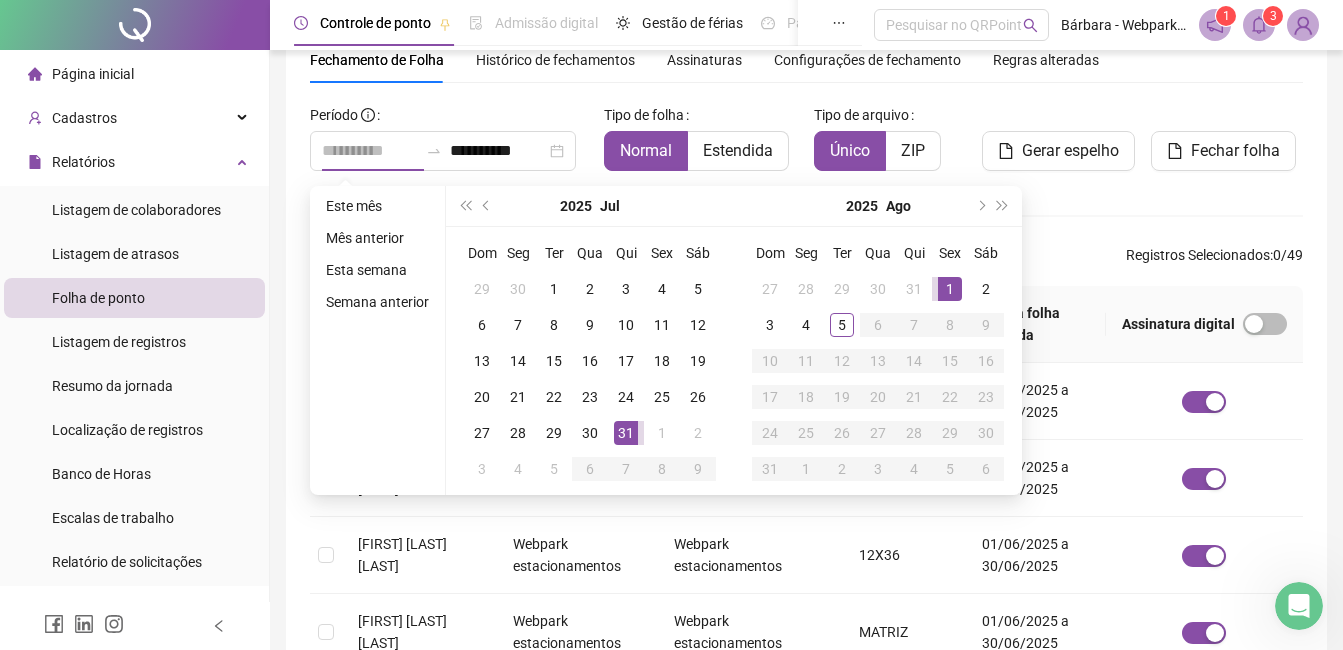 click on "1" at bounding box center [950, 289] 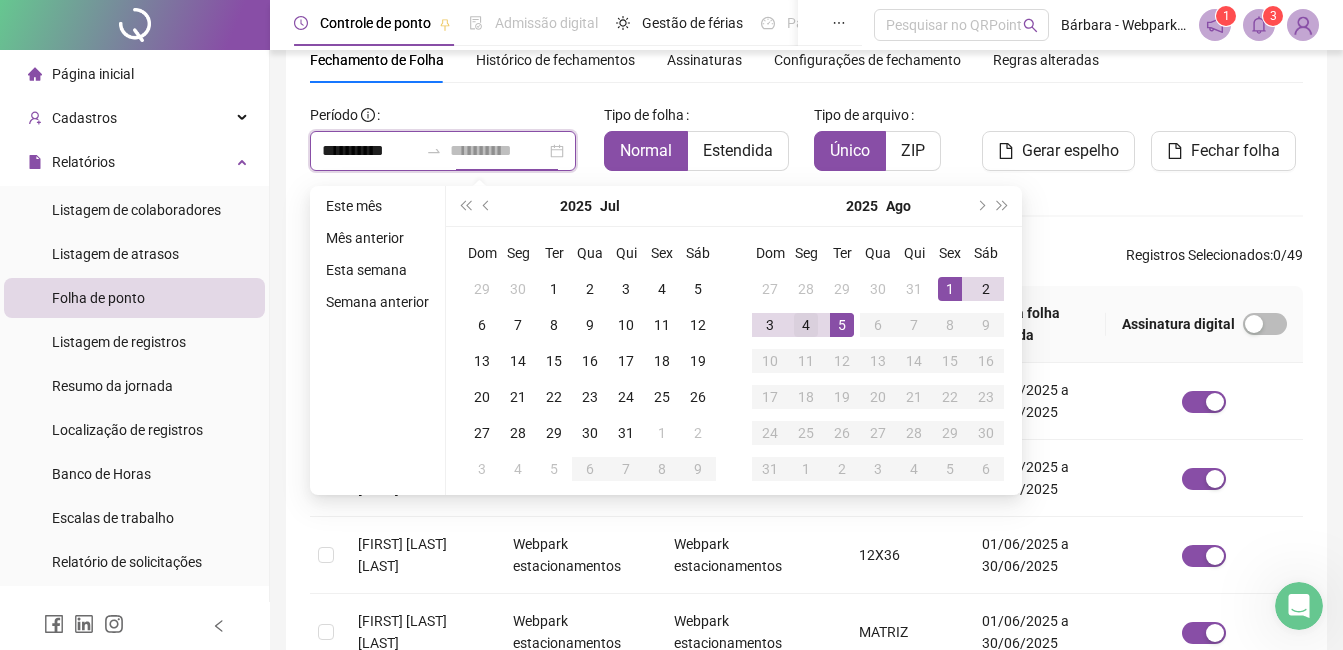 type on "**********" 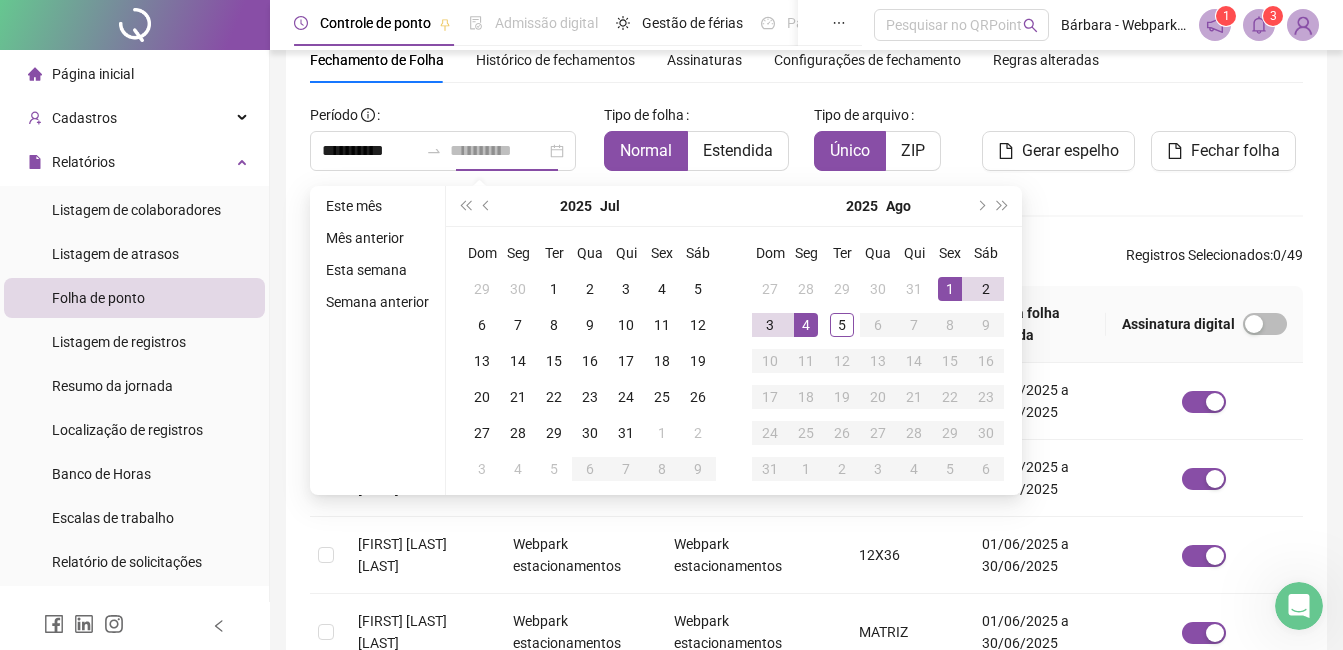 click on "4" at bounding box center [806, 325] 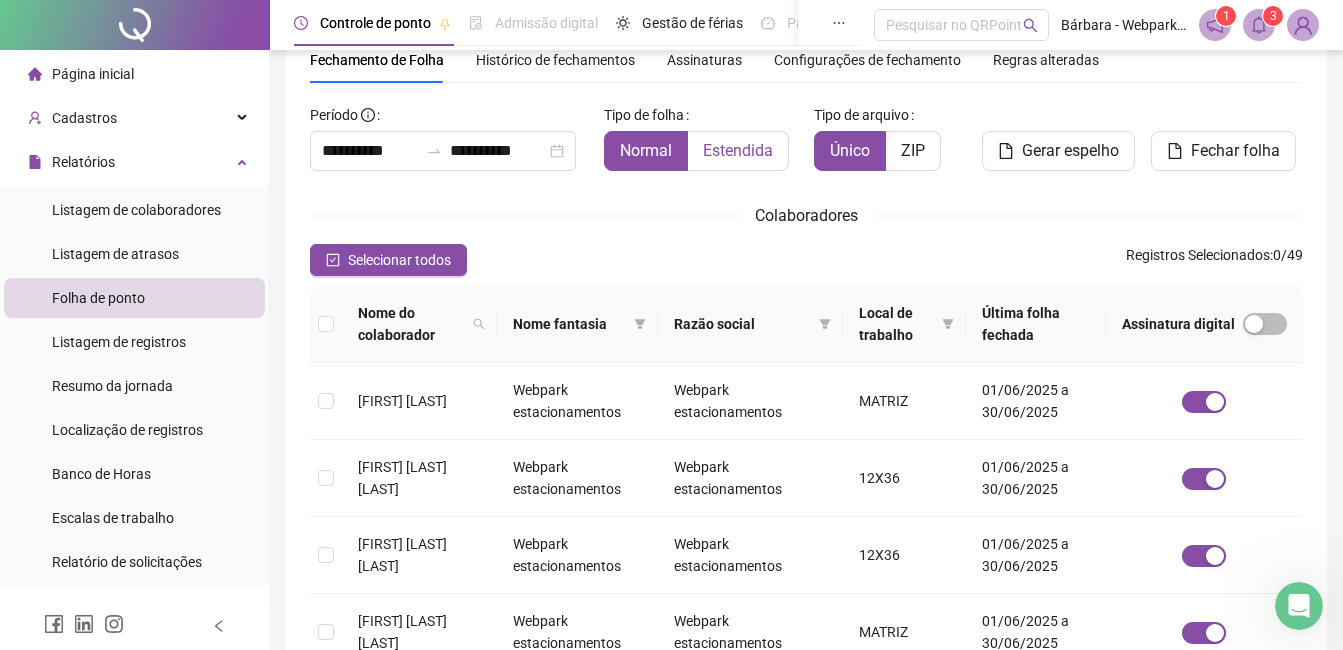 click on "Estendida" at bounding box center (738, 150) 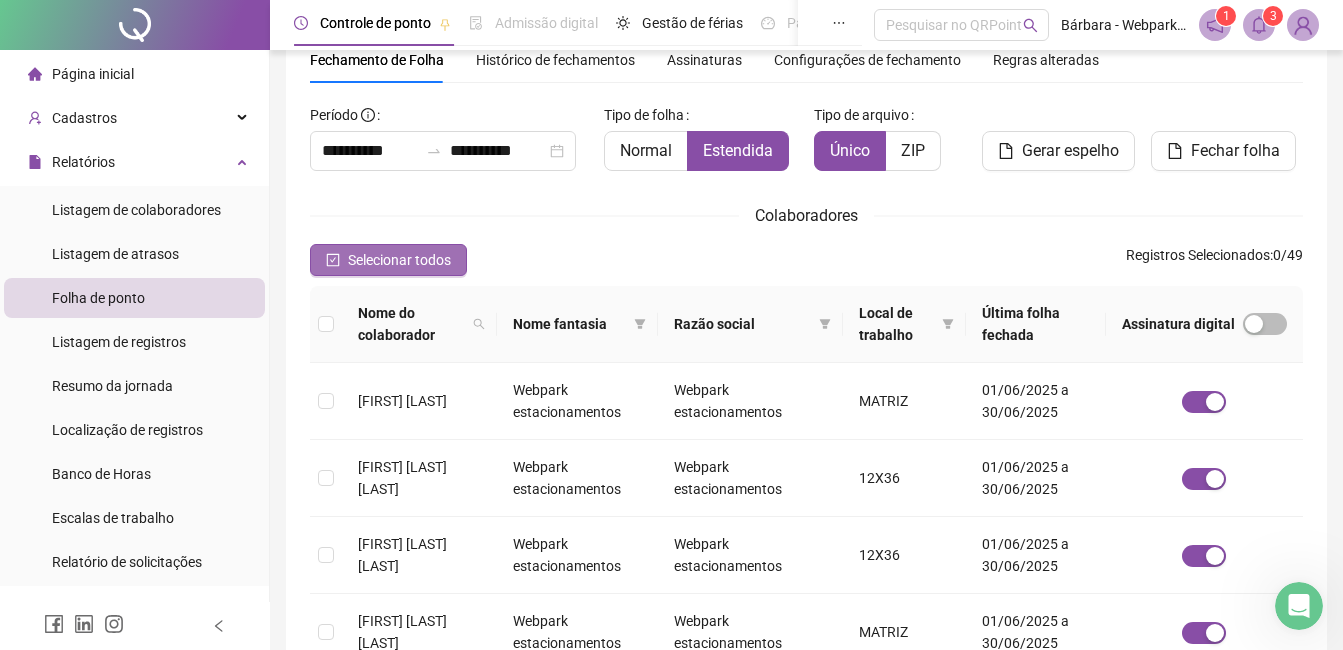 click on "Selecionar todos" at bounding box center [399, 260] 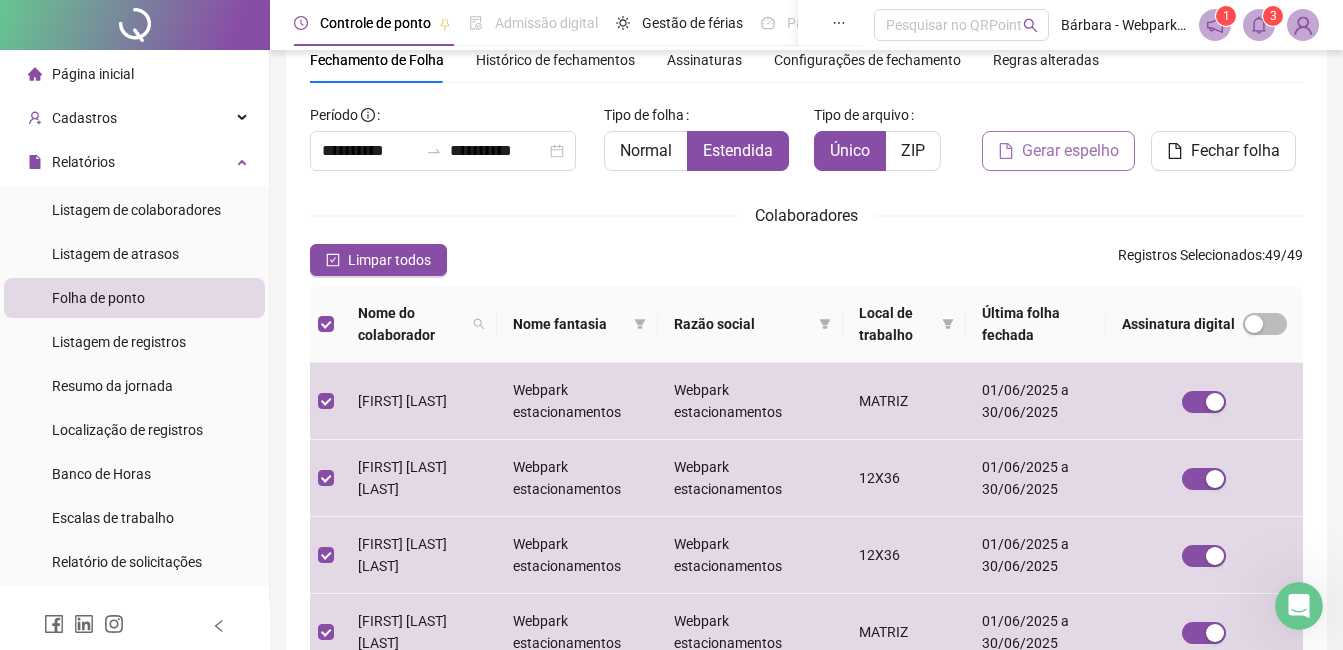 click on "Gerar espelho" at bounding box center (1070, 151) 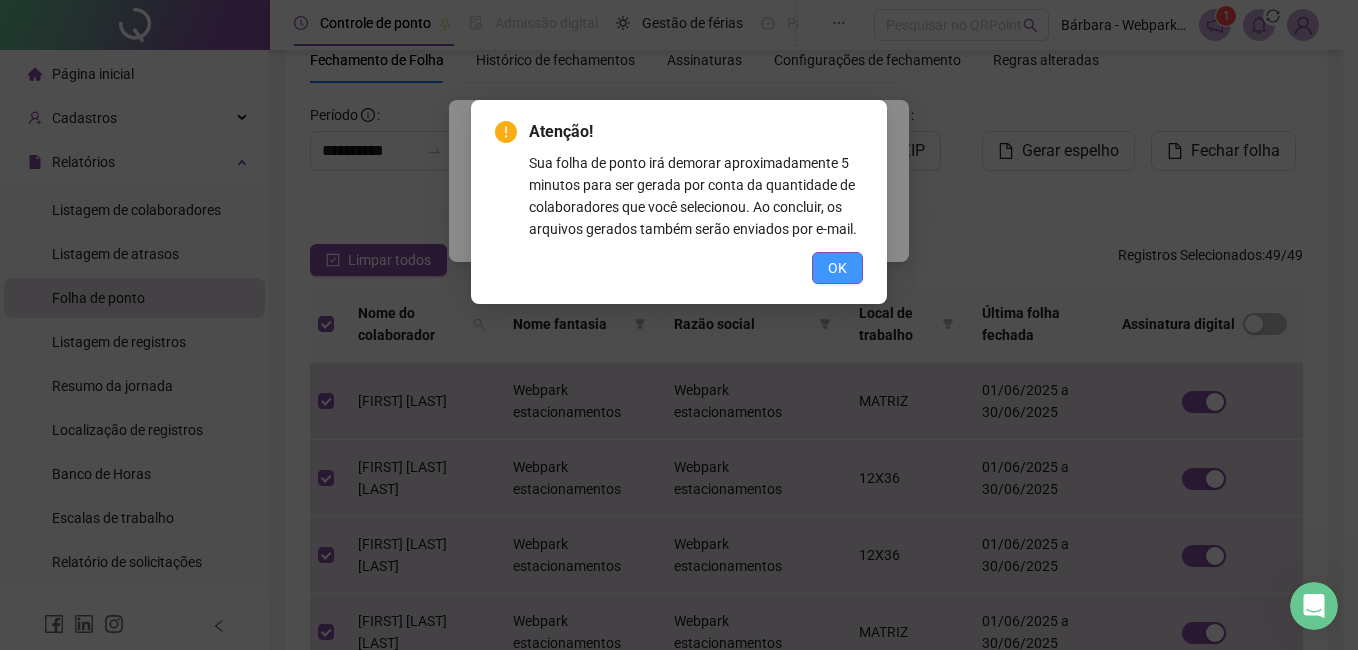click on "OK" at bounding box center (837, 268) 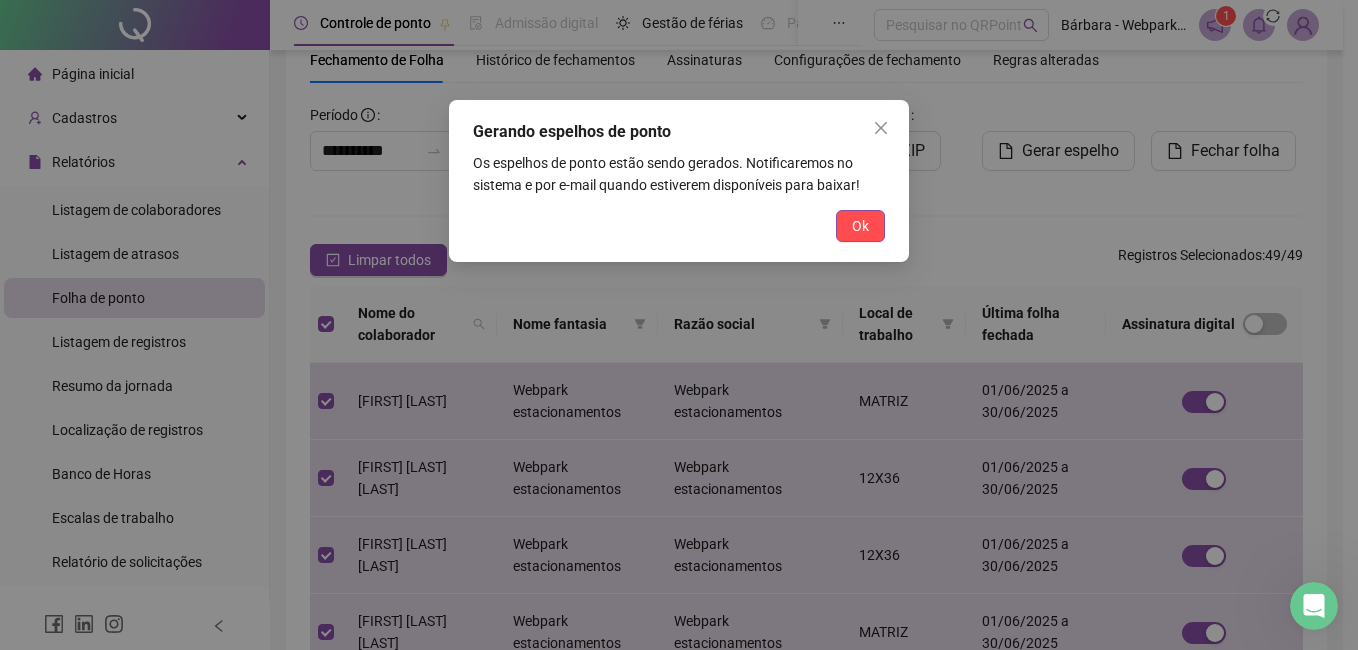 click on "Ok" at bounding box center (860, 226) 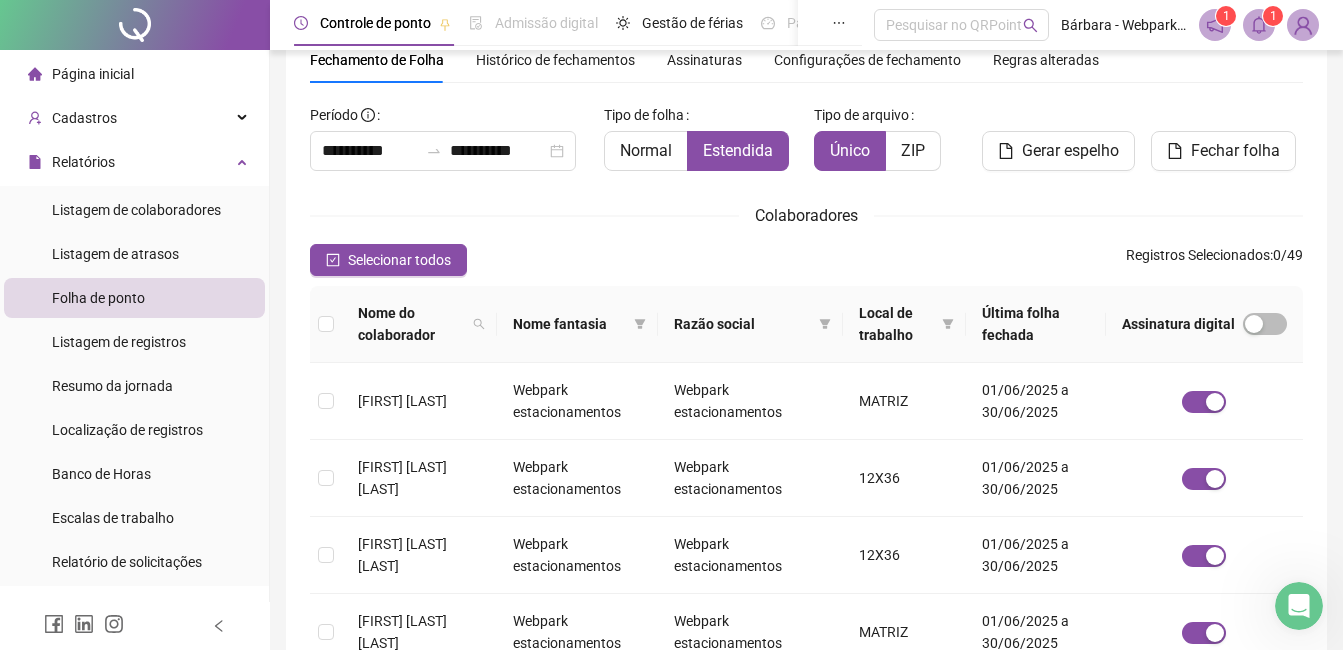 click 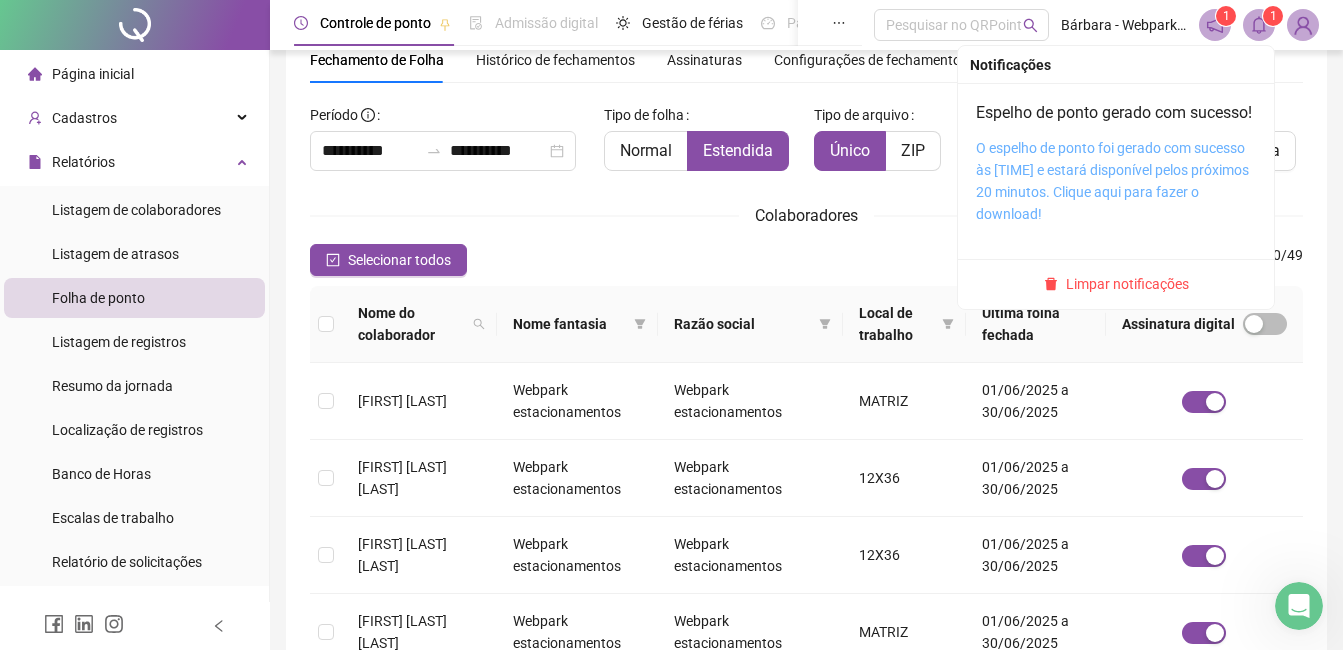 click on "O espelho de ponto foi gerado com sucesso às [TIME] e estará disponível pelos próximos 20 minutos.
Clique aqui para fazer o download!" at bounding box center [1112, 181] 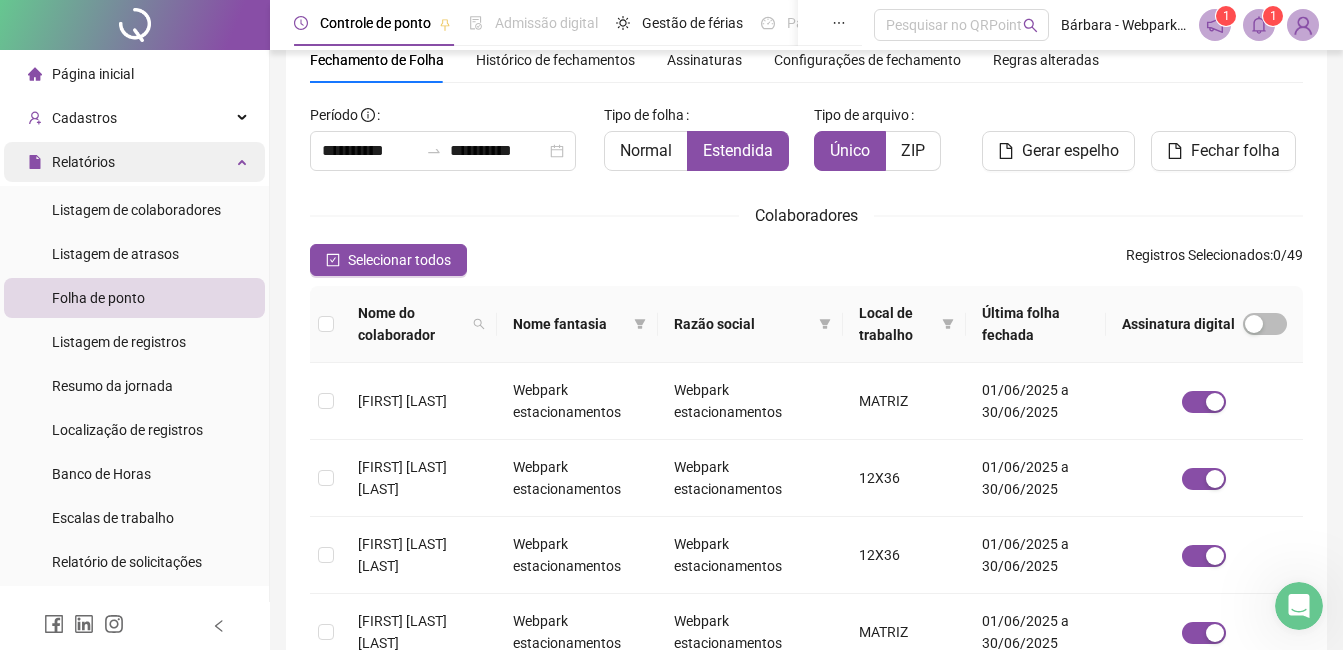 click on "Relatórios" at bounding box center [71, 162] 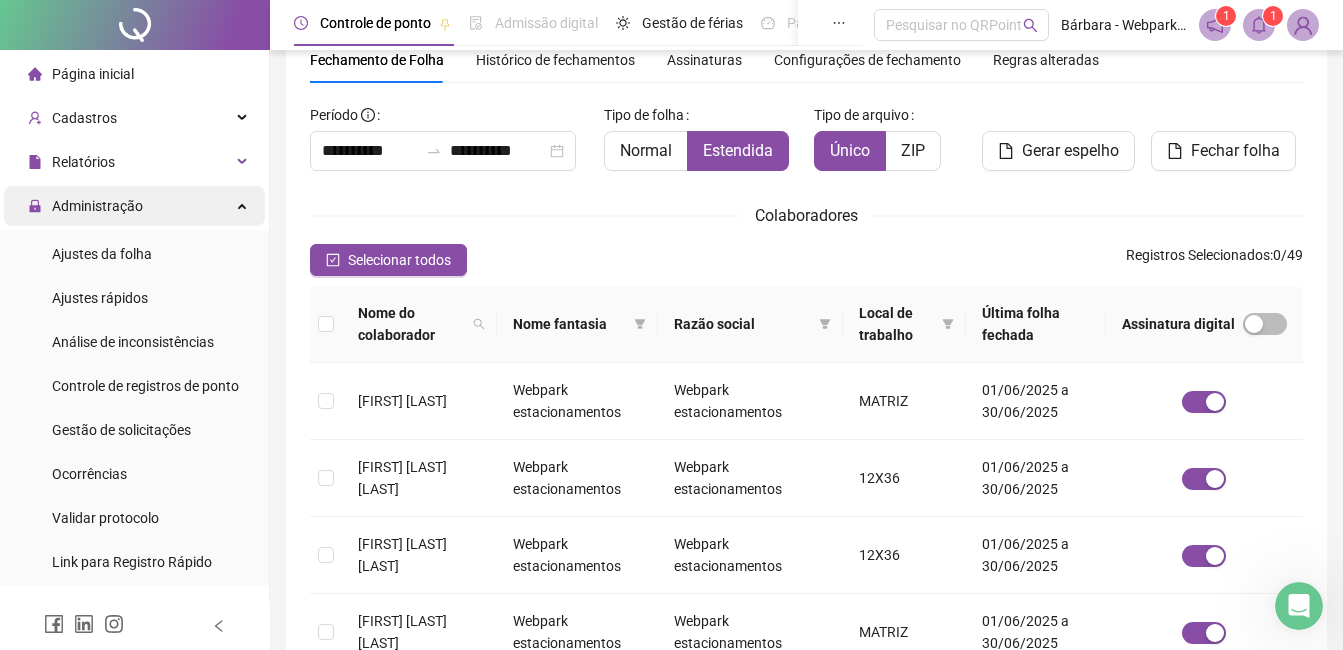 drag, startPoint x: 109, startPoint y: 170, endPoint x: 98, endPoint y: 214, distance: 45.35416 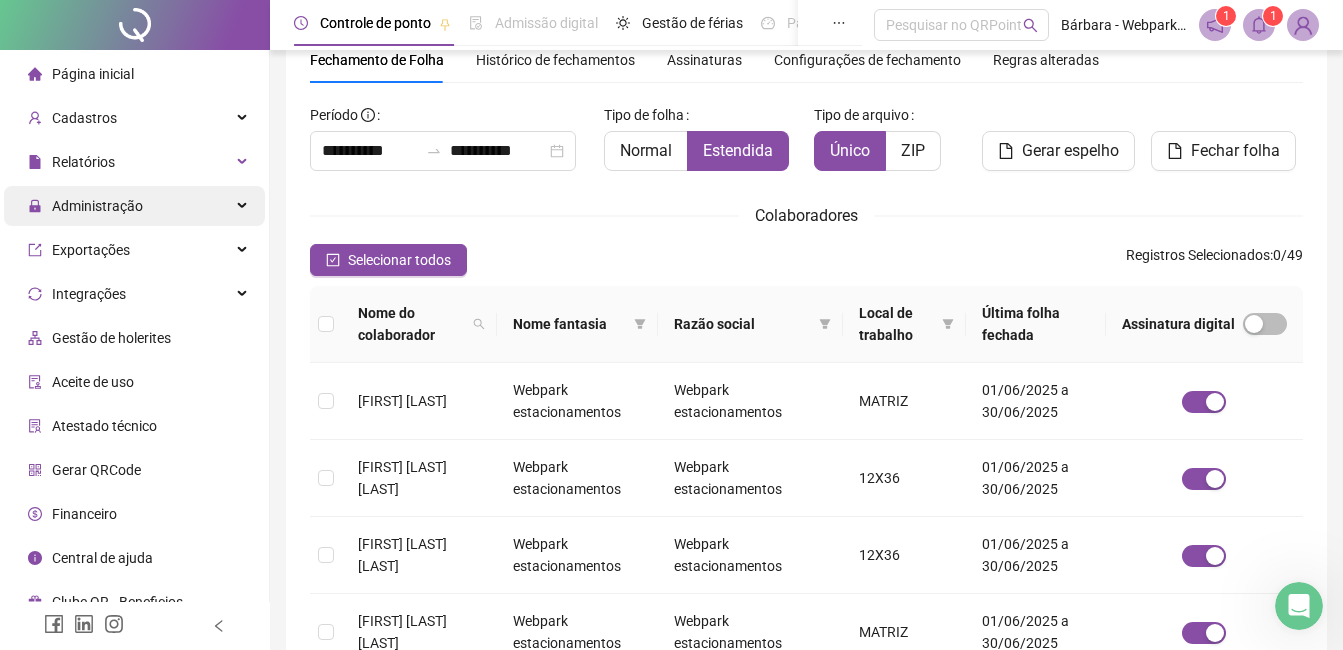 click on "Administração" at bounding box center (134, 206) 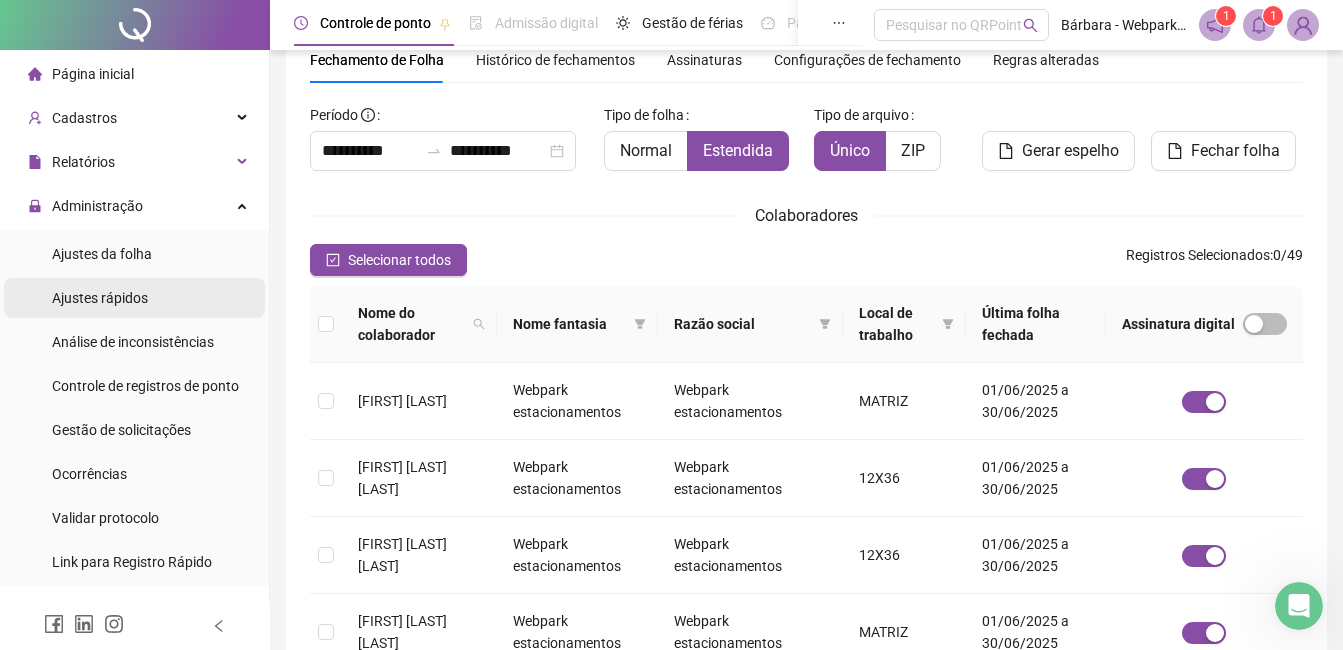 click on "Ajustes rápidos" at bounding box center [100, 298] 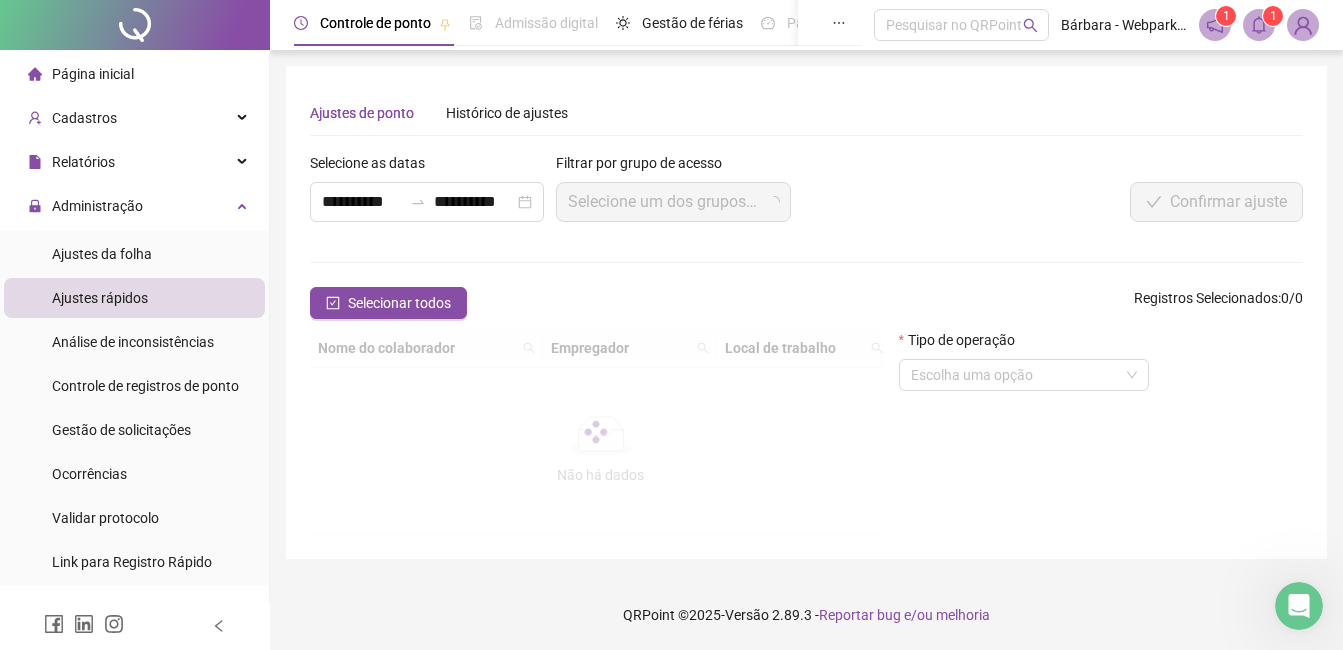 scroll, scrollTop: 0, scrollLeft: 0, axis: both 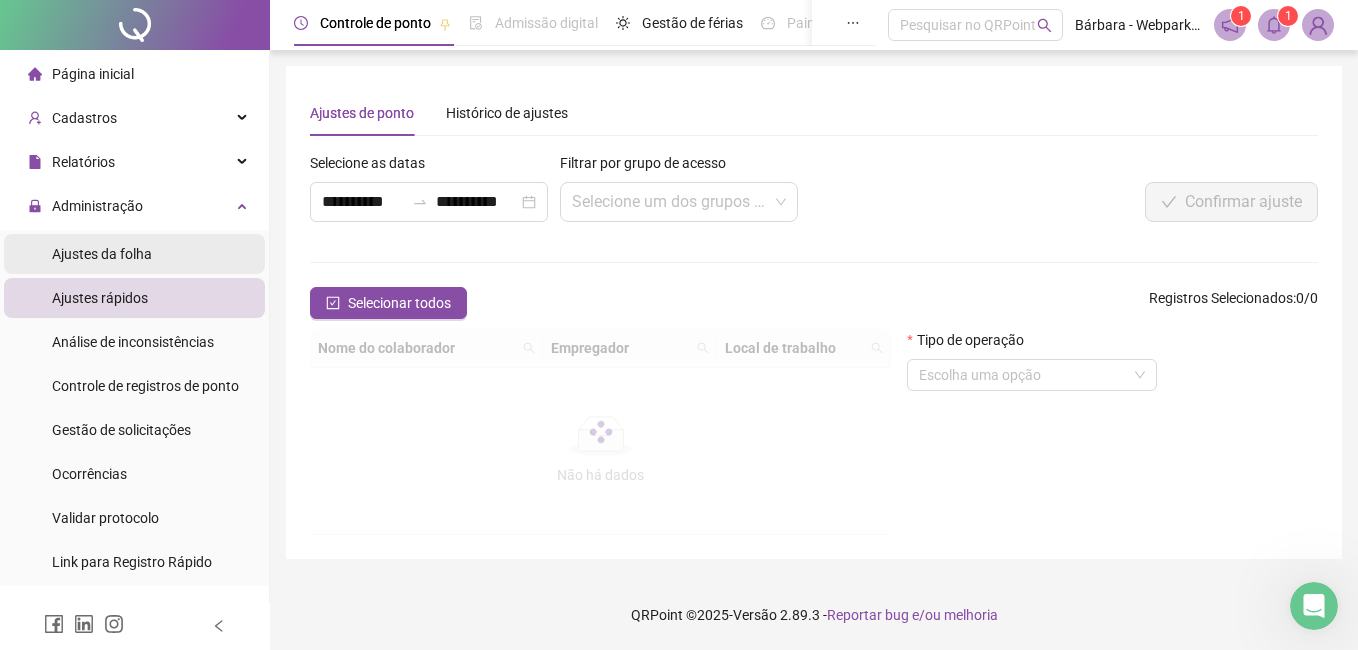 click on "Ajustes da folha" at bounding box center (102, 254) 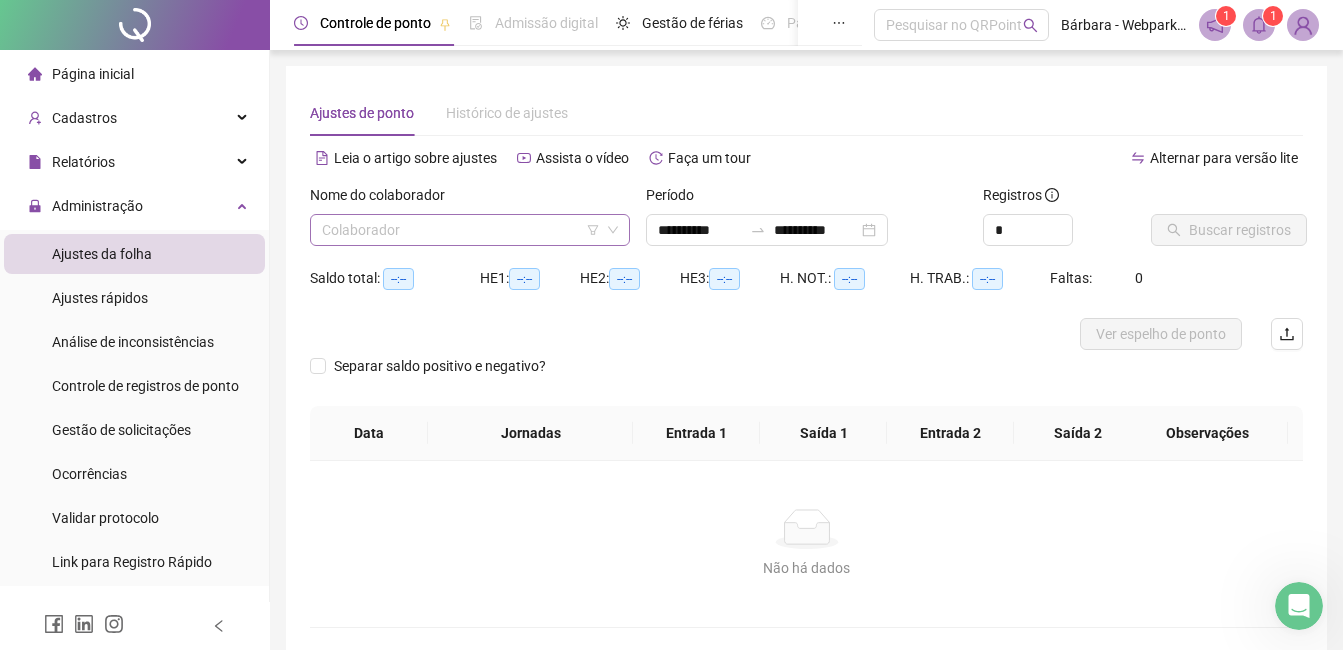 click at bounding box center [461, 230] 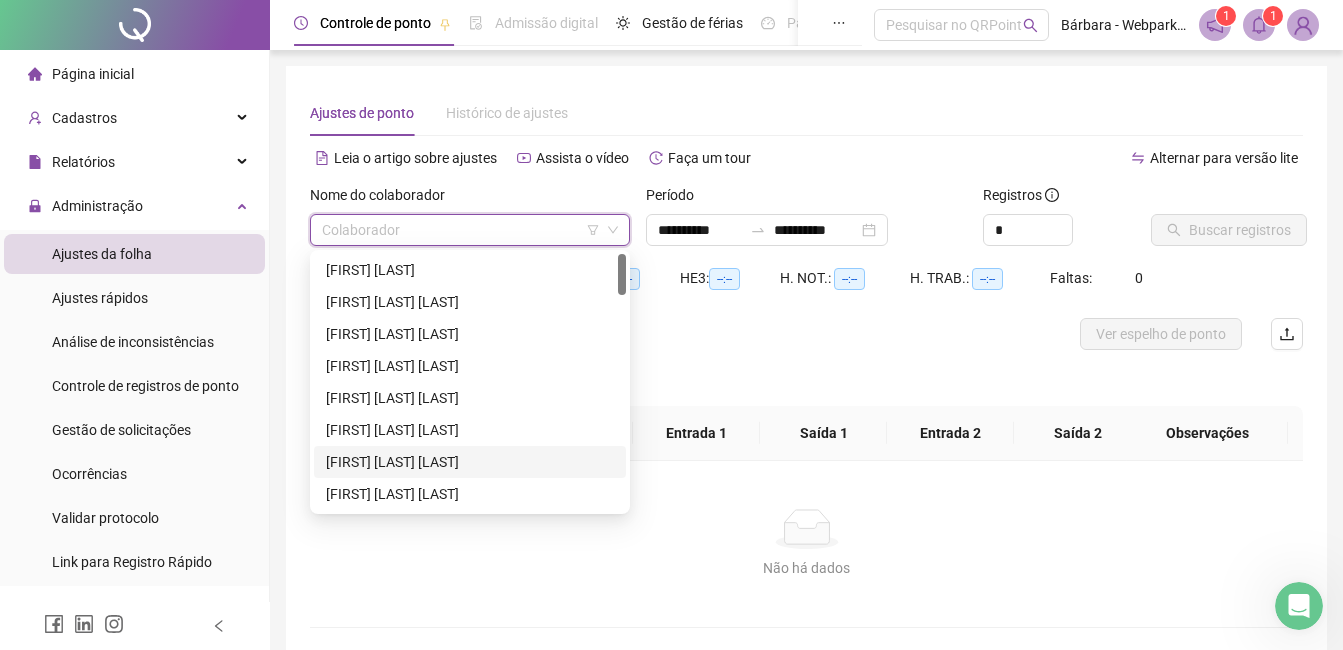 click on "[FIRST] [LAST] [LAST]" at bounding box center [470, 462] 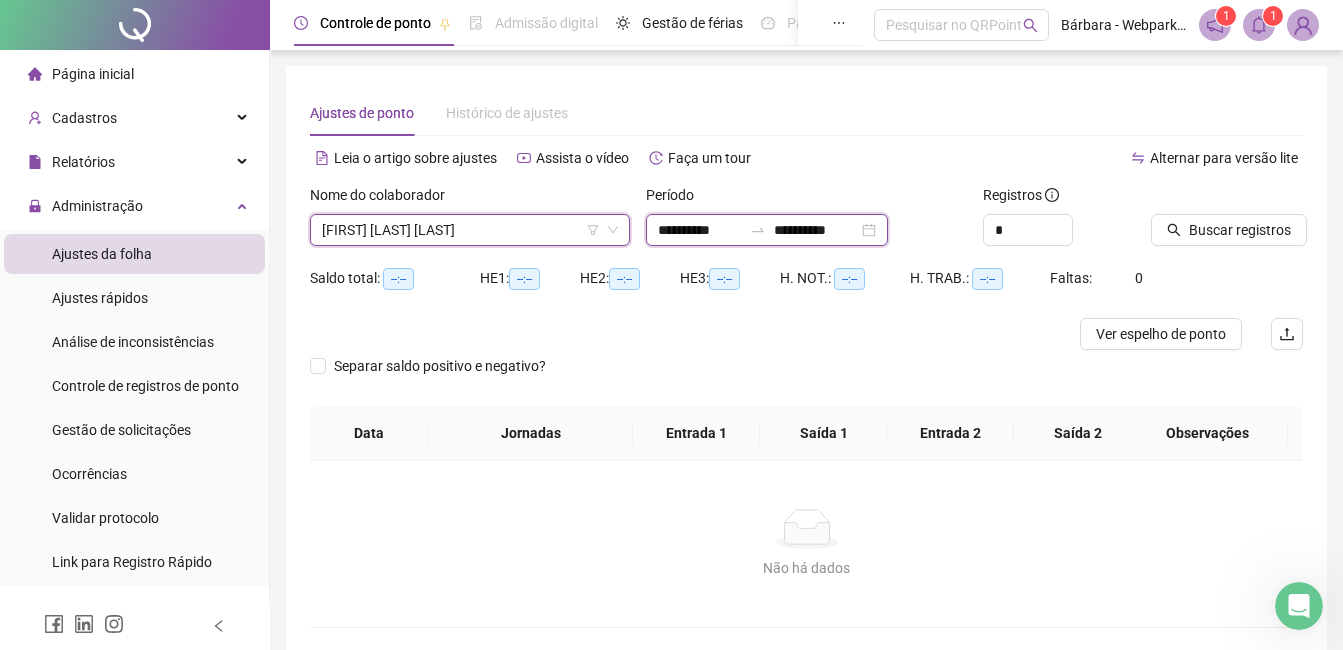 click on "**********" at bounding box center [700, 230] 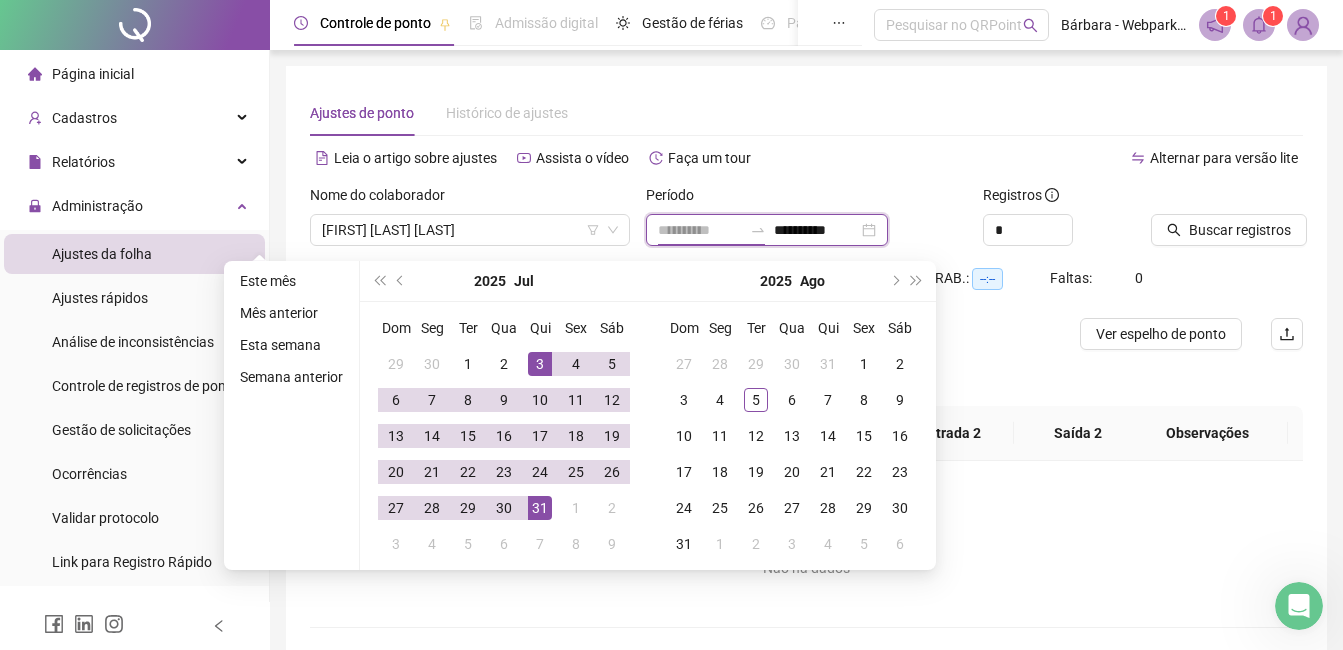 type on "**********" 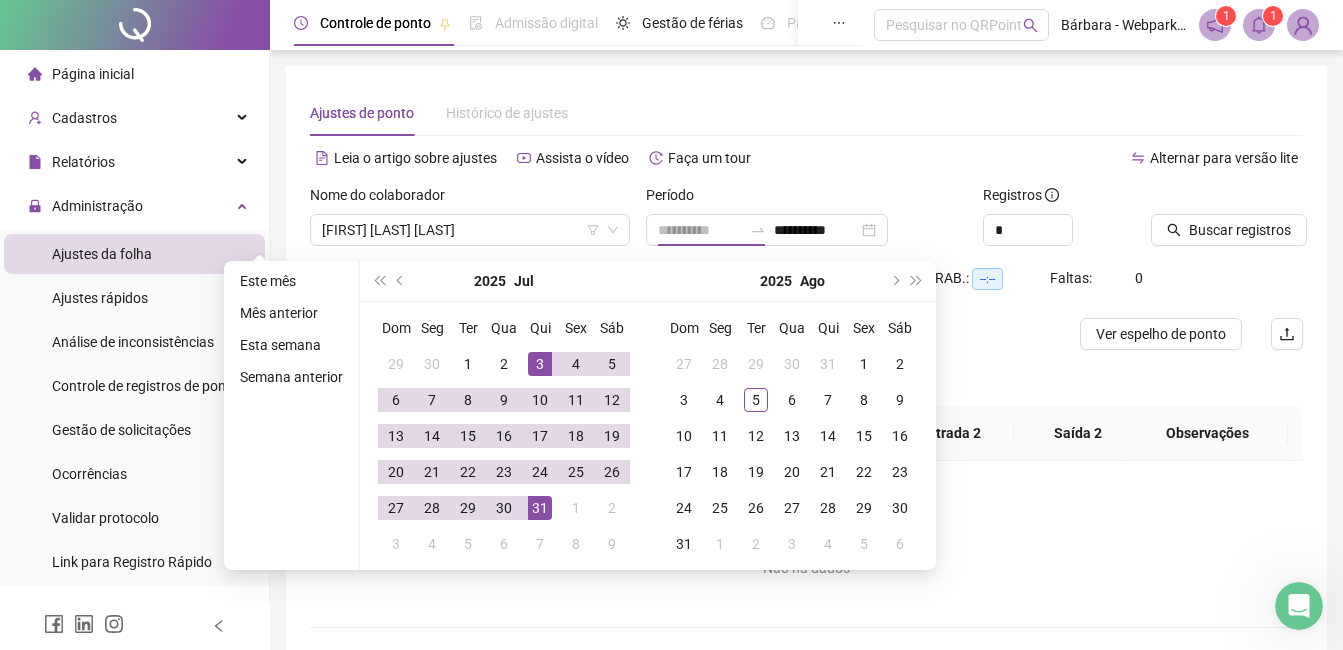 click on "3" at bounding box center (540, 364) 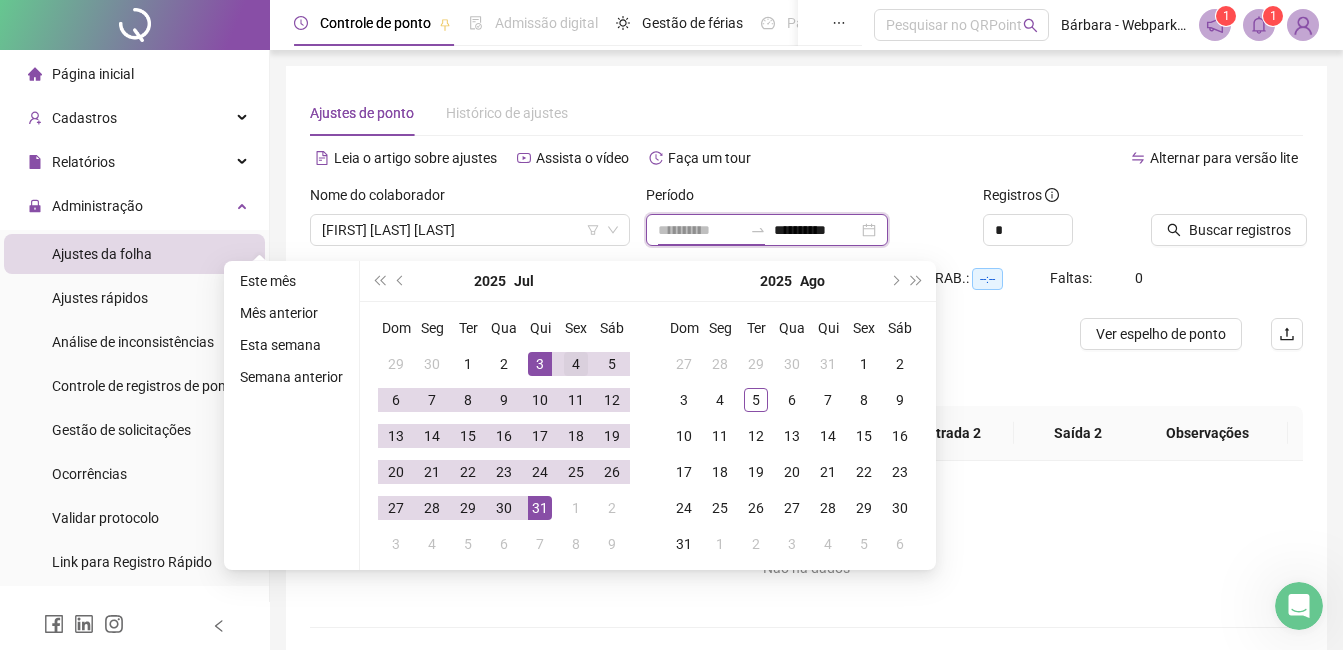 type on "**********" 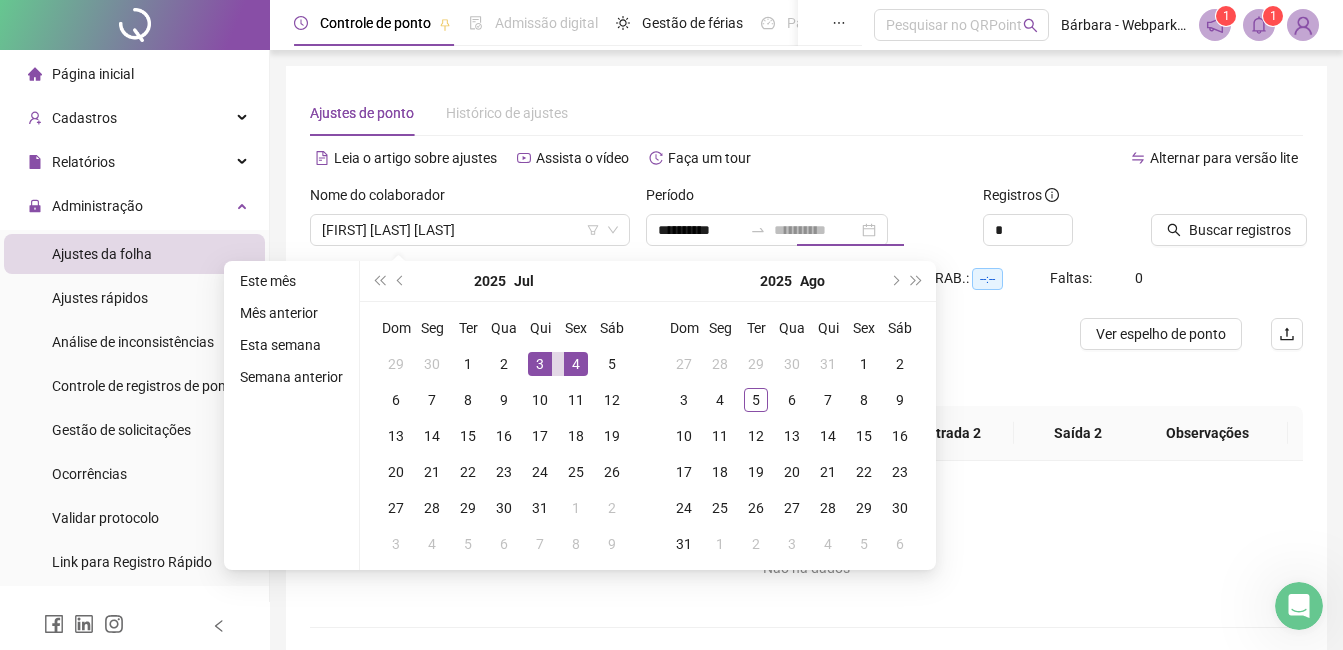click on "4" at bounding box center (576, 364) 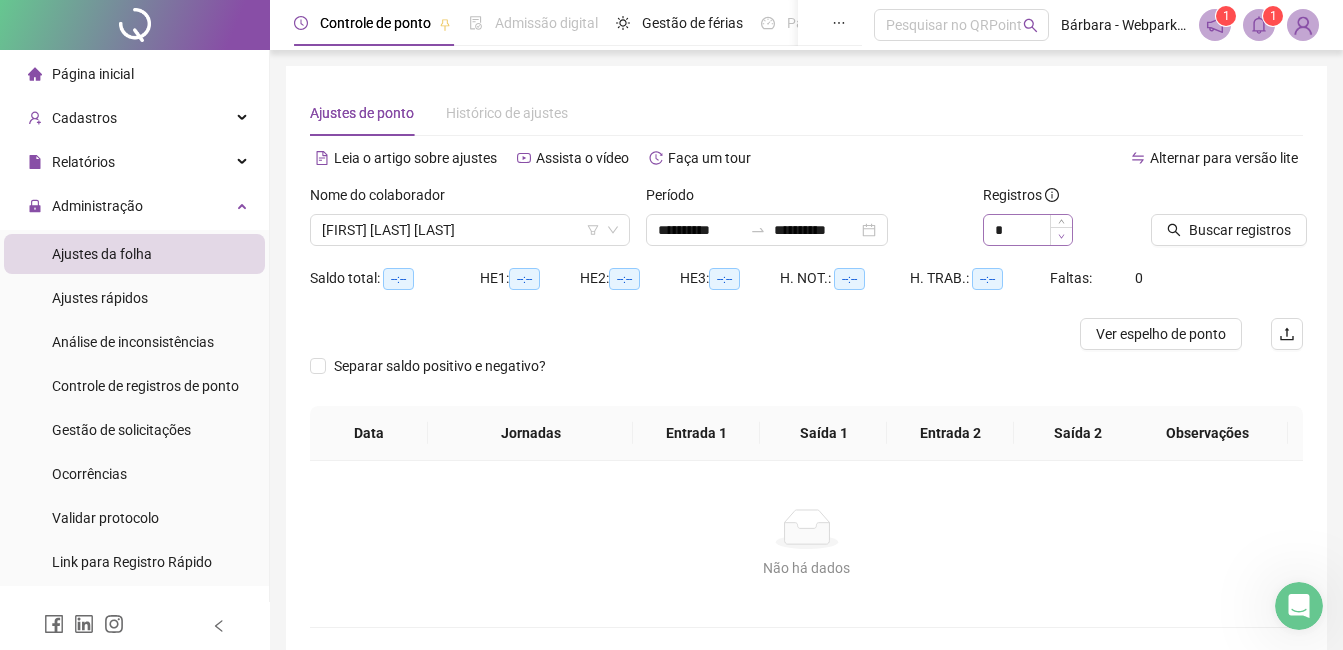 click at bounding box center (1061, 236) 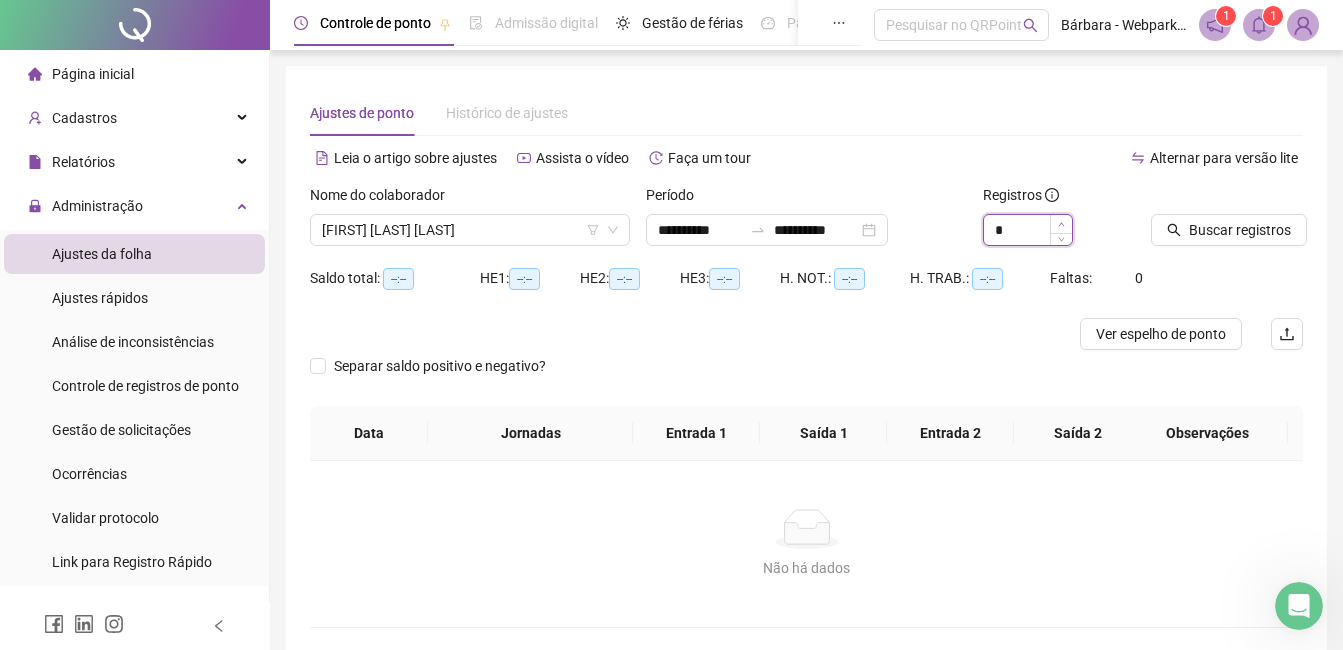 click 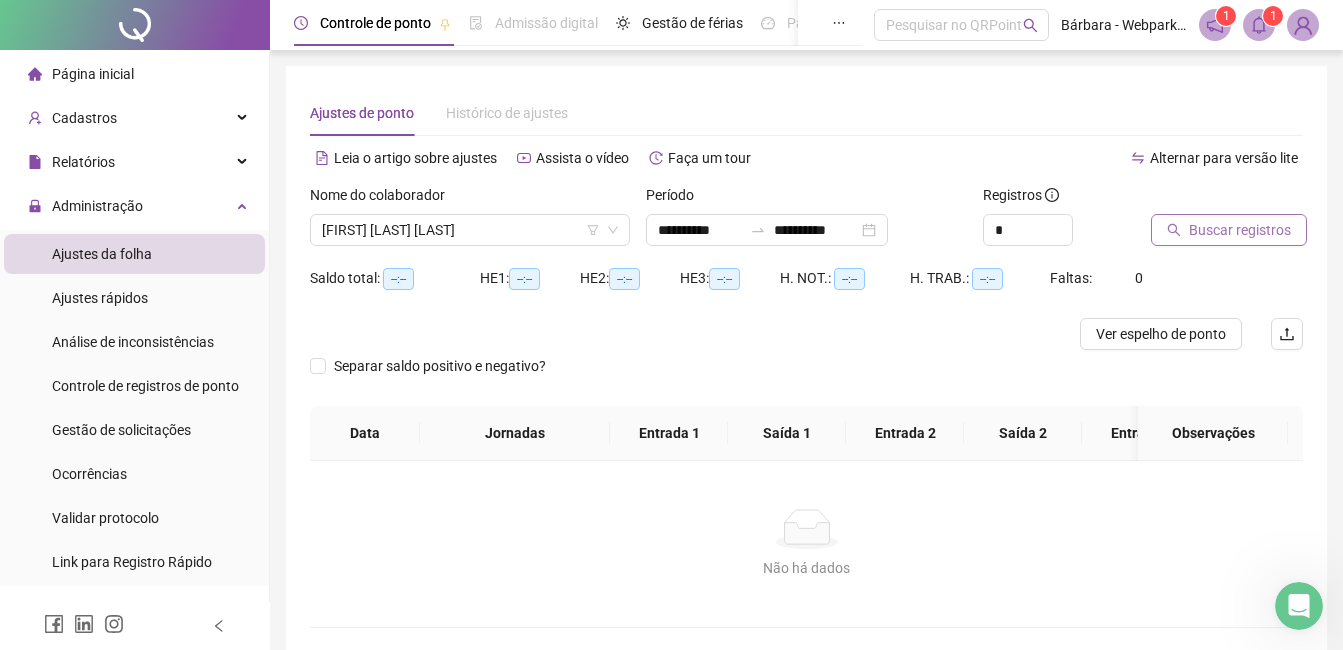 click on "Buscar registros" at bounding box center [1240, 230] 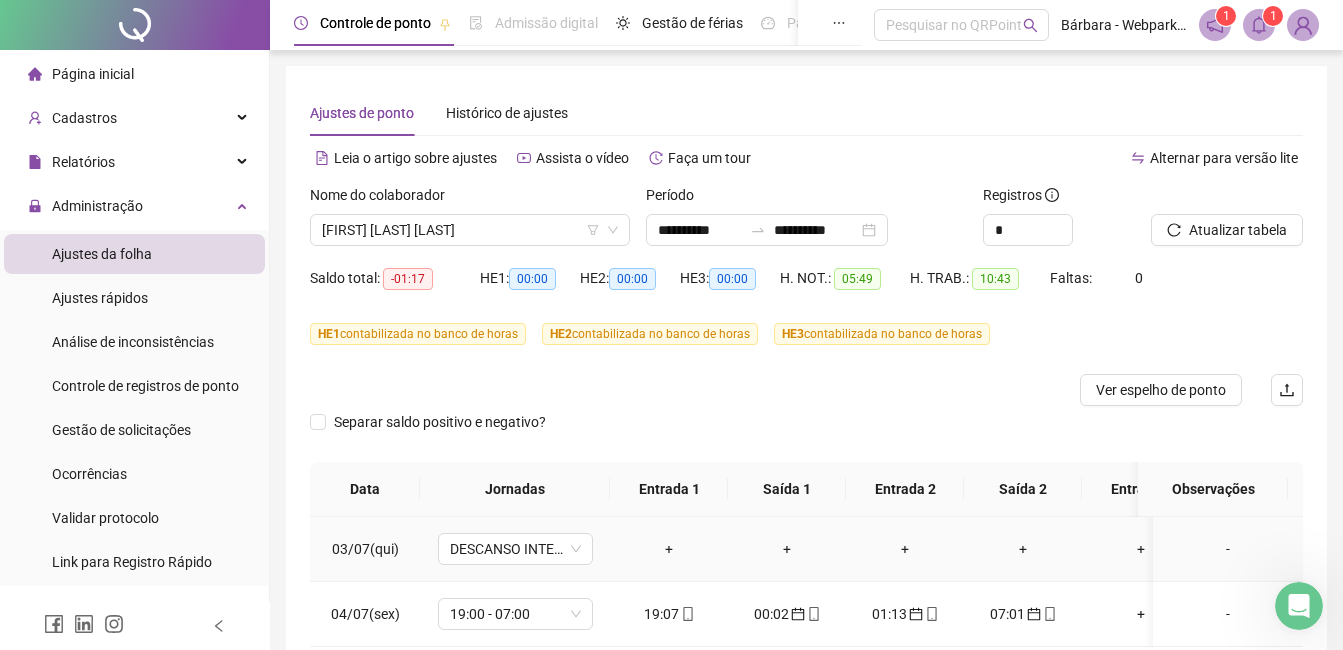 scroll, scrollTop: 122, scrollLeft: 0, axis: vertical 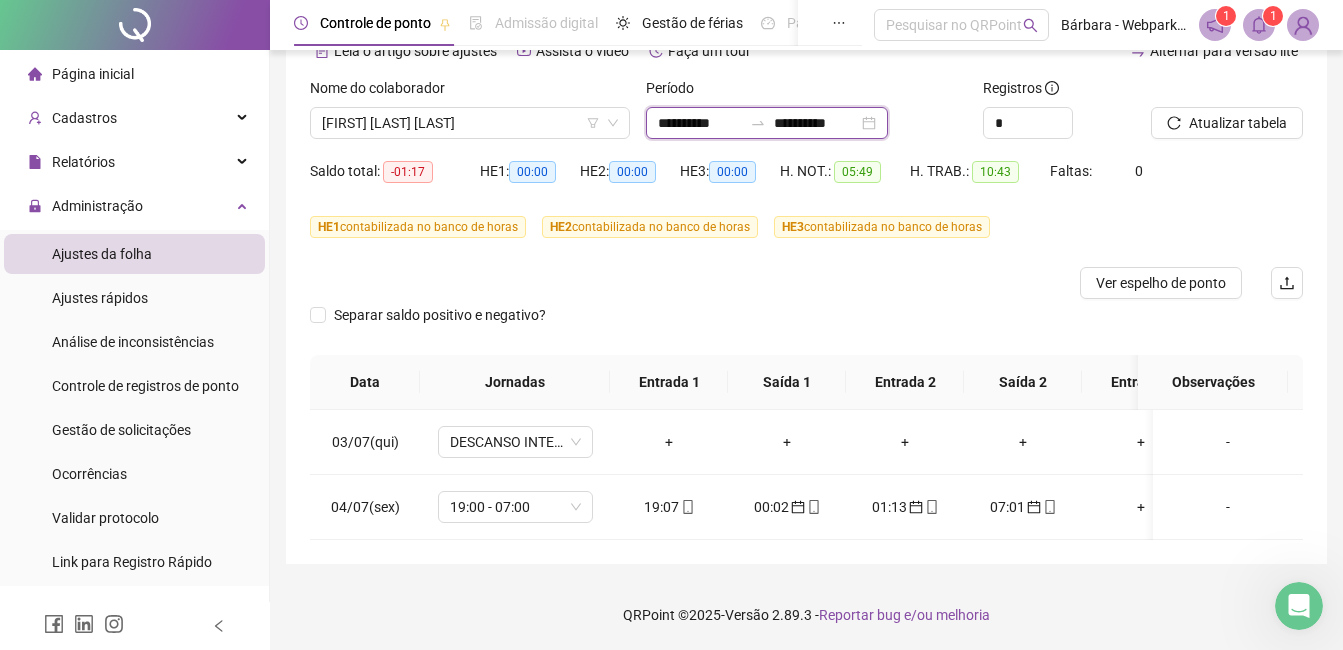 click on "**********" at bounding box center [700, 123] 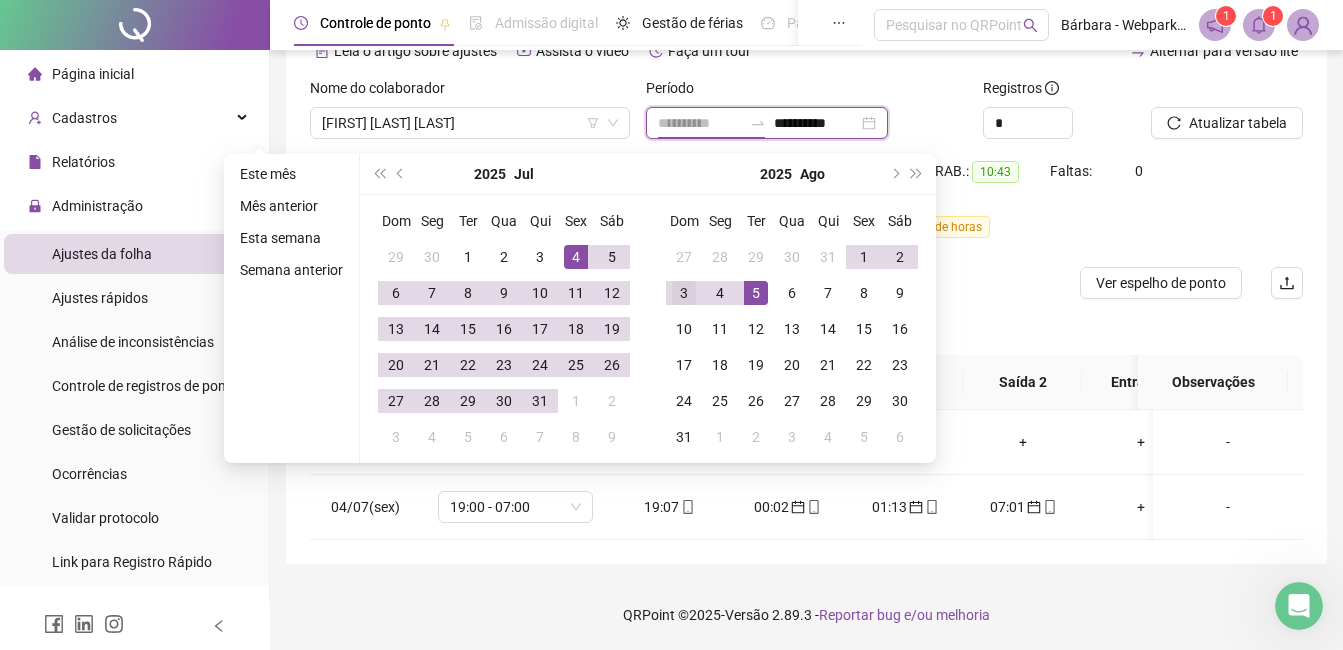 type on "**********" 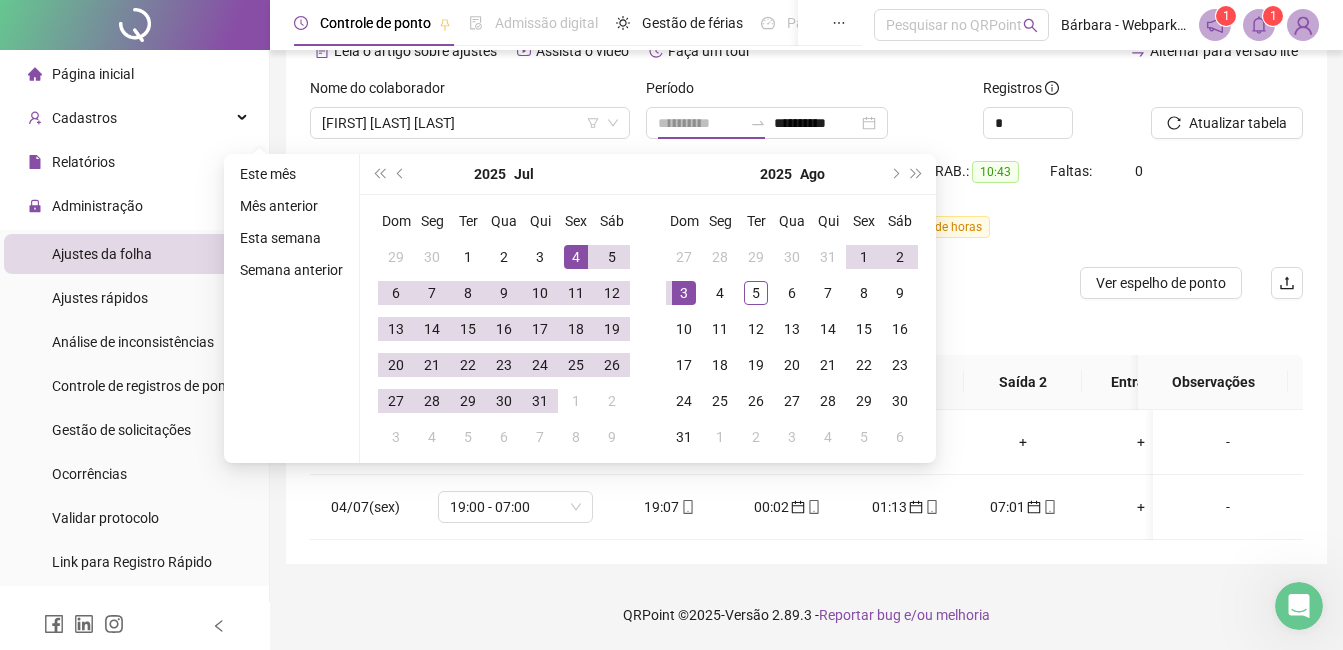 click on "3" at bounding box center [684, 293] 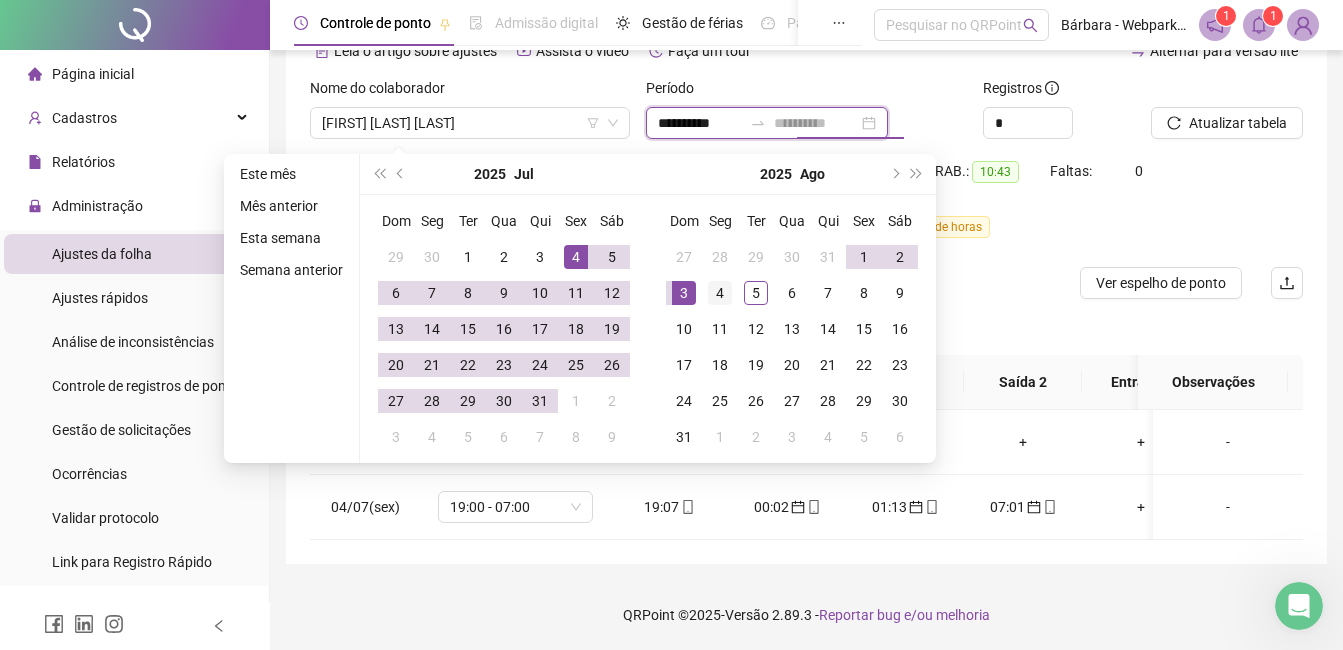 type on "**********" 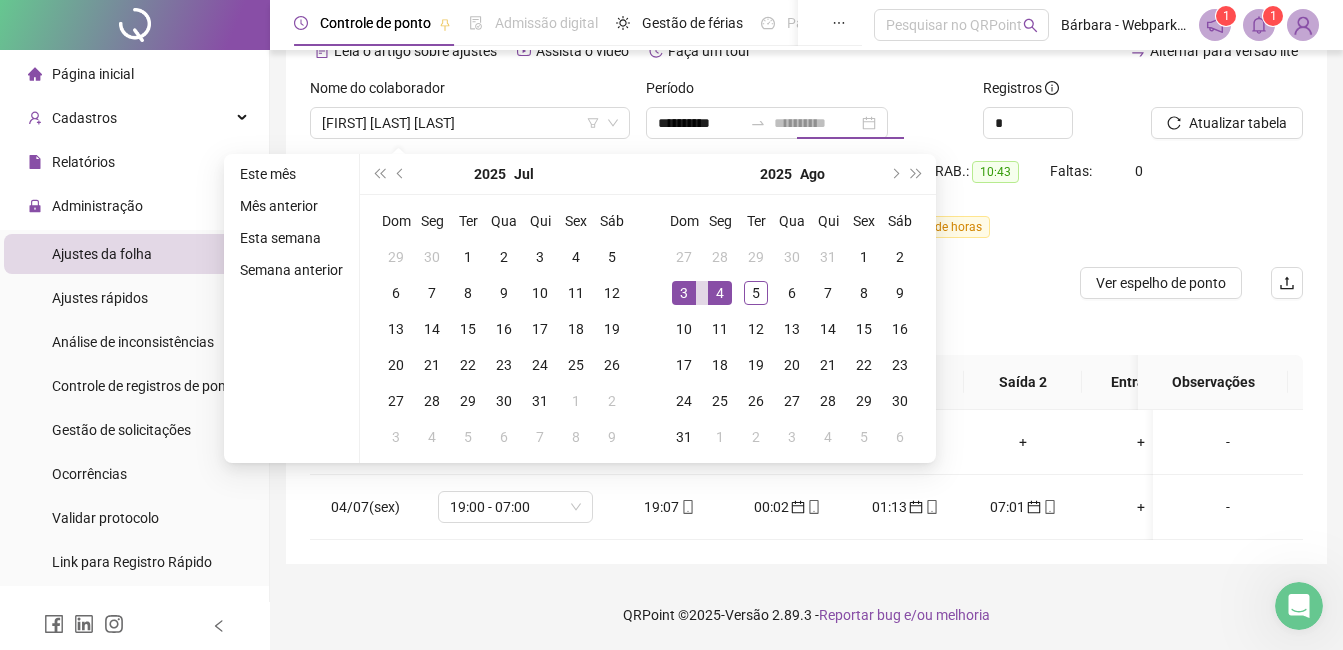 click on "4" at bounding box center (720, 293) 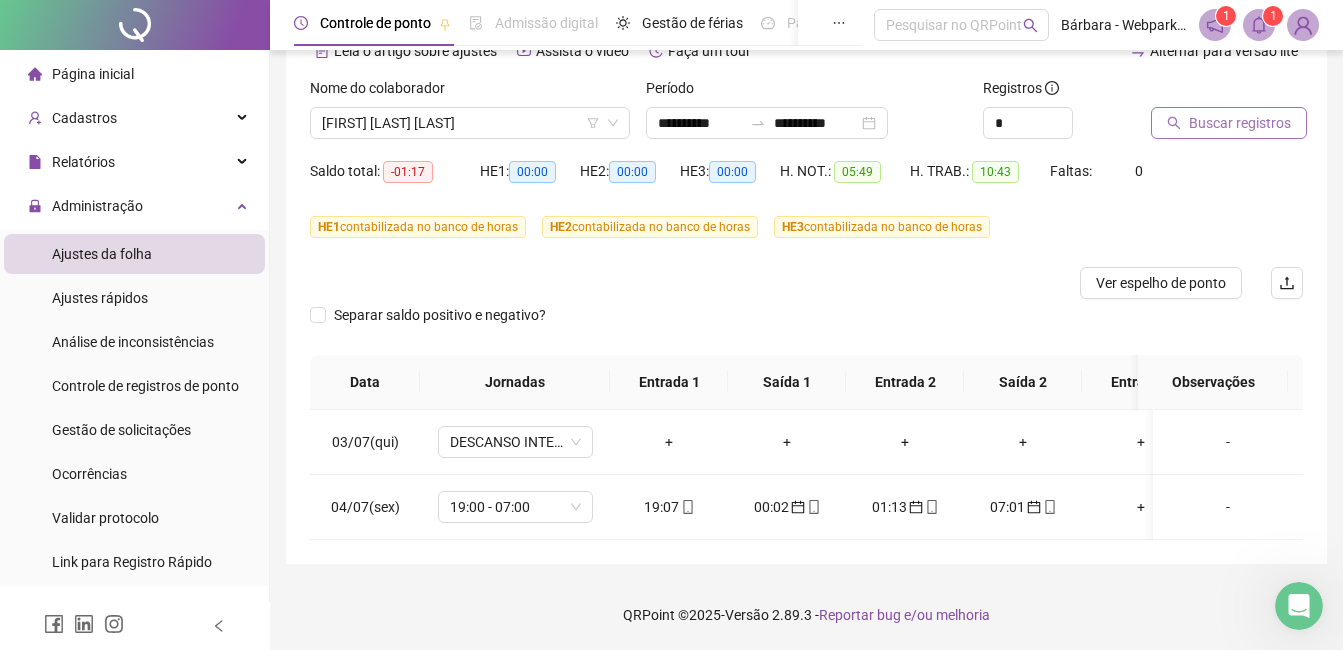 click on "Buscar registros" at bounding box center (1240, 123) 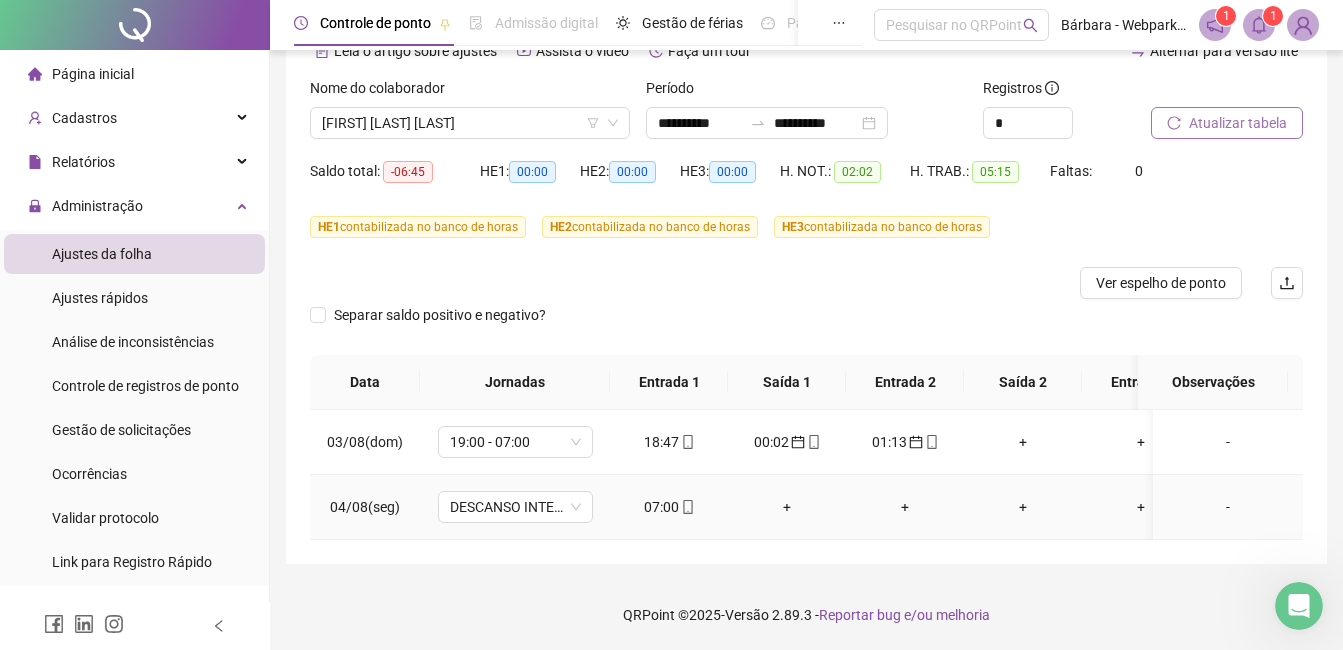 click at bounding box center [687, 507] 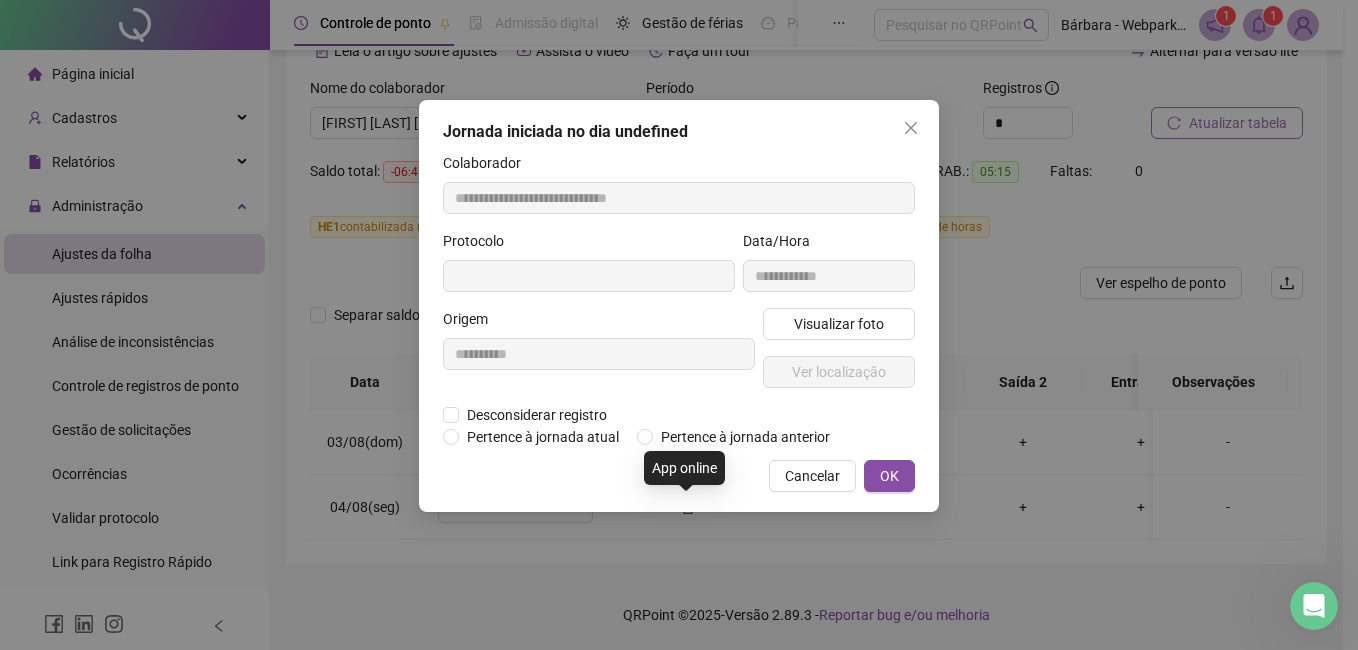 type on "**********" 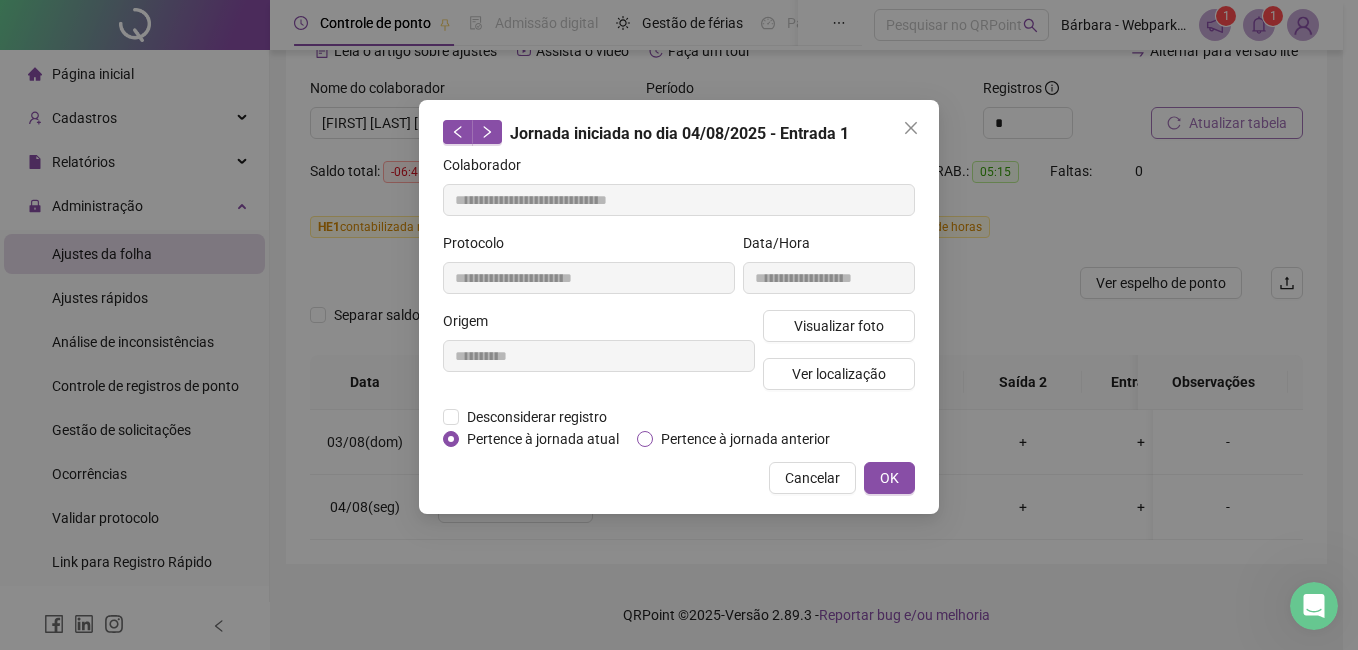 click on "Pertence à jornada anterior" at bounding box center [745, 439] 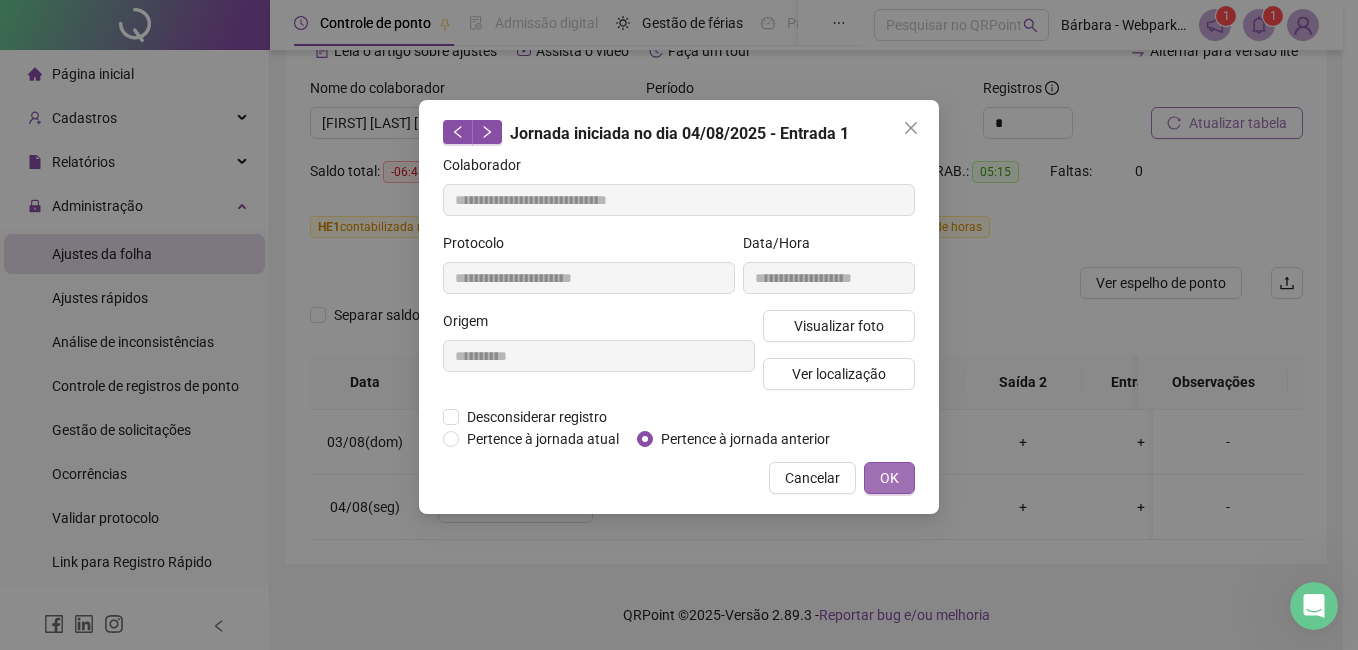 click on "OK" at bounding box center [889, 478] 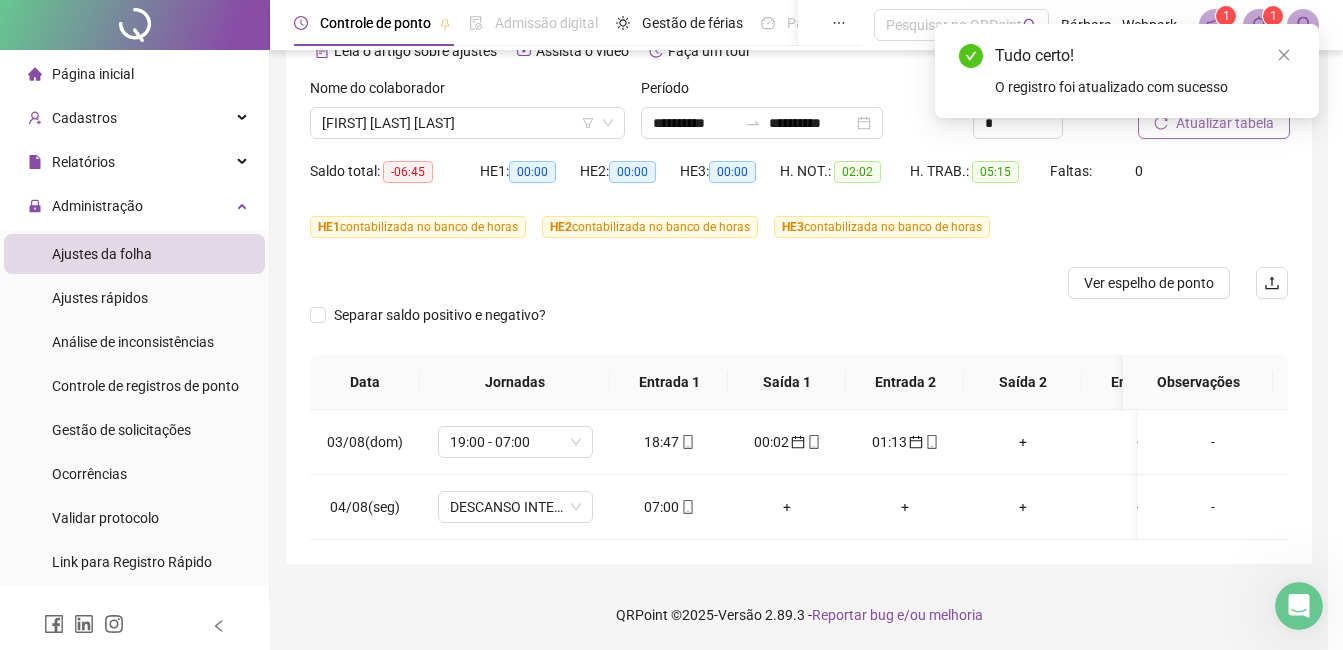 click on "+" at bounding box center [905, 507] 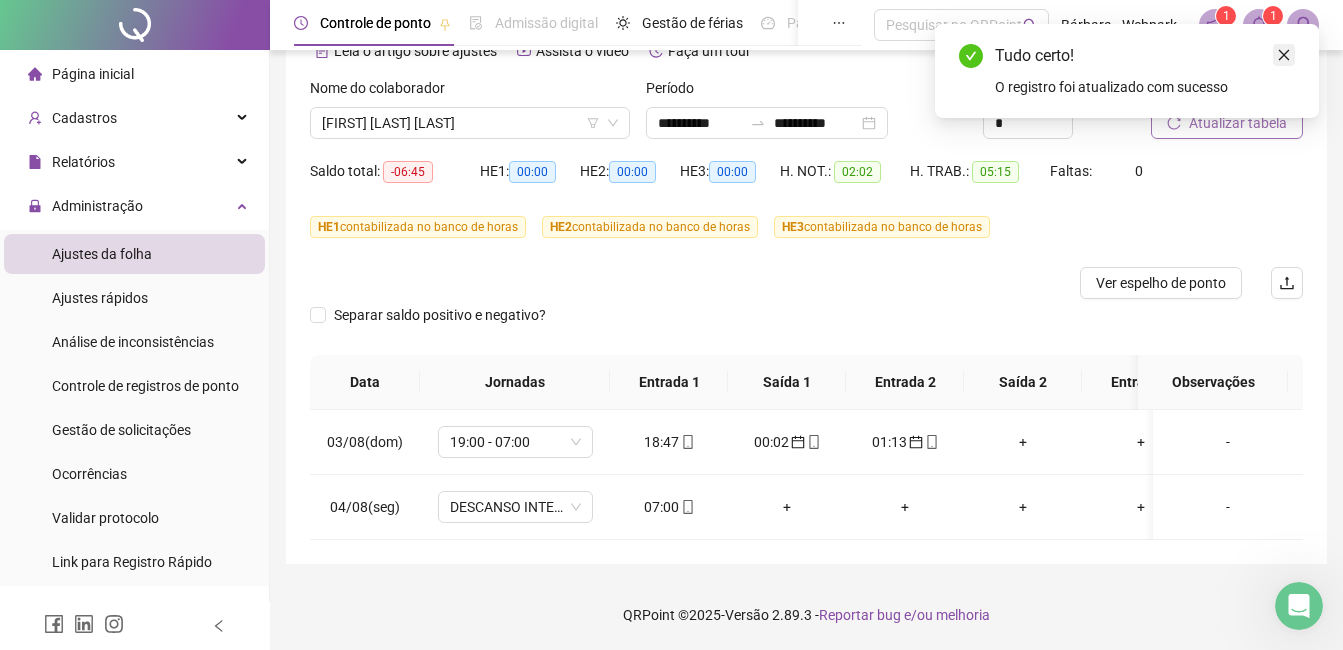 click 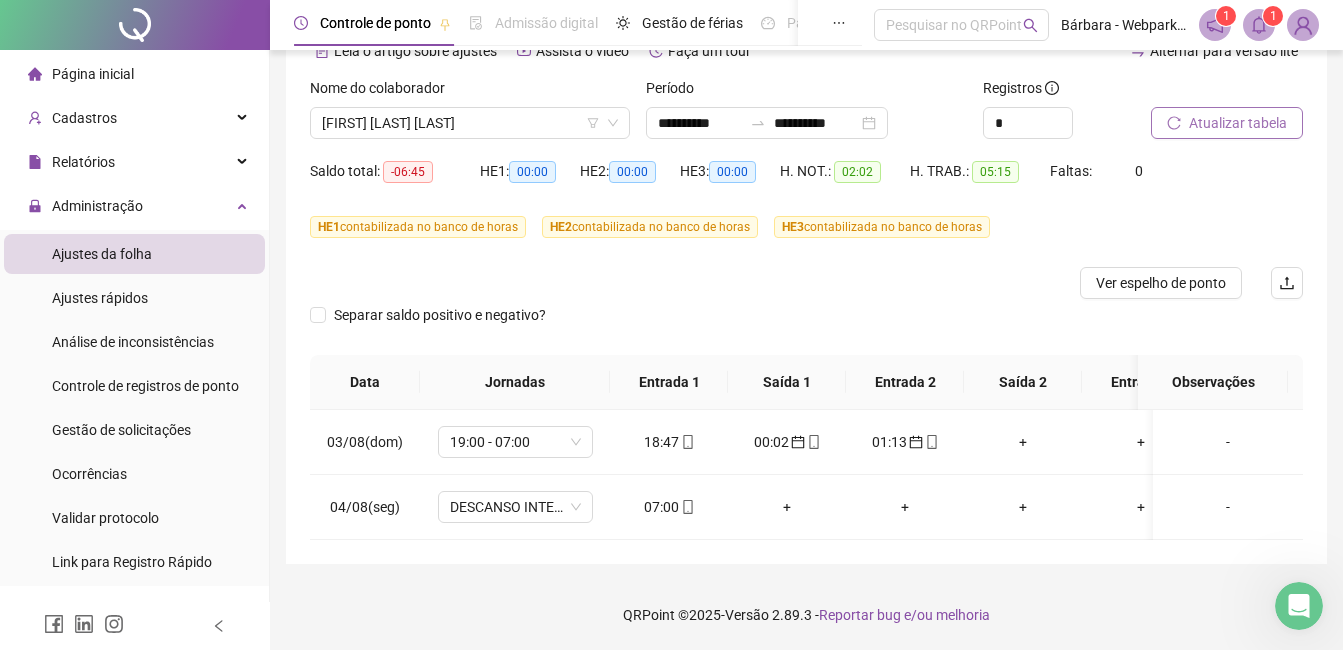 click on "Atualizar tabela" at bounding box center [1238, 123] 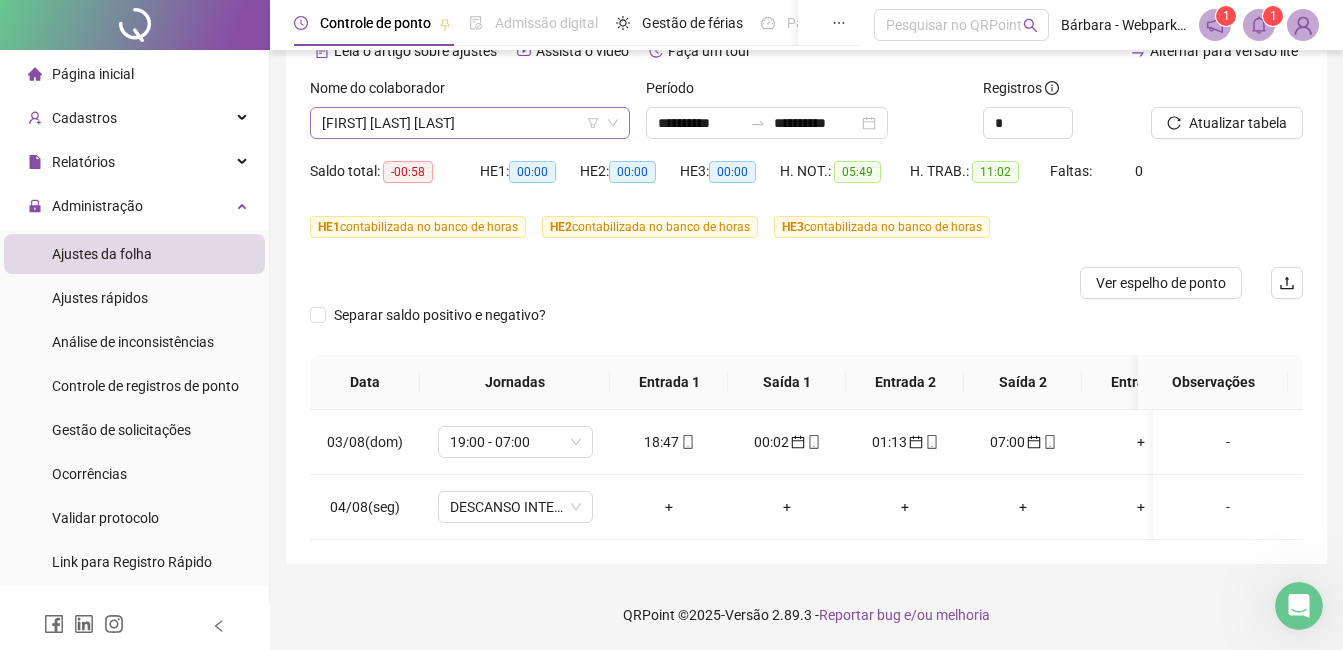 click on "[FIRST] [LAST] [LAST]" at bounding box center (470, 123) 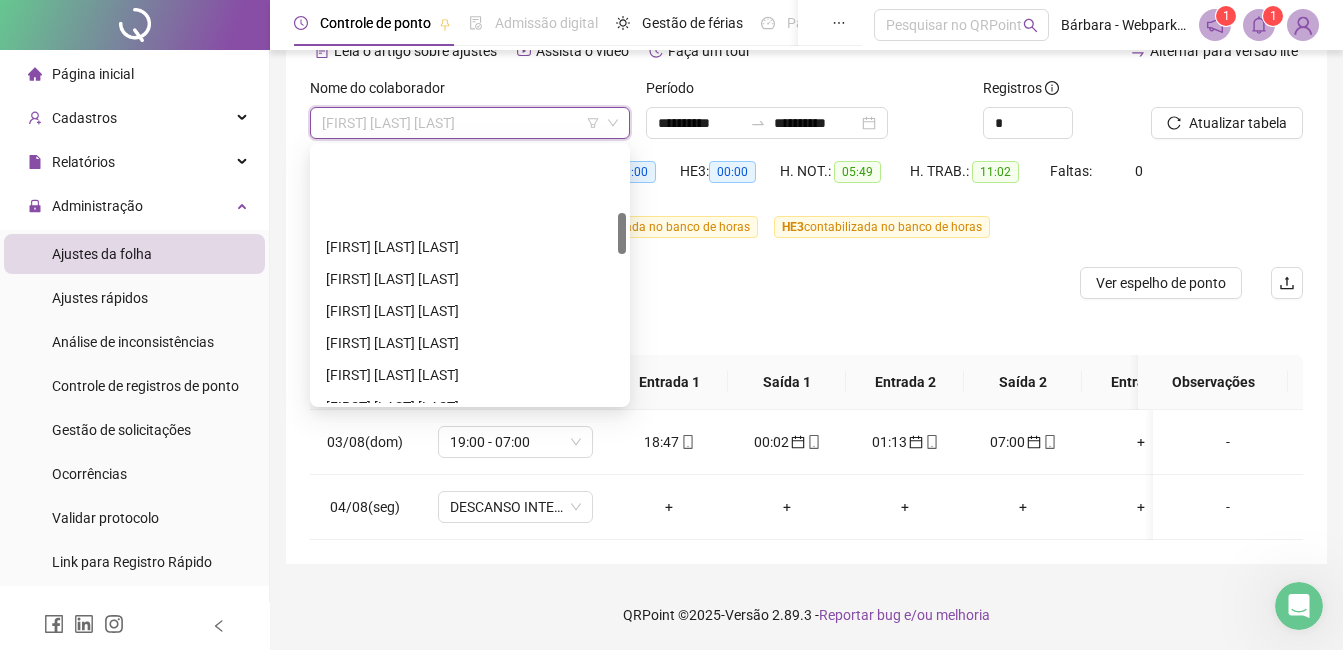 scroll, scrollTop: 400, scrollLeft: 0, axis: vertical 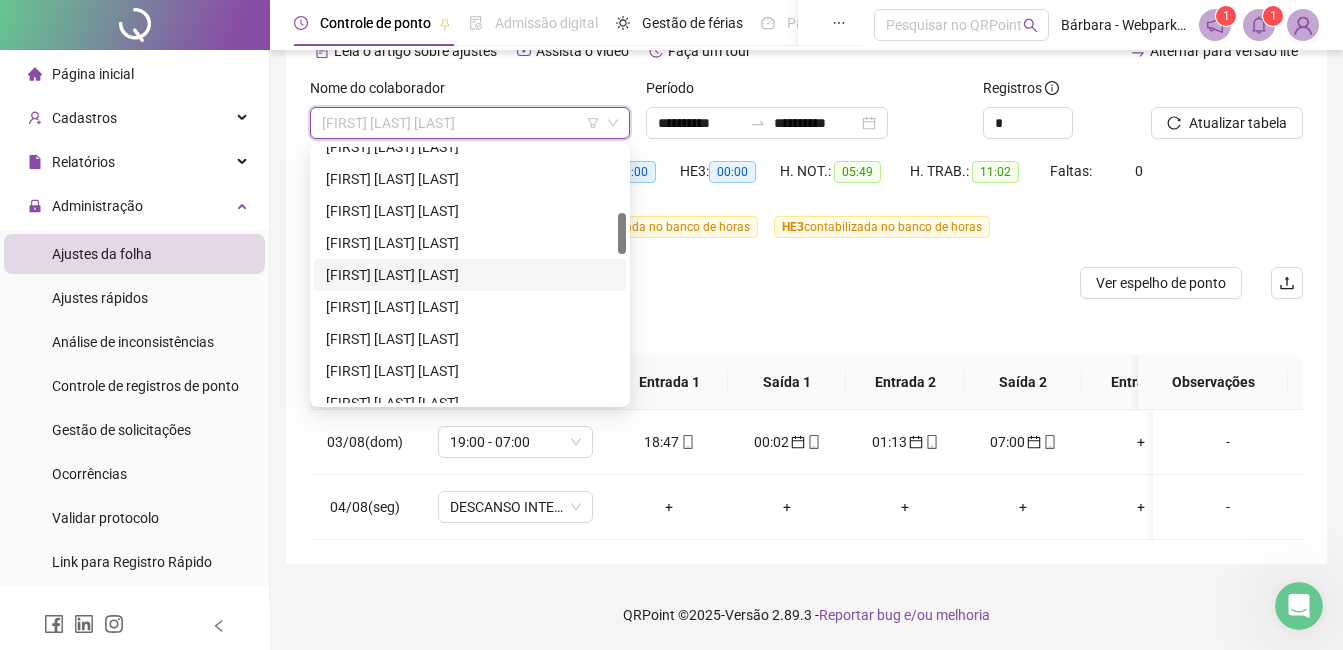 click on "[FIRST] [LAST] [LAST]" at bounding box center [470, 275] 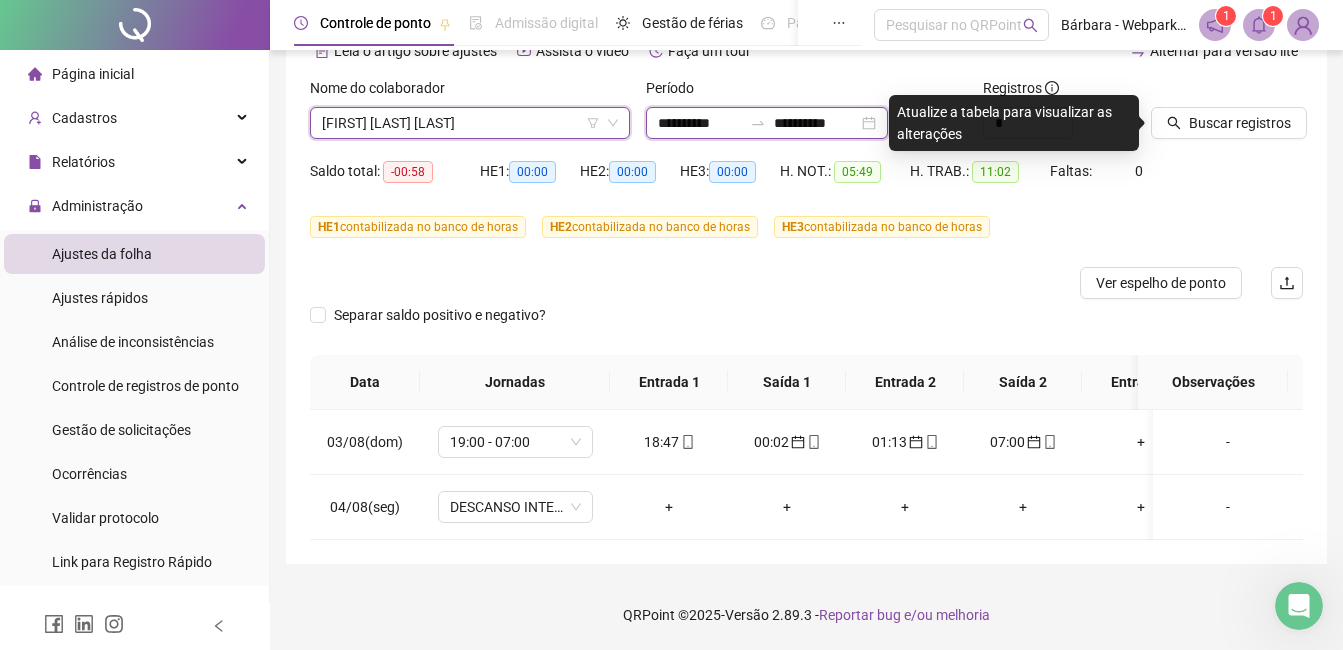 click on "**********" at bounding box center [700, 123] 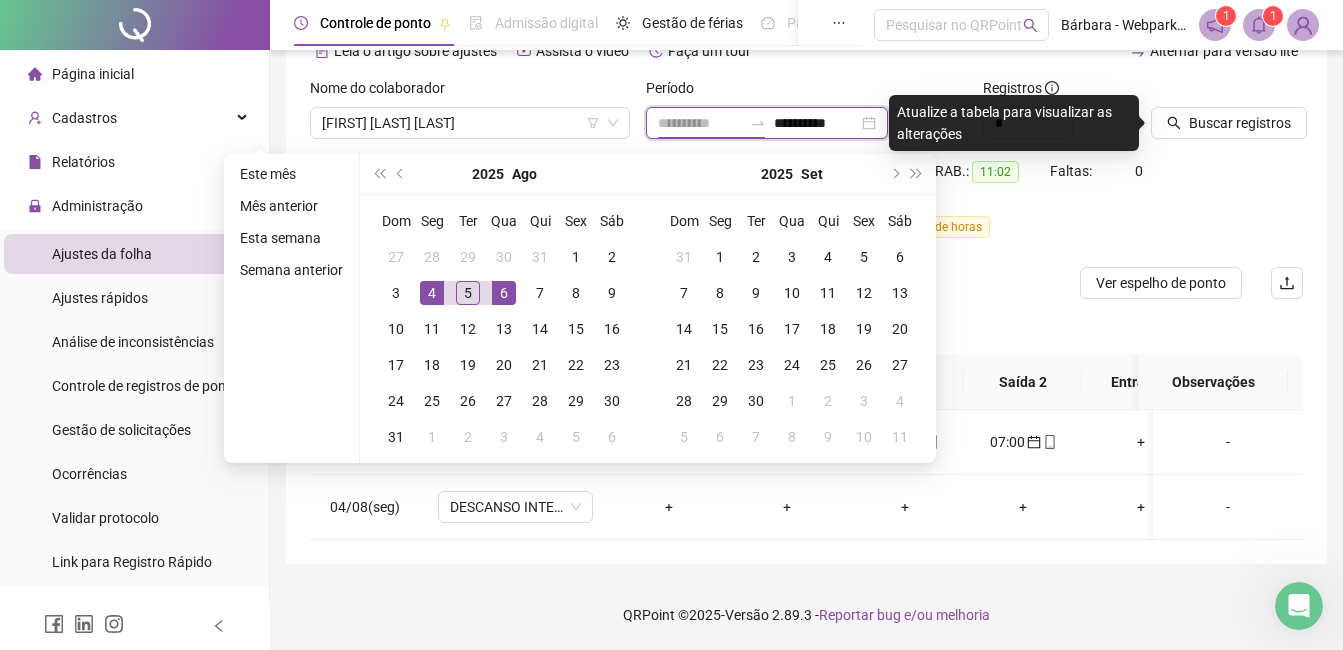 type on "**********" 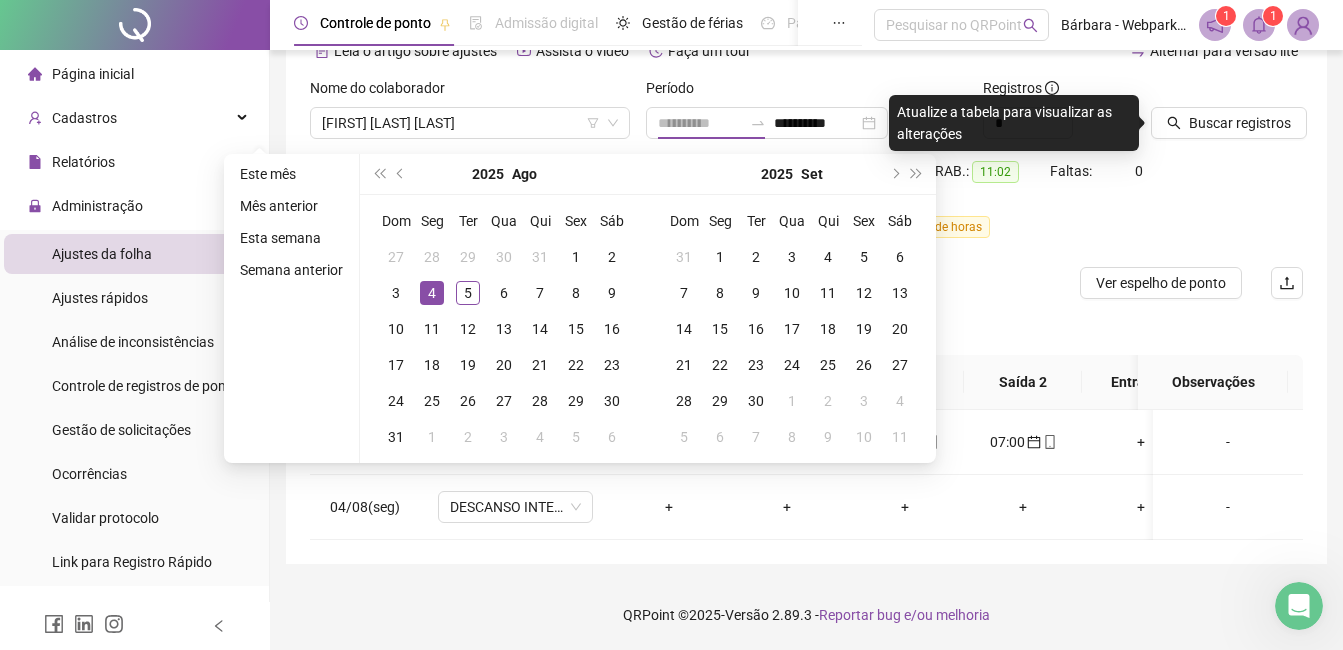 click on "4" at bounding box center (432, 293) 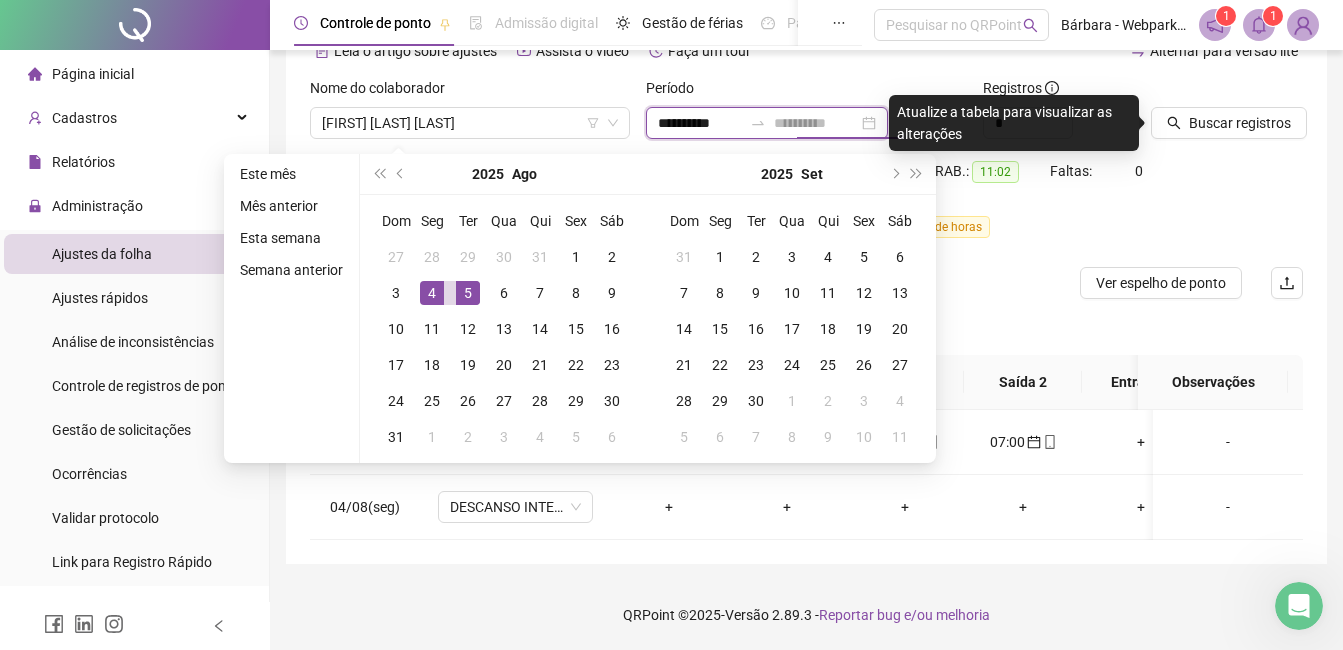 type on "**********" 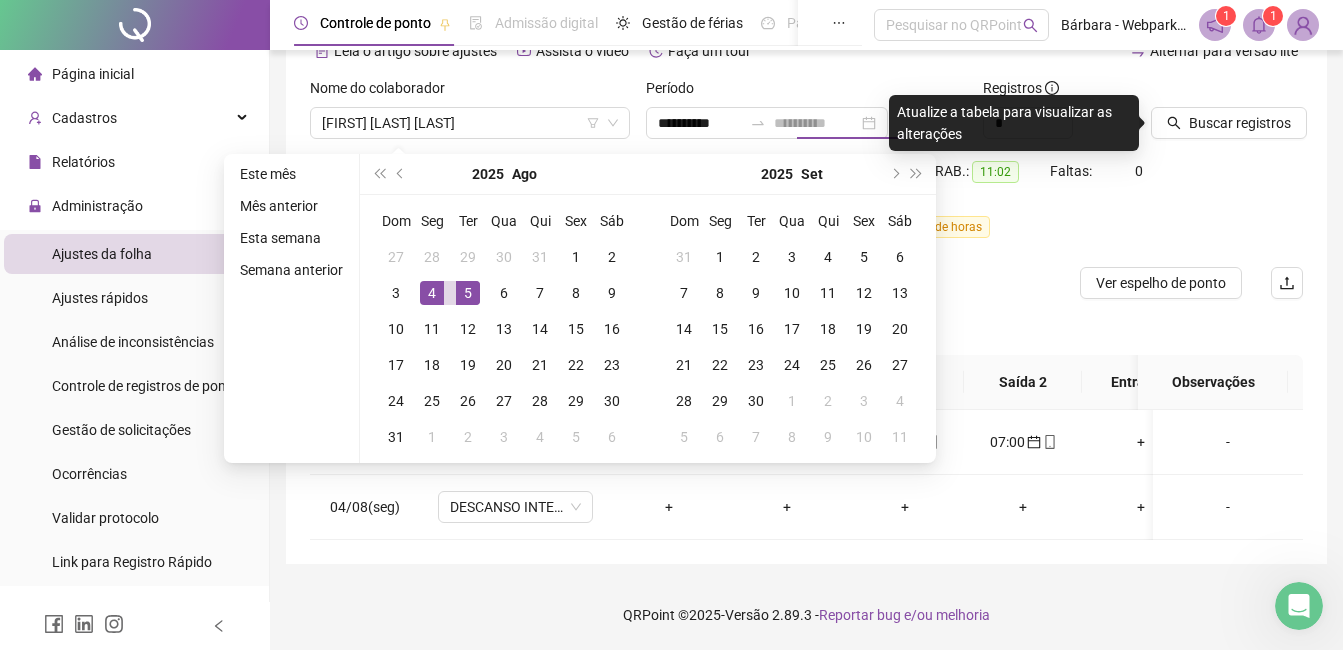 click on "5" at bounding box center [468, 293] 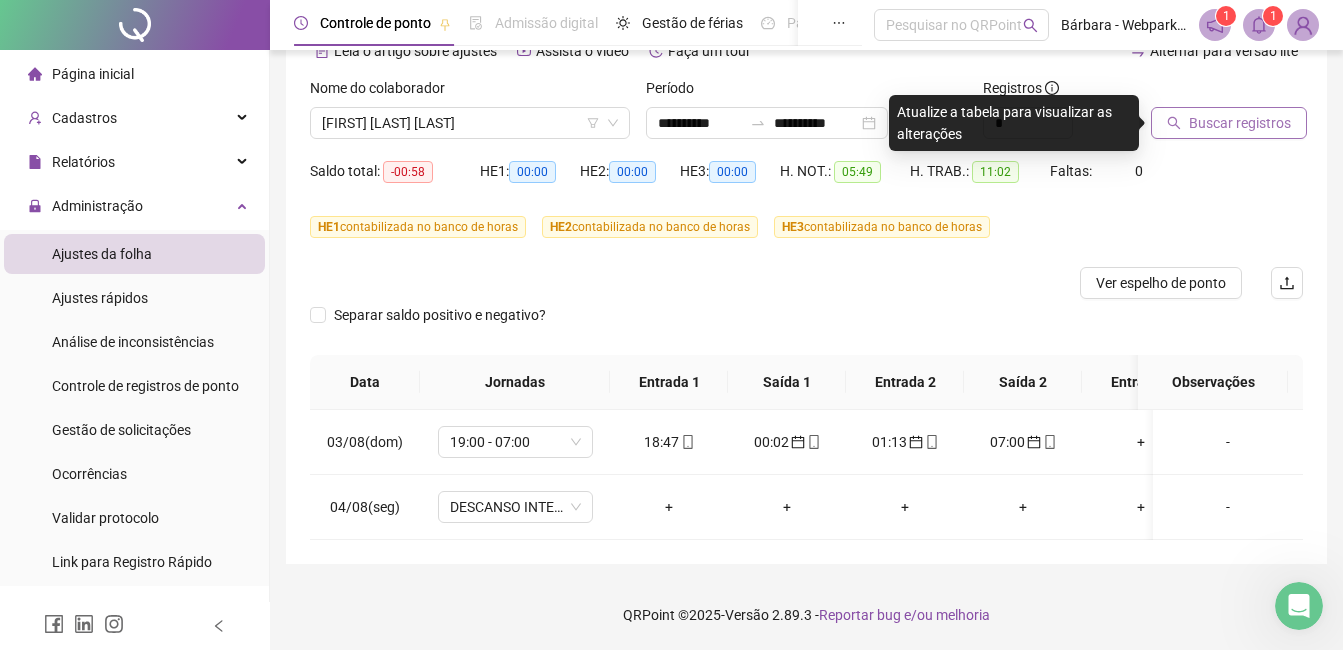 click on "Buscar registros" at bounding box center (1229, 123) 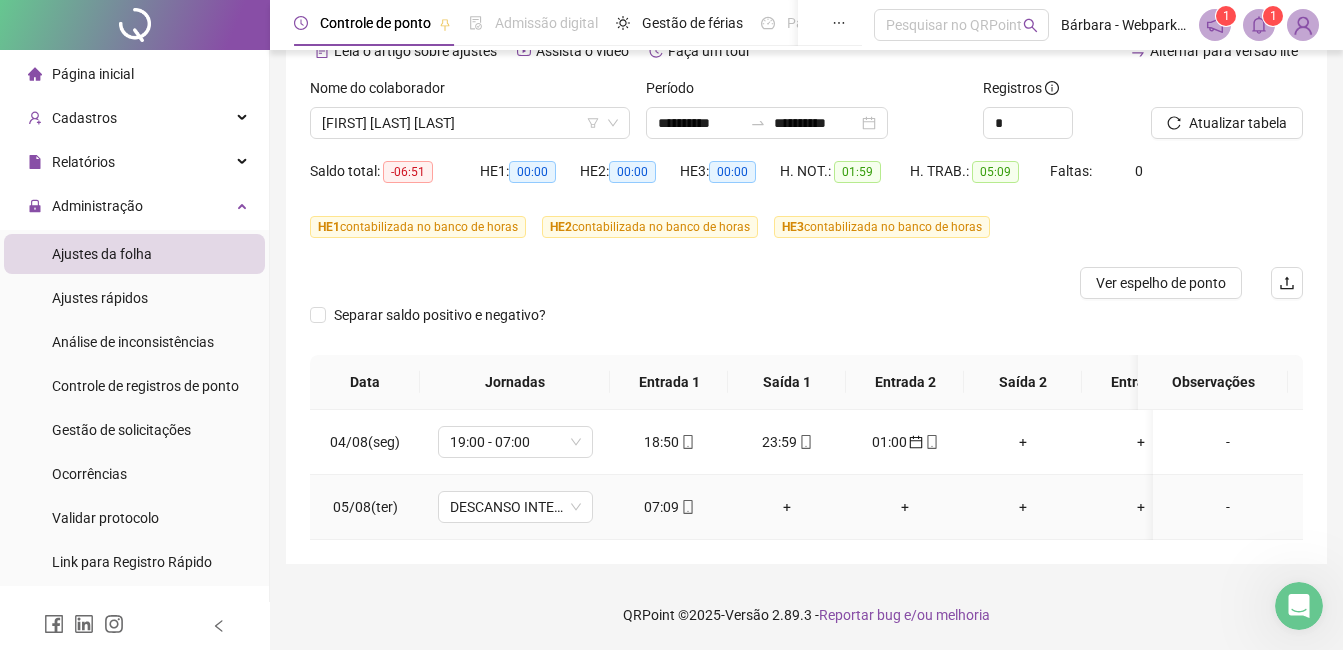 click 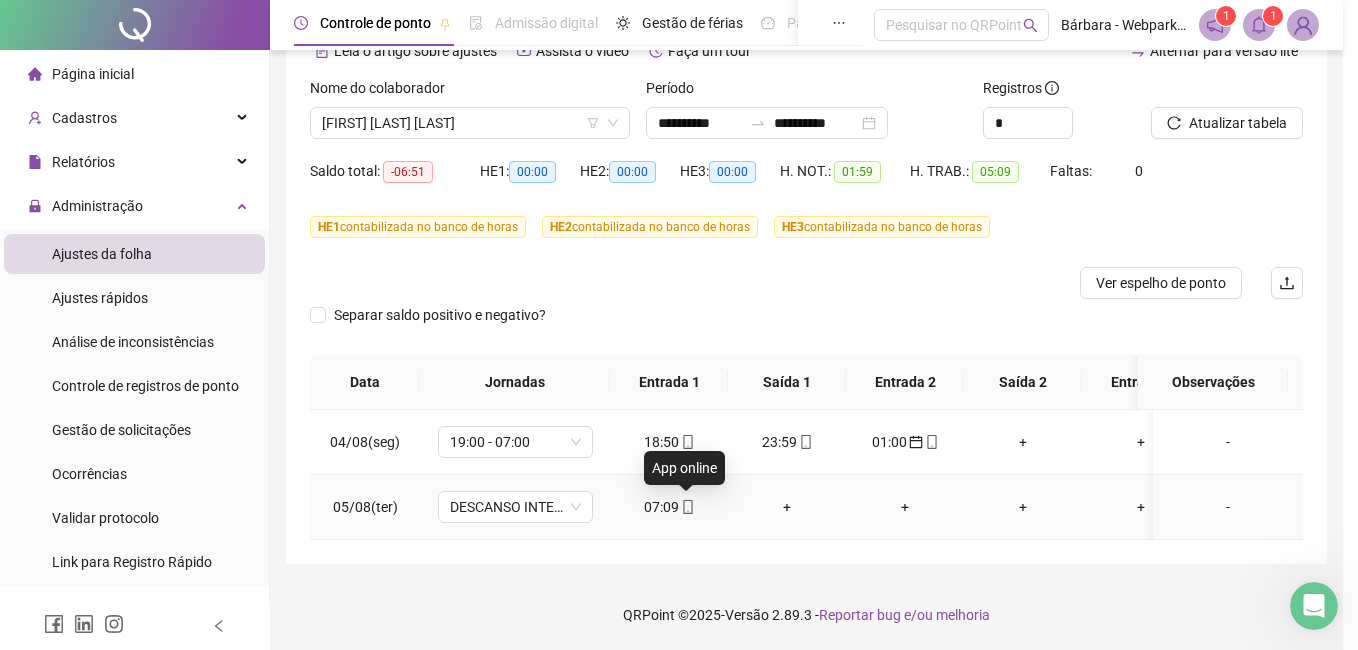 type on "**********" 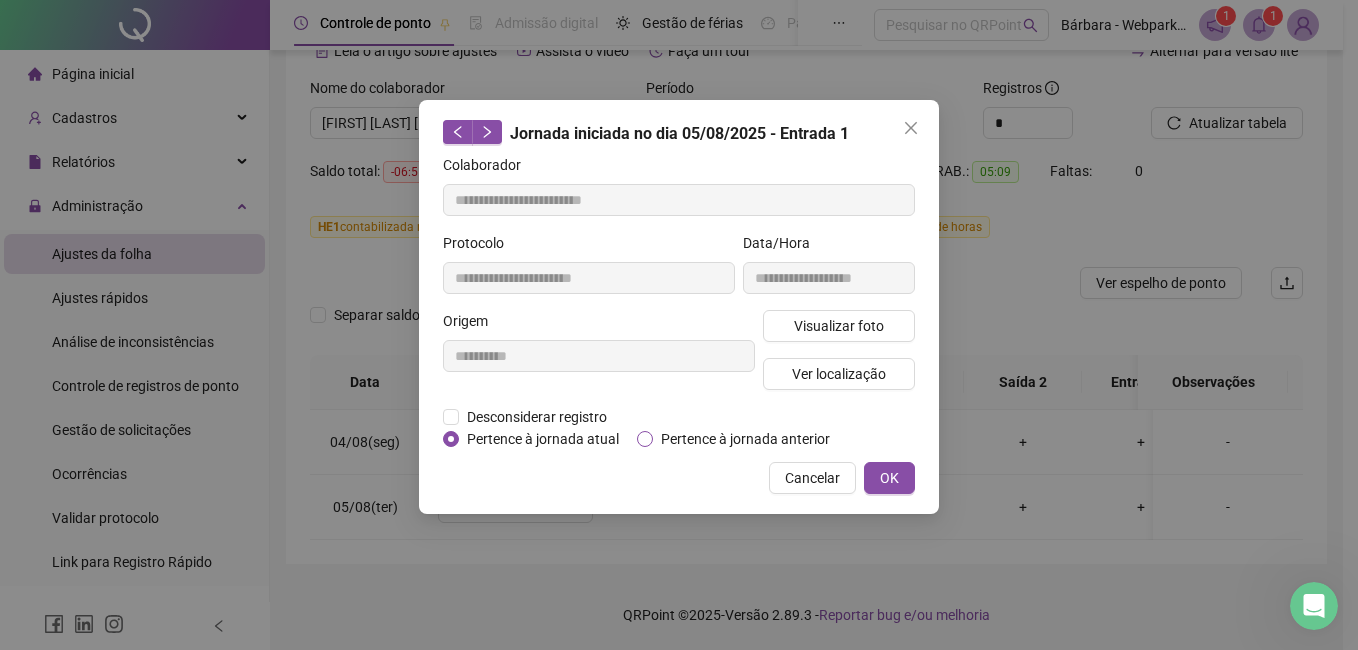 click on "Pertence à jornada anterior" at bounding box center (745, 439) 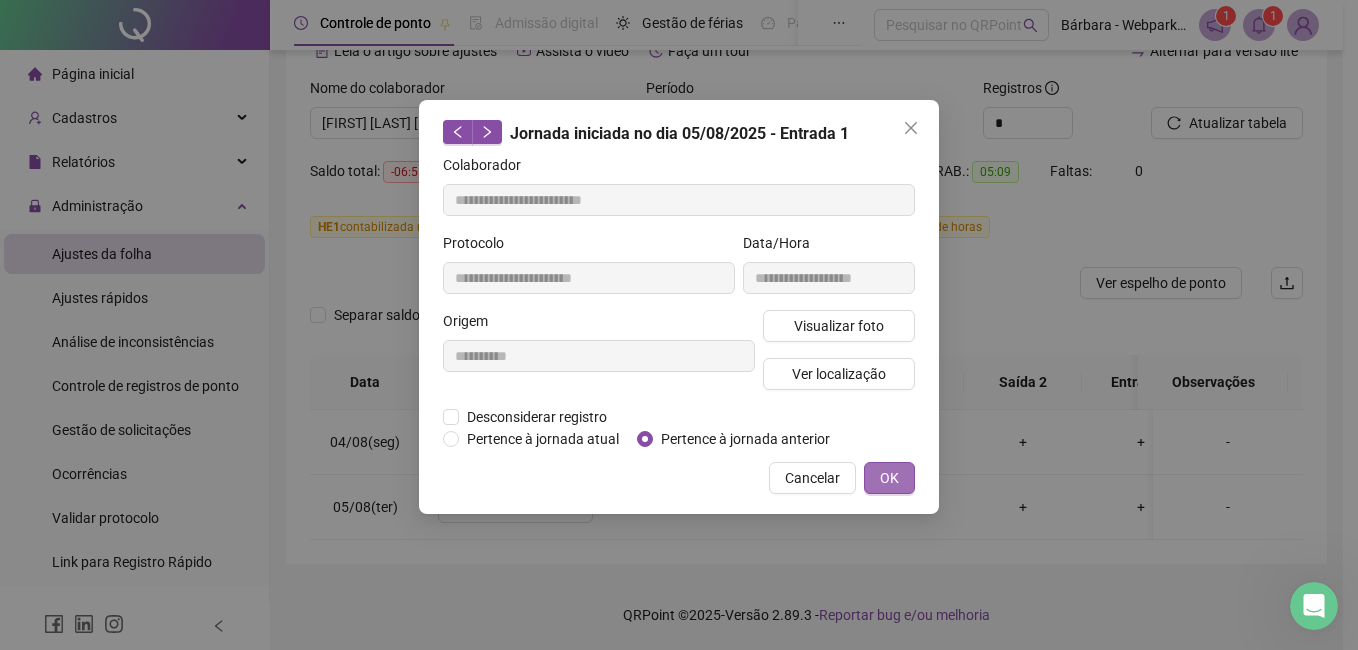 click on "OK" at bounding box center [889, 478] 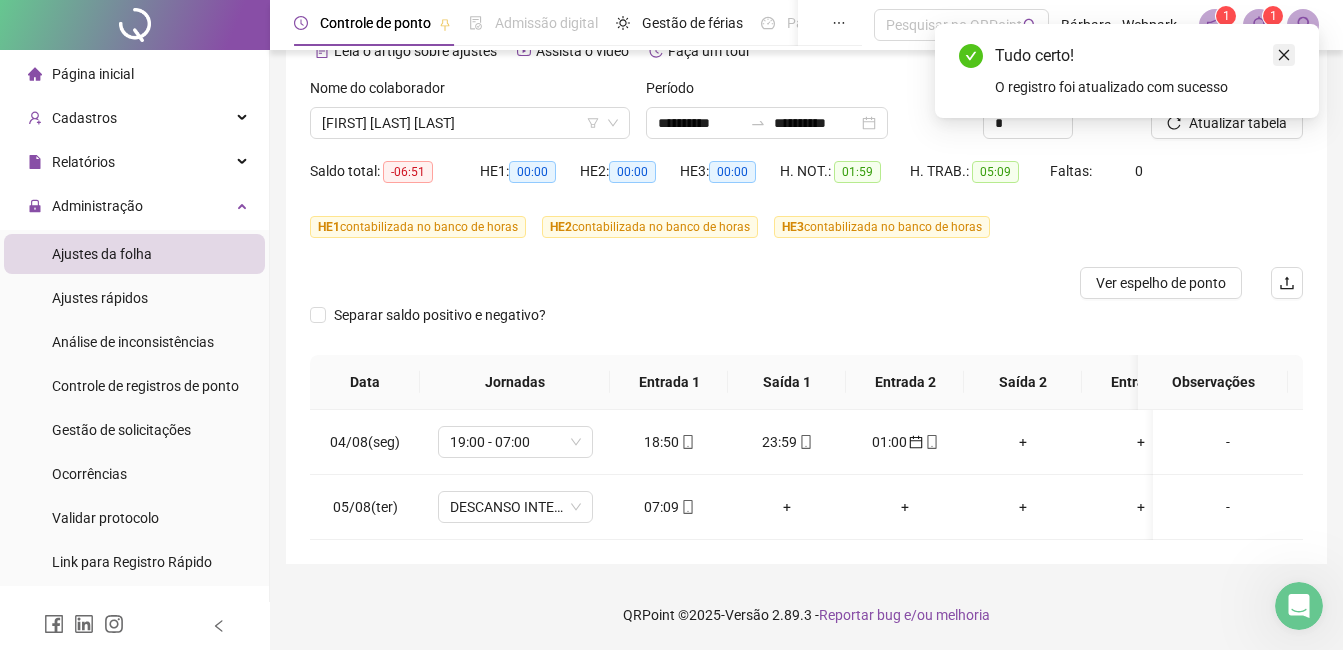 click 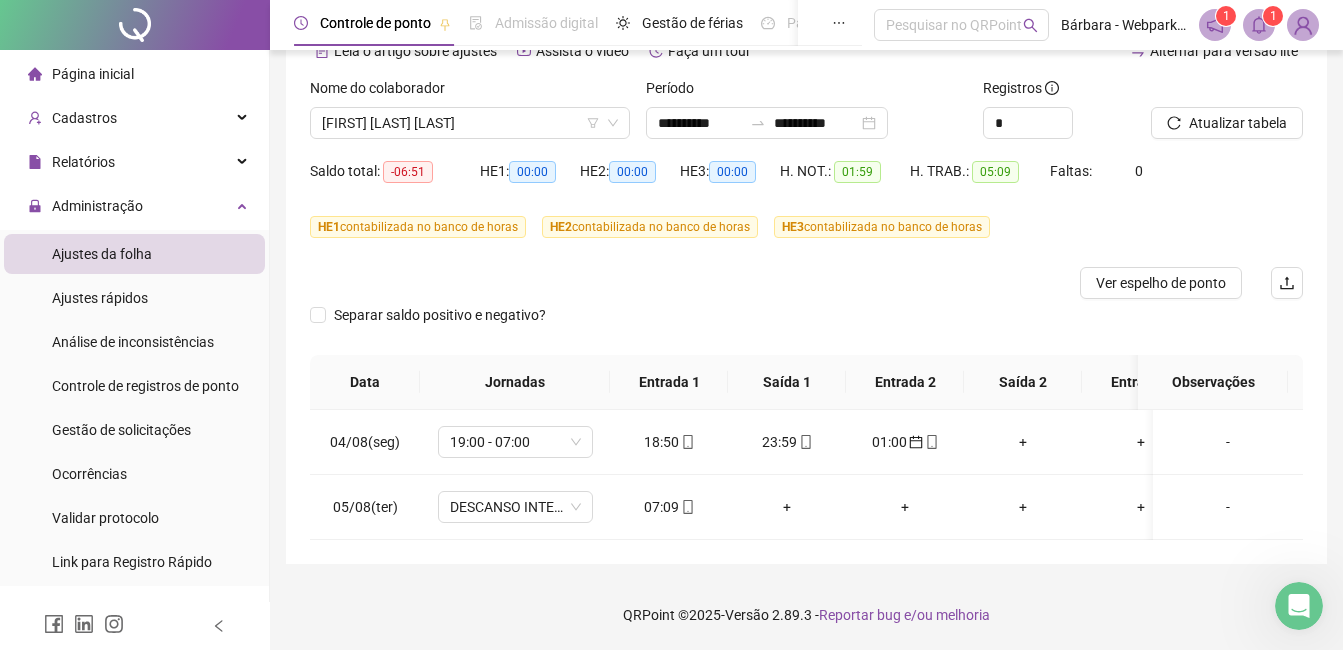 click on "Atualizar tabela" at bounding box center [1238, 123] 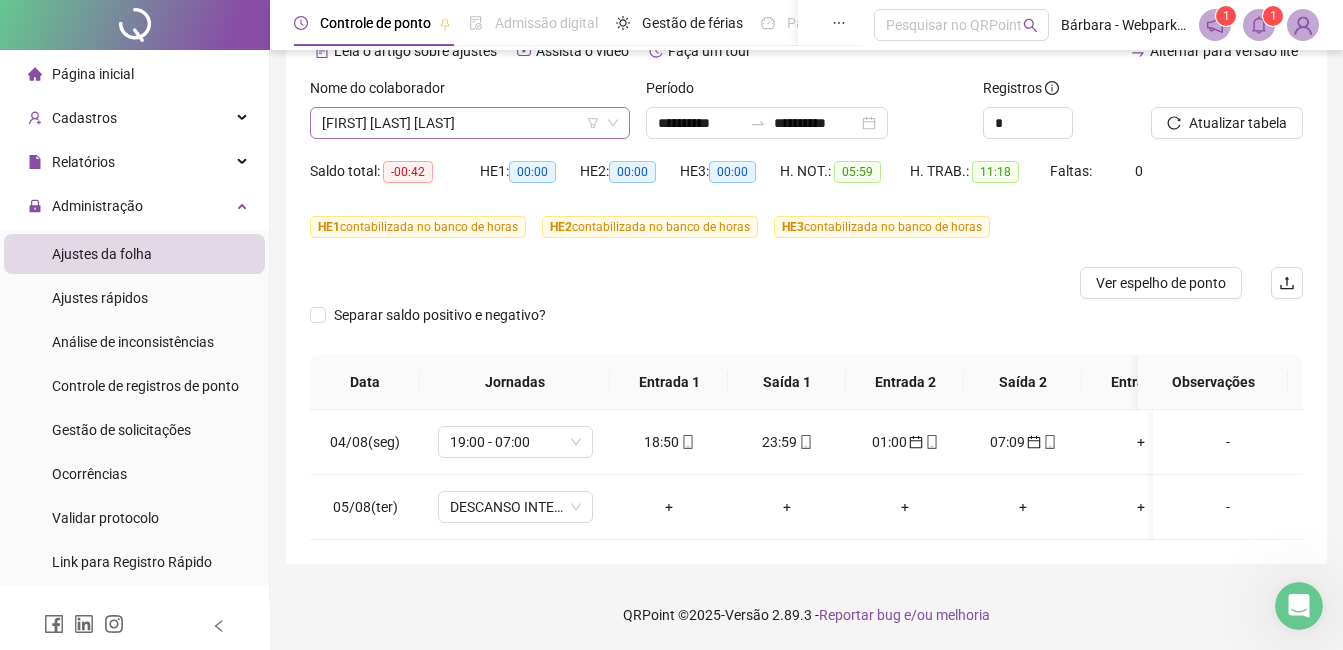 click on "[FIRST] [LAST] [LAST]" at bounding box center (470, 123) 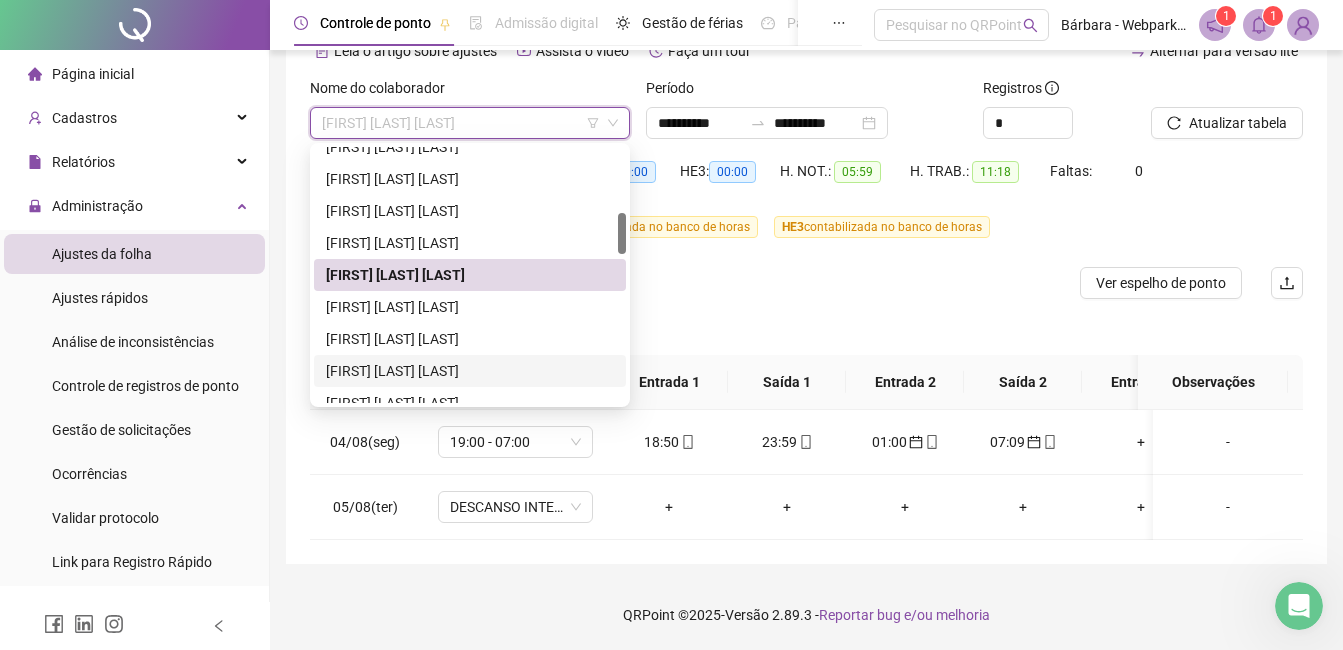 scroll, scrollTop: 600, scrollLeft: 0, axis: vertical 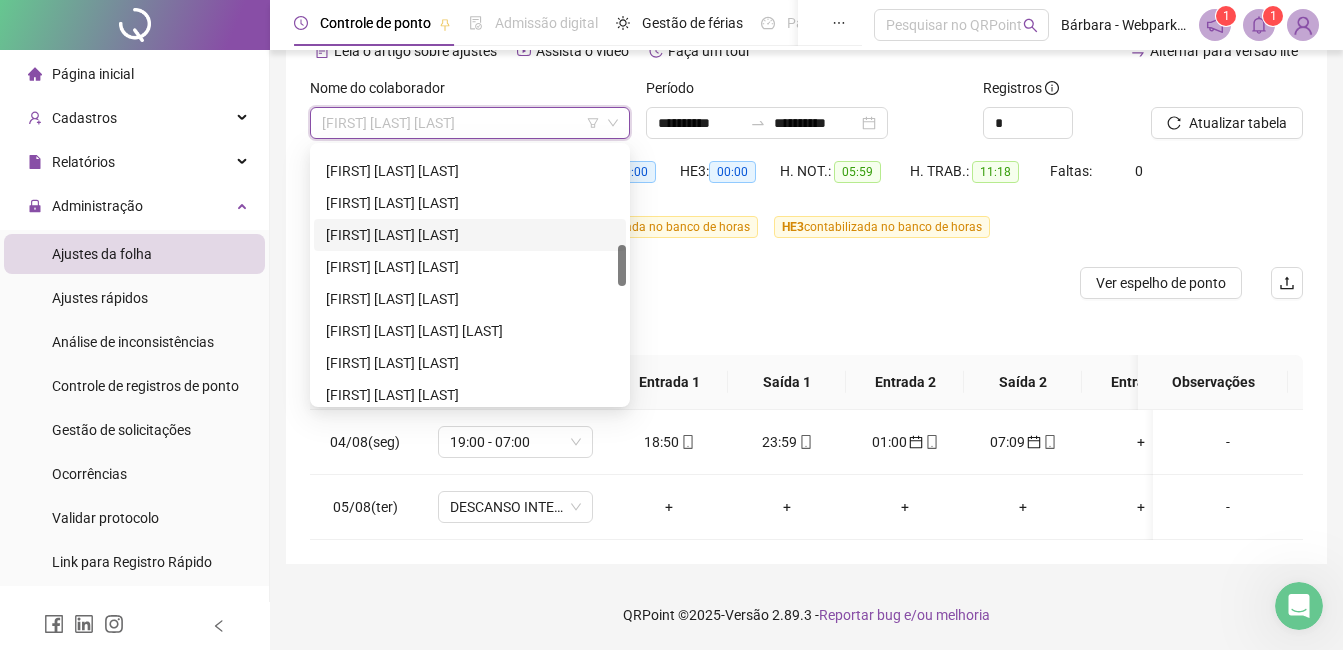 click on "[FIRST] [LAST] [LAST]" at bounding box center [470, 235] 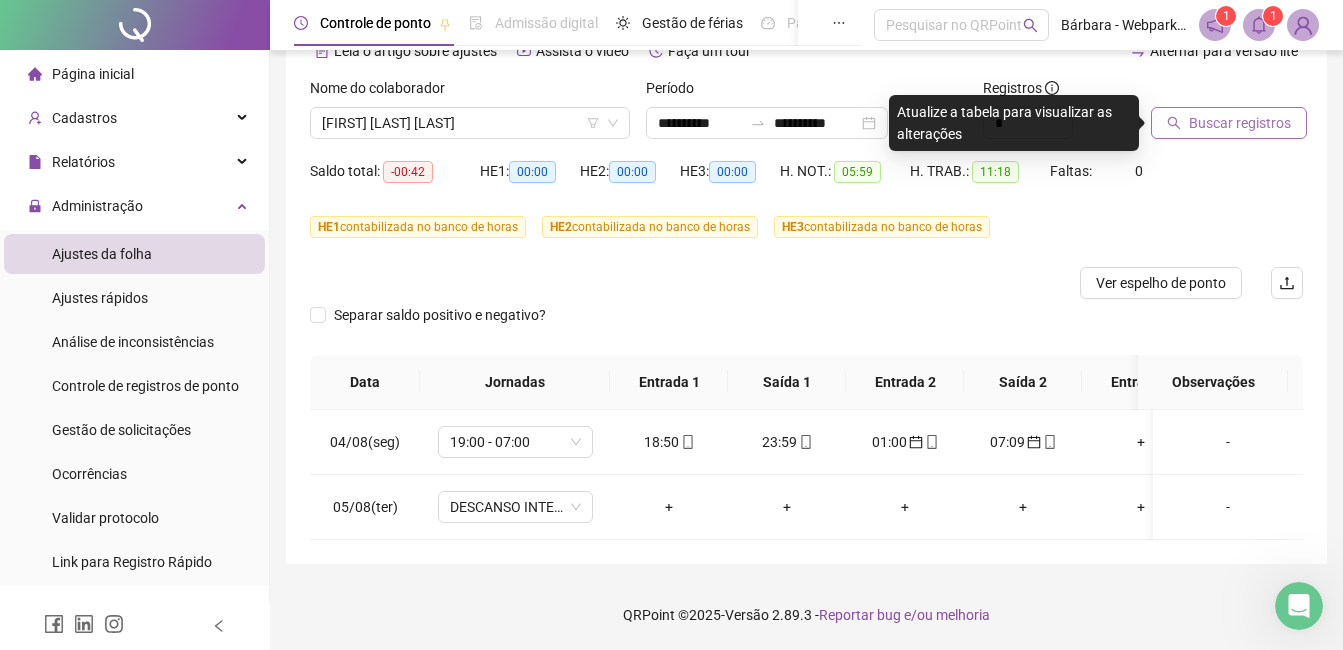 click on "Buscar registros" at bounding box center (1240, 123) 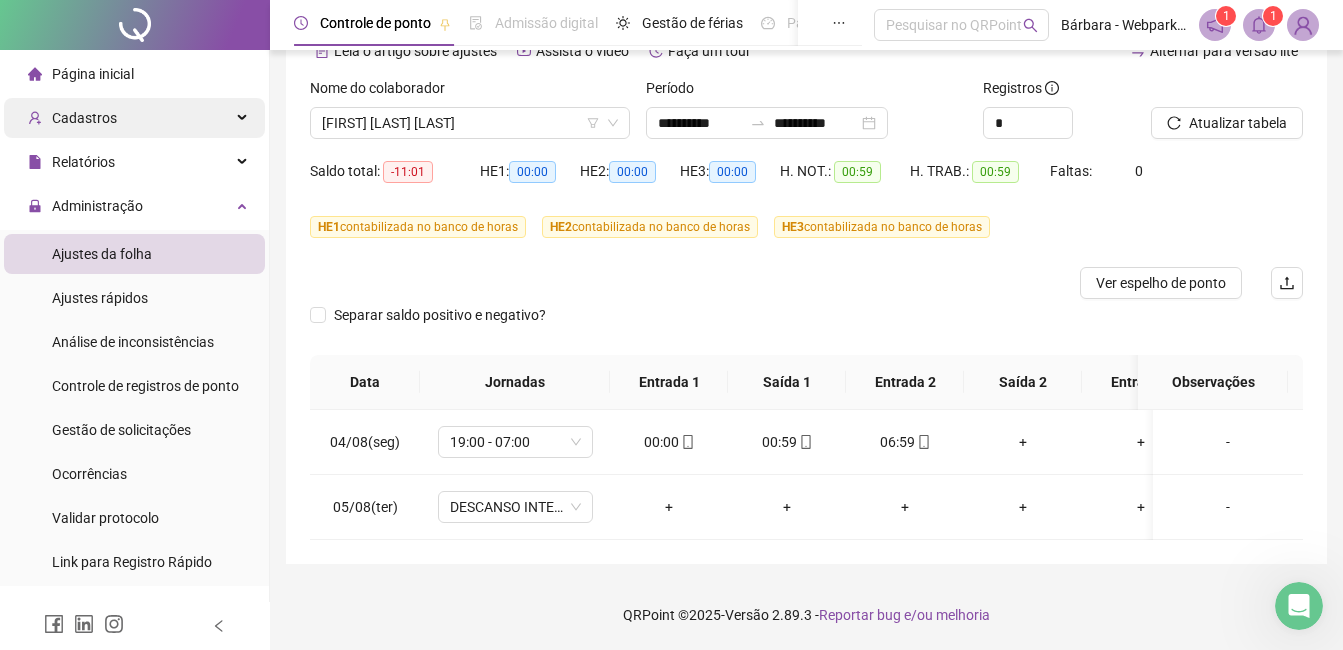 click on "Cadastros" at bounding box center [134, 118] 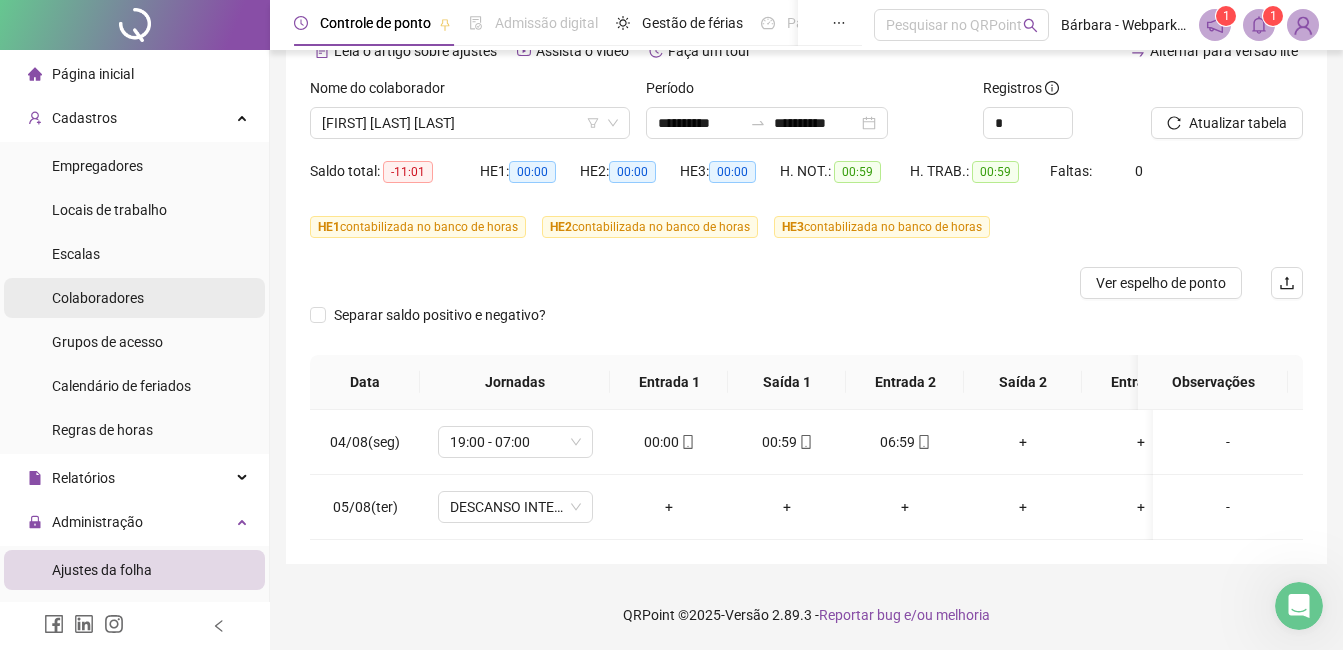 click on "Colaboradores" at bounding box center [98, 298] 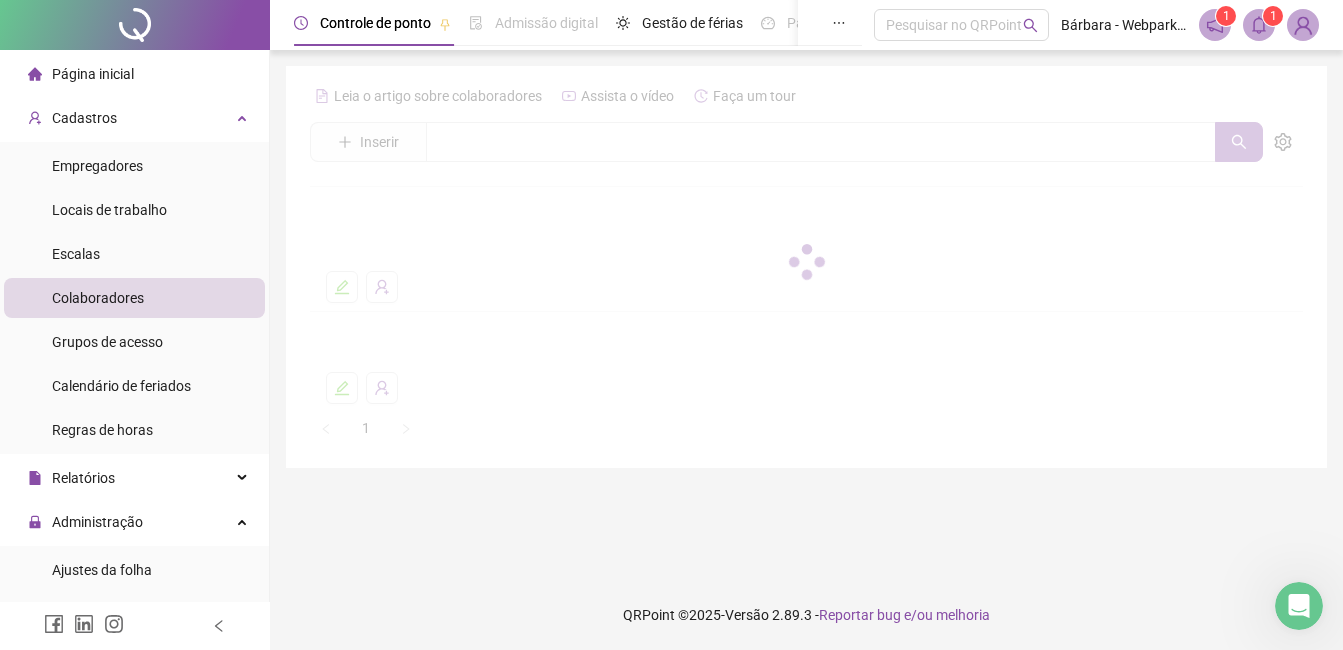scroll, scrollTop: 0, scrollLeft: 0, axis: both 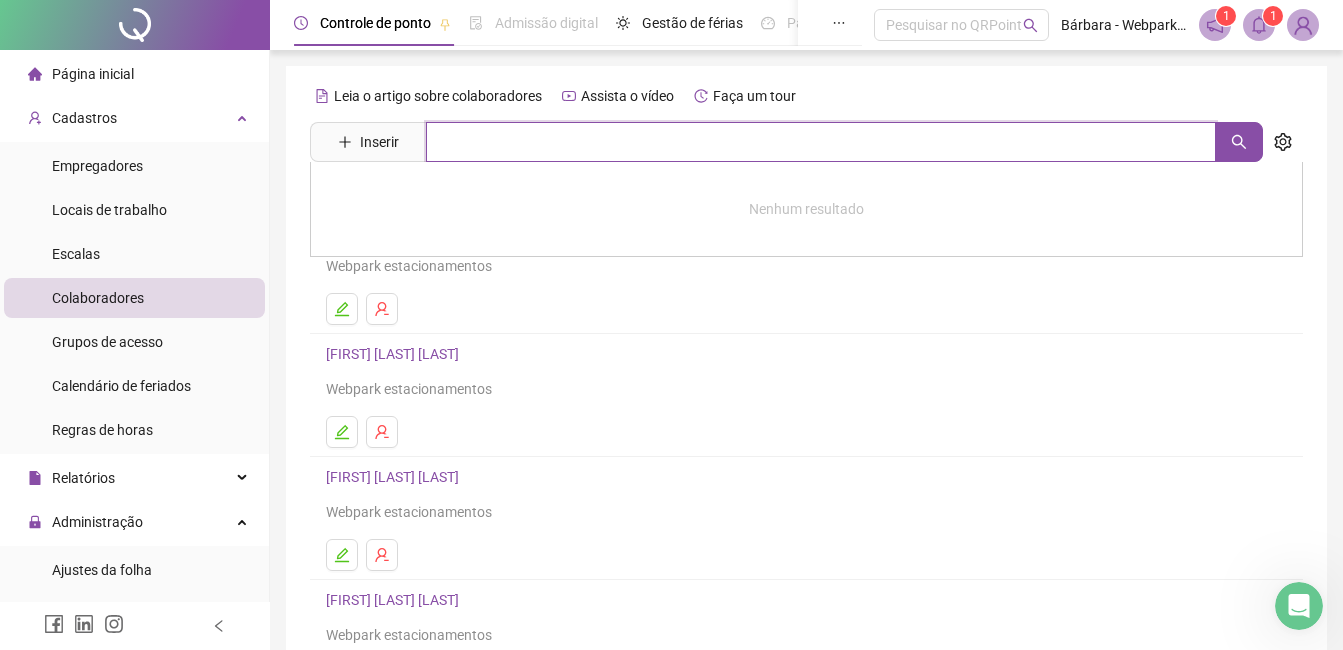 click at bounding box center (821, 142) 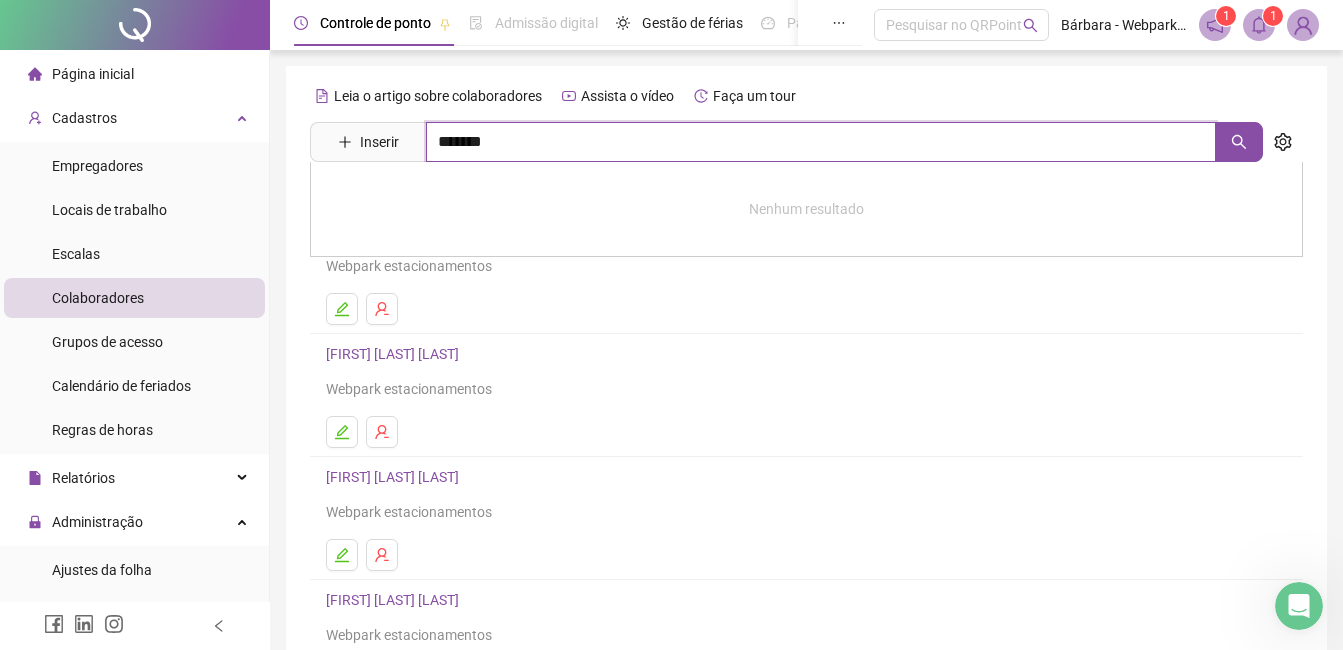 type on "*******" 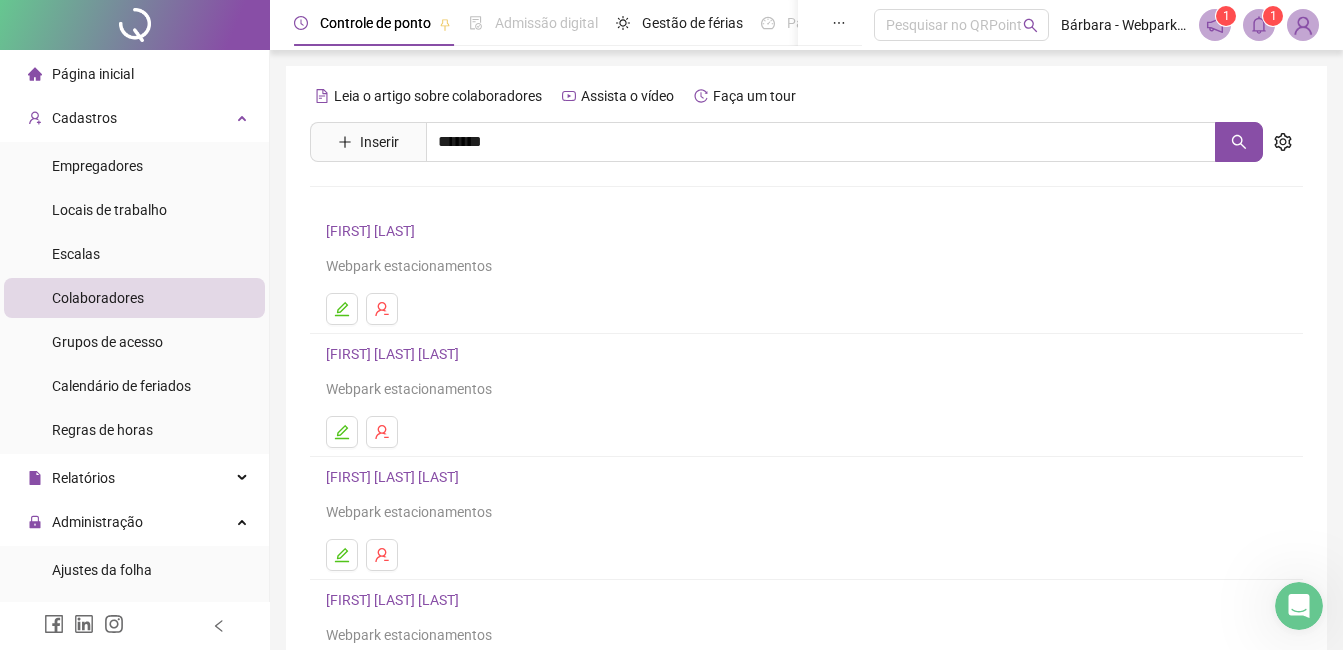 click on "Leia o artigo sobre colaboradores Assista o vídeo Faça um tour Inserir ******* [FIRST] [LAST] [LAST]    [FIRST] [LAST]  Webpark estacionamentos [FIRST] [LAST]  Webpark estacionamentos [FIRST] [LAST] [LAST] Webpark estacionamentos Webpark estacionamentos [FIRST] [LAST] [LAST] Webpark estacionamentos Webpark estacionamentos [FIRST] [LAST] [LAST] RECRUTA SALVADOR  SERVICOS LTDA 1 2 3 4 5 ••• 10" at bounding box center (806, 468) 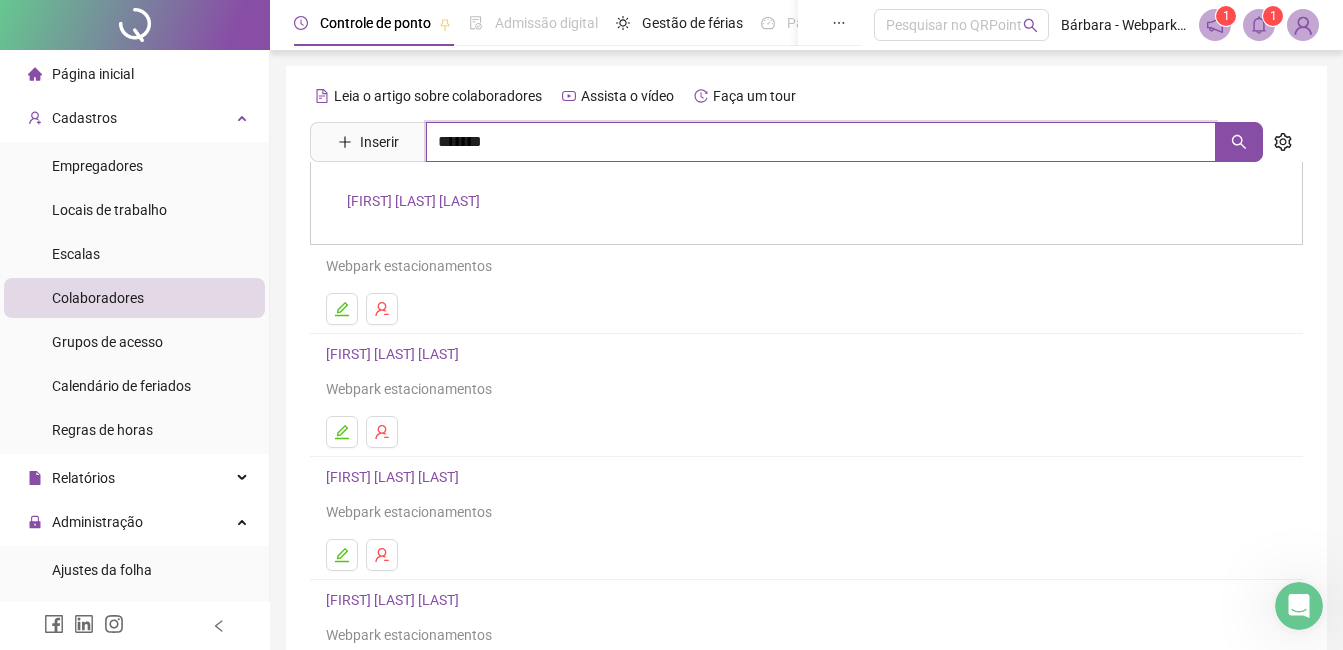 click on "*******" at bounding box center (821, 142) 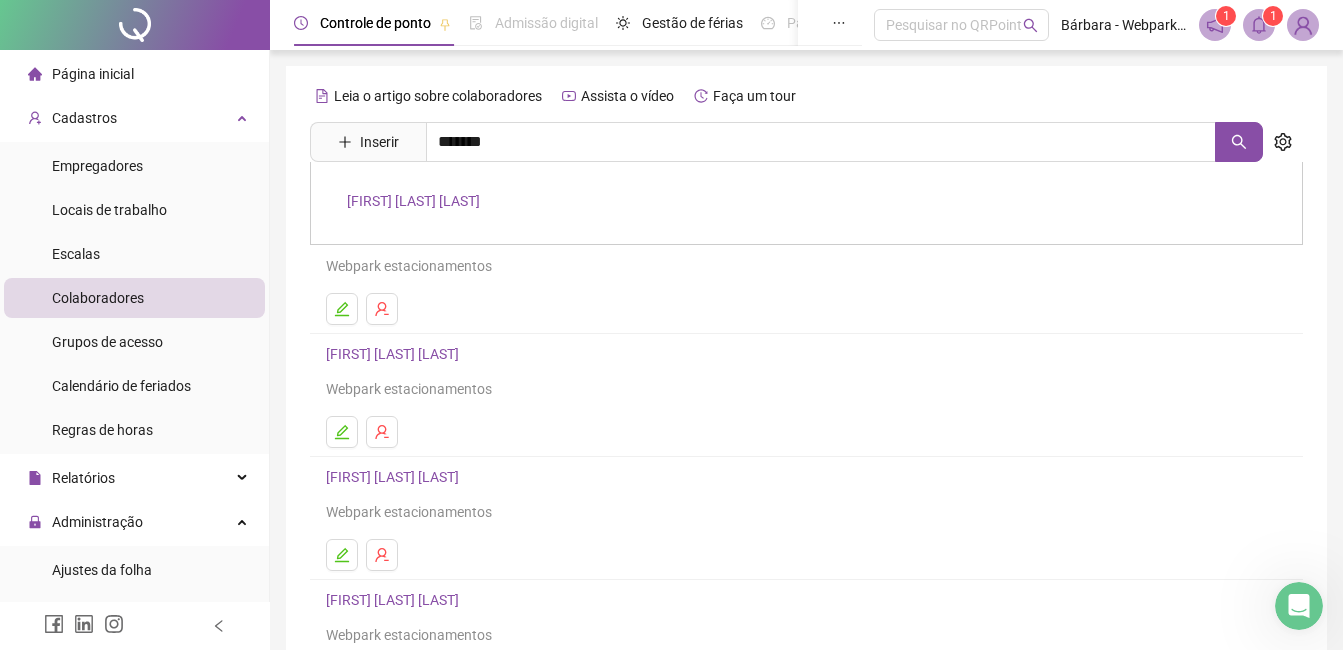click on "[FIRST] [LAST] [LAST]" at bounding box center (413, 201) 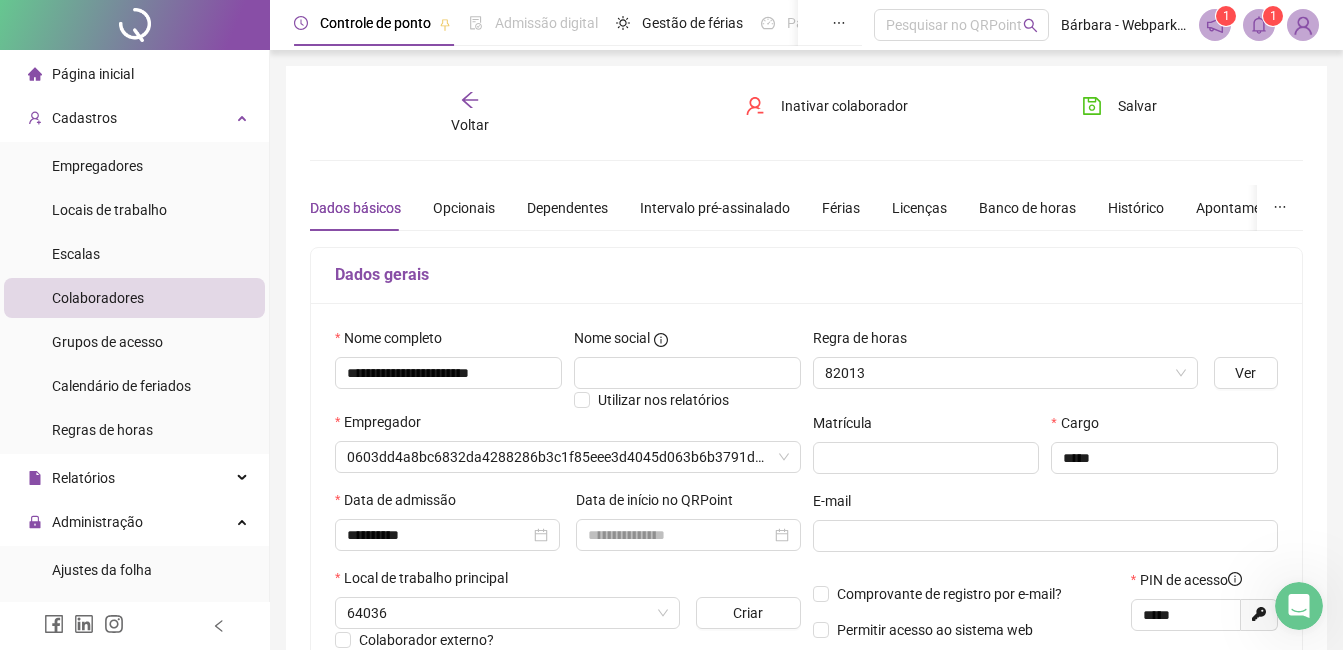 type on "**********" 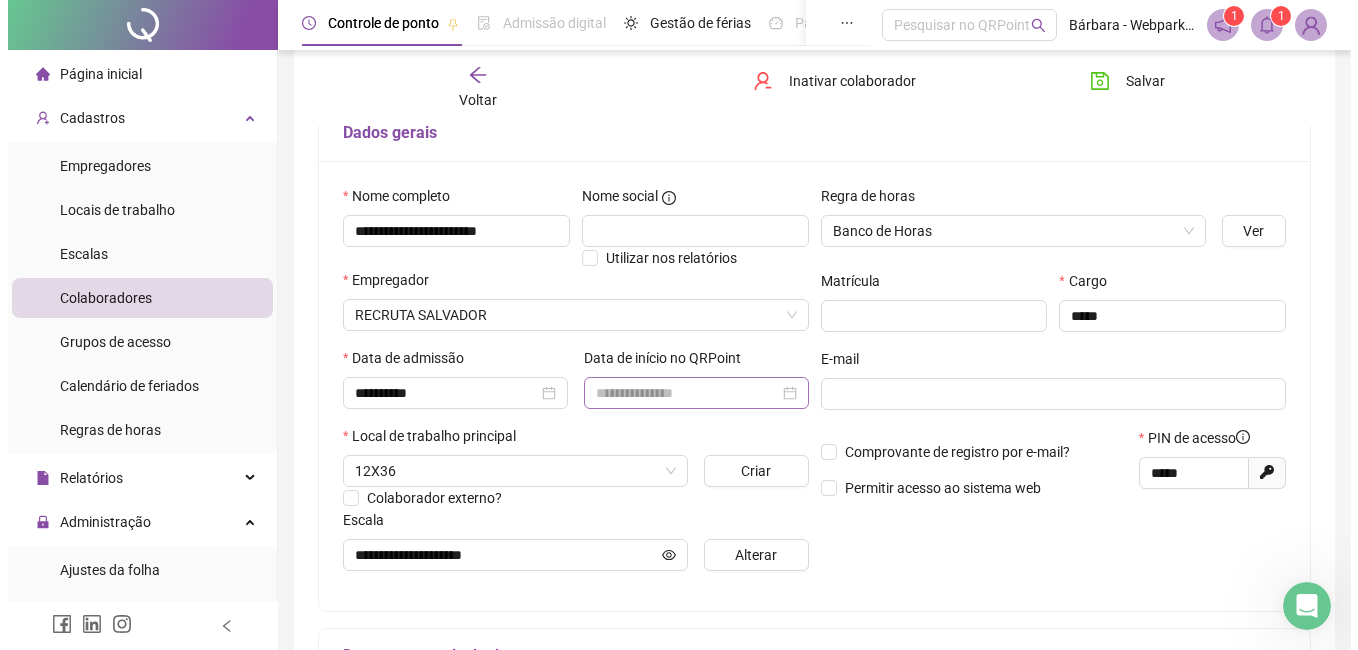 scroll, scrollTop: 200, scrollLeft: 0, axis: vertical 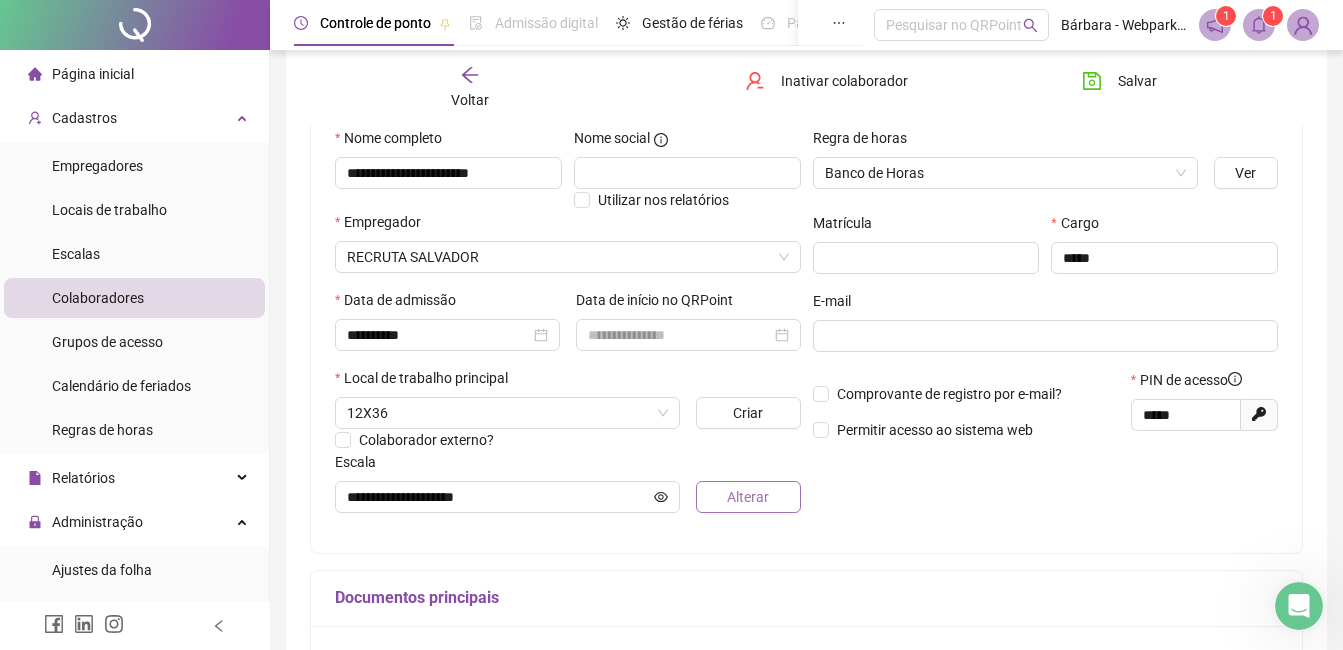 click on "Alterar" at bounding box center (748, 497) 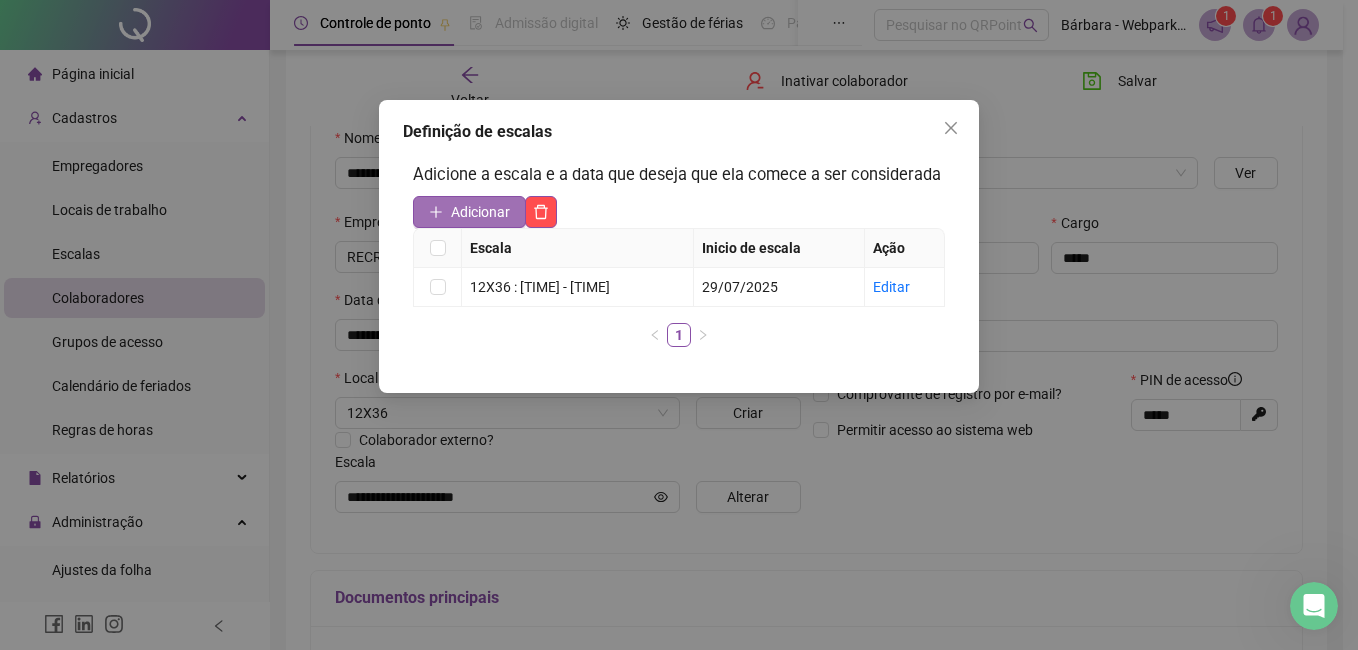 click on "Adicionar" at bounding box center (480, 212) 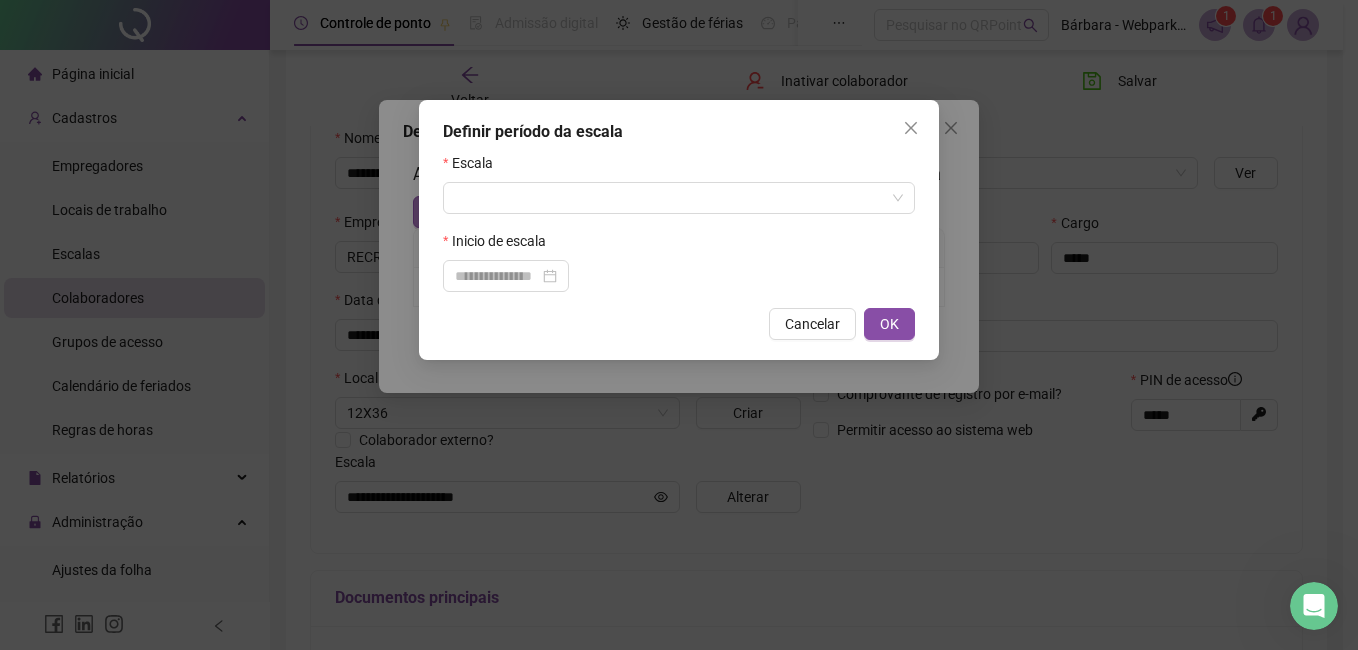click at bounding box center (670, 198) 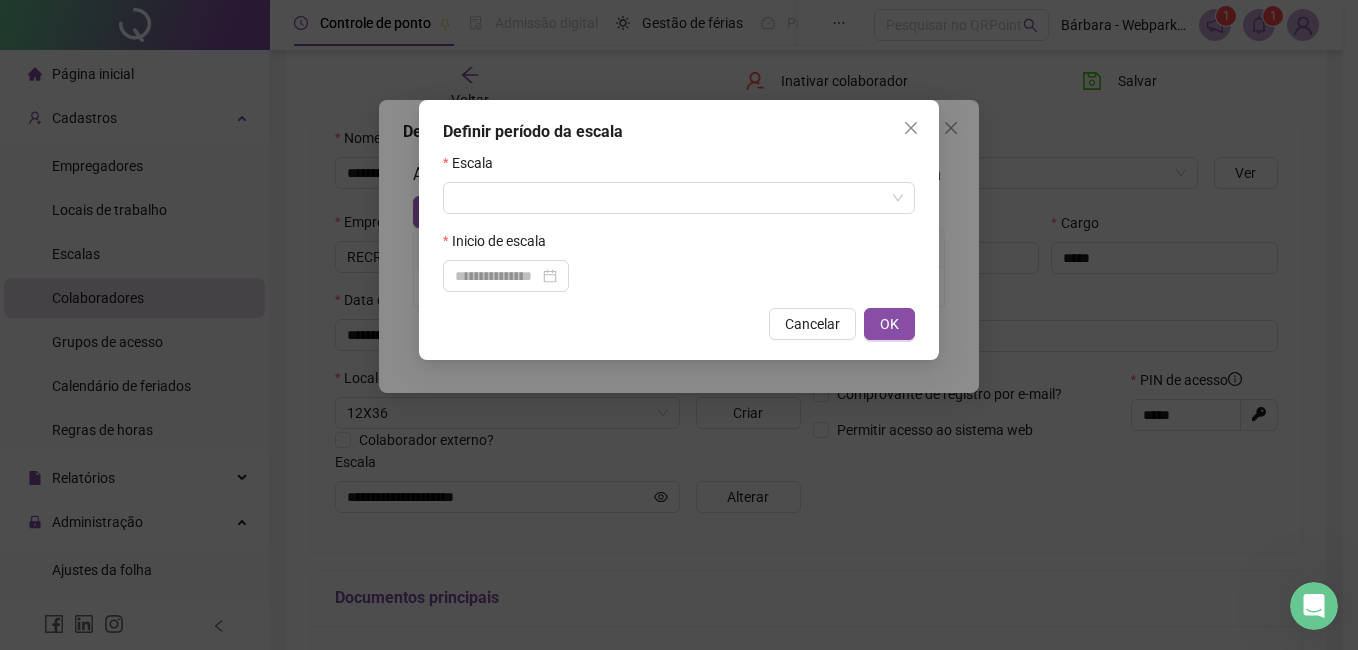 click on "Definir período da escala Escala Inicio de escala Cancelar OK" at bounding box center [679, 325] 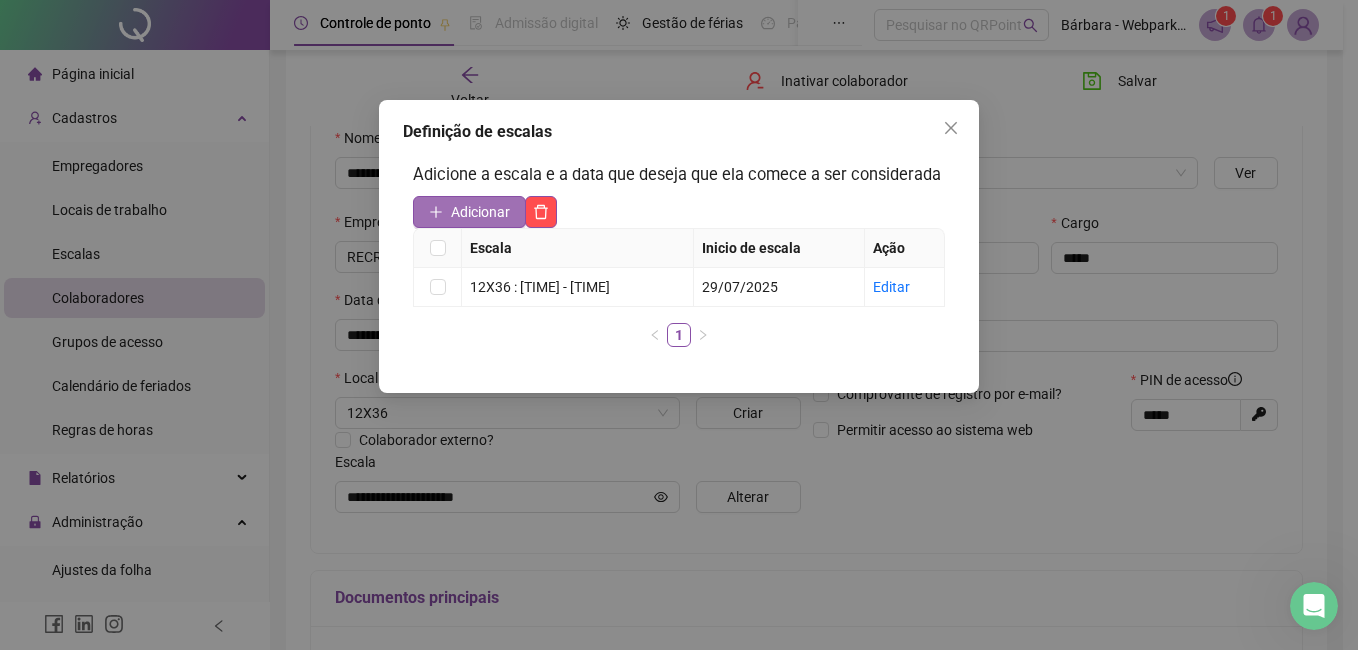 click on "Adicionar" at bounding box center [480, 212] 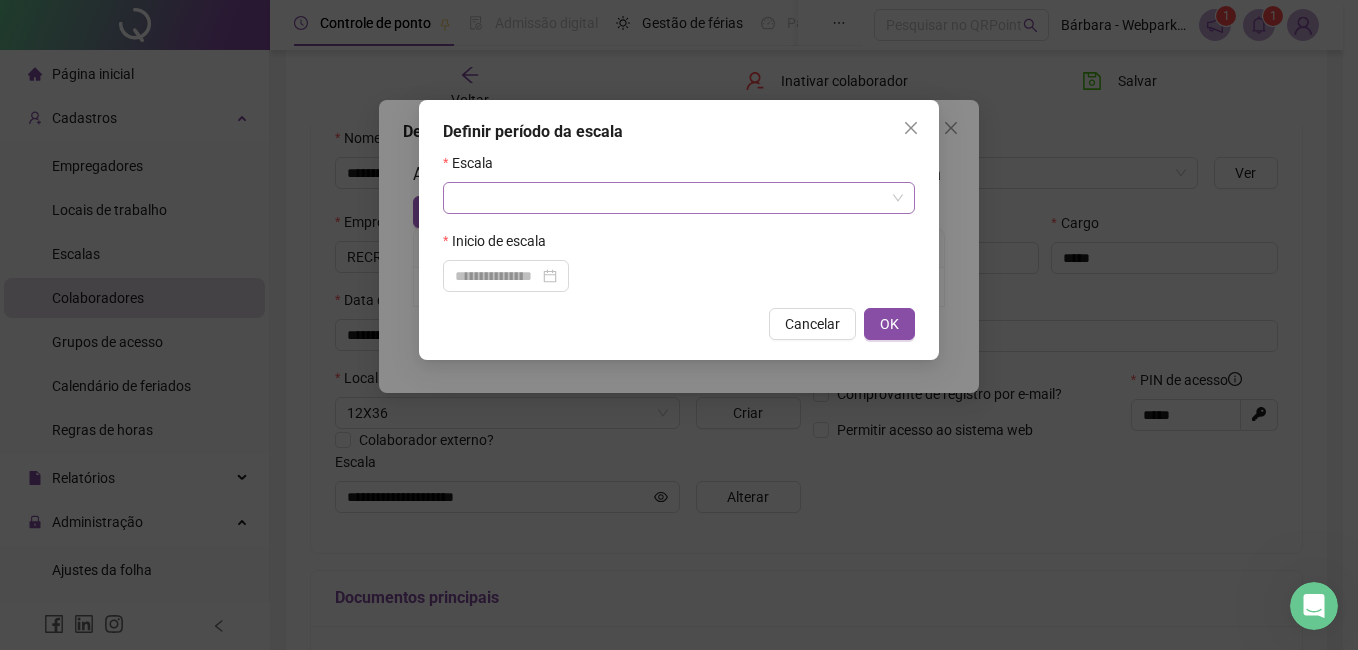 click at bounding box center (670, 198) 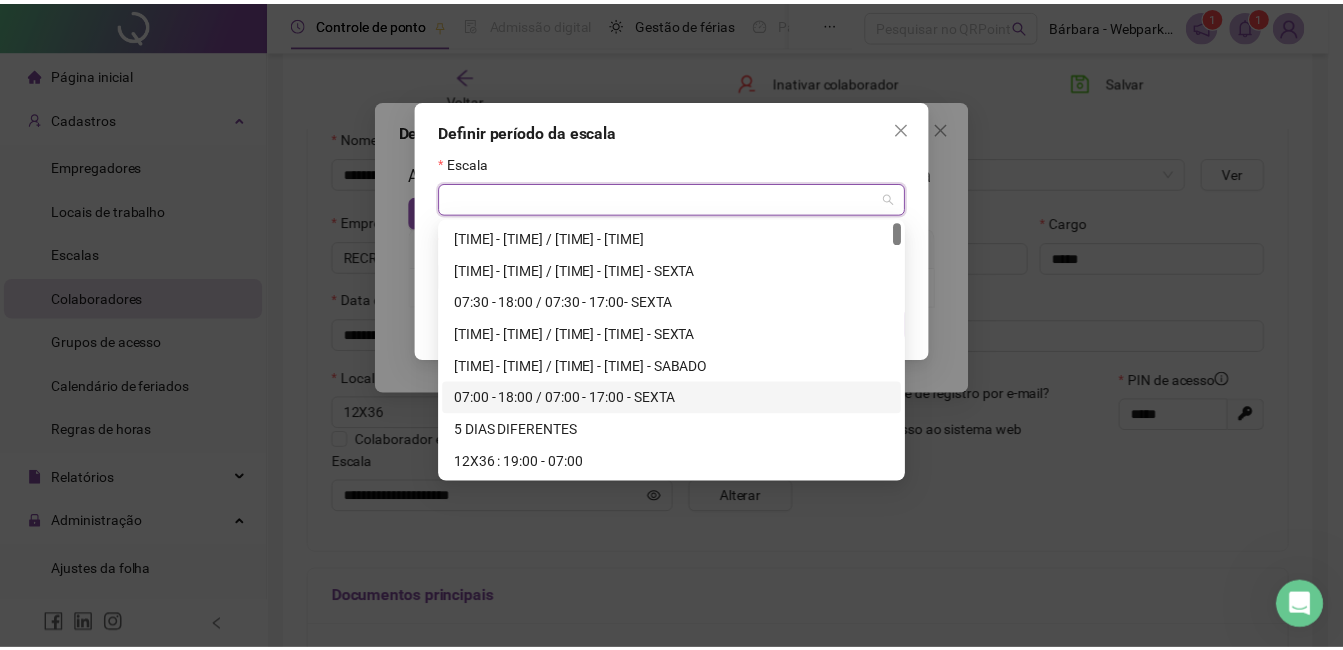 scroll, scrollTop: 200, scrollLeft: 0, axis: vertical 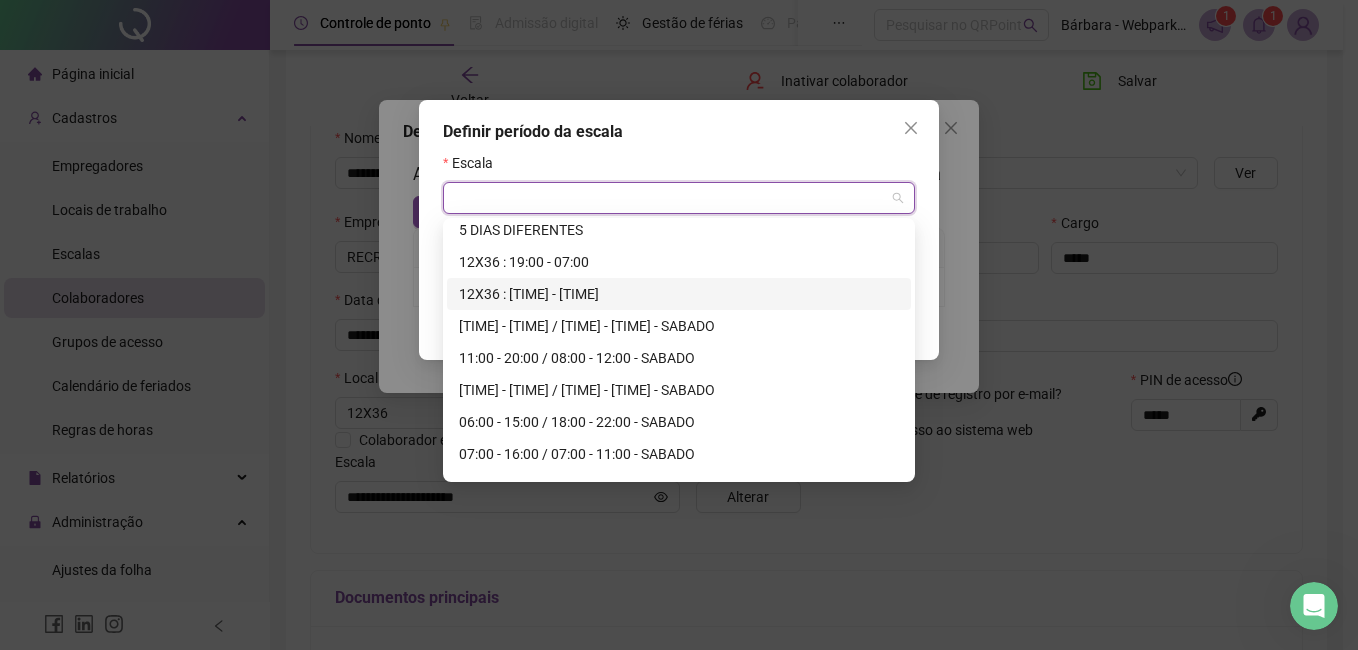 click on "12X36 : [TIME] - [TIME]" at bounding box center (679, 294) 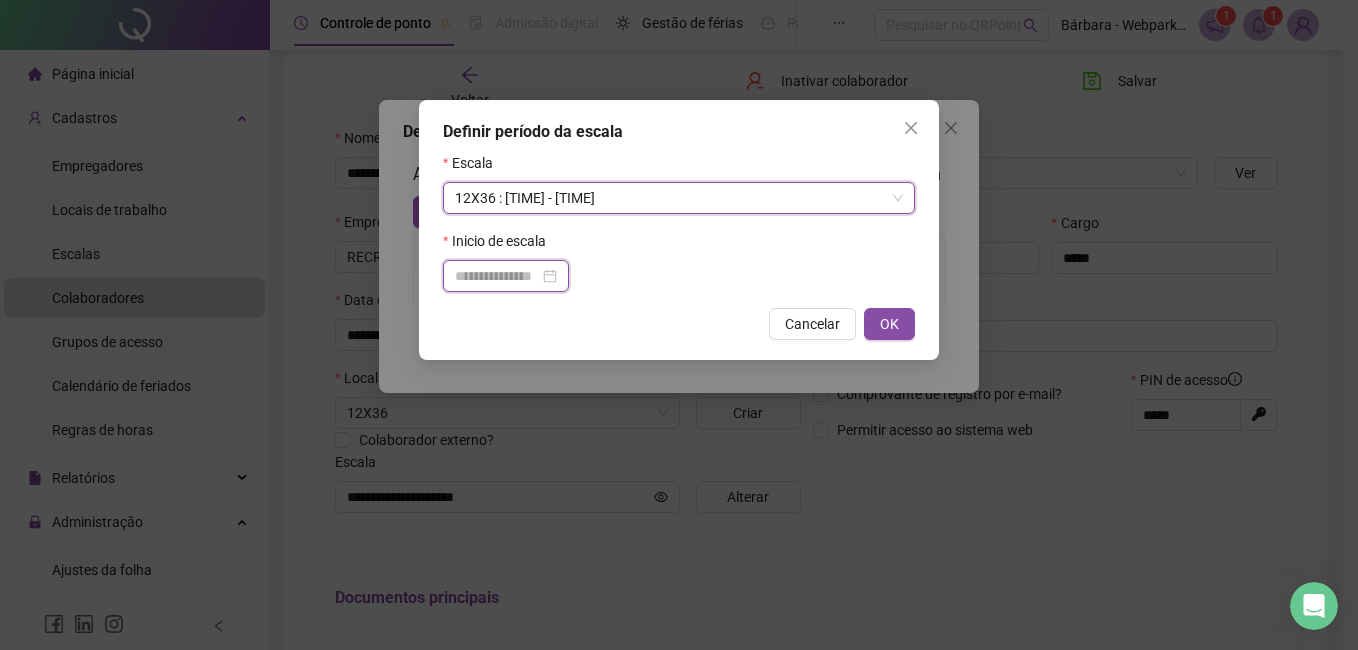 click at bounding box center (497, 276) 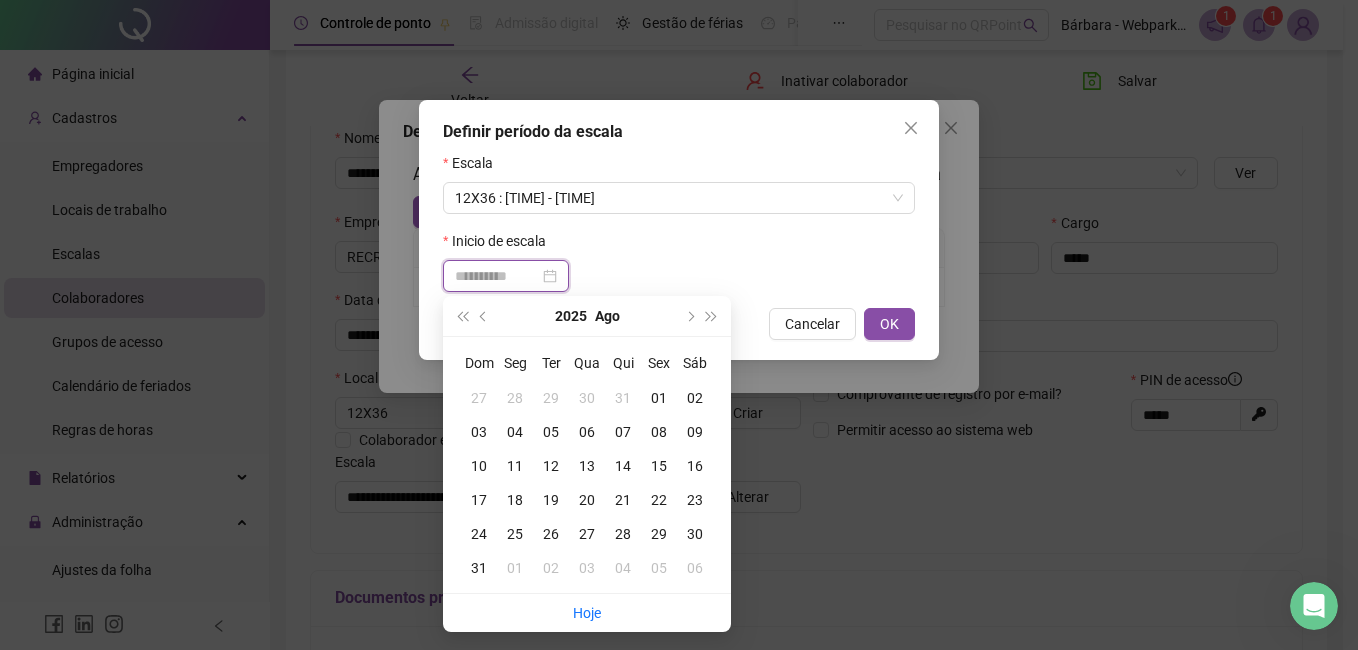 type on "**********" 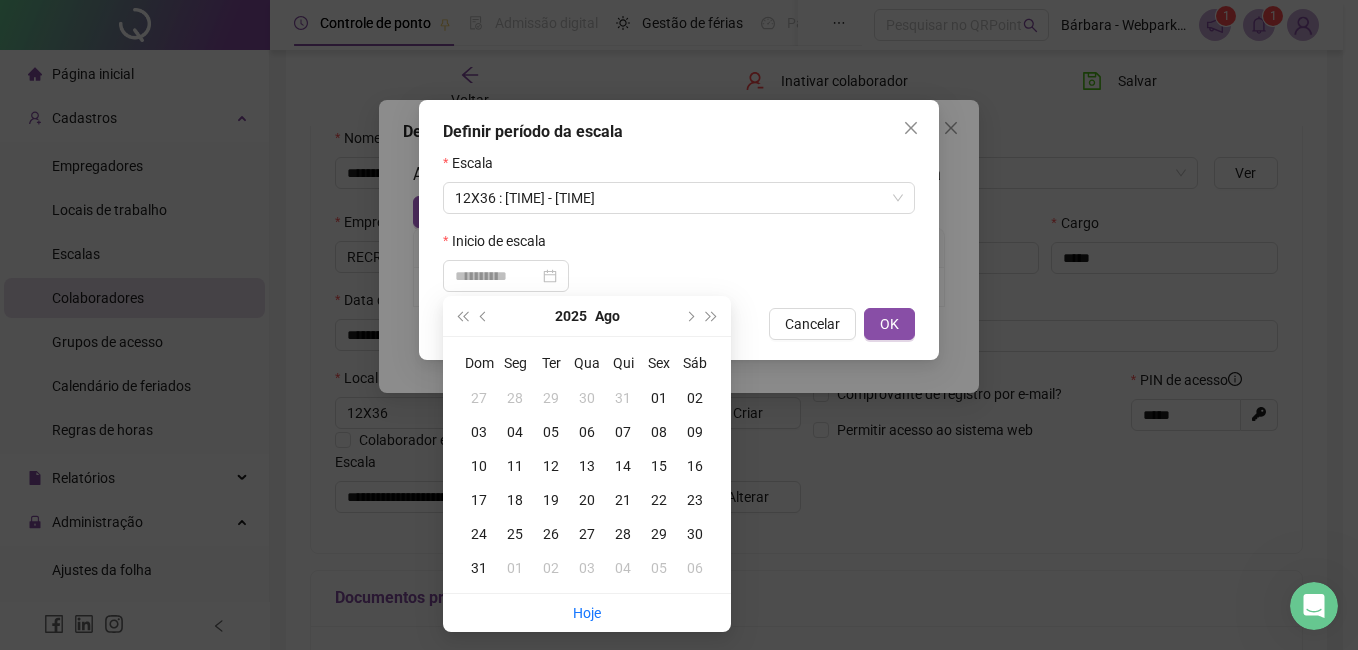 click on "01" at bounding box center [659, 398] 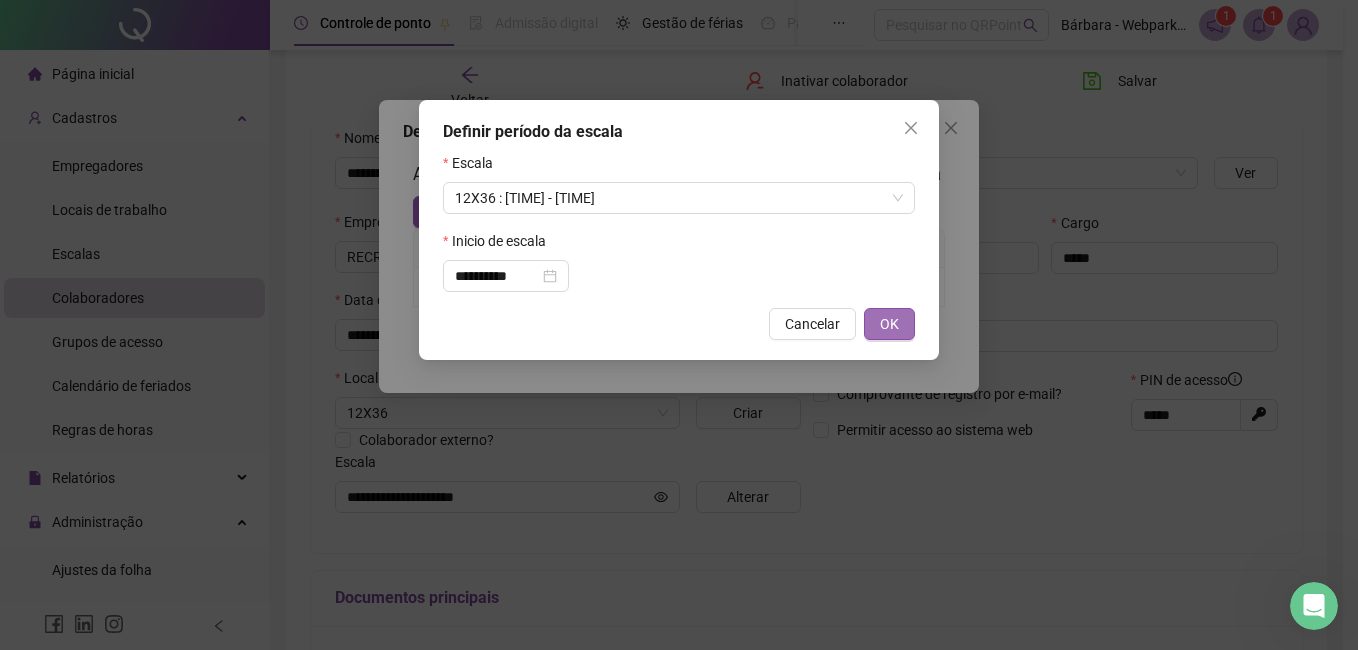 click on "OK" at bounding box center (889, 324) 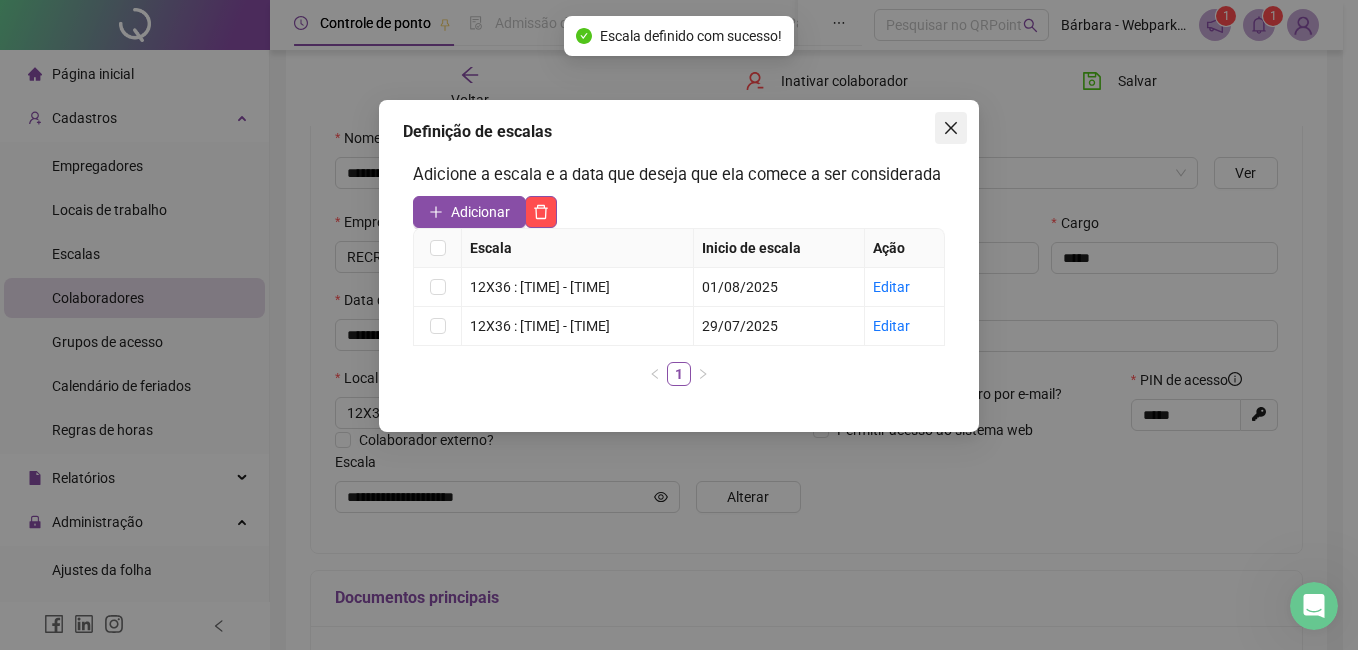 click 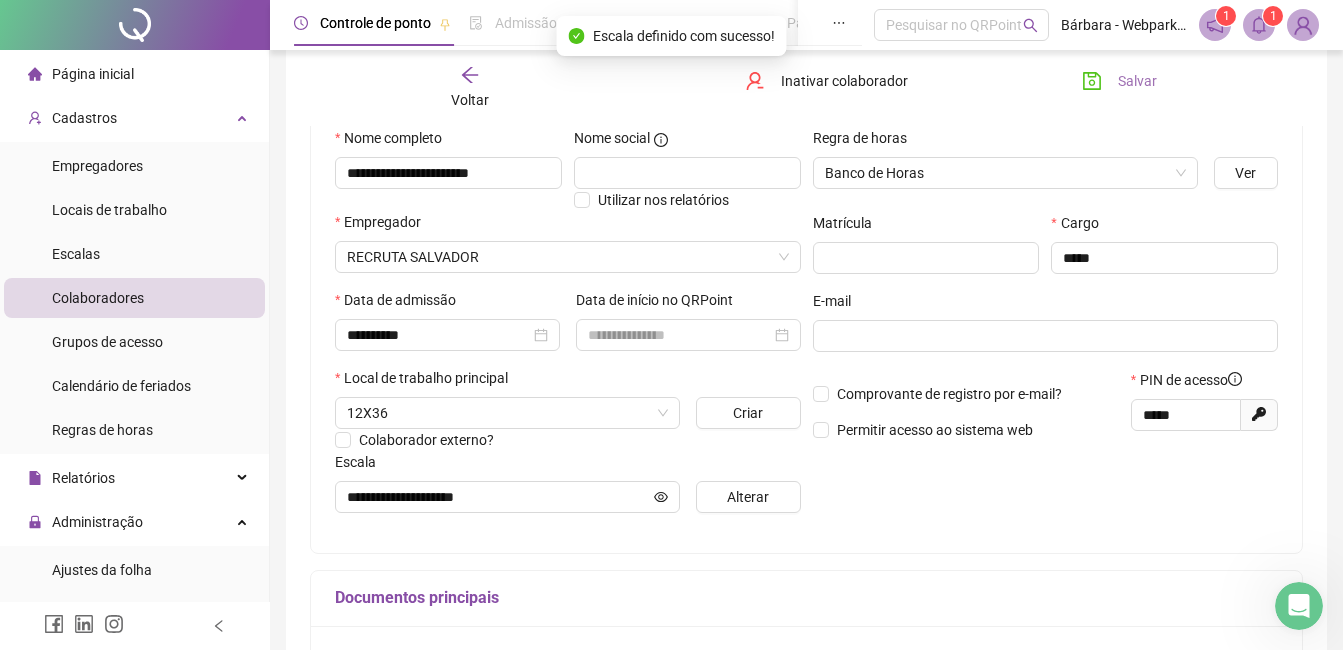 click on "Salvar" at bounding box center (1137, 81) 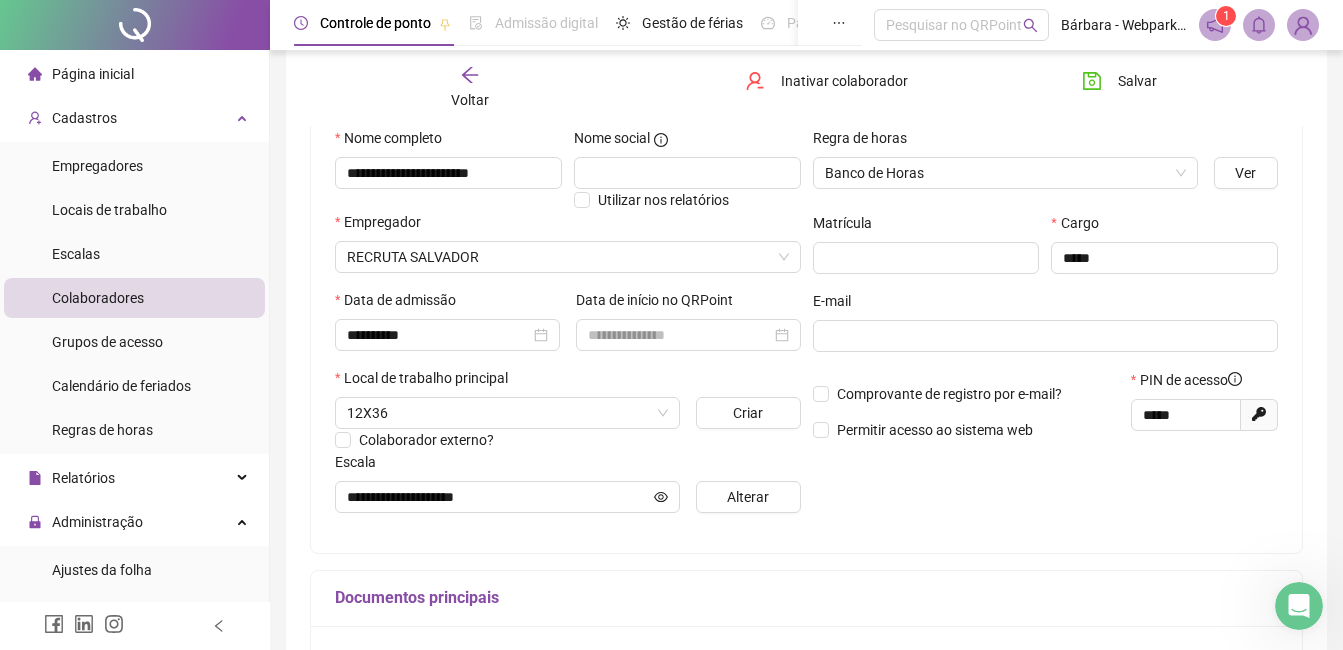 click on "Voltar" at bounding box center [470, 88] 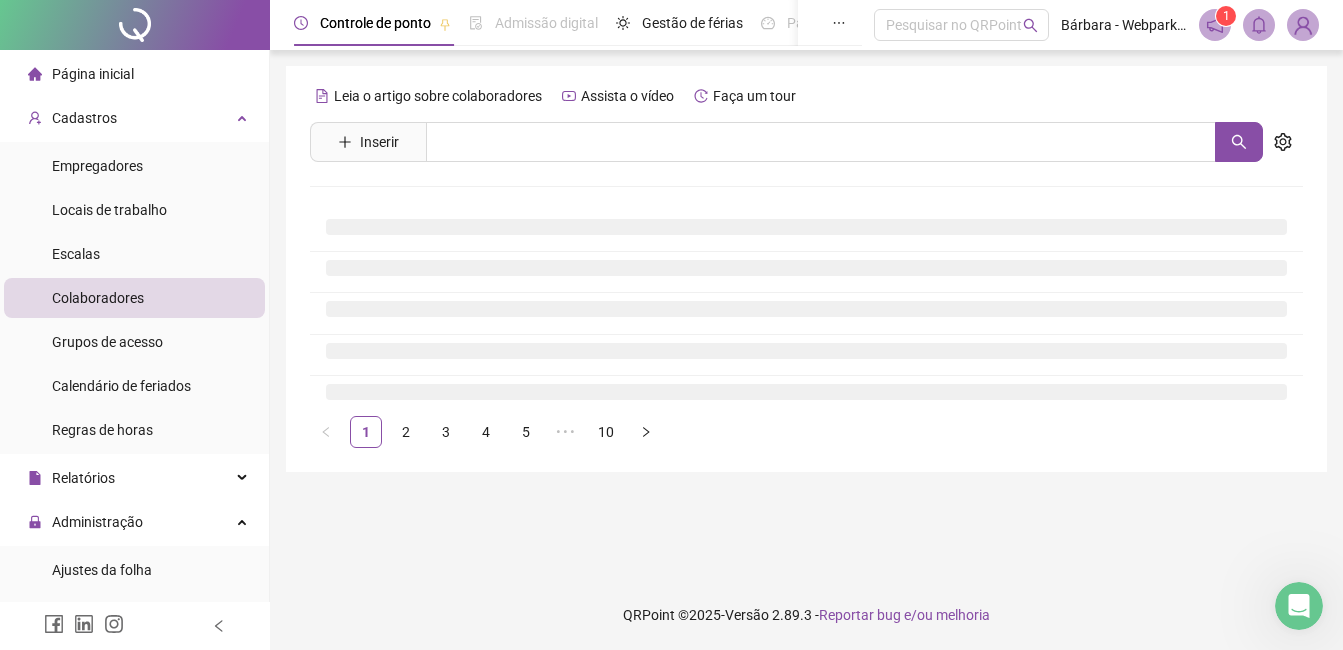 scroll, scrollTop: 0, scrollLeft: 0, axis: both 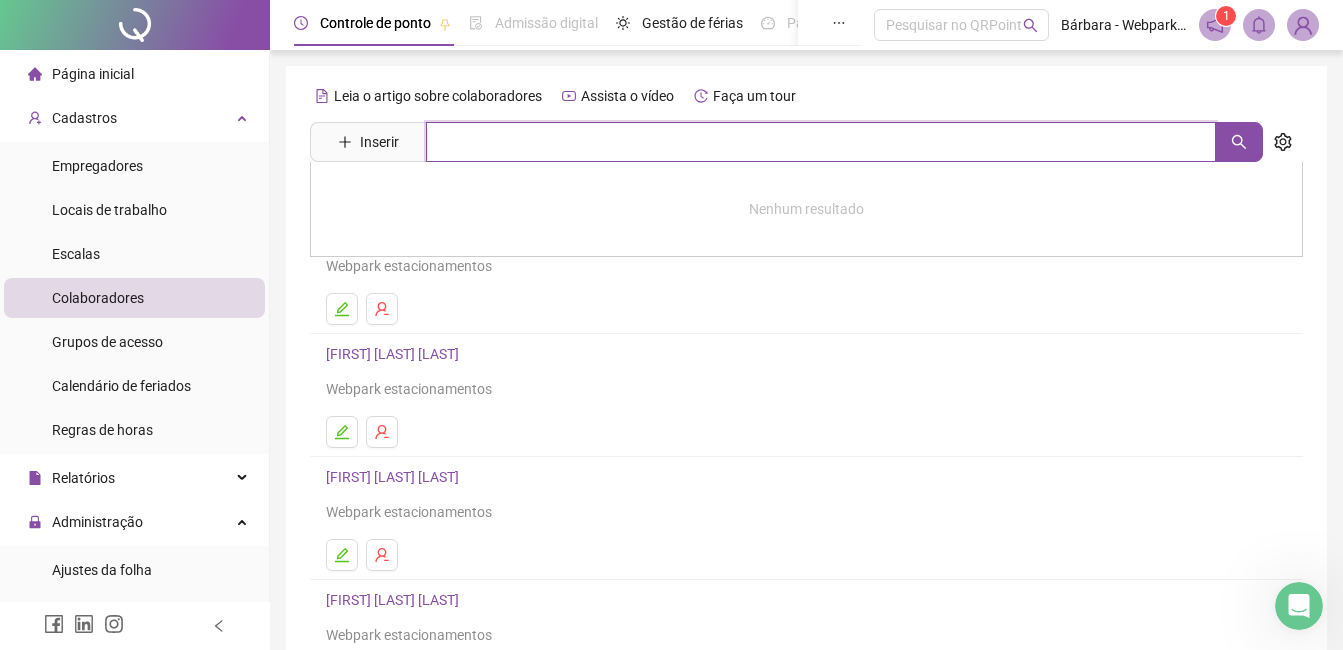 click at bounding box center (821, 142) 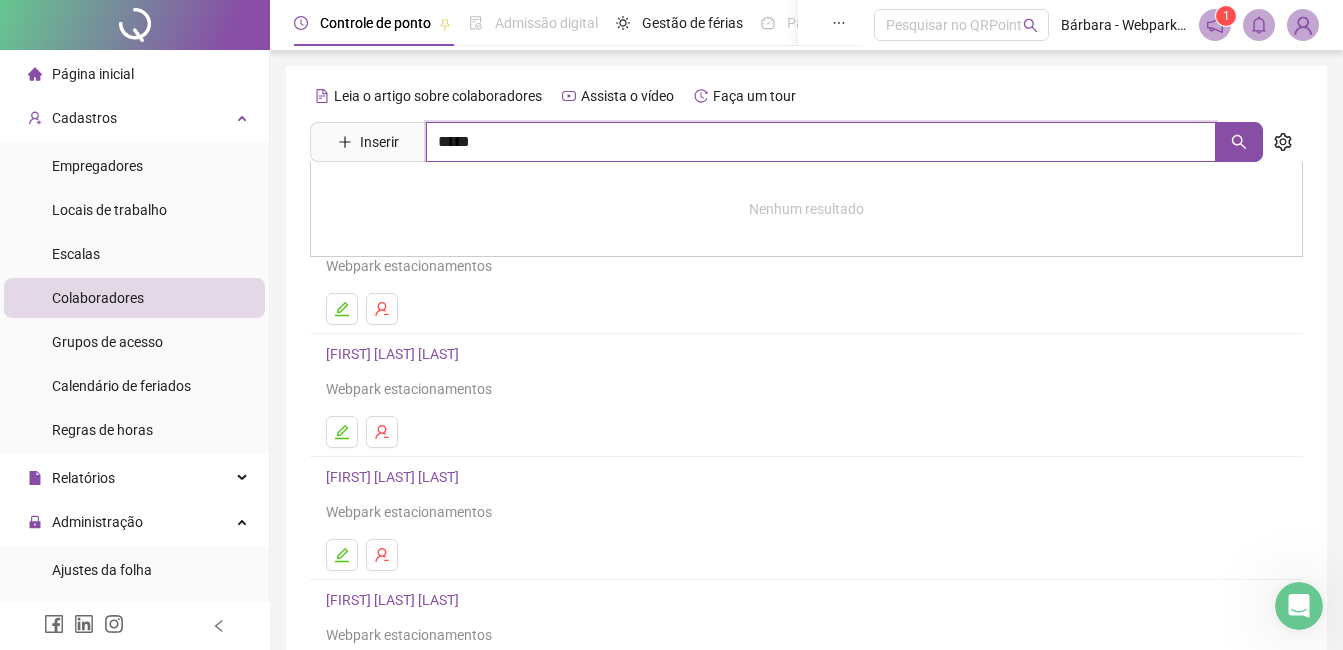 type on "*****" 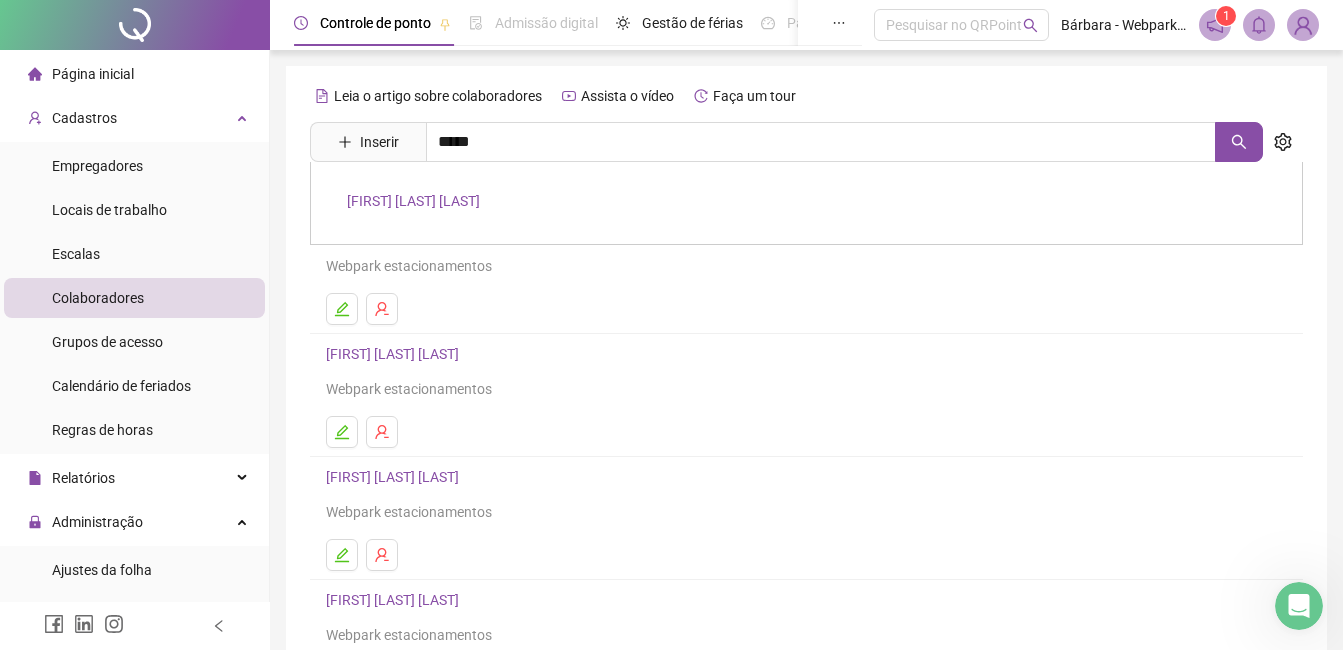 click on "[FIRST] [LAST] [LAST]" at bounding box center [806, 203] 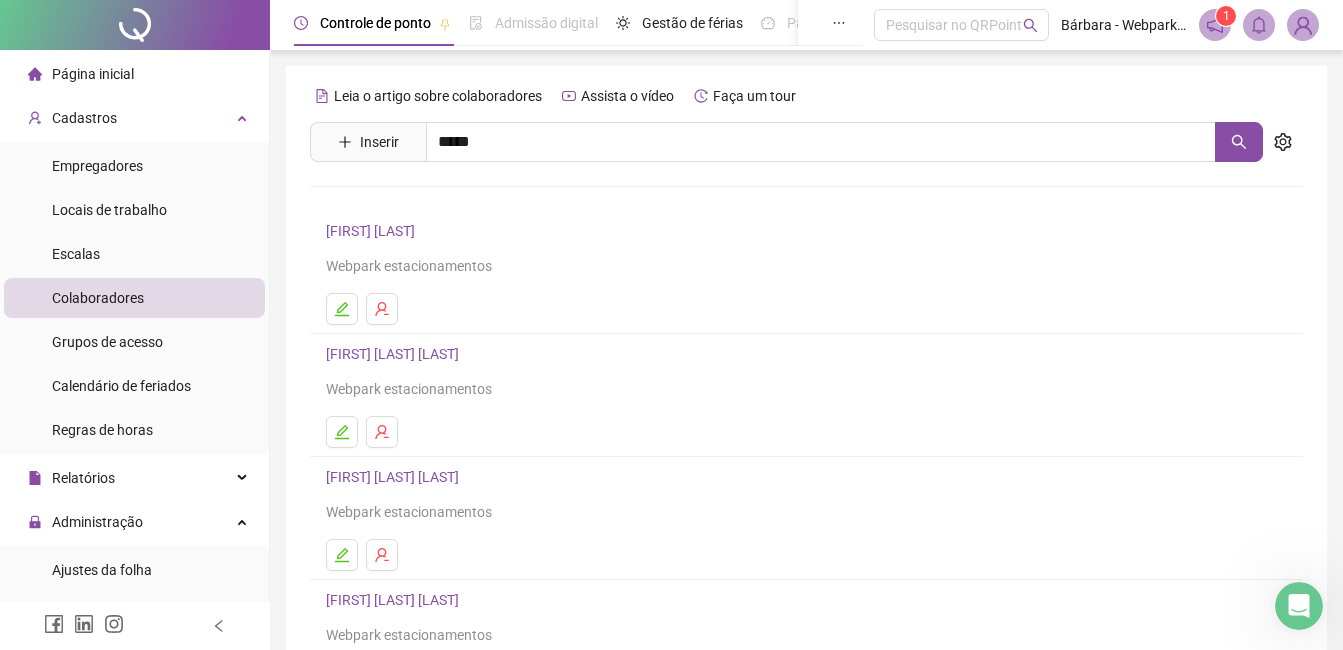 click on "Leia o artigo sobre colaboradores Assista o vídeo Faça um tour Inserir ***** [FIRST] [LAST] [LAST]   [FIRST] [LAST]     Webpark estacionamentos [FIRST] [LAST] [LAST]    Webpark estacionamentos [FIRST] [LAST] [LAST]    Webpark estacionamentos [FIRST] [LAST] [LAST]    Webpark estacionamentos [FIRST] [LAST] [LAST]    RECRUTA SALVADOR SERVICOS LTDA 1 2 3 4 5 ••• 10" at bounding box center [806, 468] 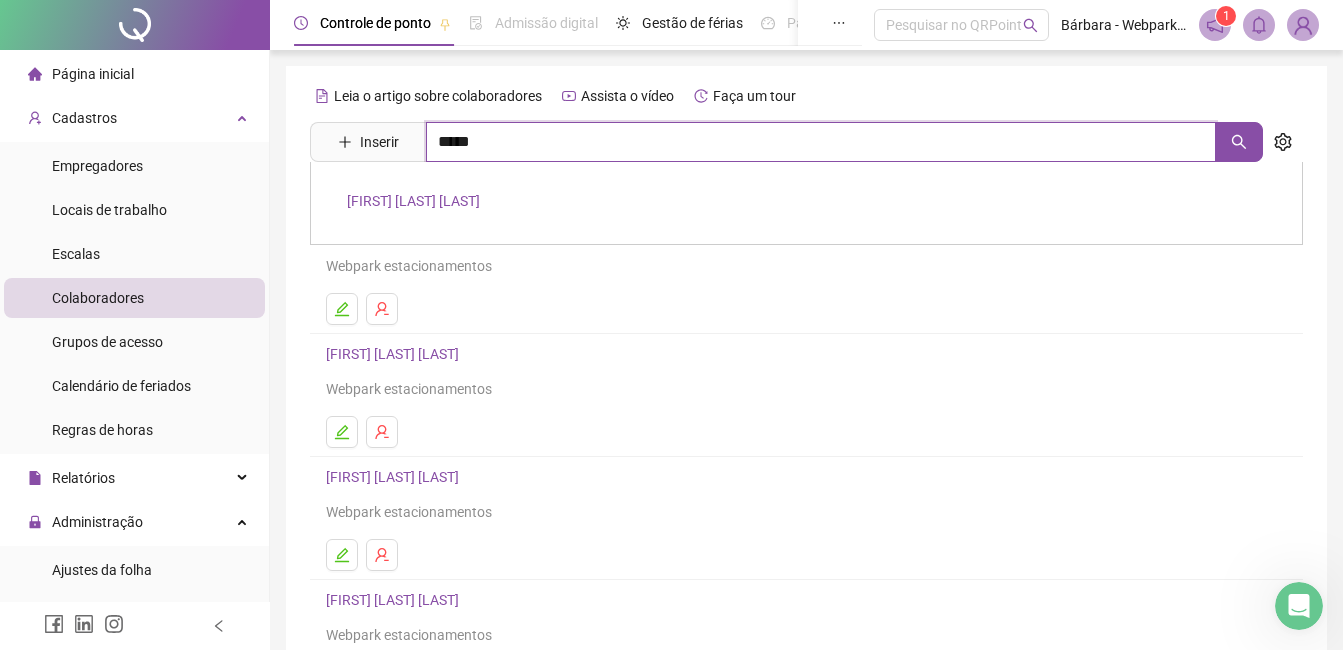 click on "*****" at bounding box center [821, 142] 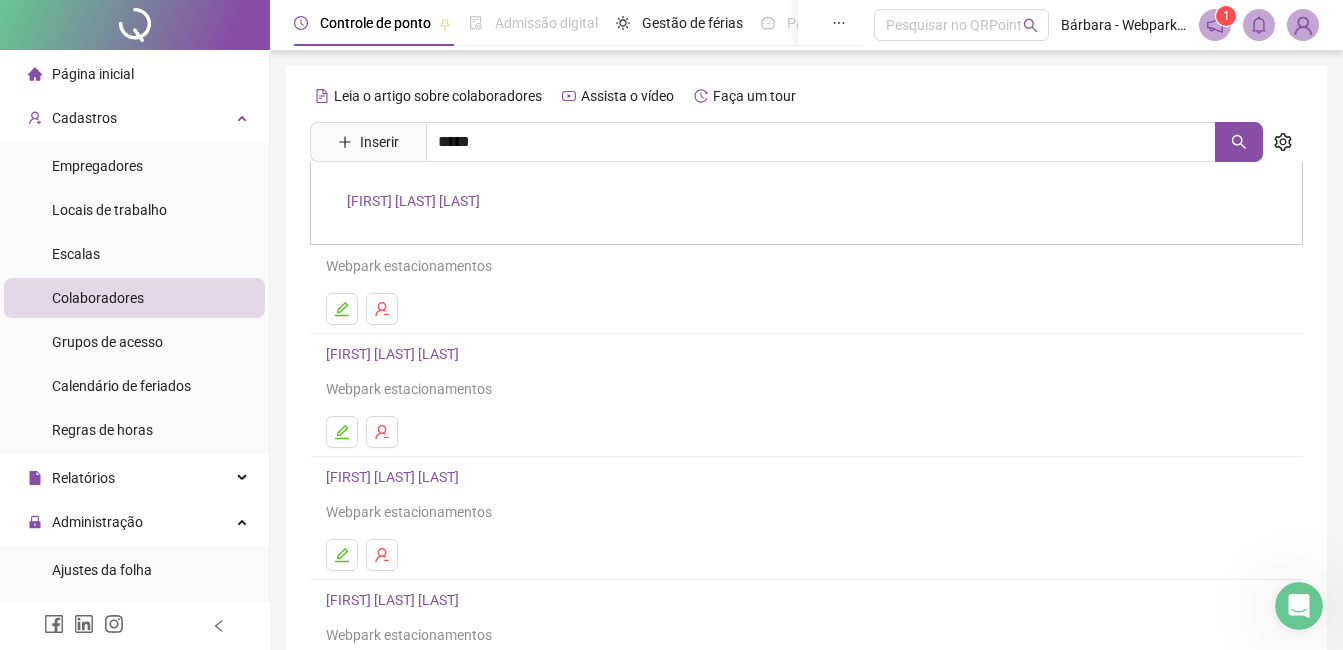 click on "[FIRST] [LAST] [LAST]" at bounding box center [413, 201] 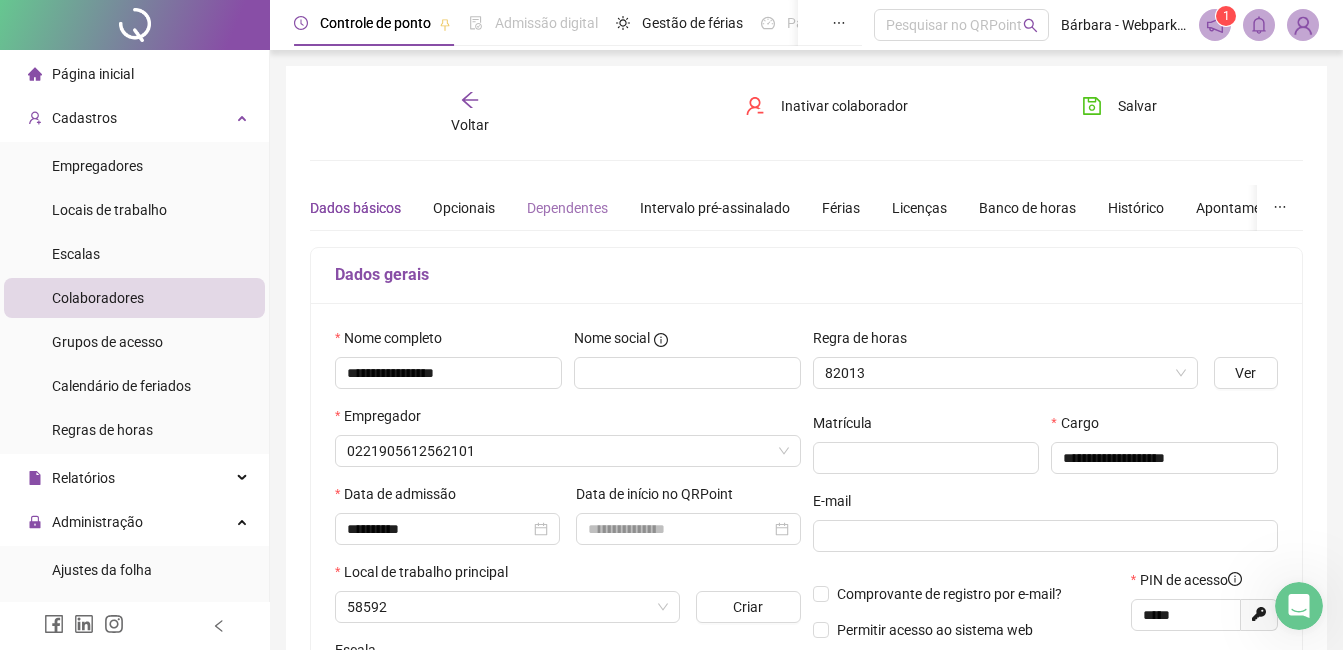 type on "**********" 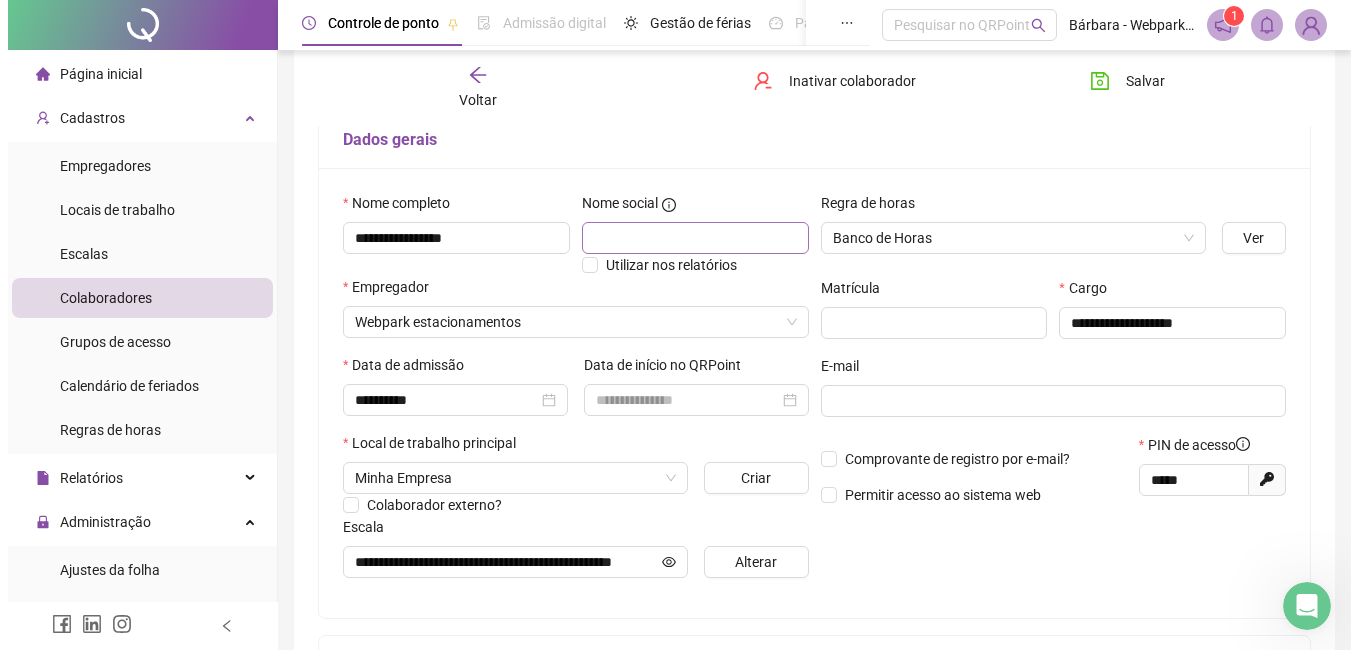 scroll, scrollTop: 300, scrollLeft: 0, axis: vertical 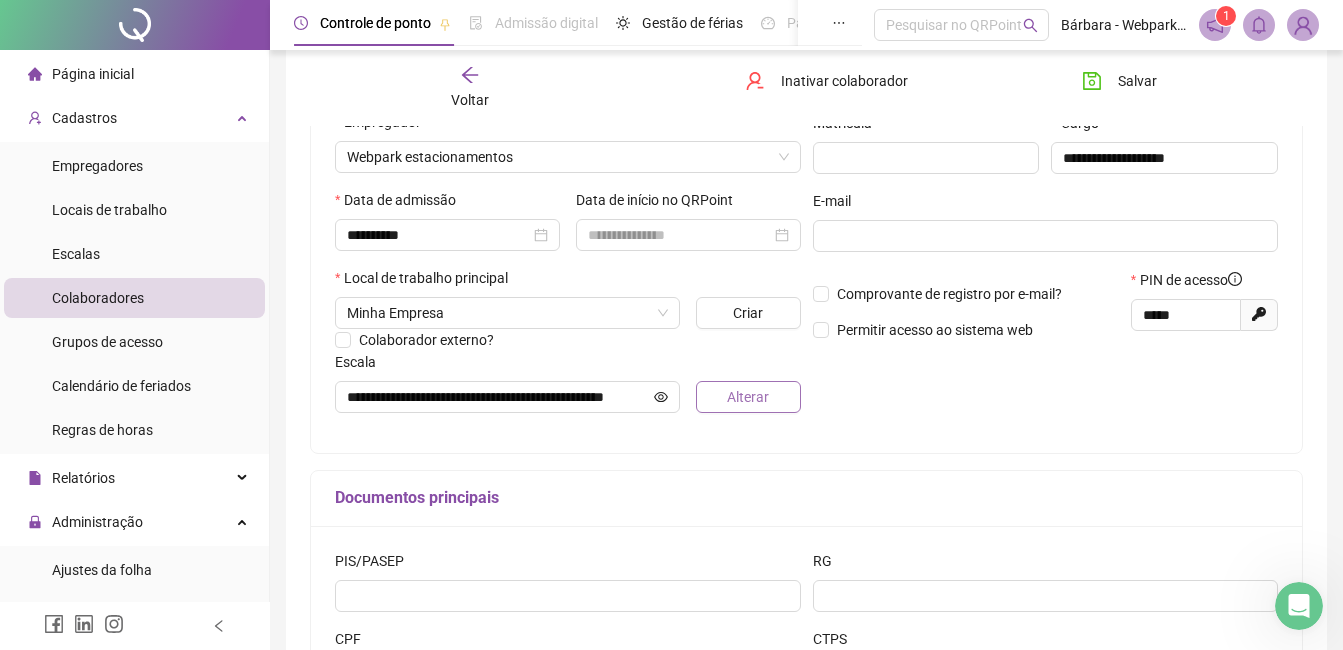 click on "Alterar" at bounding box center [748, 397] 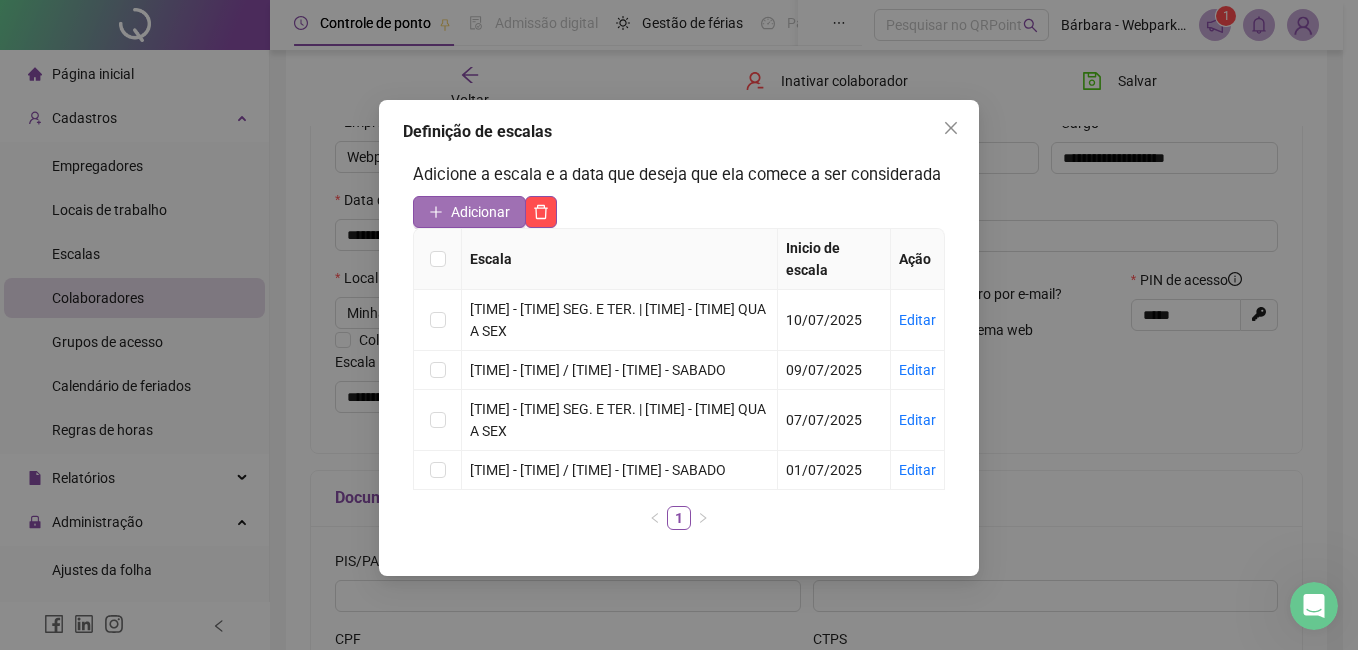 click on "Adicionar" at bounding box center (480, 212) 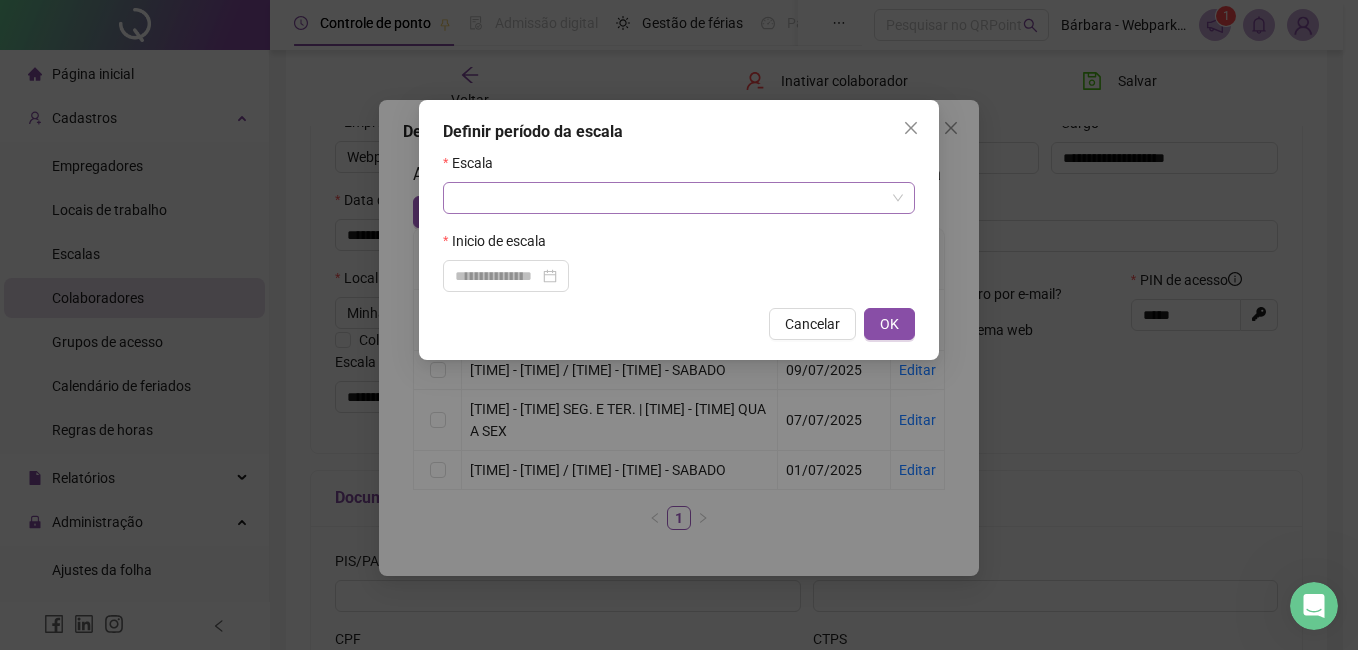 click at bounding box center (670, 198) 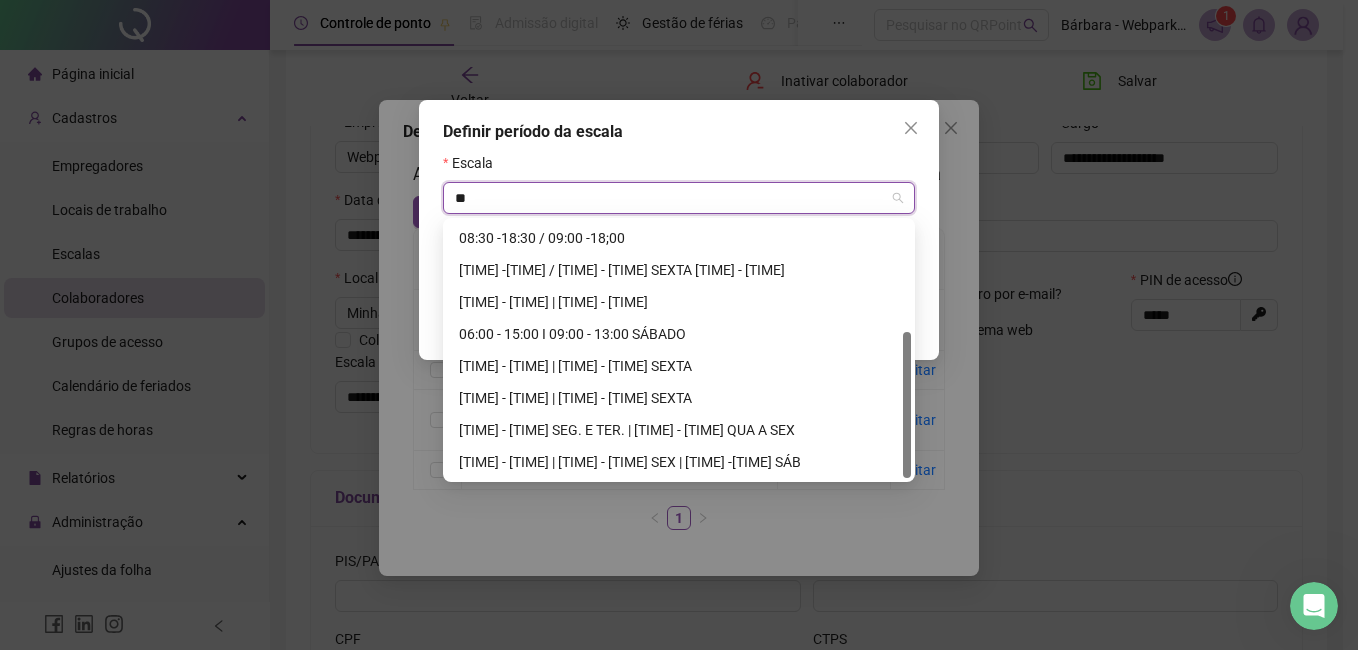 scroll, scrollTop: 192, scrollLeft: 0, axis: vertical 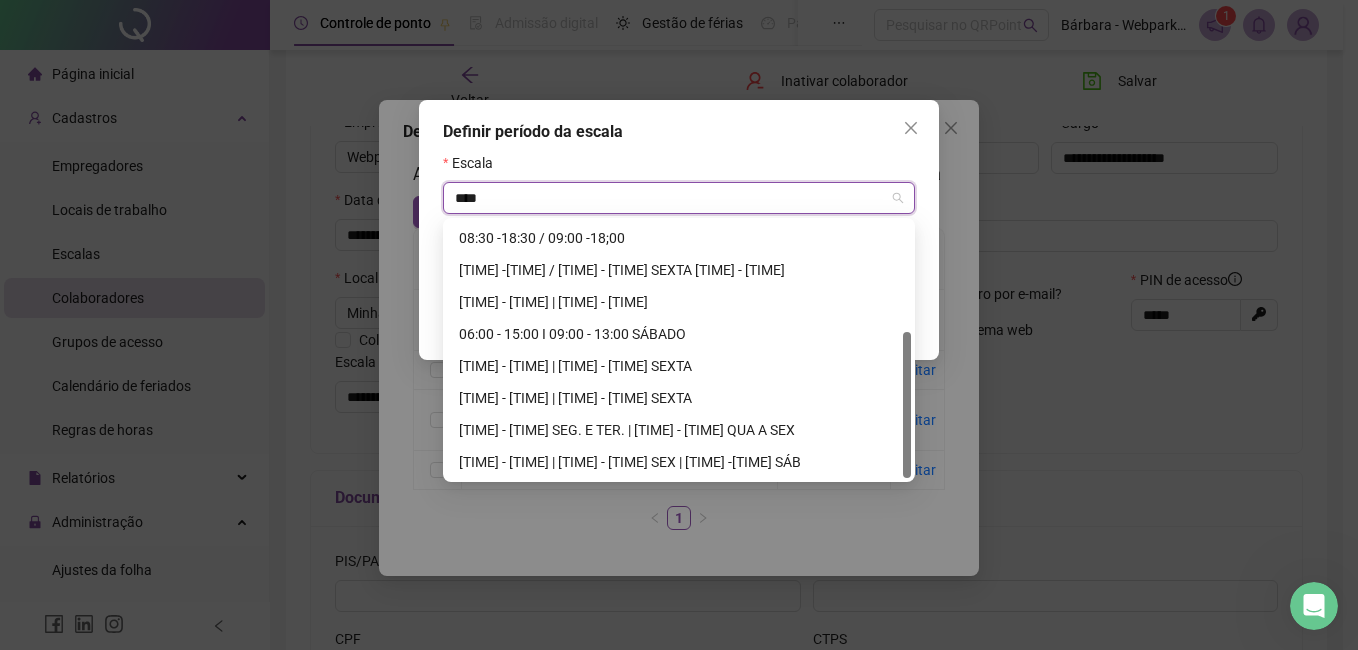 type on "*****" 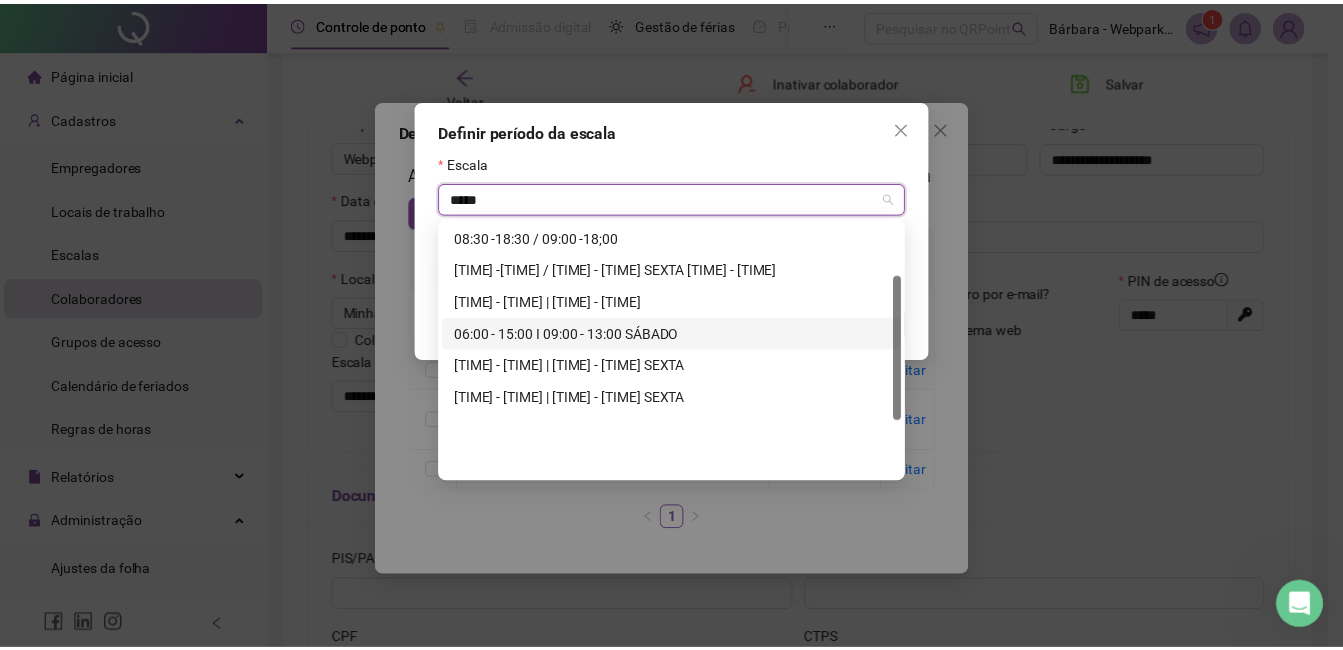 scroll, scrollTop: 0, scrollLeft: 0, axis: both 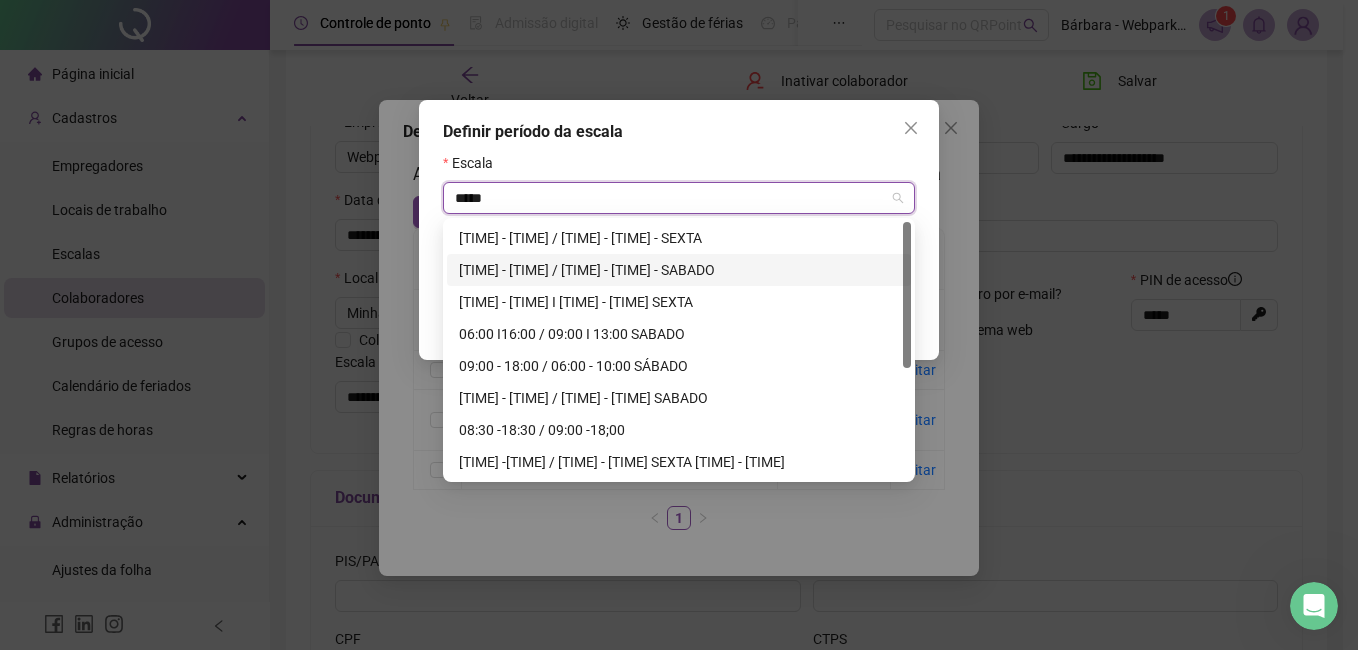 click on "[TIME] - [TIME] / [TIME] - [TIME] - SABADO" at bounding box center (679, 270) 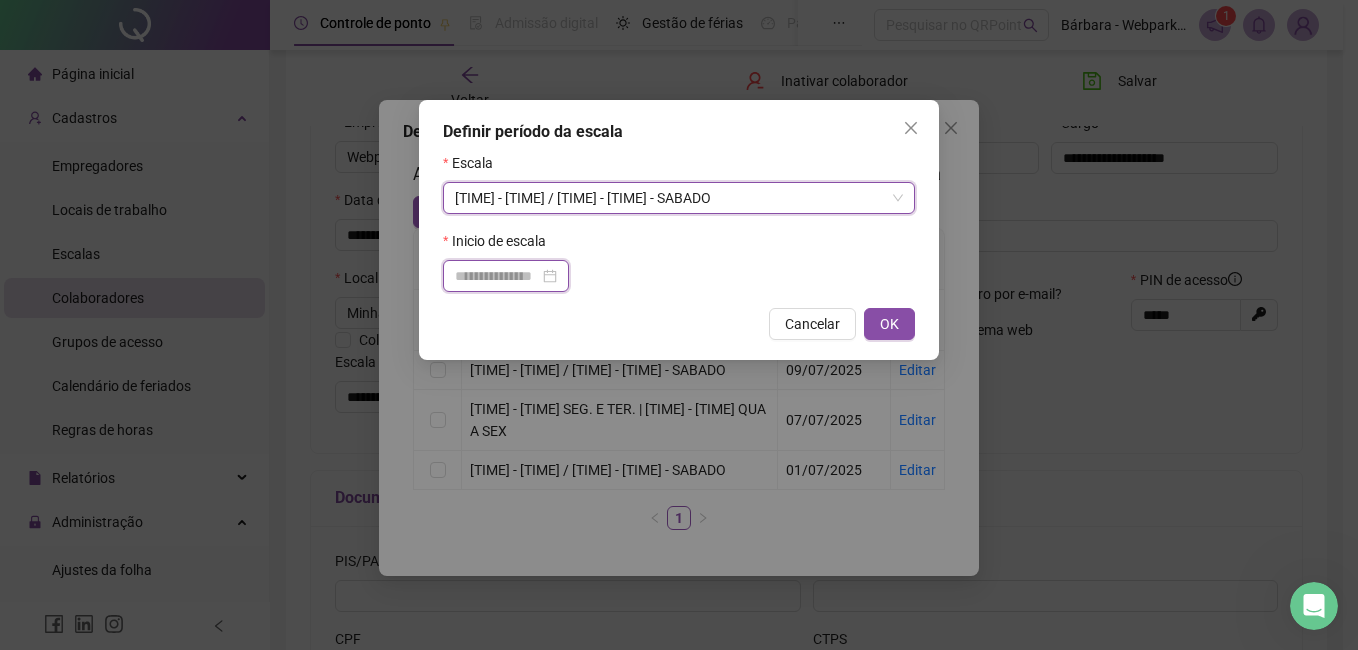 click at bounding box center [497, 276] 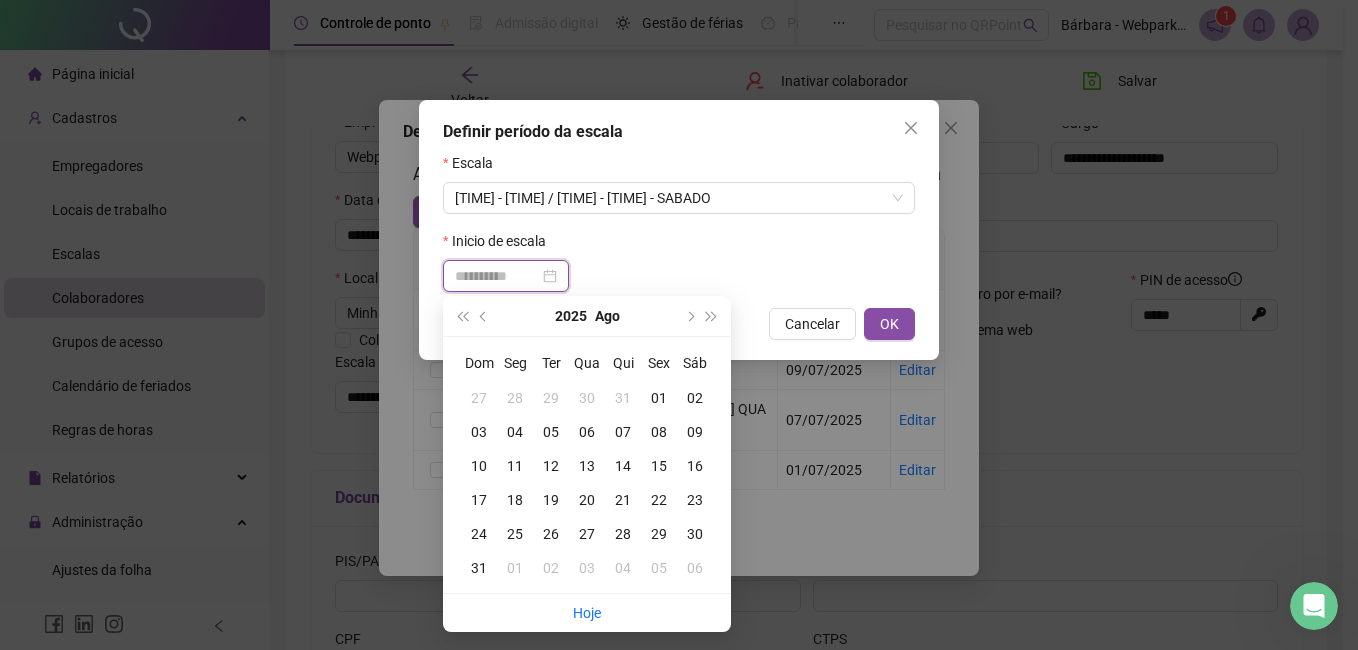 type on "**********" 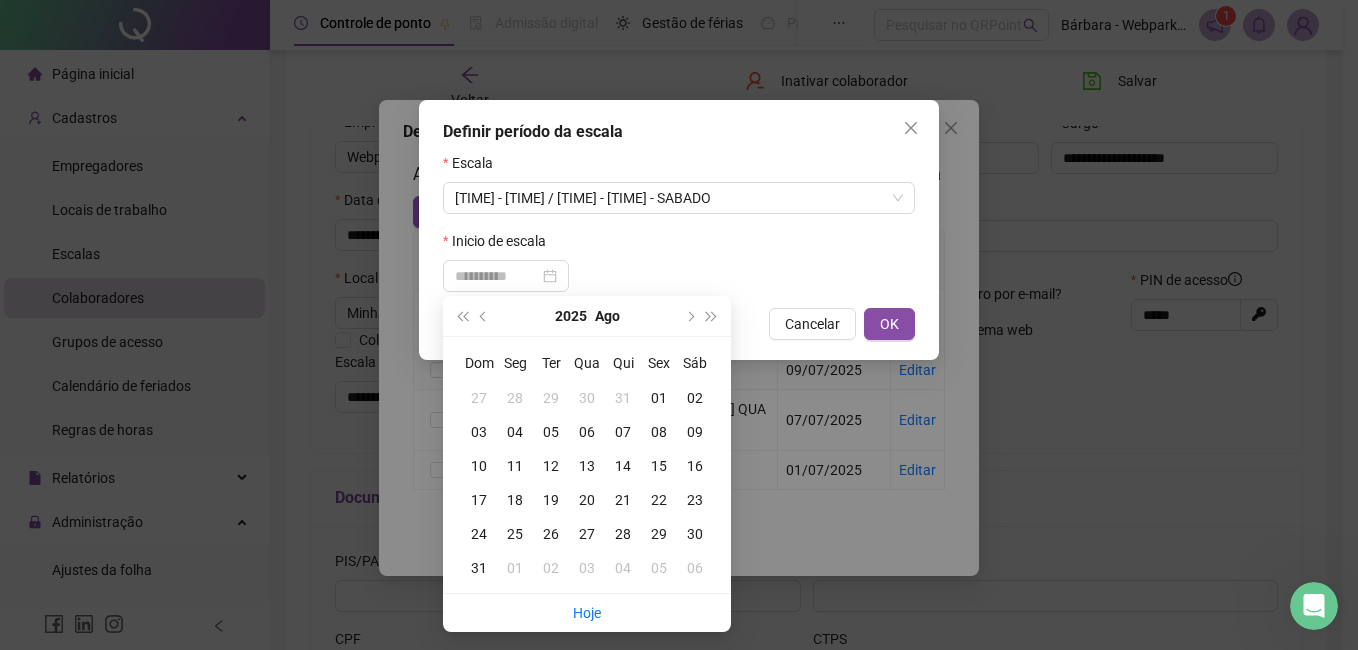 click on "01" at bounding box center (659, 398) 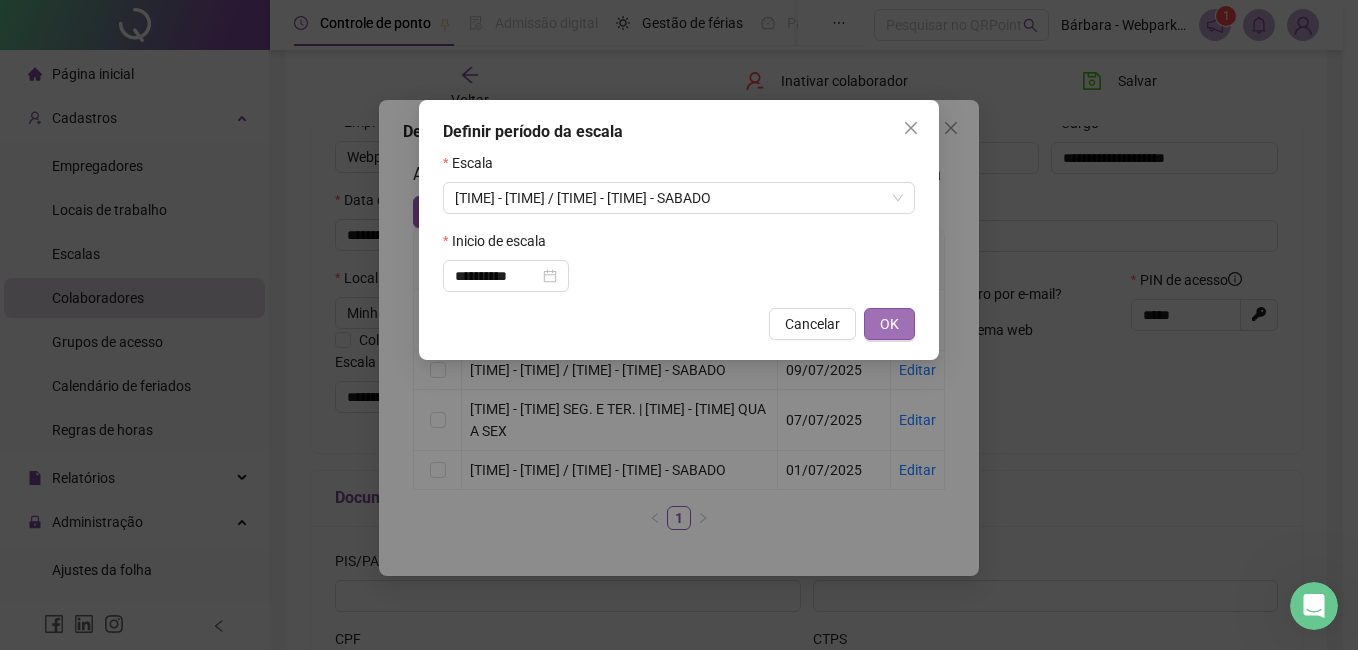 click on "OK" at bounding box center [889, 324] 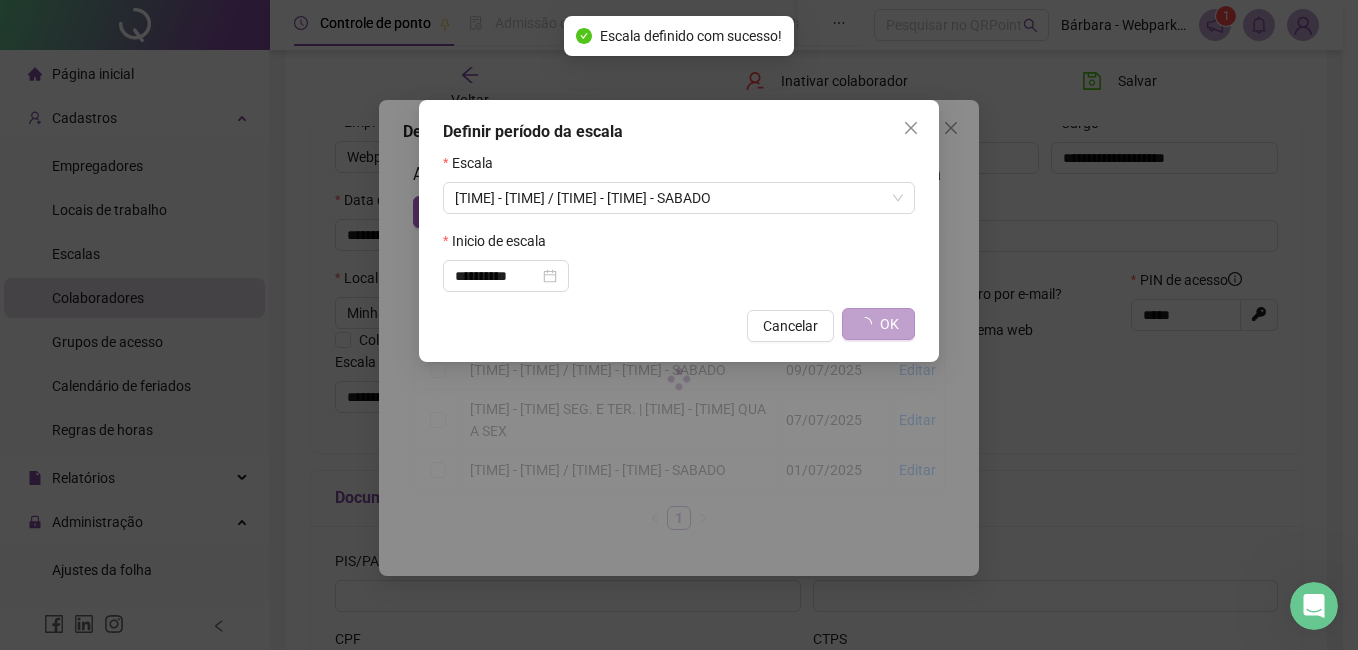 type on "**********" 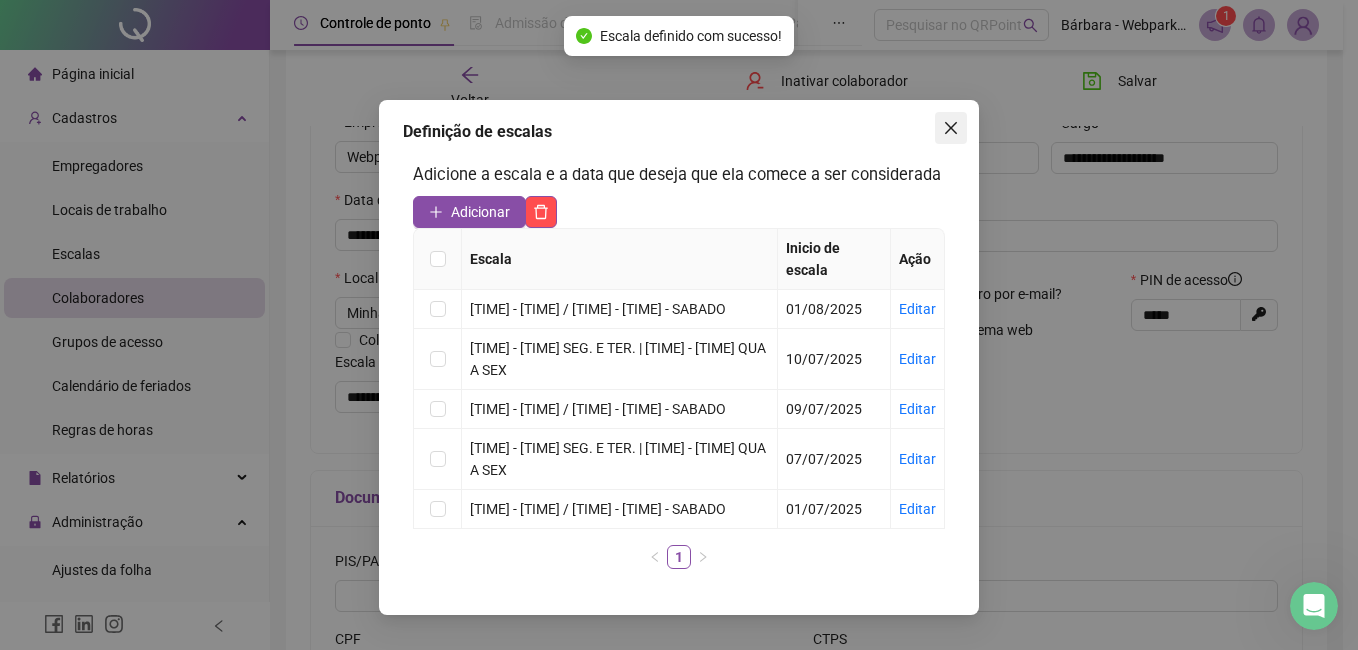 click at bounding box center [951, 128] 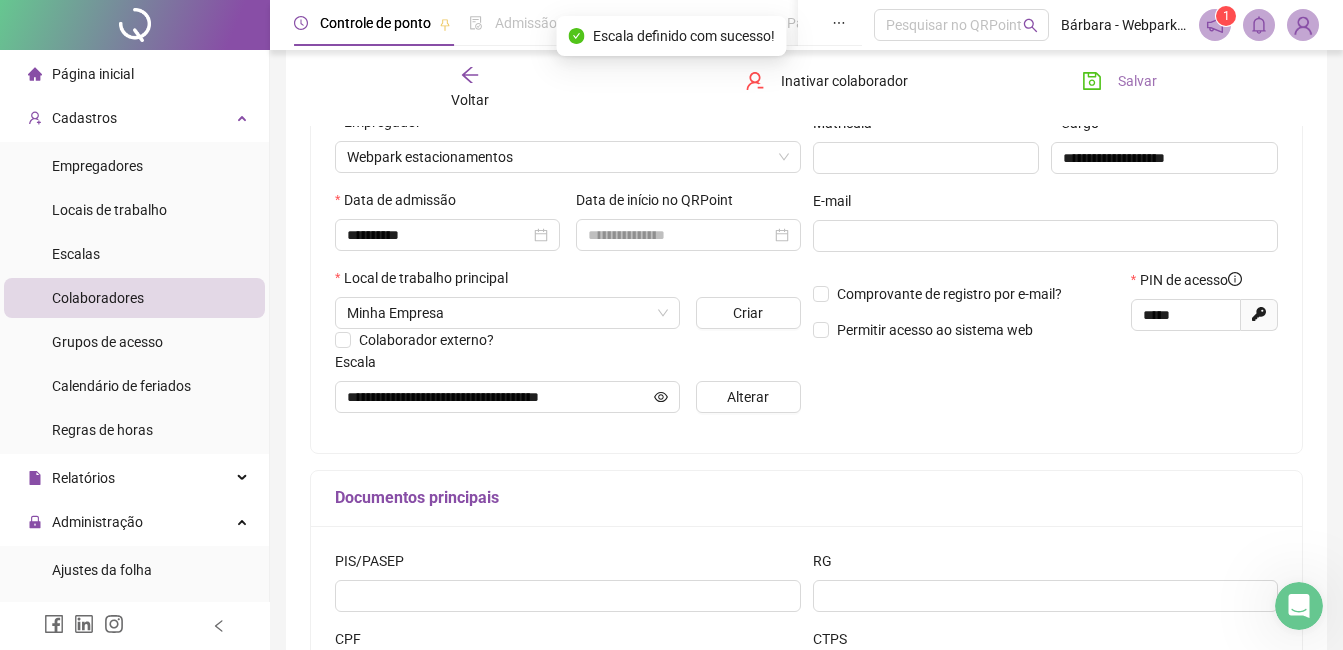click on "Salvar" at bounding box center (1119, 81) 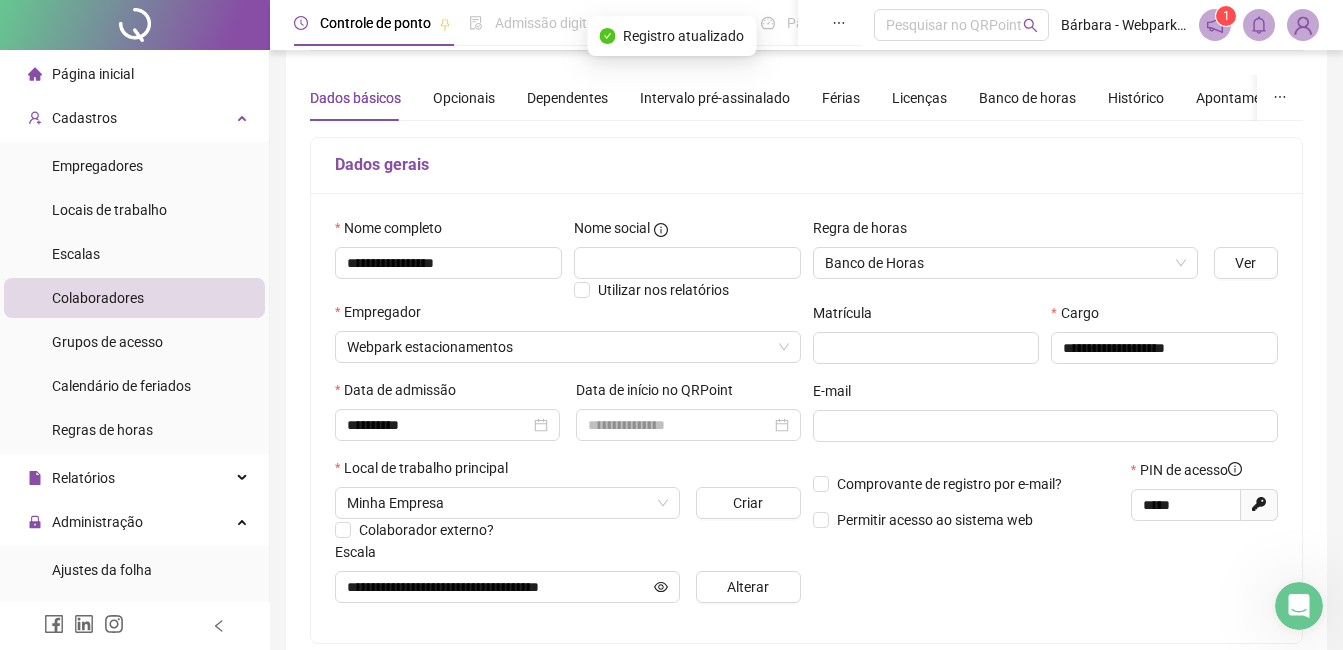 scroll, scrollTop: 0, scrollLeft: 0, axis: both 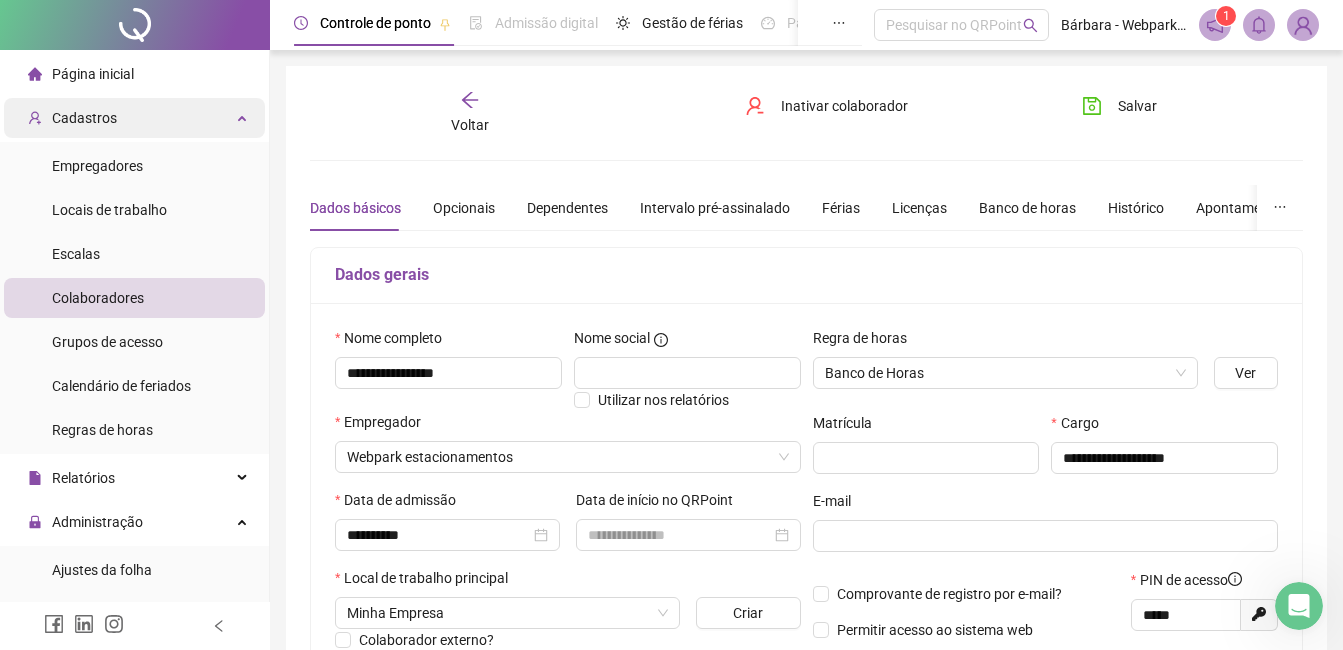 click on "Cadastros" at bounding box center [134, 118] 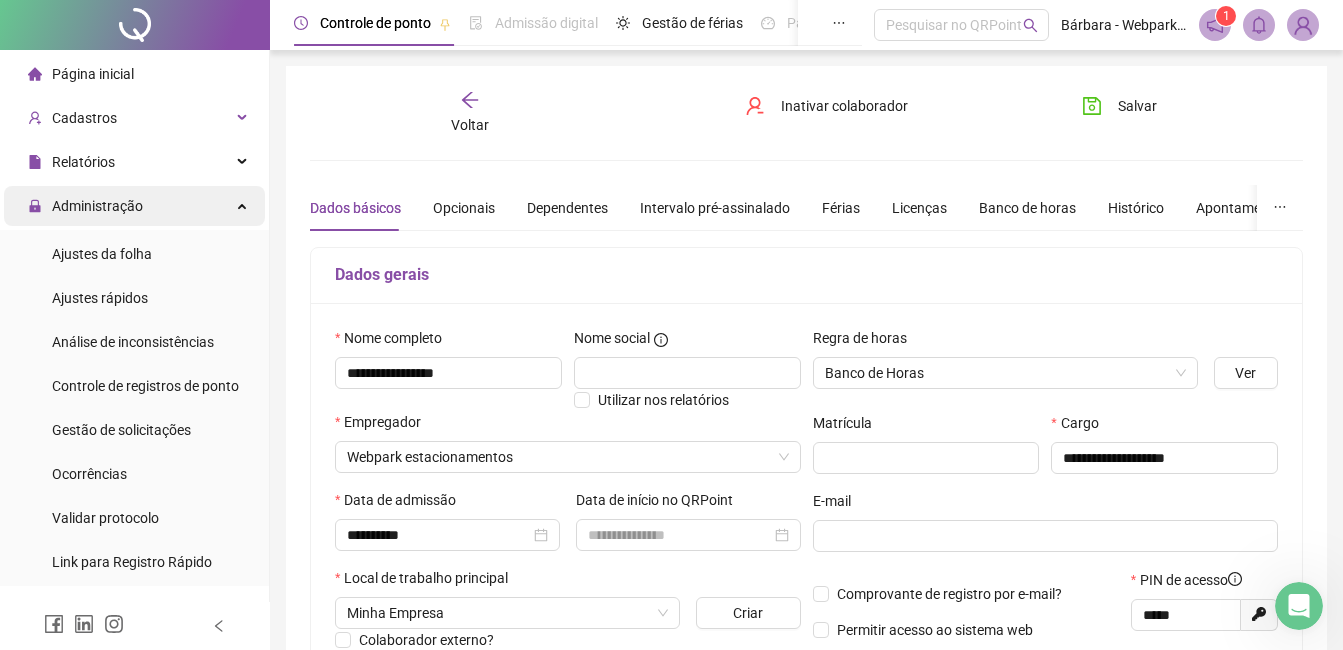 click on "Administração" at bounding box center [134, 206] 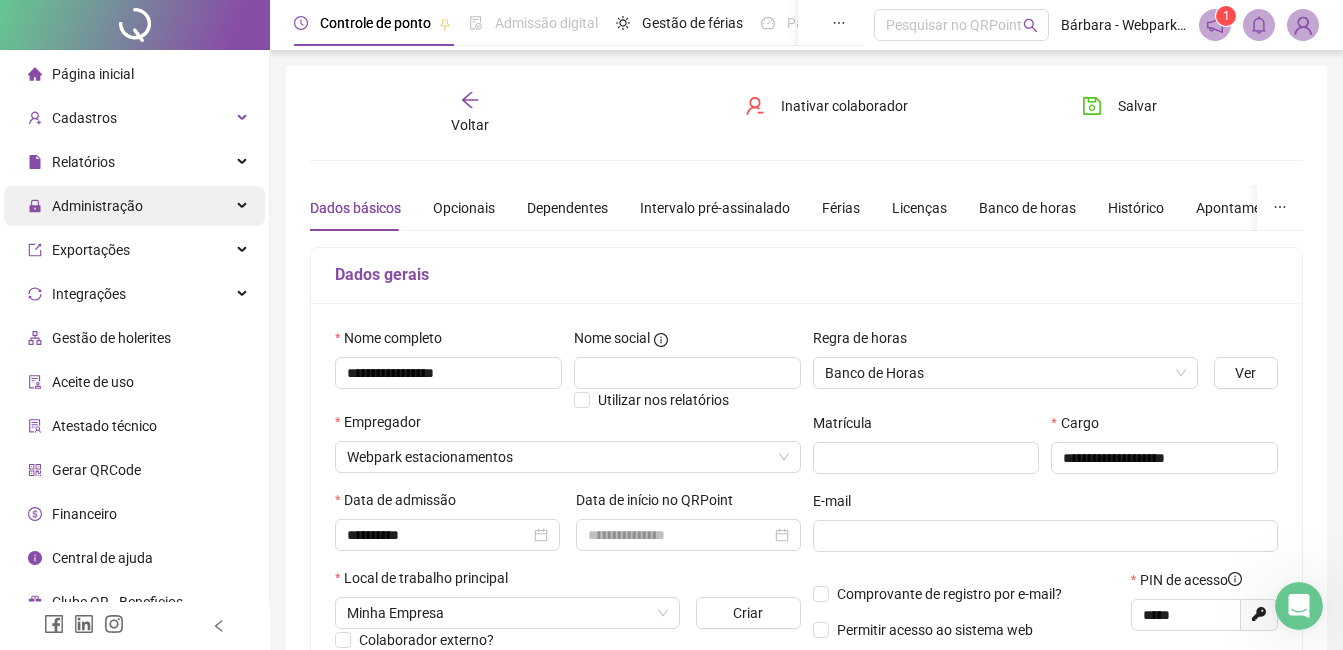 click on "Administração" at bounding box center (85, 206) 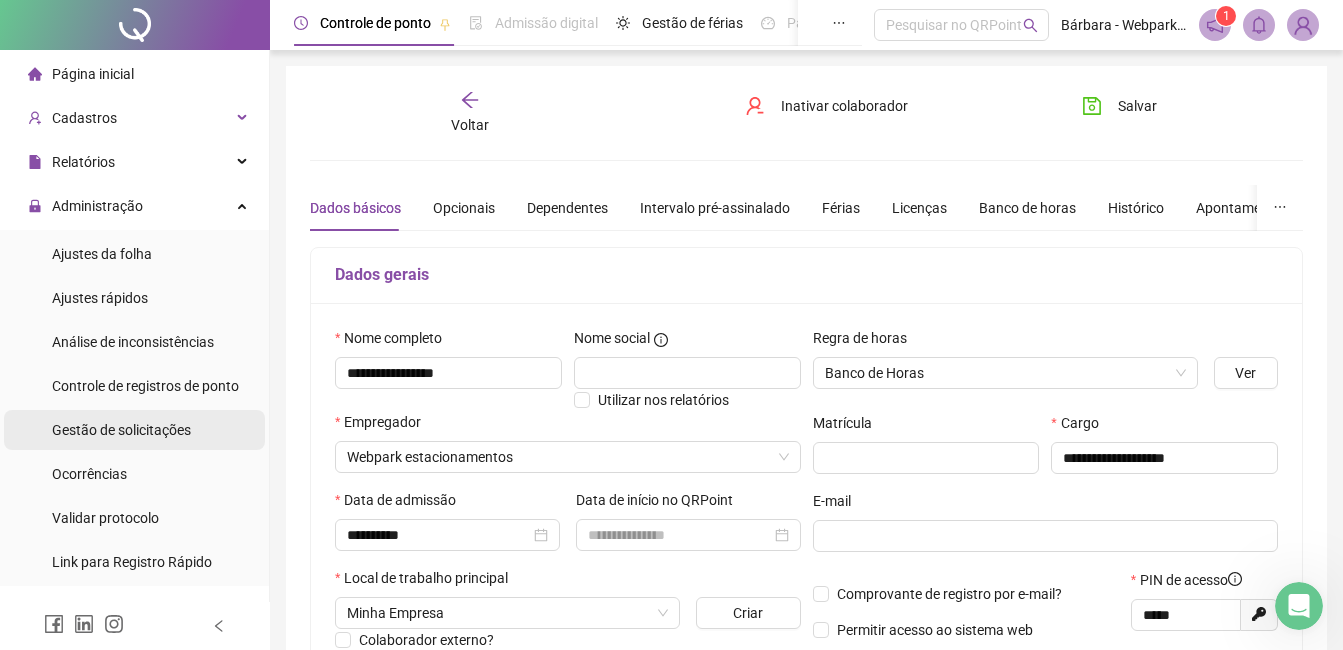 click on "Gestão de solicitações" at bounding box center [121, 430] 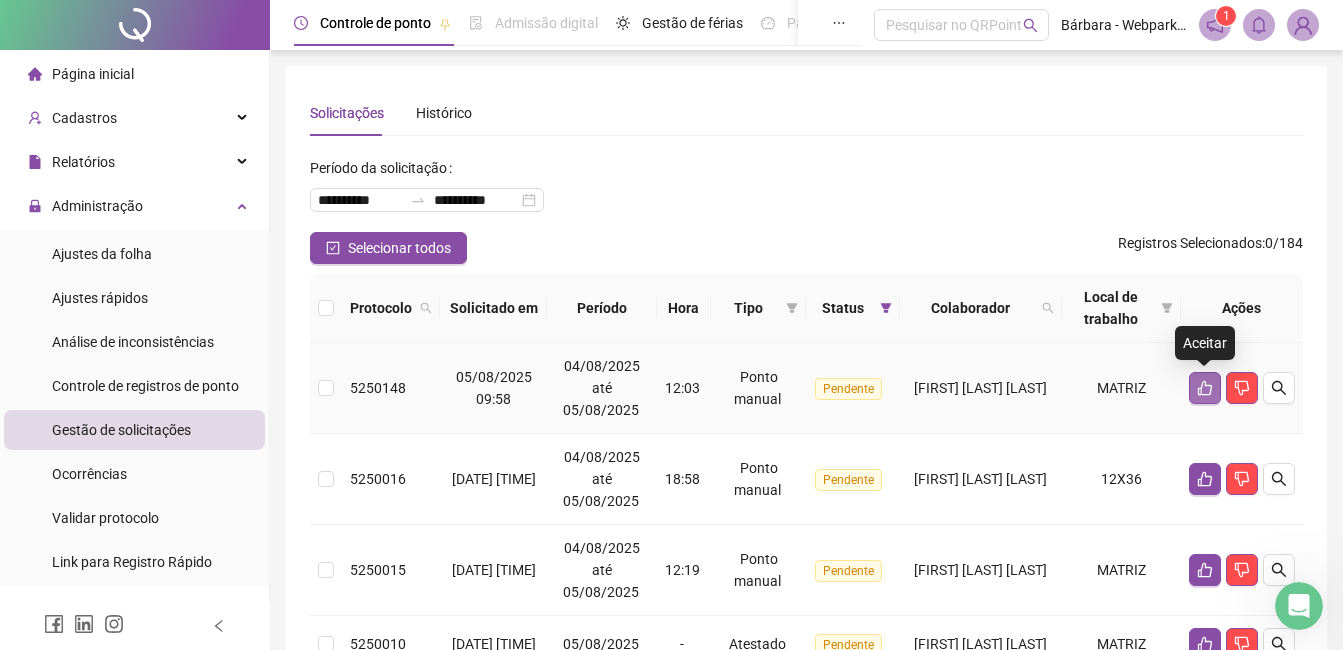click 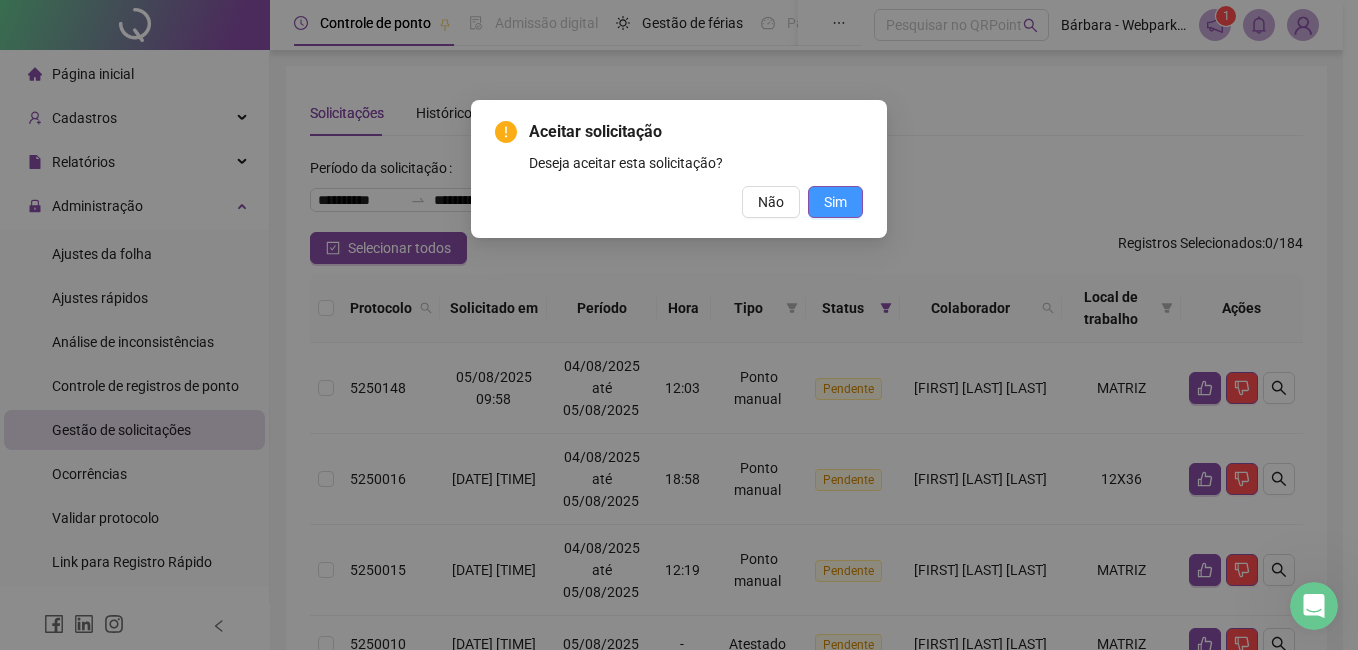 click on "Sim" at bounding box center [835, 202] 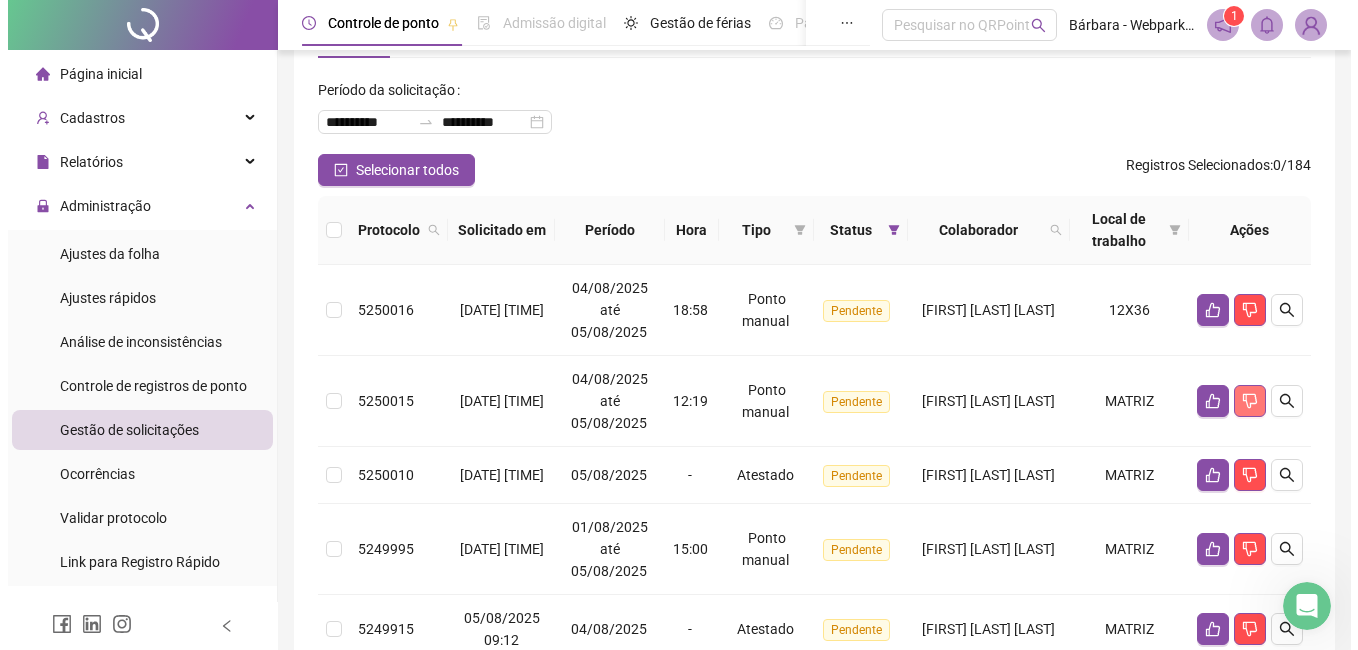 scroll, scrollTop: 100, scrollLeft: 0, axis: vertical 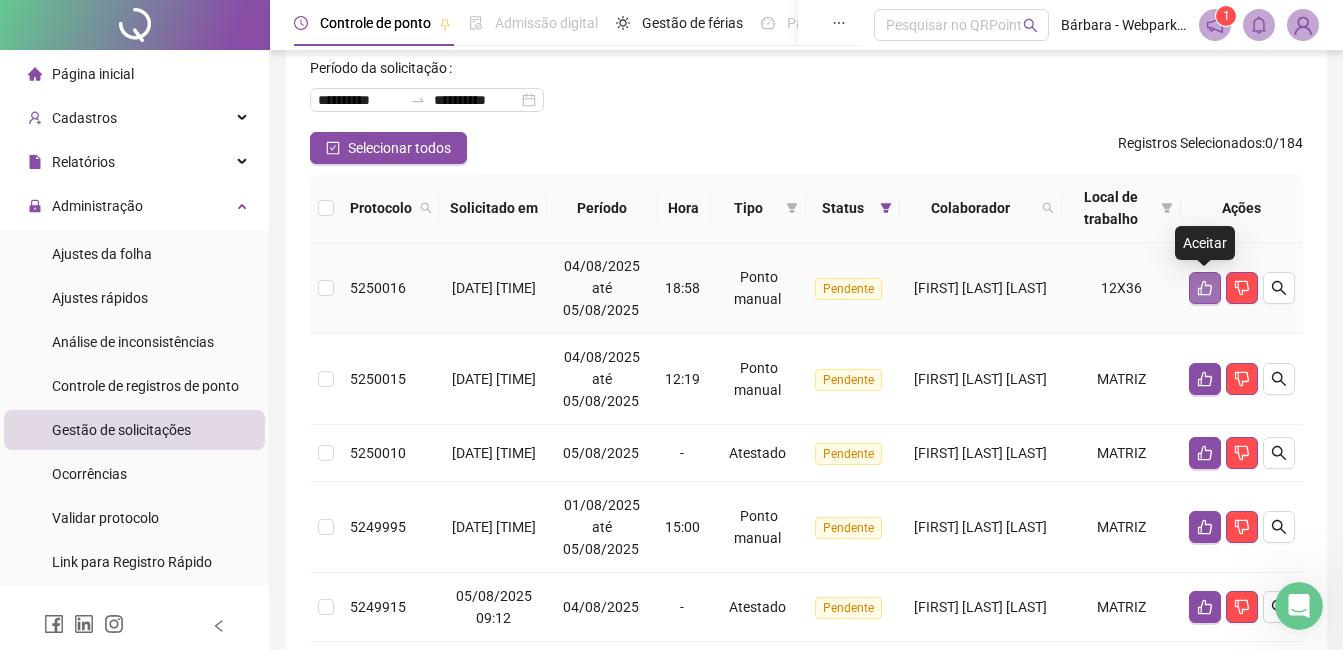 click 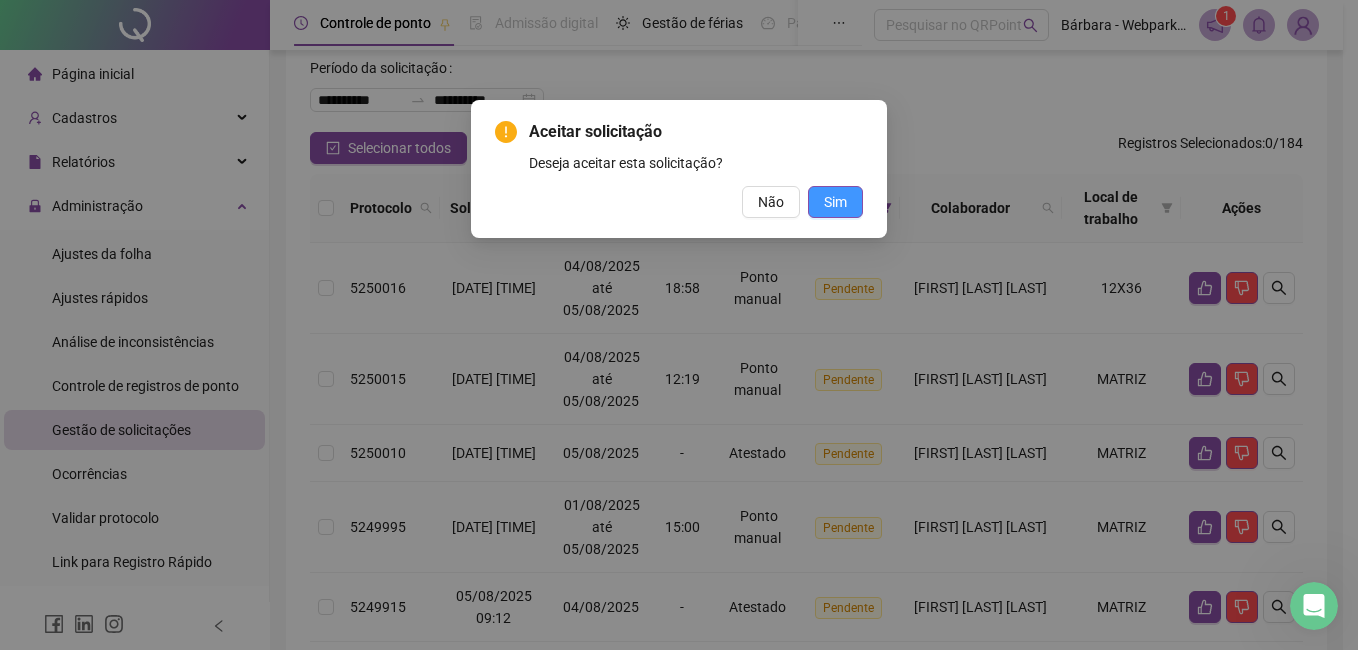 click on "Sim" at bounding box center (835, 202) 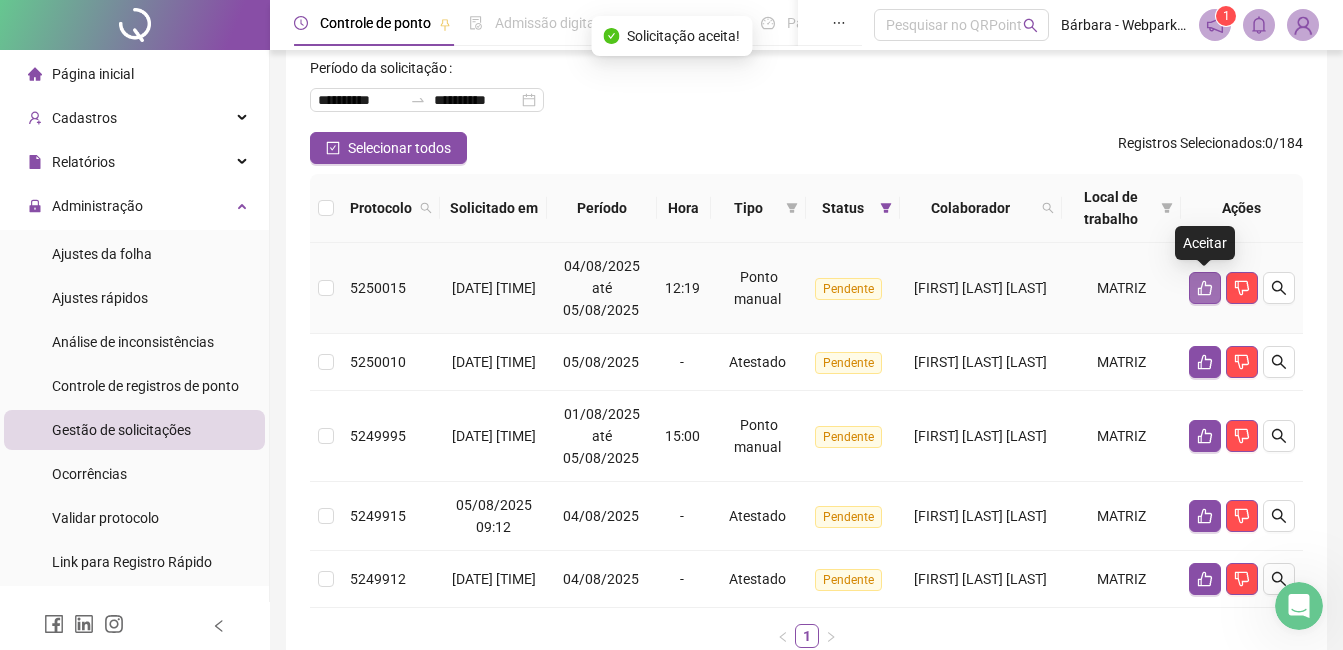 click at bounding box center (1205, 288) 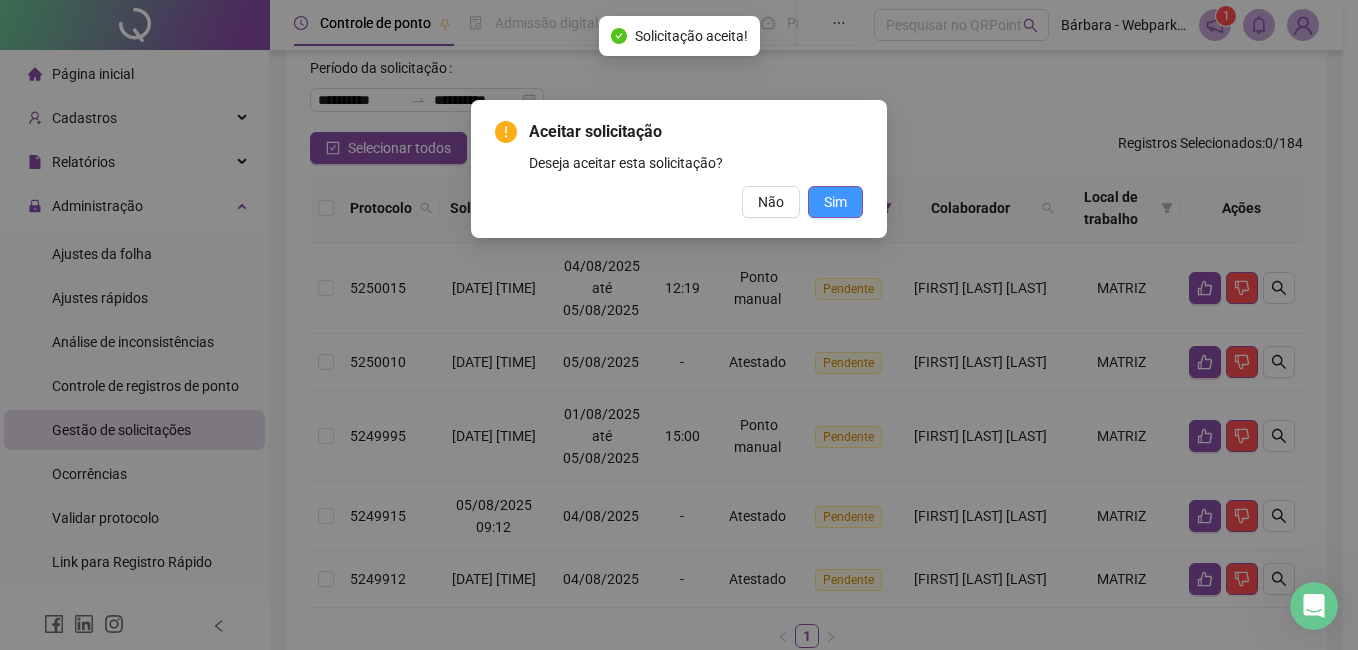 click on "Sim" at bounding box center (835, 202) 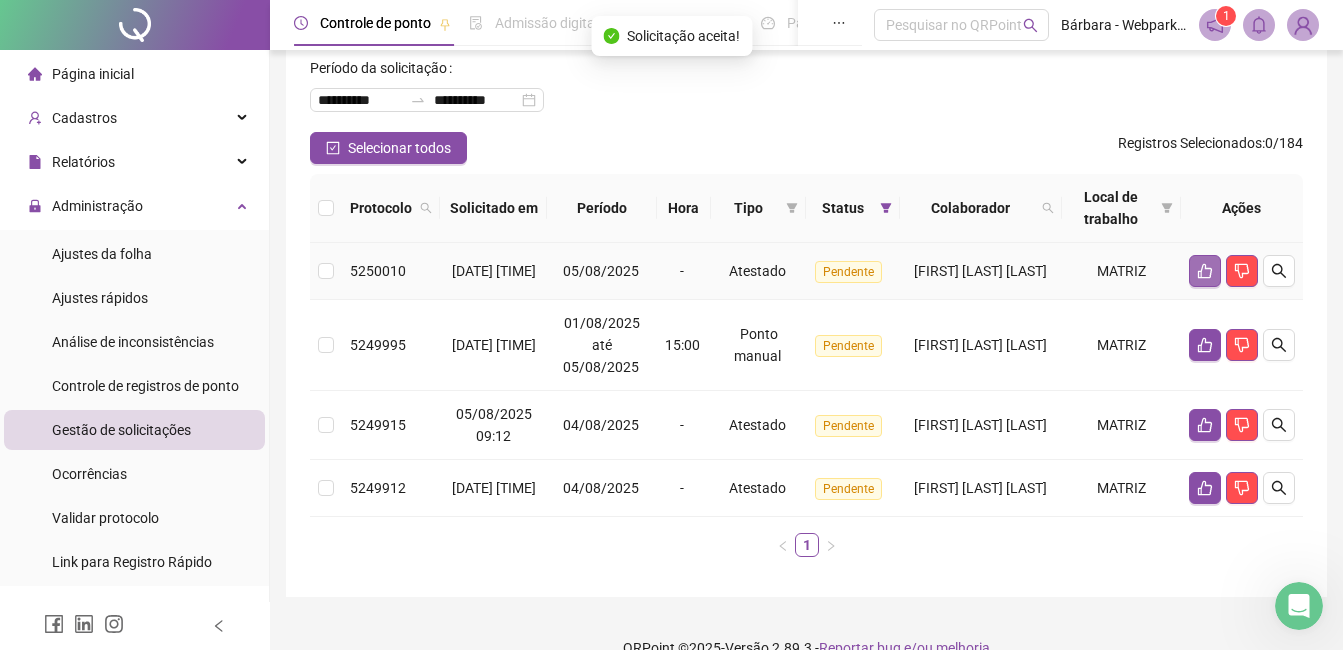 click 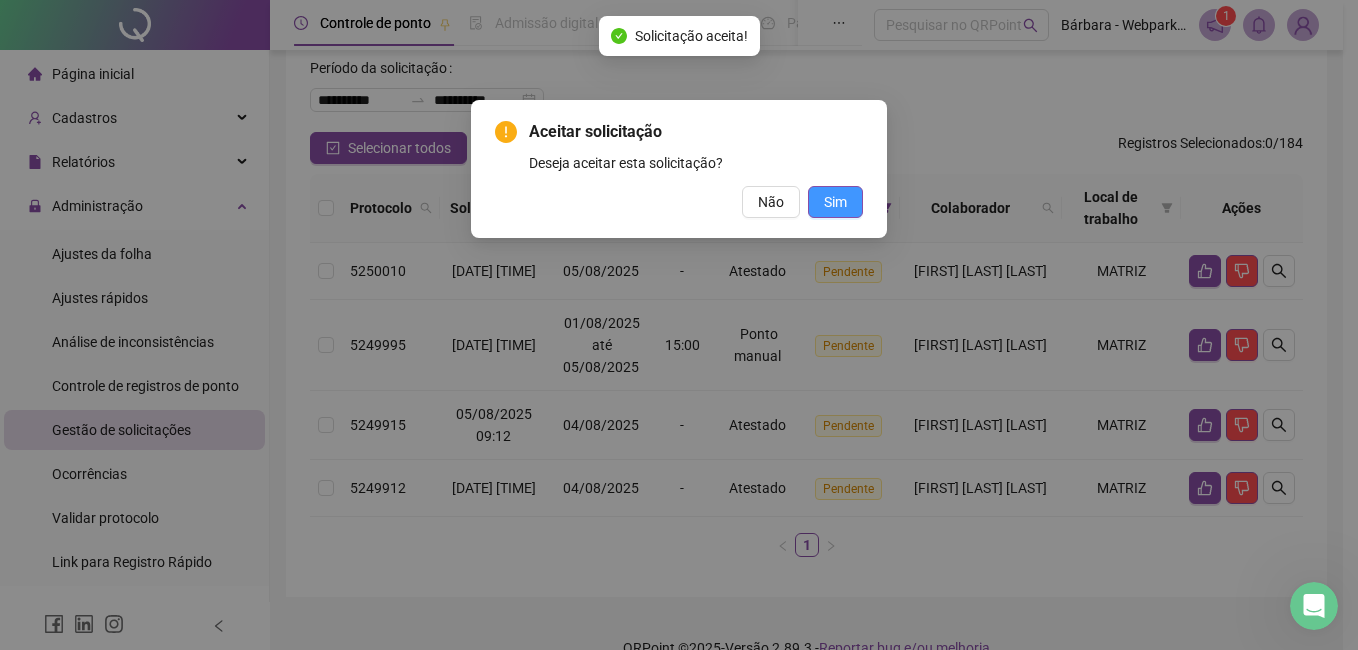 click on "Sim" at bounding box center (835, 202) 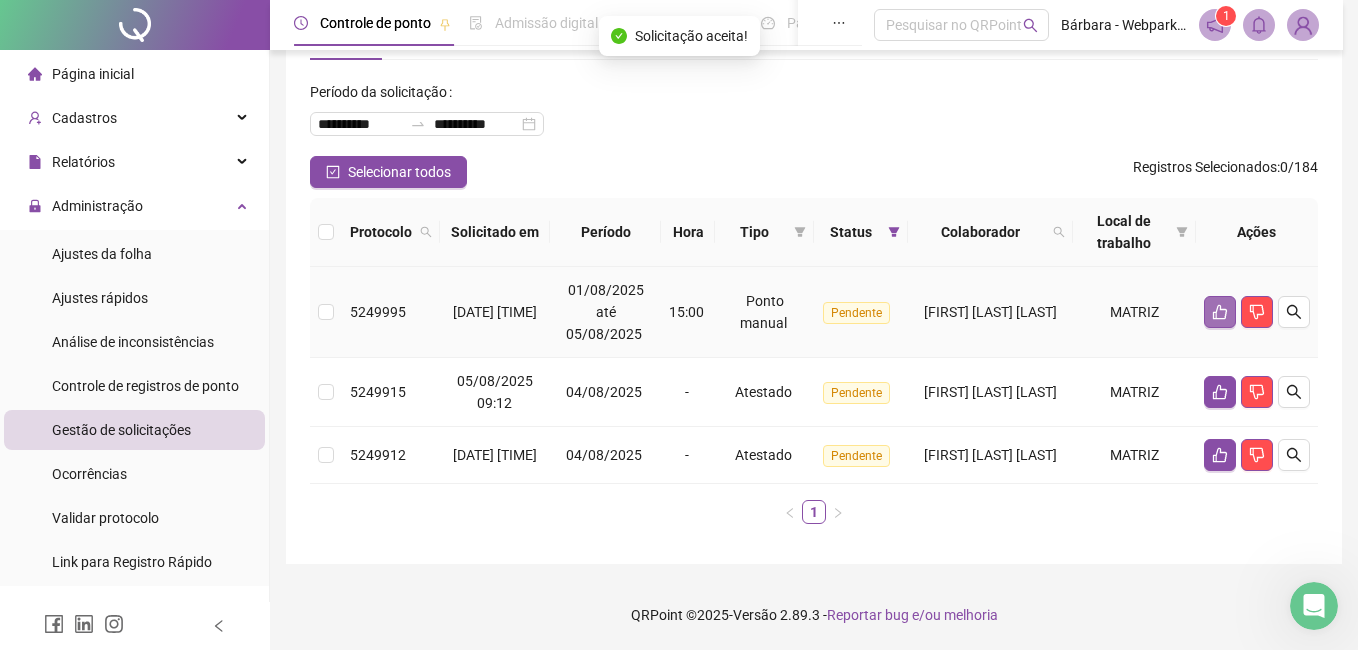 scroll, scrollTop: 88, scrollLeft: 0, axis: vertical 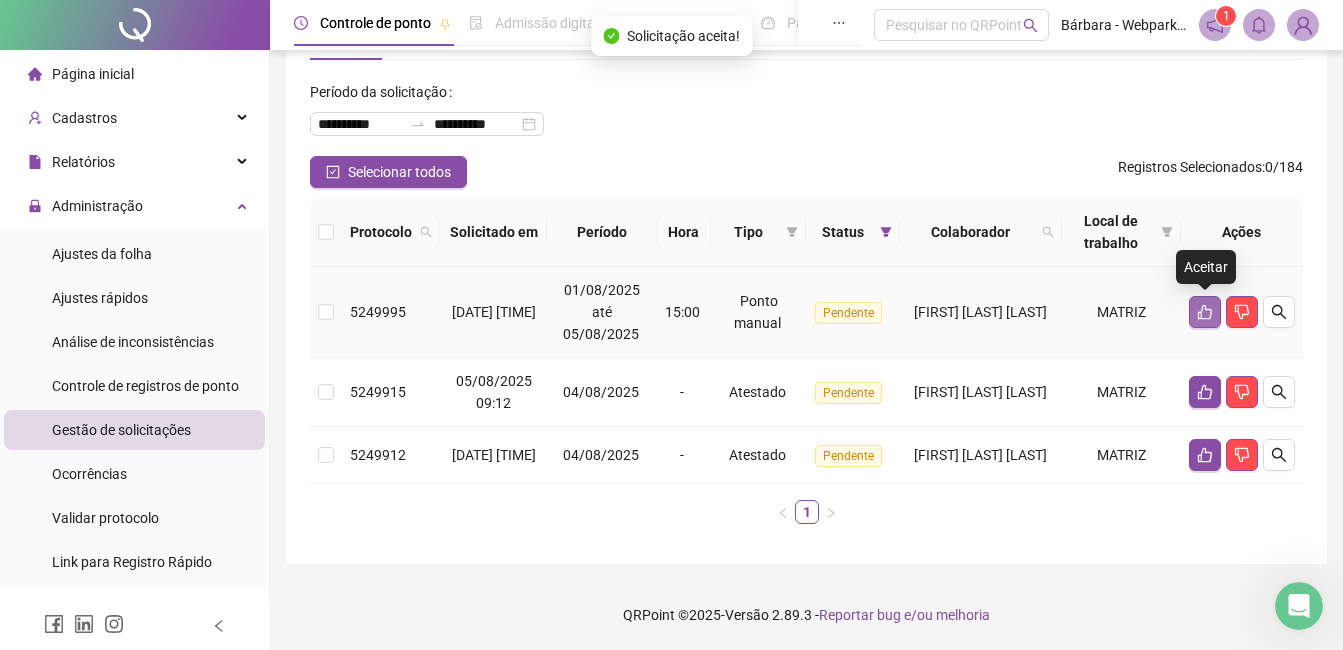 click at bounding box center [1205, 312] 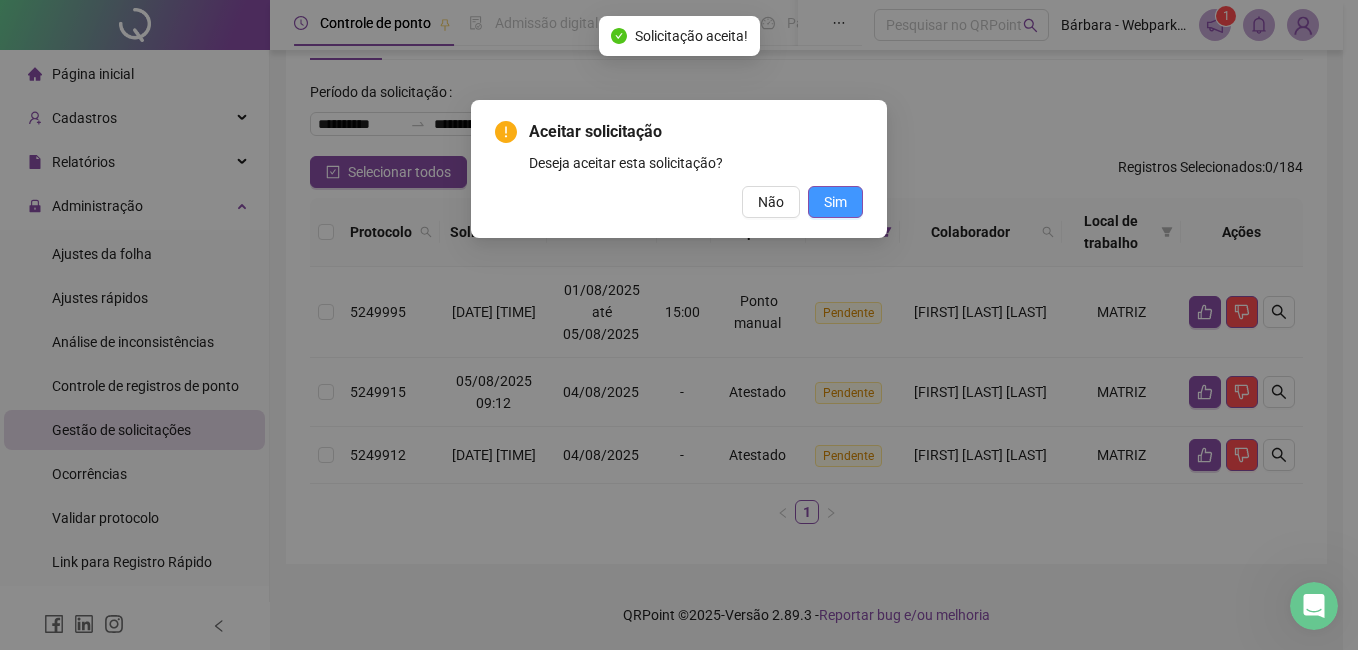 click on "Sim" at bounding box center (835, 202) 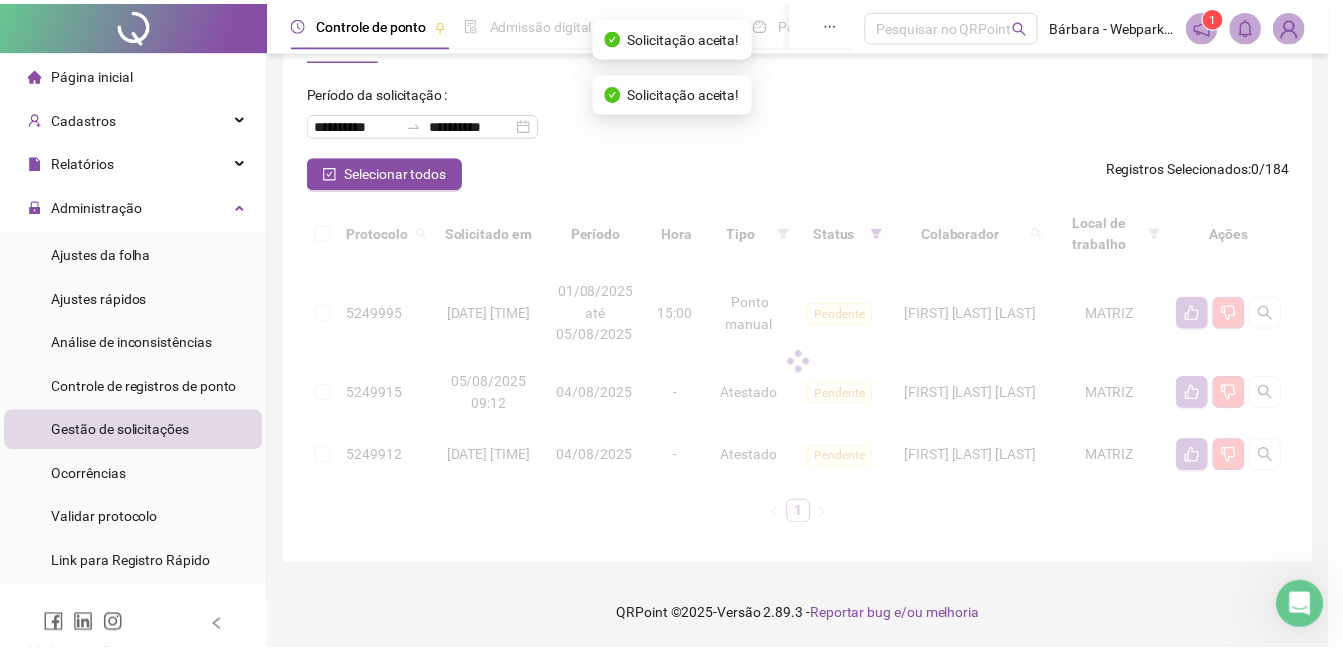 scroll, scrollTop: 0, scrollLeft: 0, axis: both 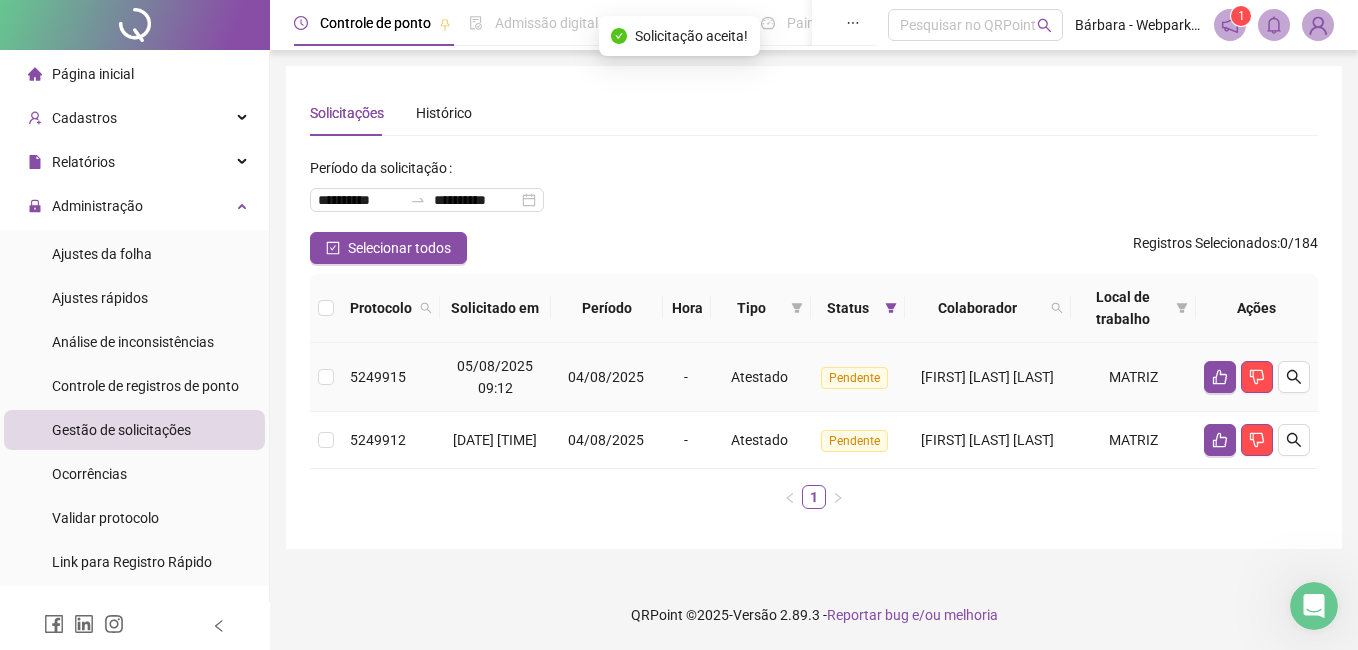 click at bounding box center (1257, 377) 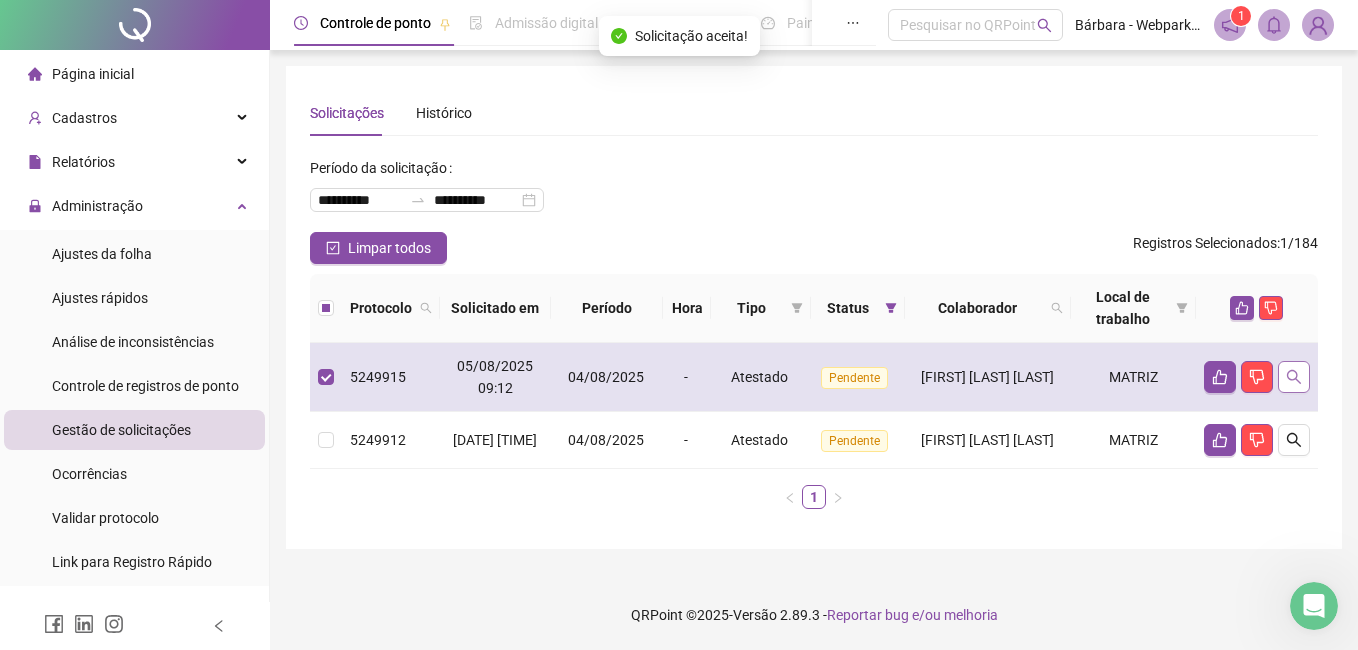 click 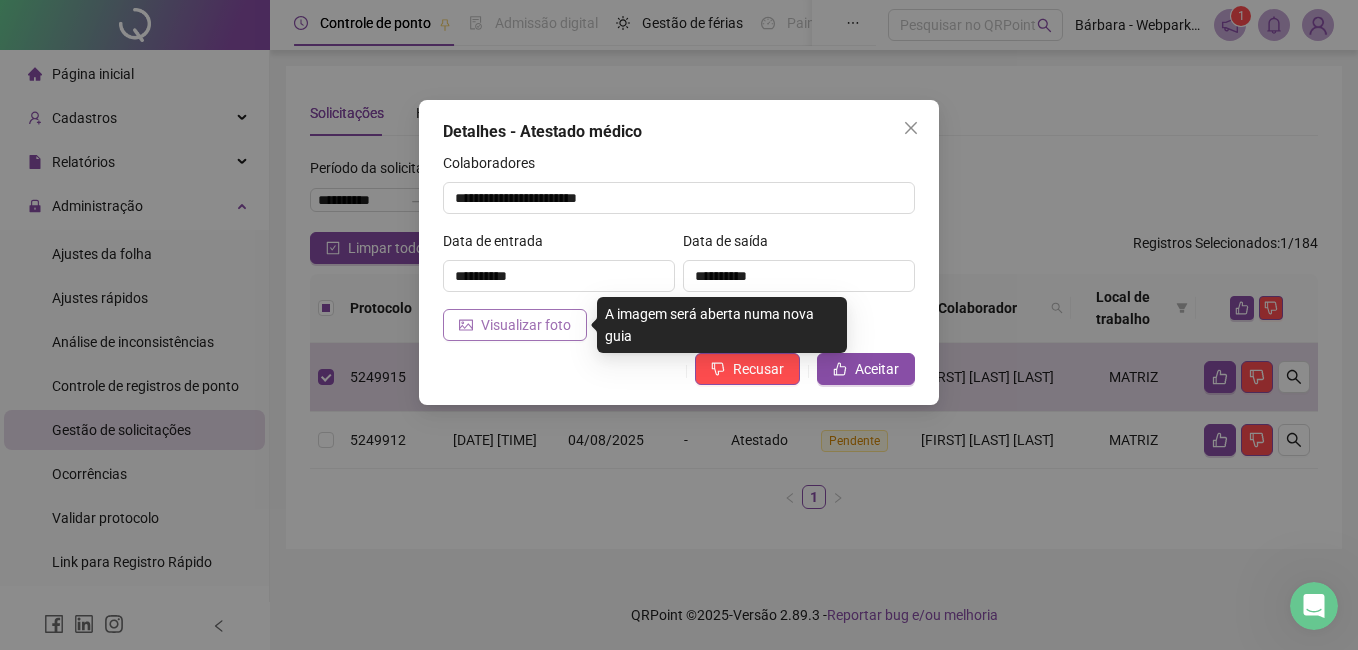 click on "Visualizar foto" at bounding box center (515, 325) 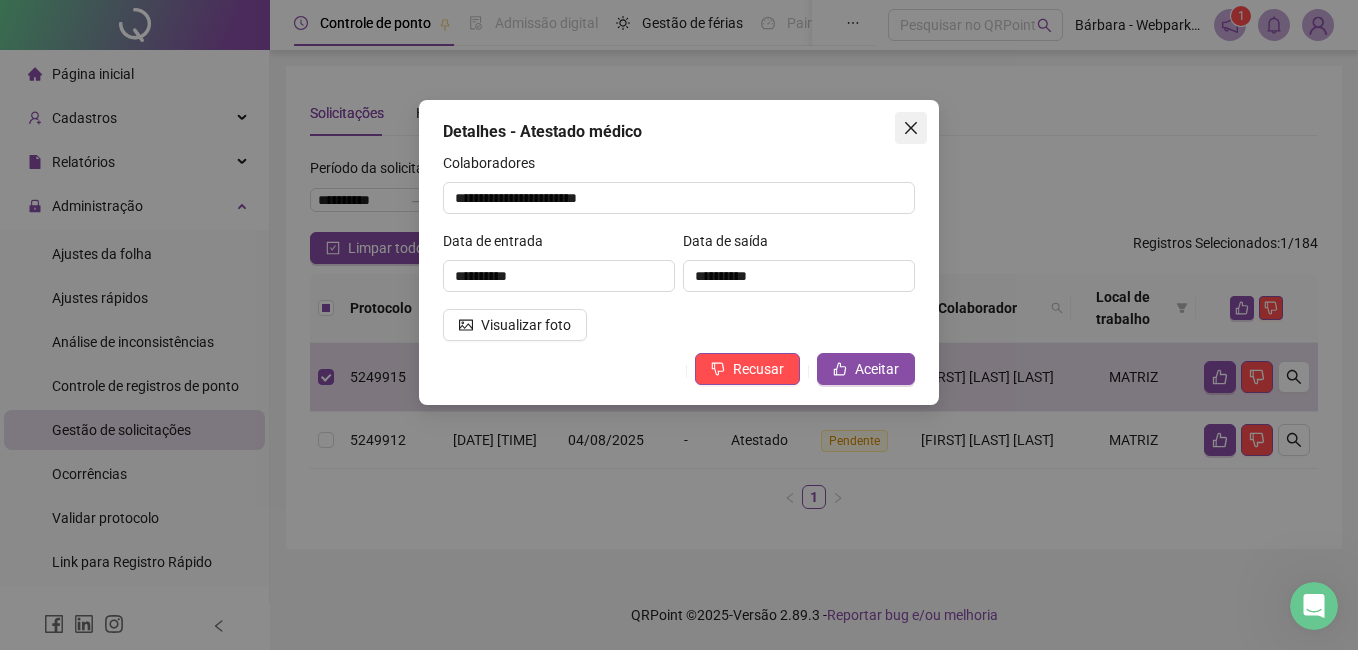 click 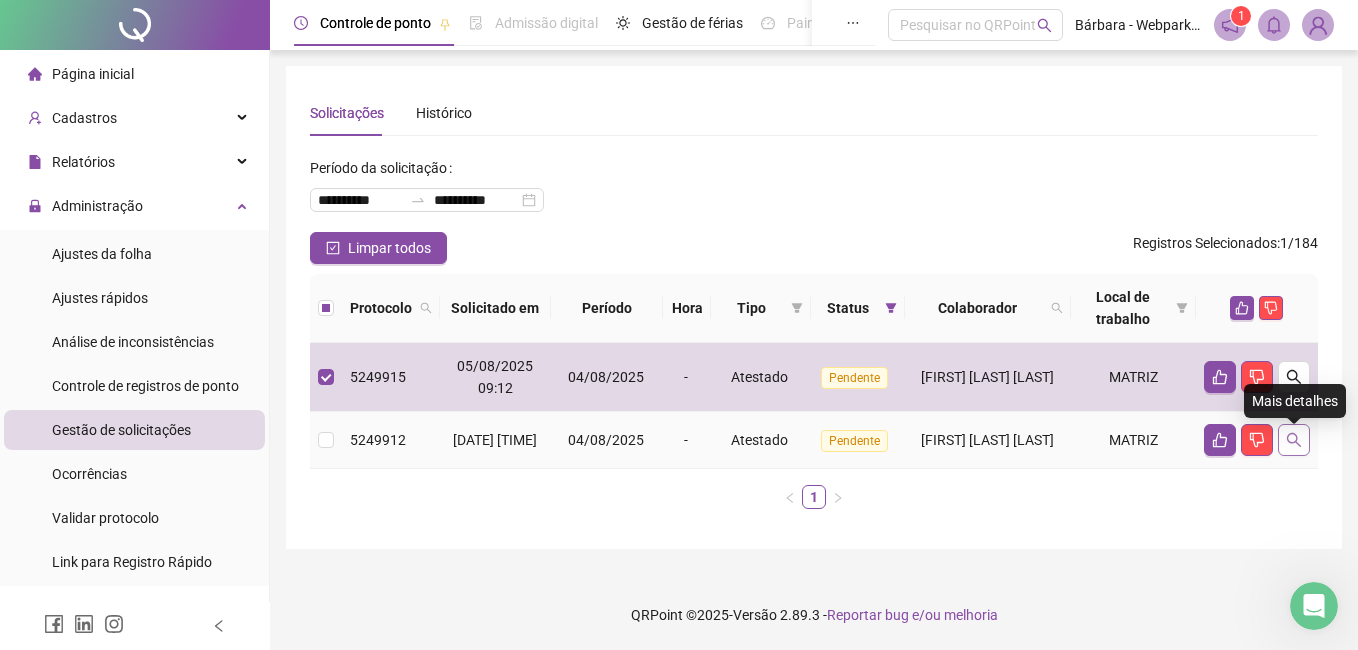 click 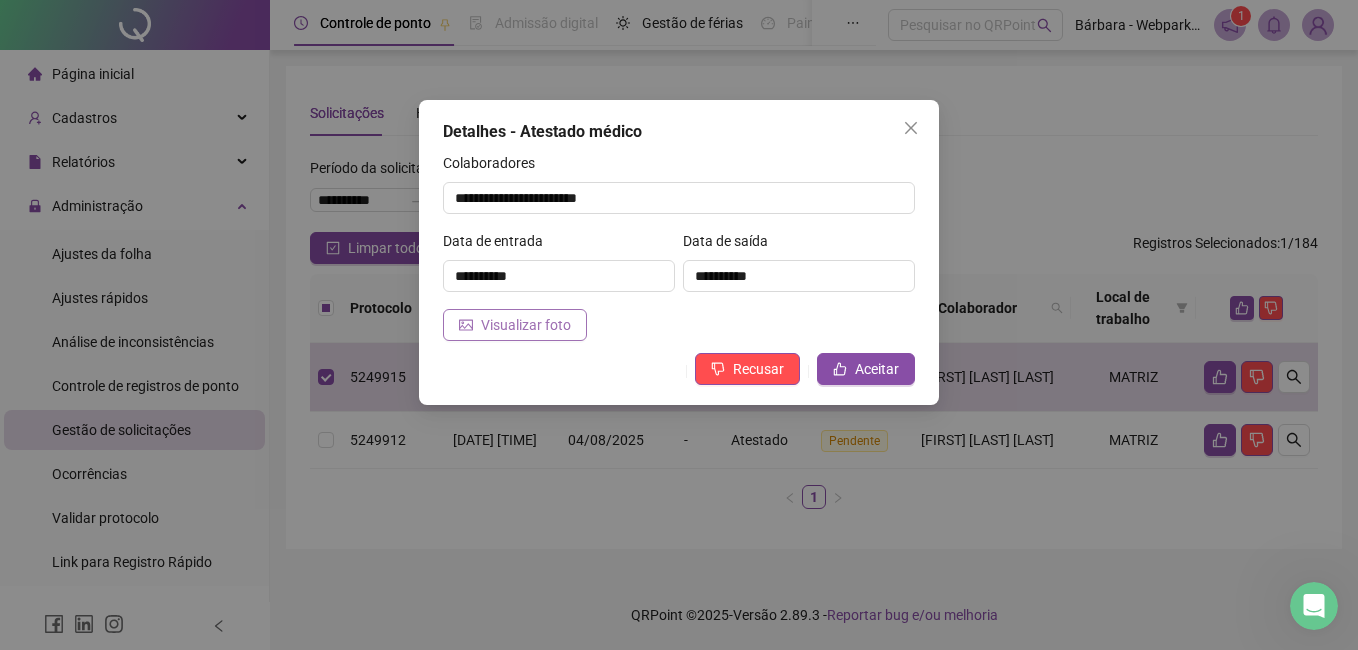click on "Visualizar foto" at bounding box center (526, 325) 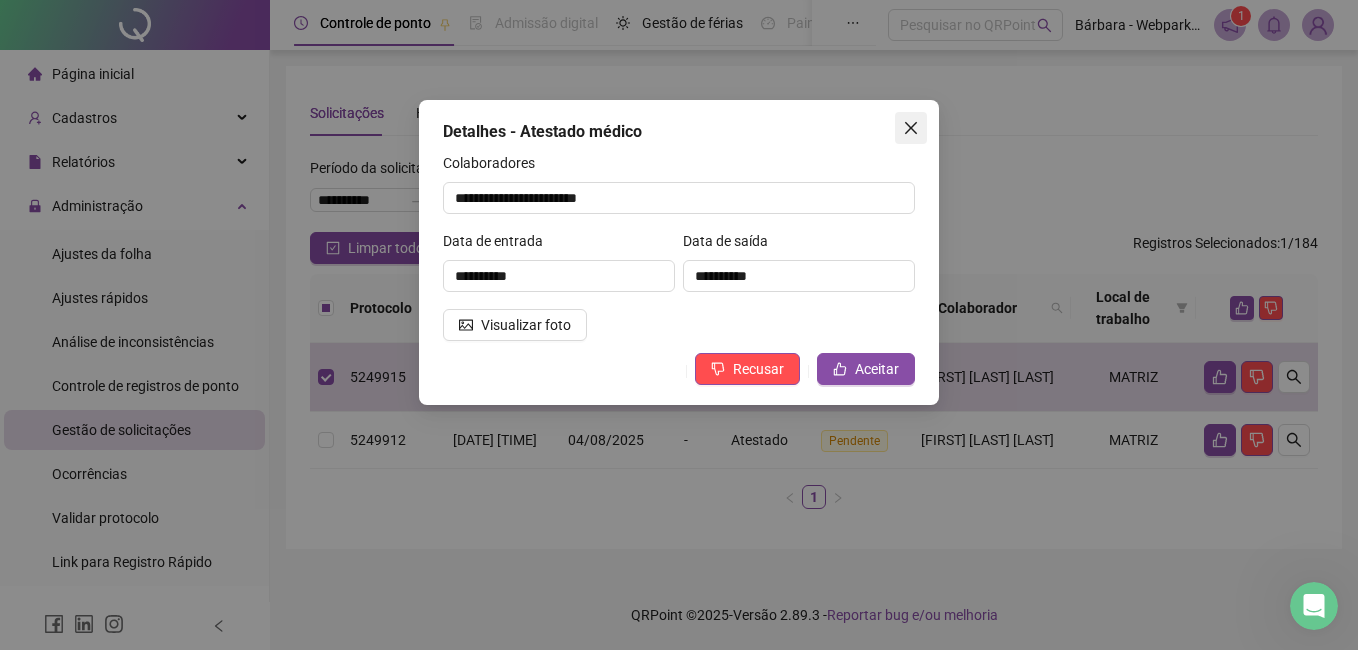 click 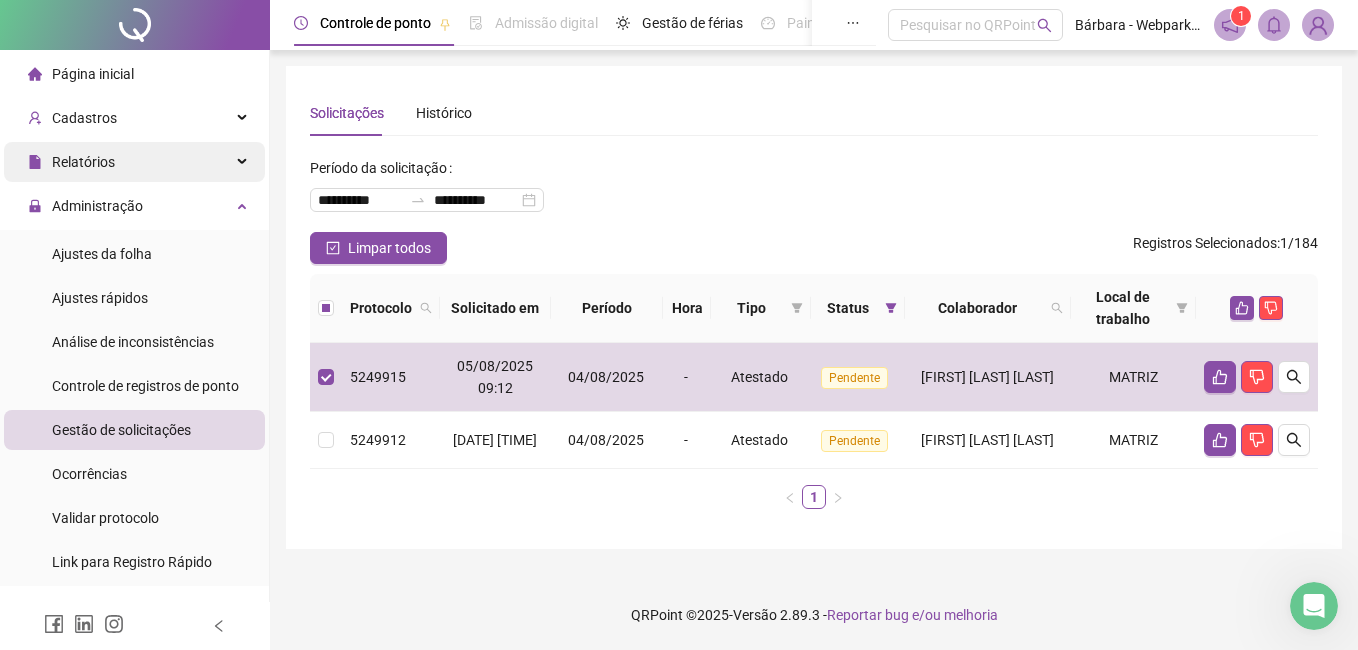 click on "Relatórios" at bounding box center [83, 162] 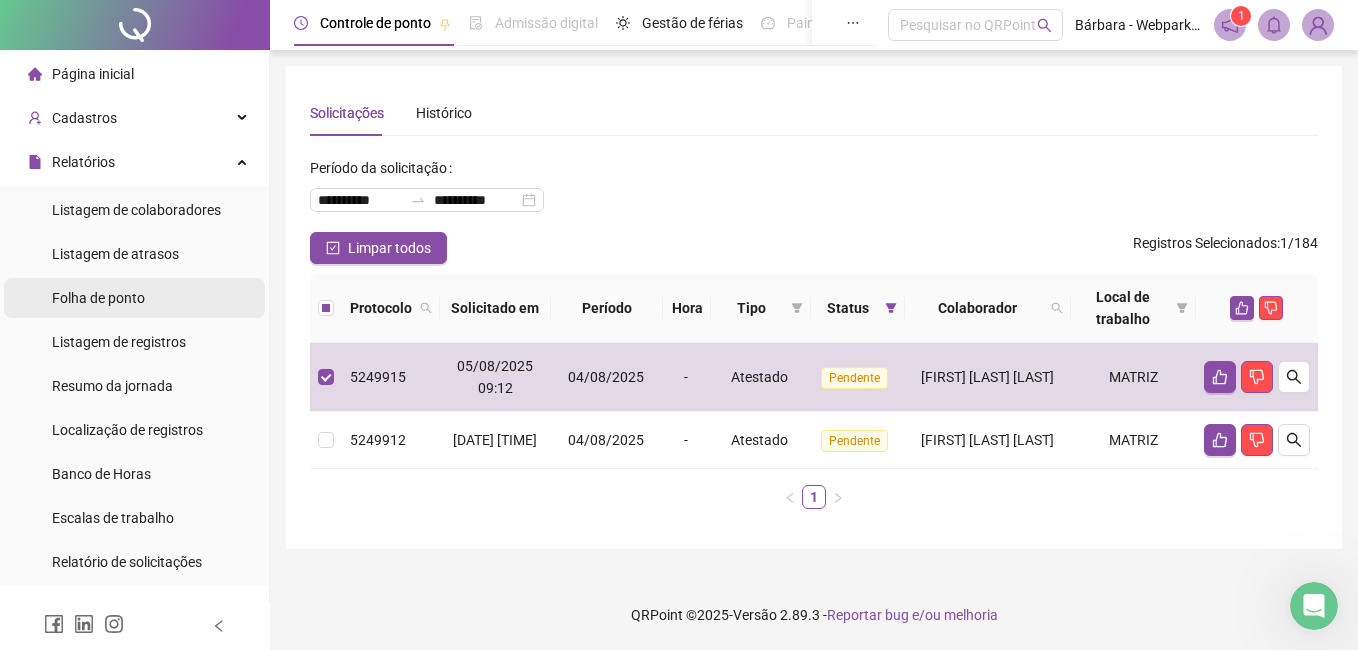 click on "Folha de ponto" at bounding box center (98, 298) 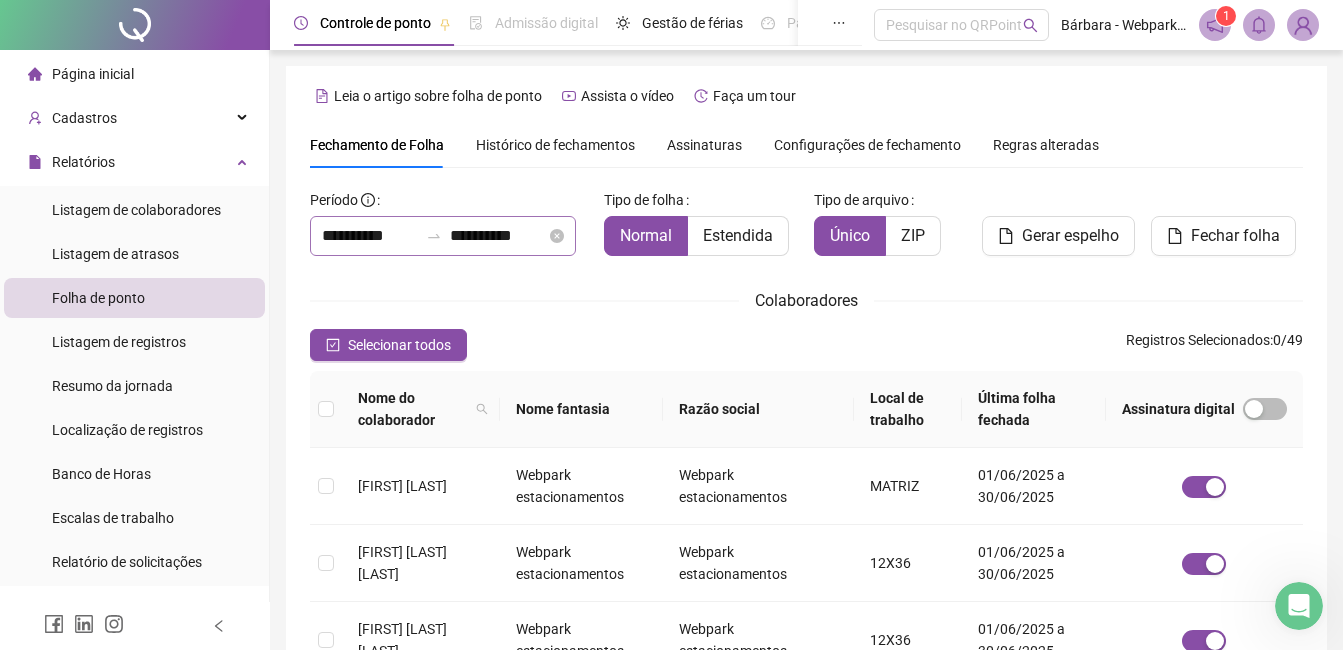 scroll, scrollTop: 85, scrollLeft: 0, axis: vertical 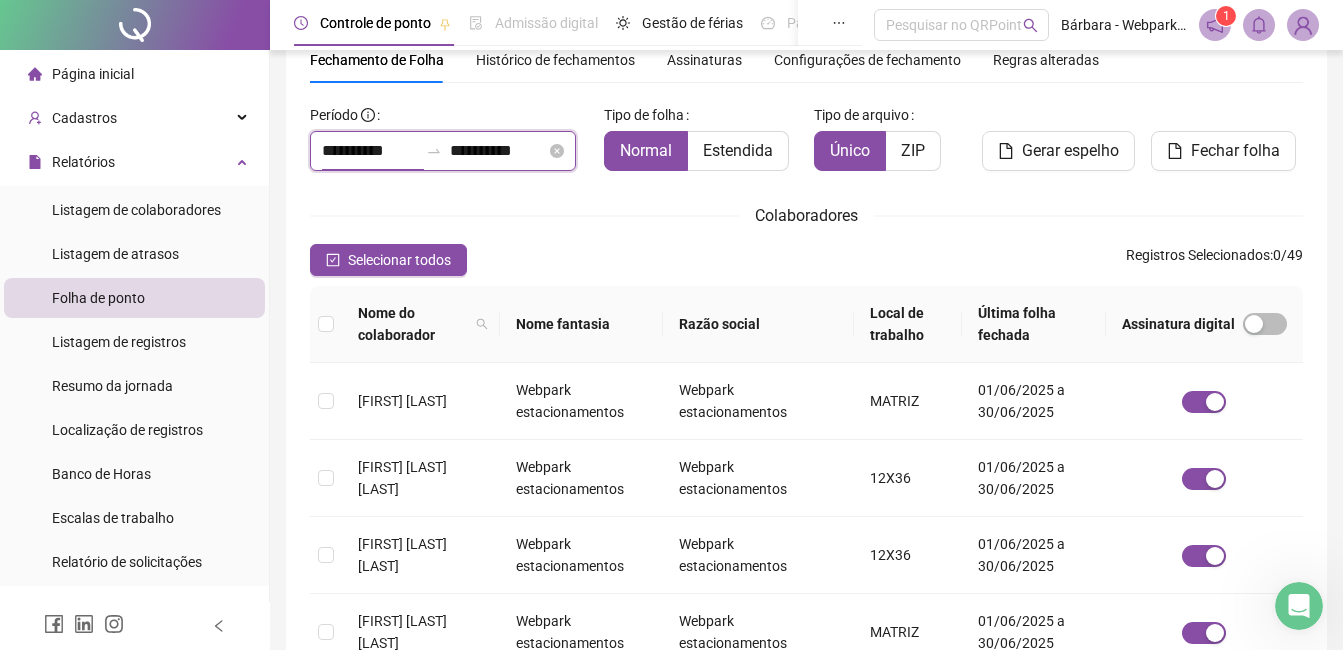 click on "**********" at bounding box center (370, 151) 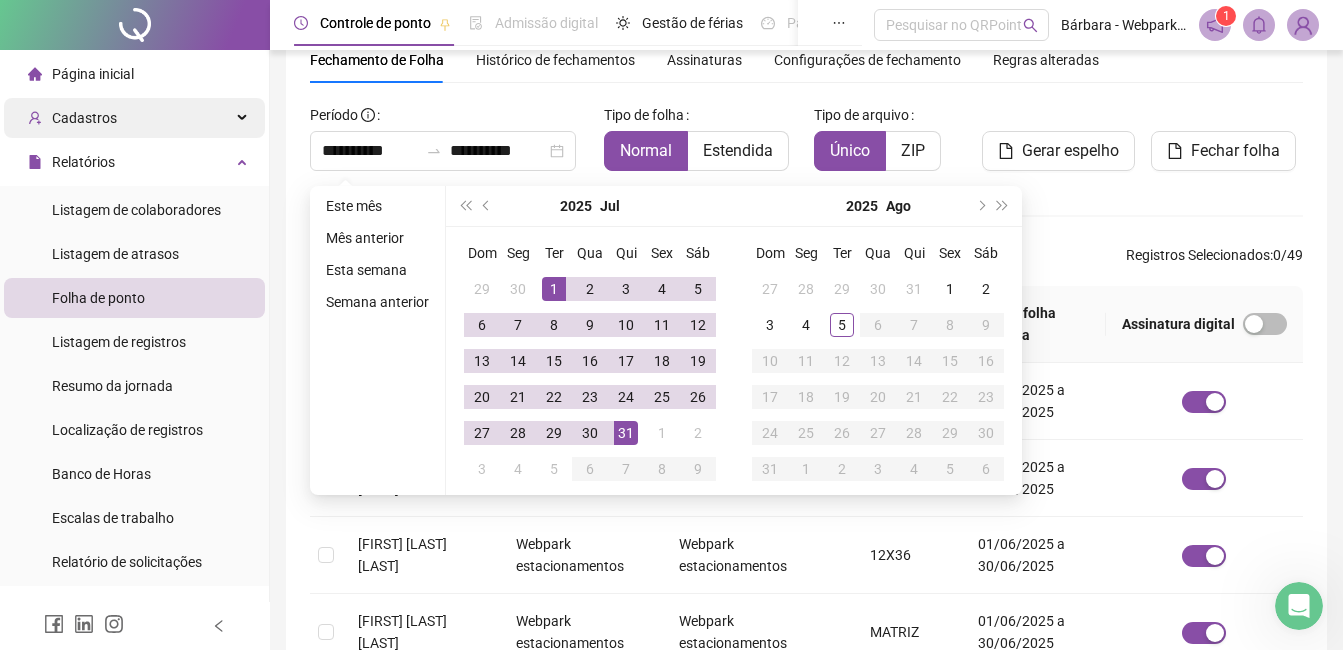 click on "Cadastros" at bounding box center [134, 118] 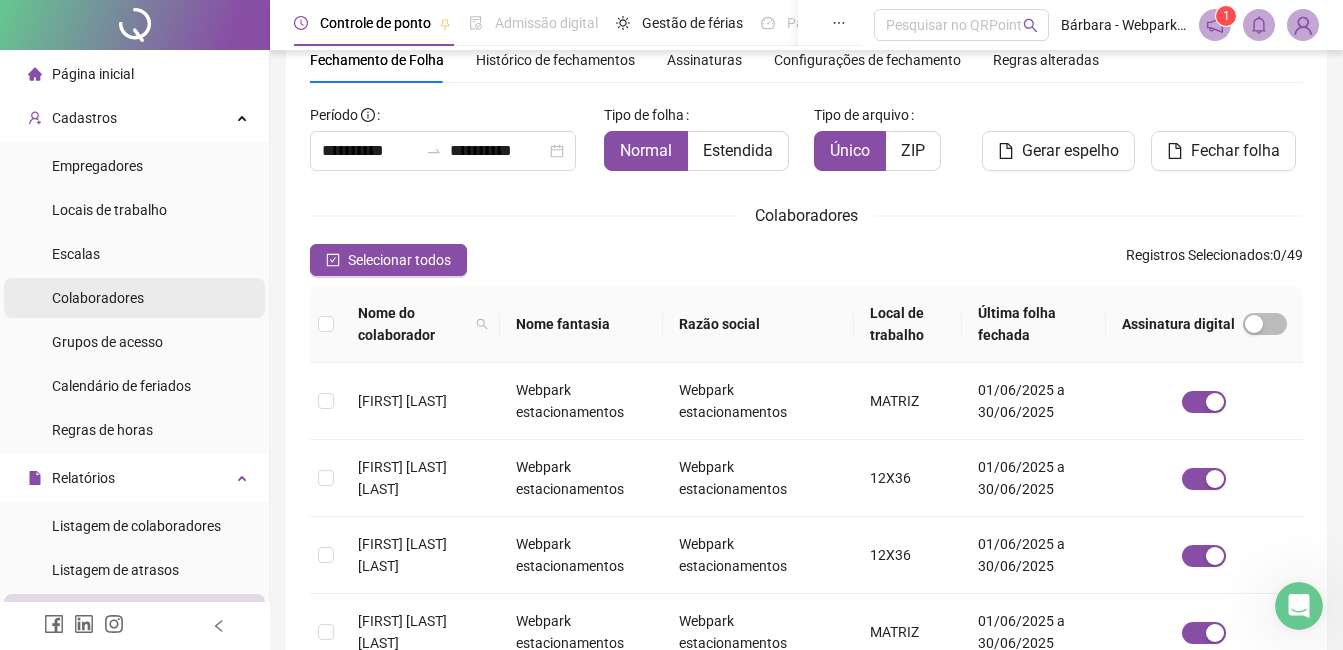 click on "Colaboradores" at bounding box center (98, 298) 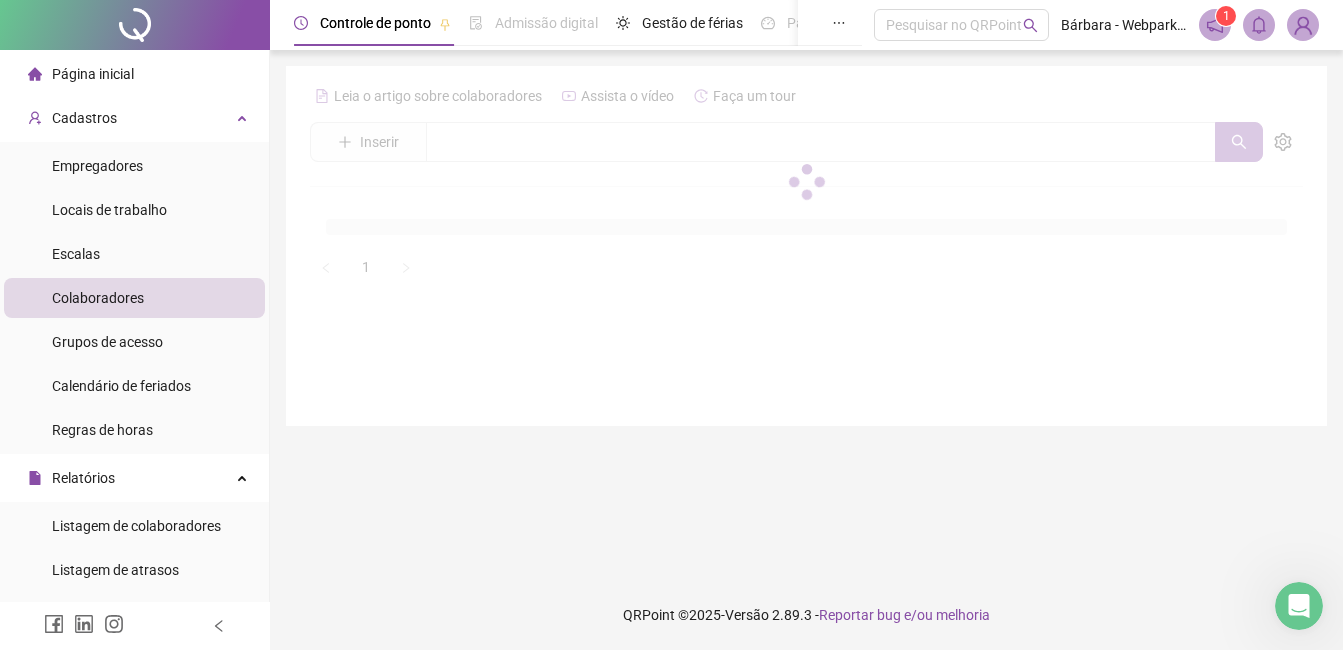 scroll, scrollTop: 0, scrollLeft: 0, axis: both 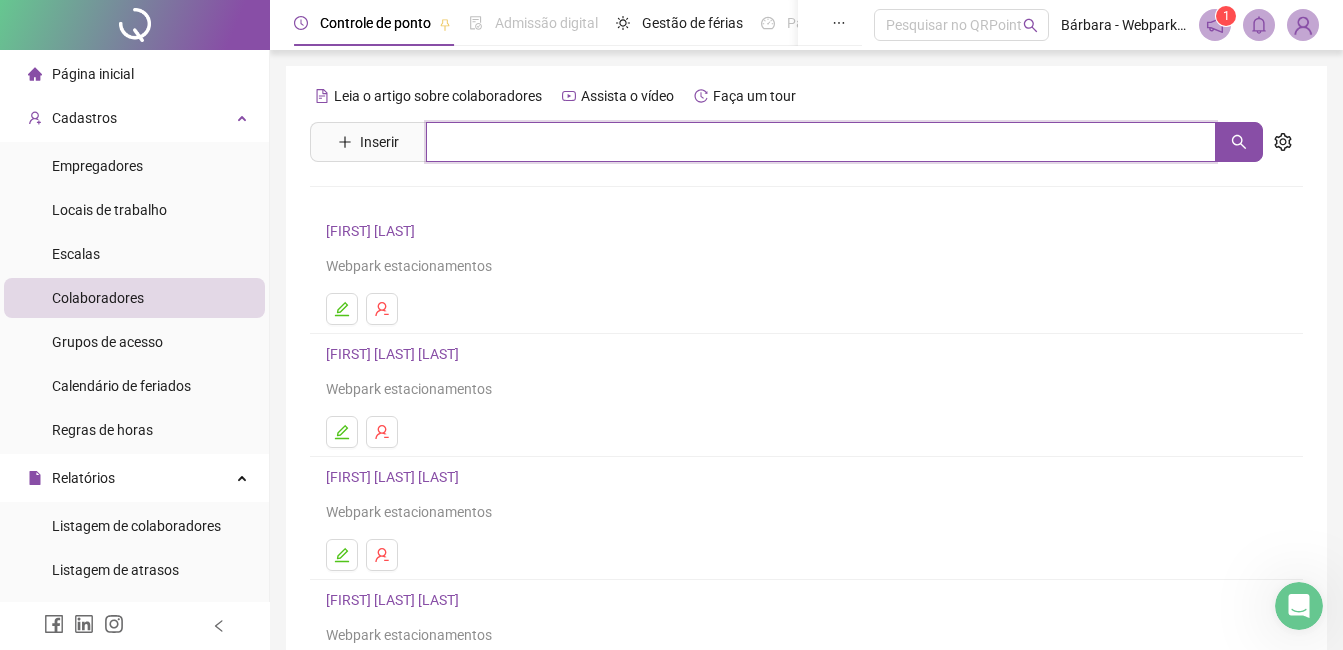 click at bounding box center [821, 142] 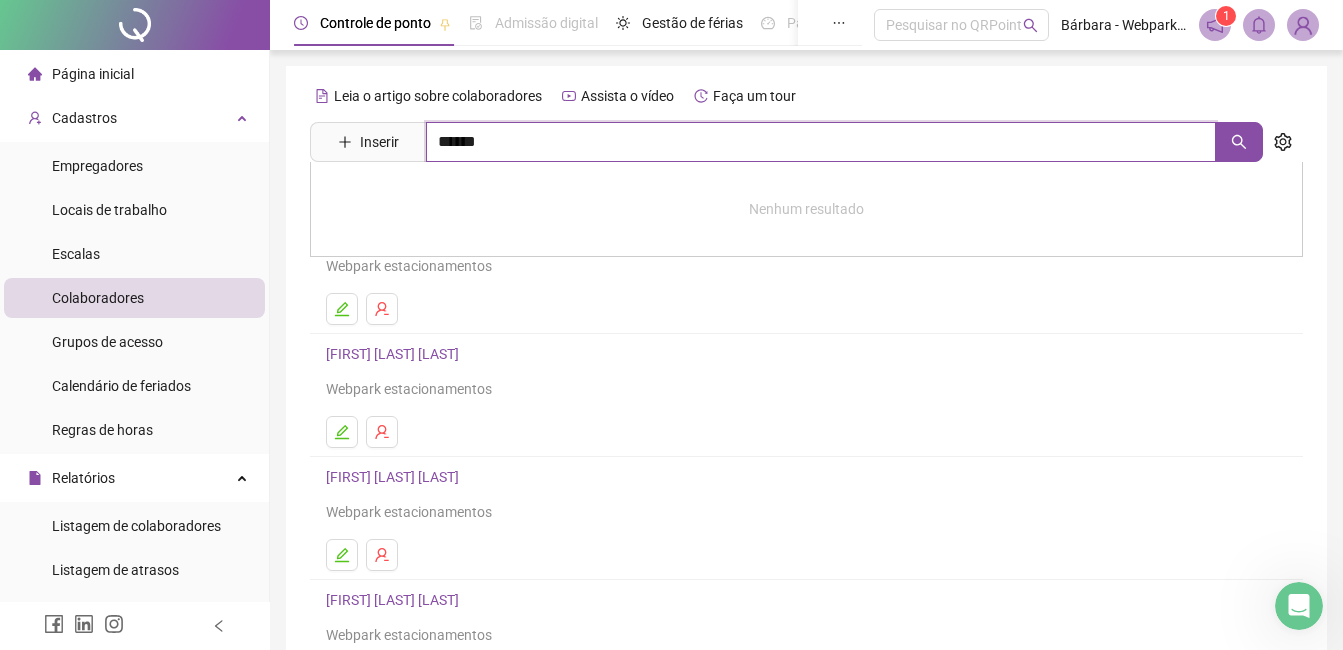 type on "******" 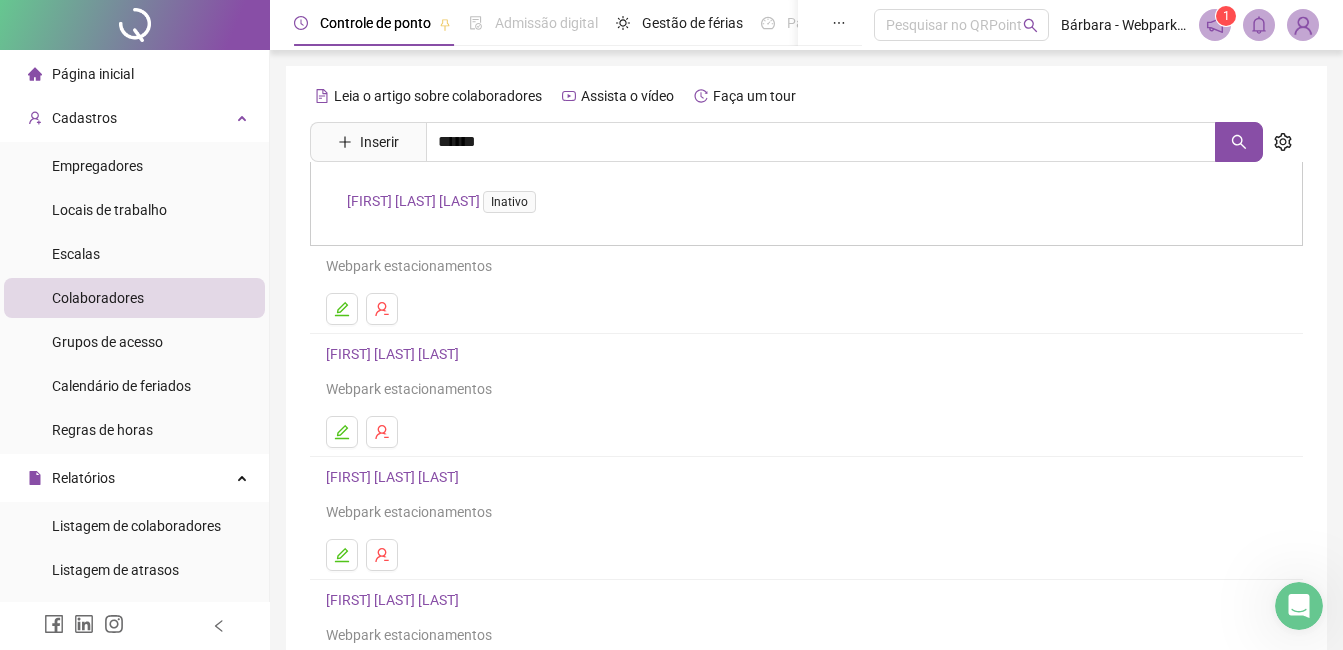 click on "[FIRST] [LAST] [LAST]   Inativo" at bounding box center (445, 201) 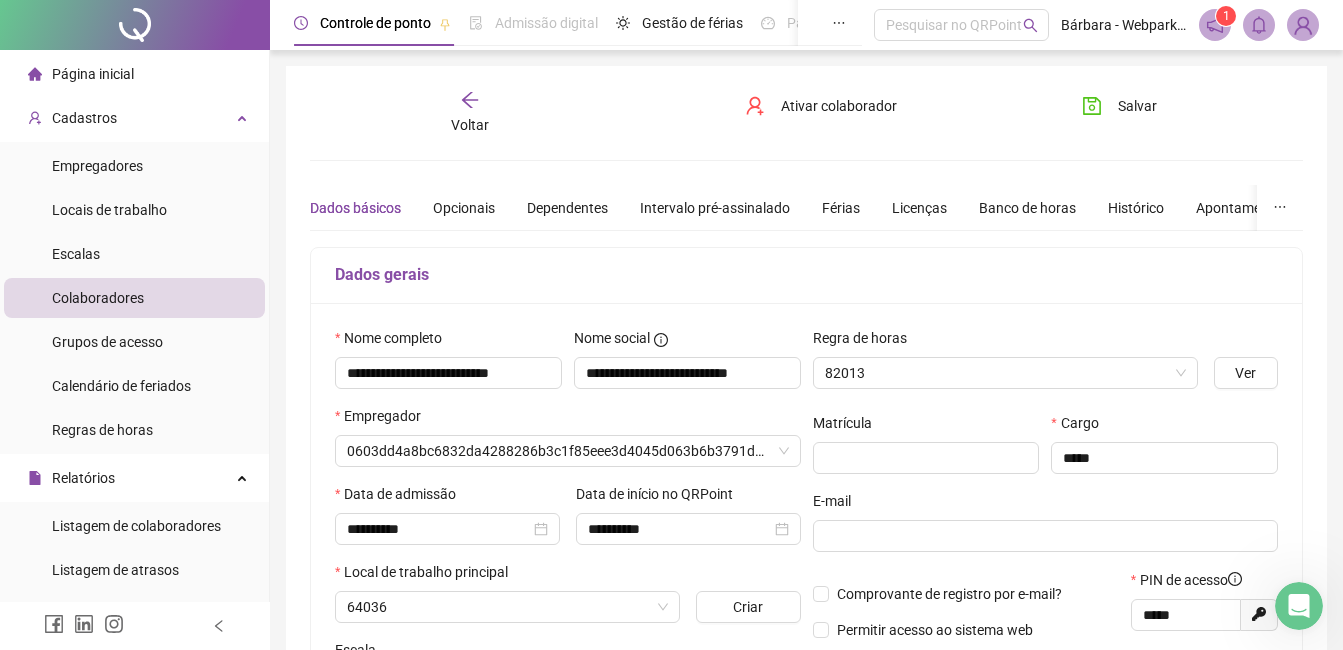 type on "**********" 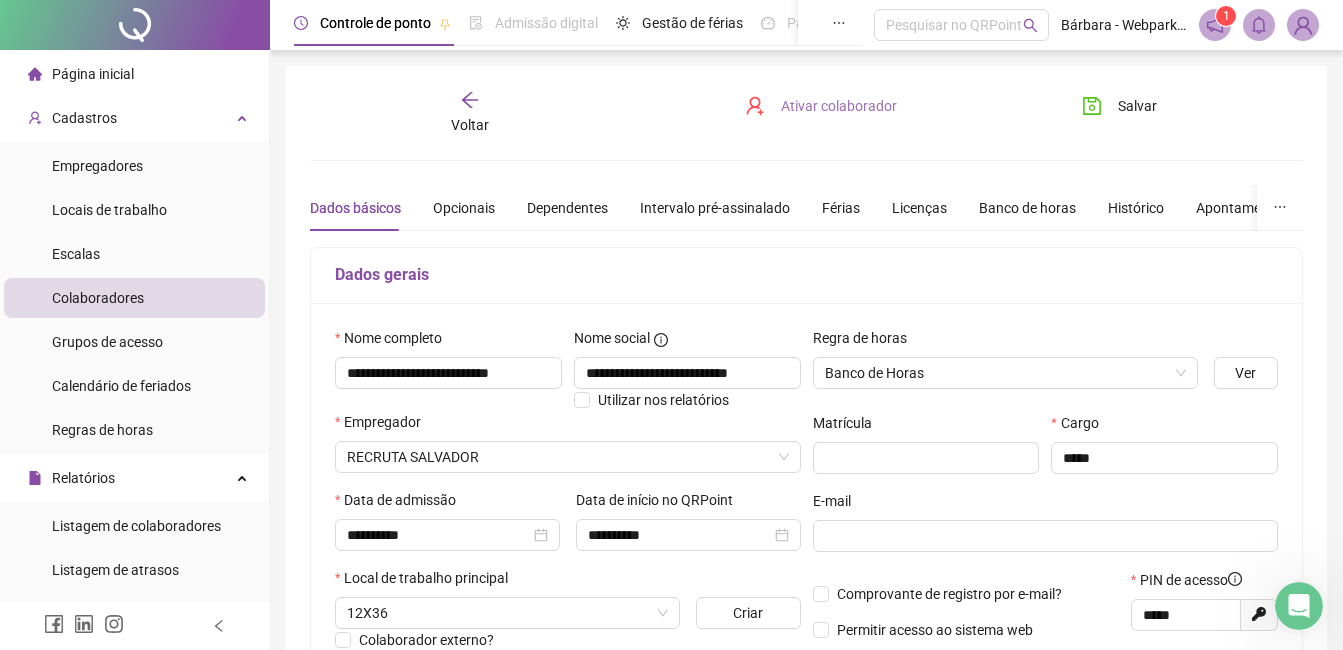 click on "Ativar colaborador" at bounding box center [839, 106] 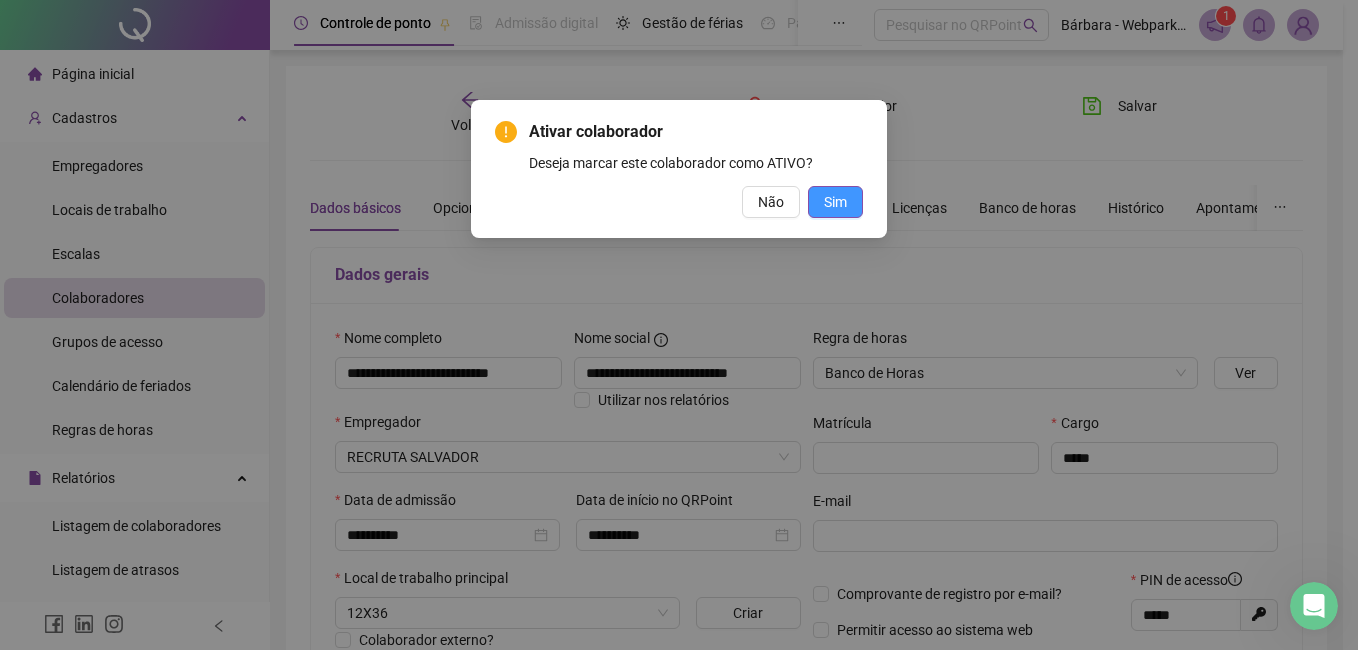 click on "Sim" at bounding box center (835, 202) 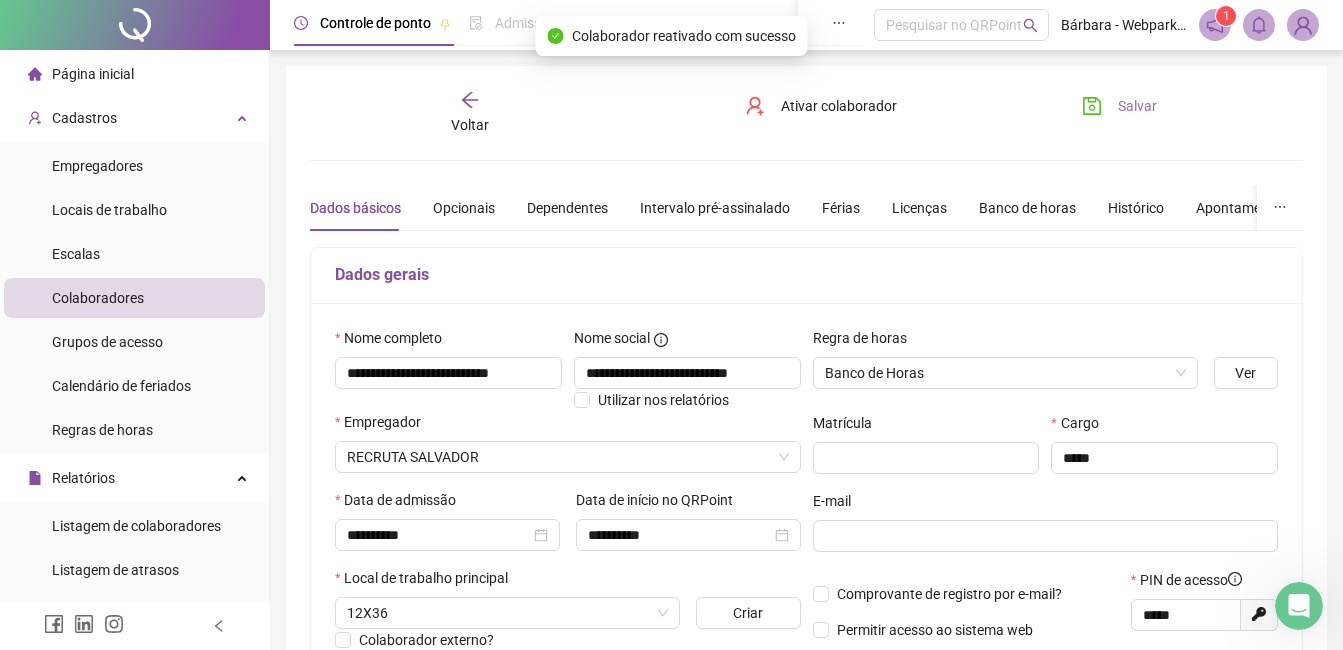 click on "Salvar" at bounding box center [1119, 106] 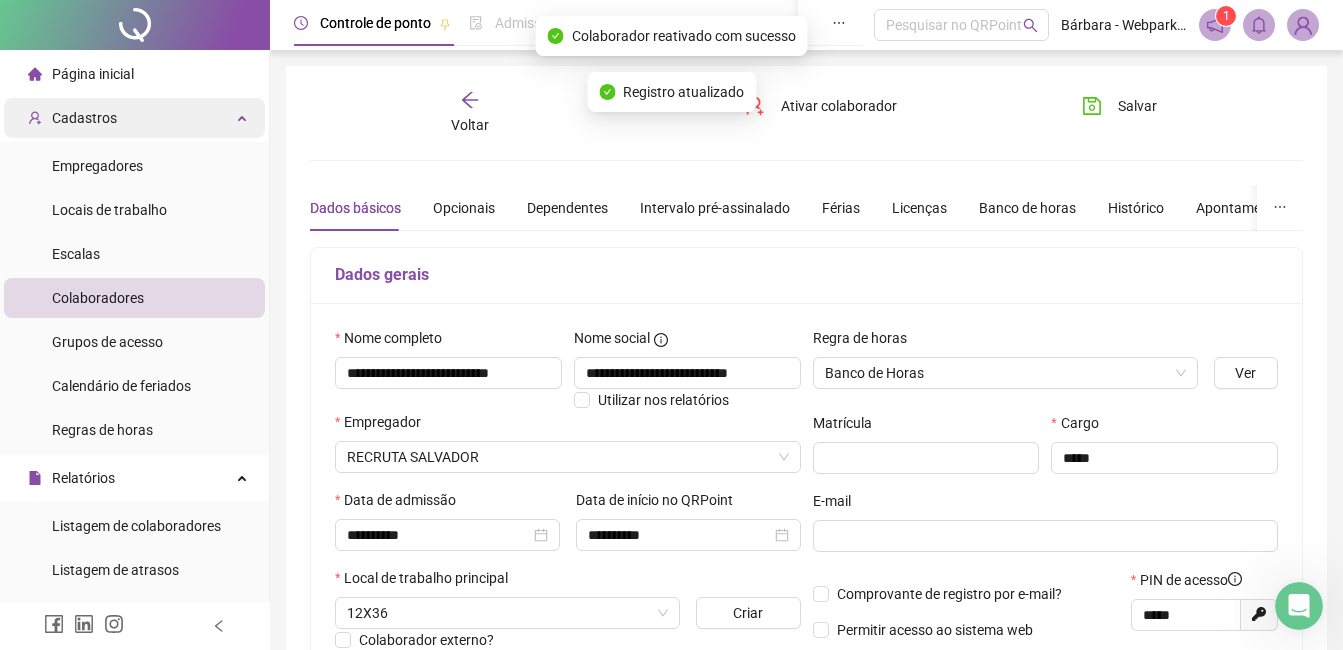click on "Cadastros" at bounding box center (84, 118) 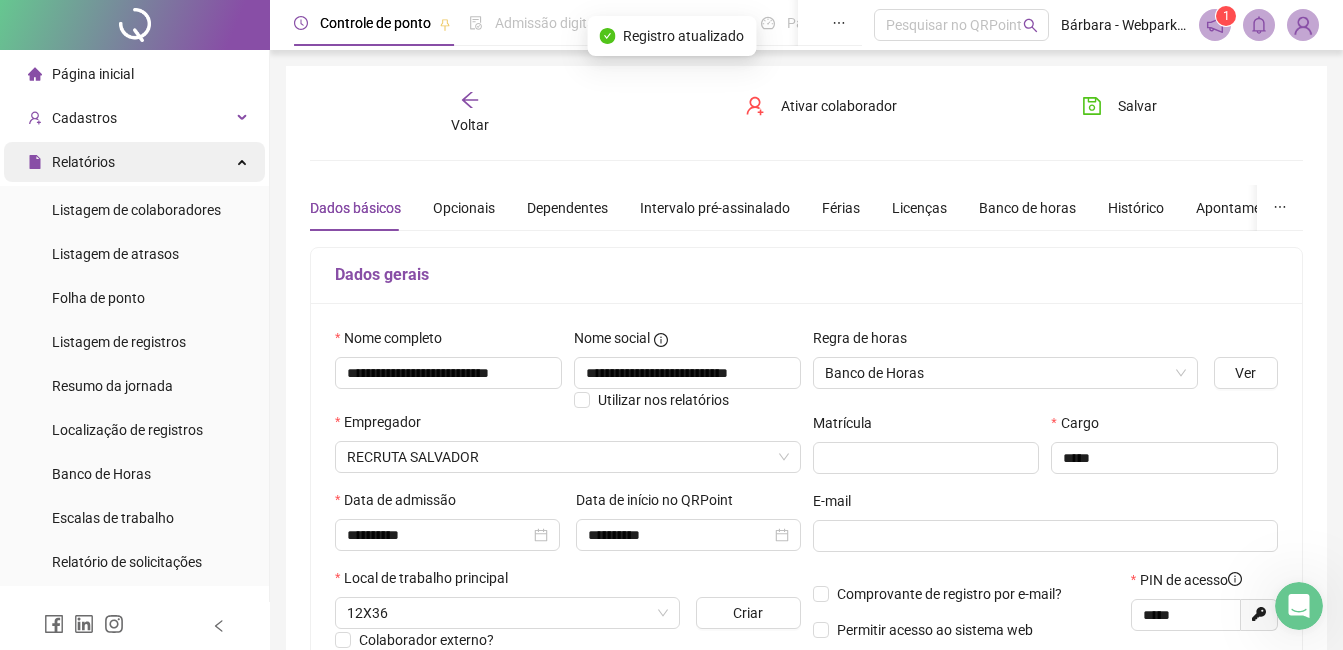 click on "Relatórios" at bounding box center [83, 162] 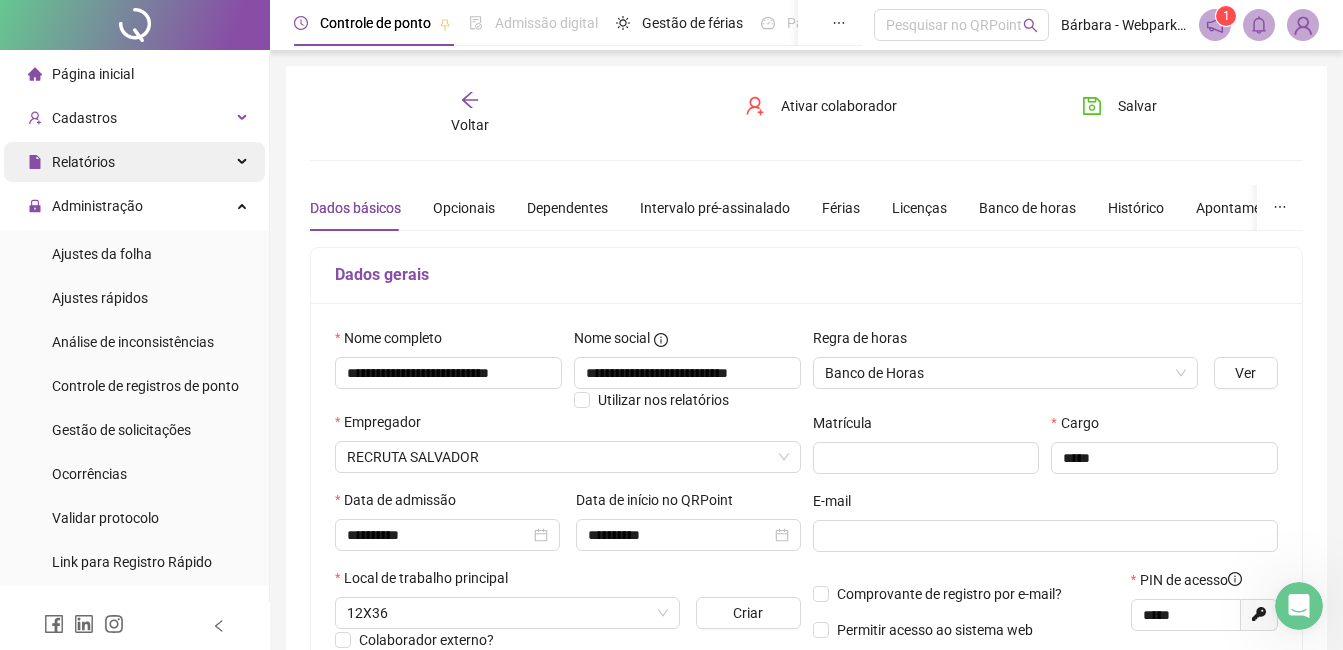 click on "Relatórios" at bounding box center [83, 162] 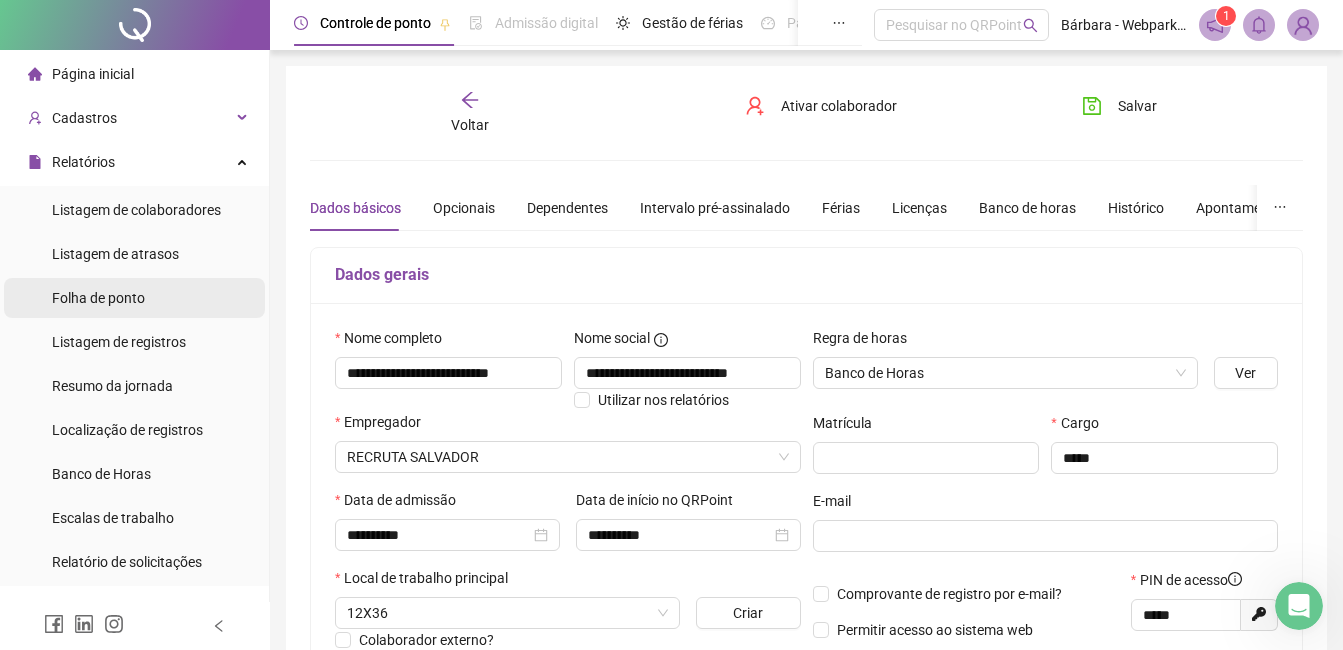 click on "Folha de ponto" at bounding box center (98, 298) 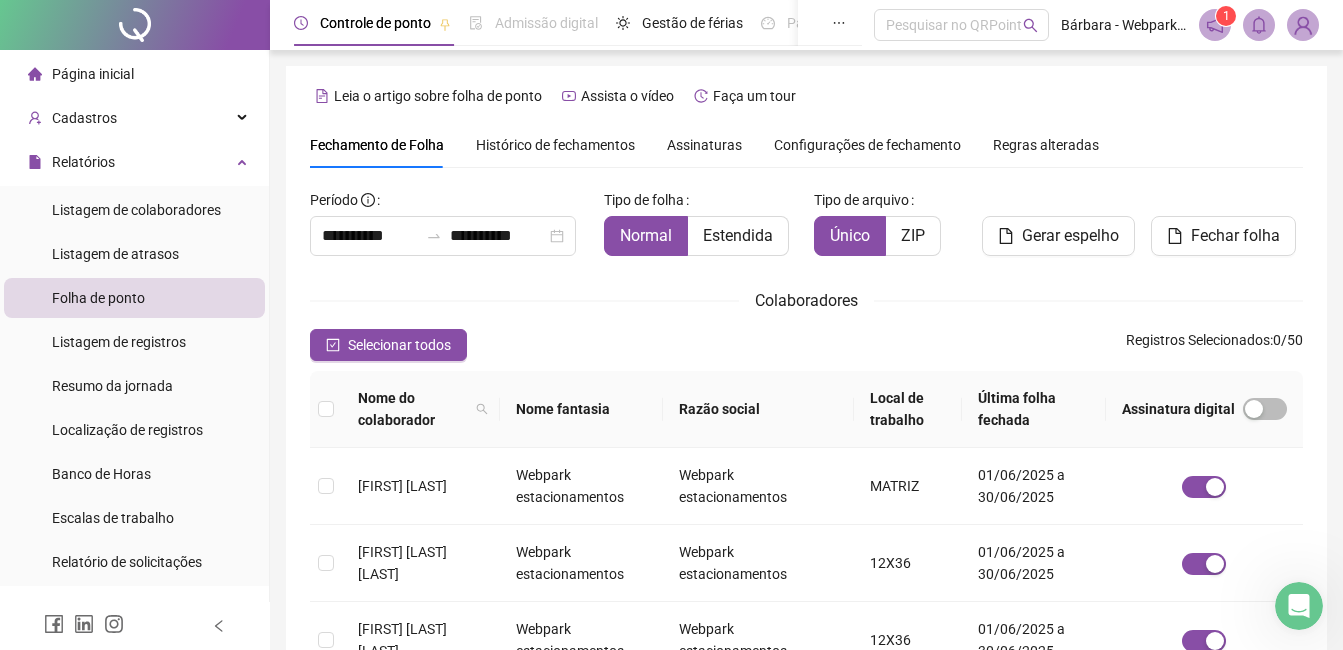 scroll, scrollTop: 85, scrollLeft: 0, axis: vertical 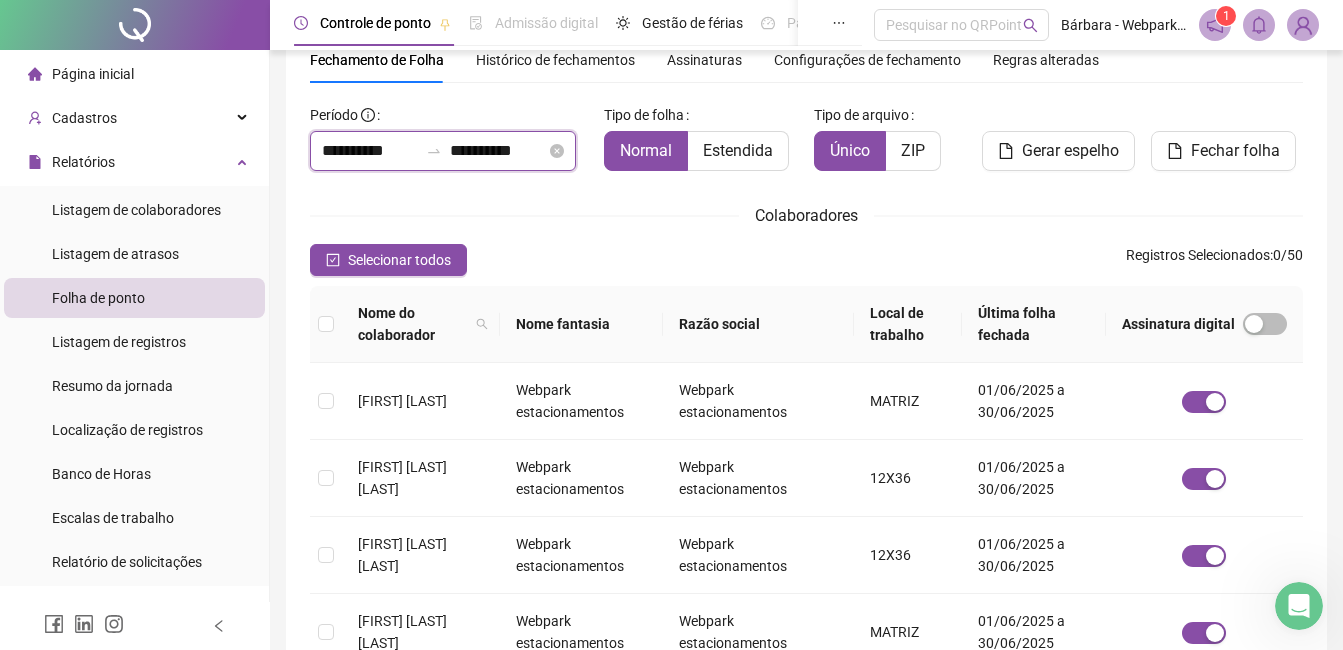 click on "**********" at bounding box center (370, 151) 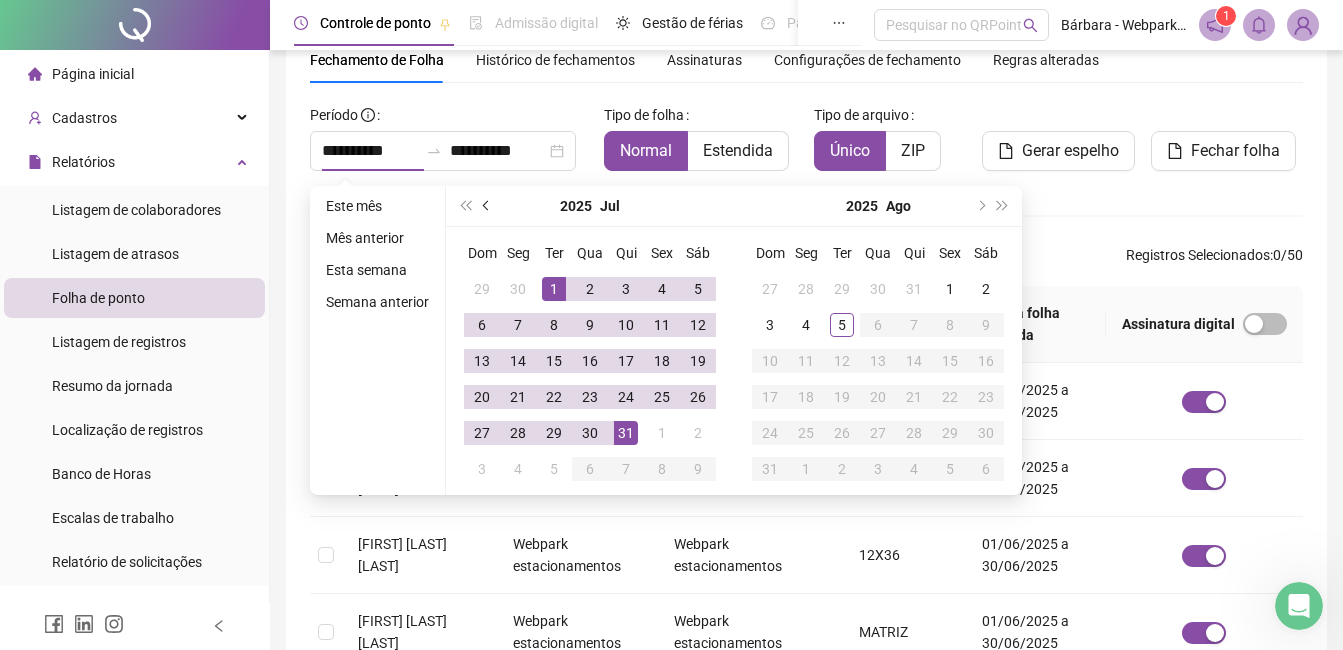 click at bounding box center (488, 206) 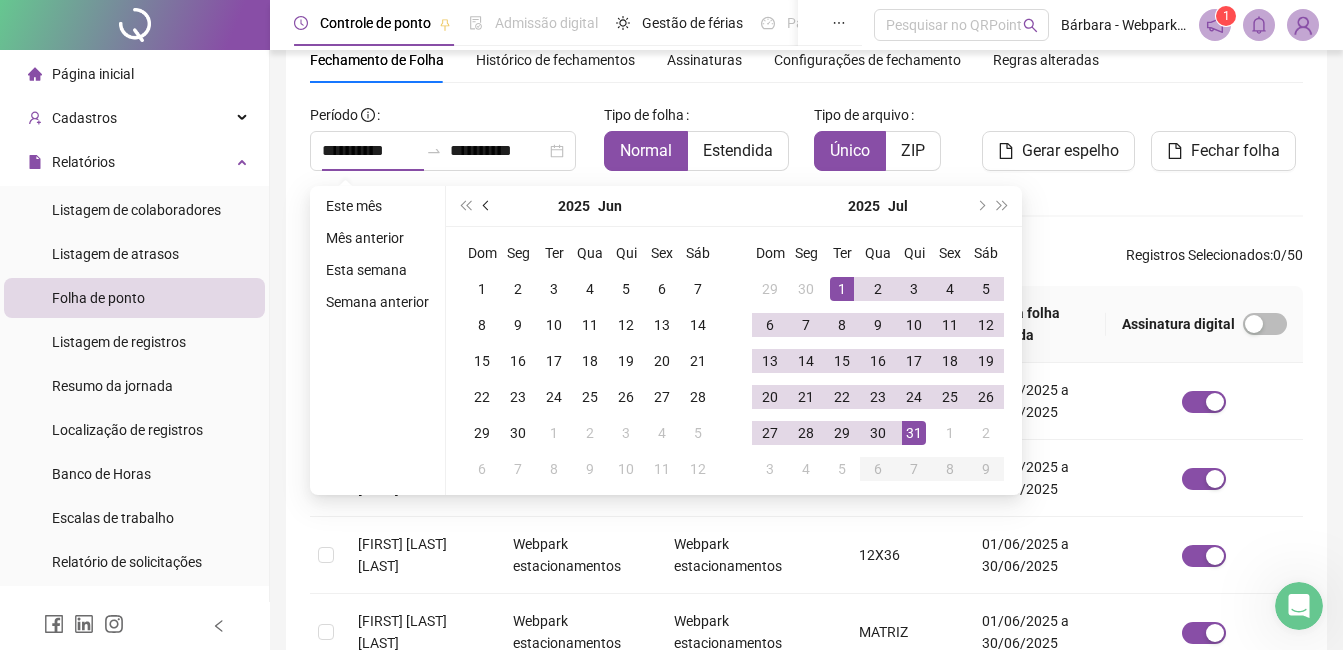 click at bounding box center [488, 206] 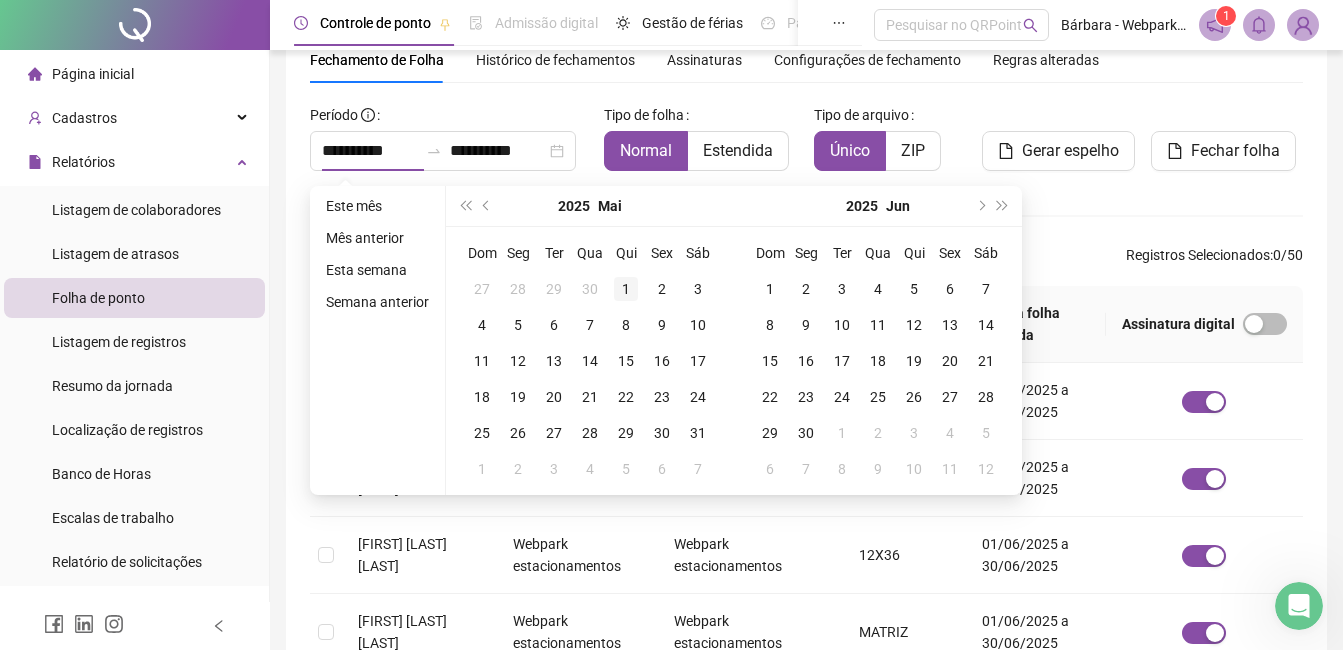 type on "**********" 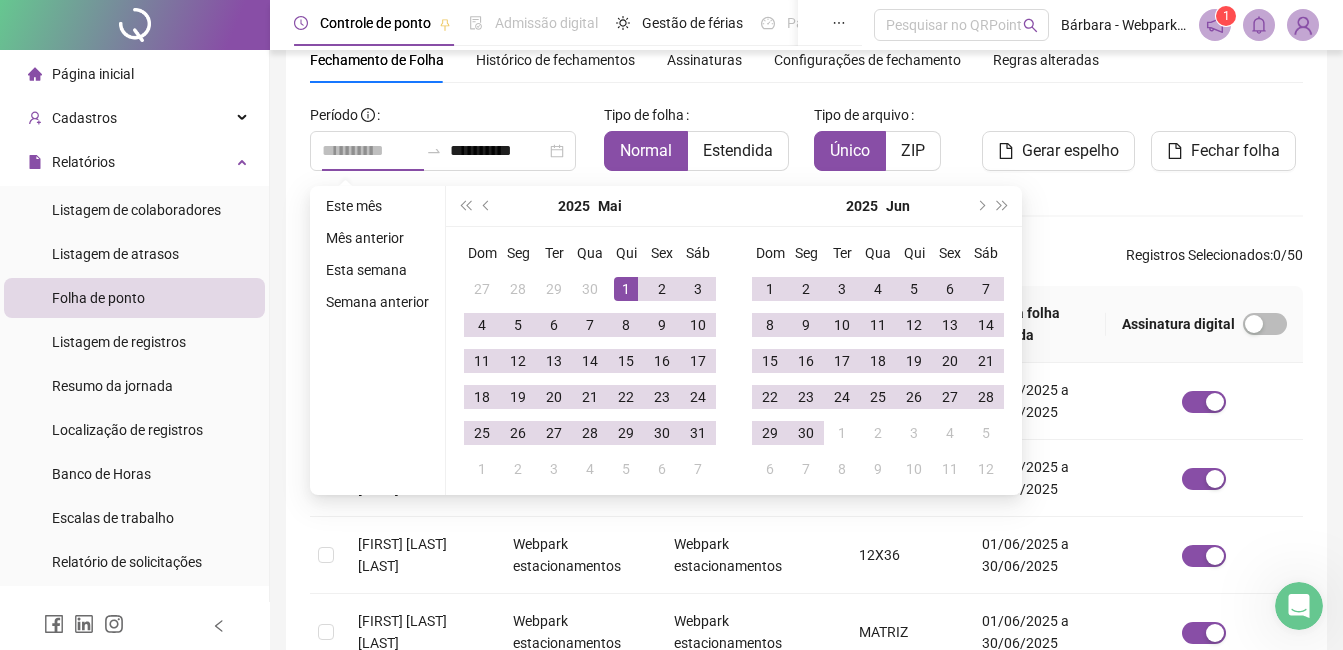click on "1" at bounding box center (626, 289) 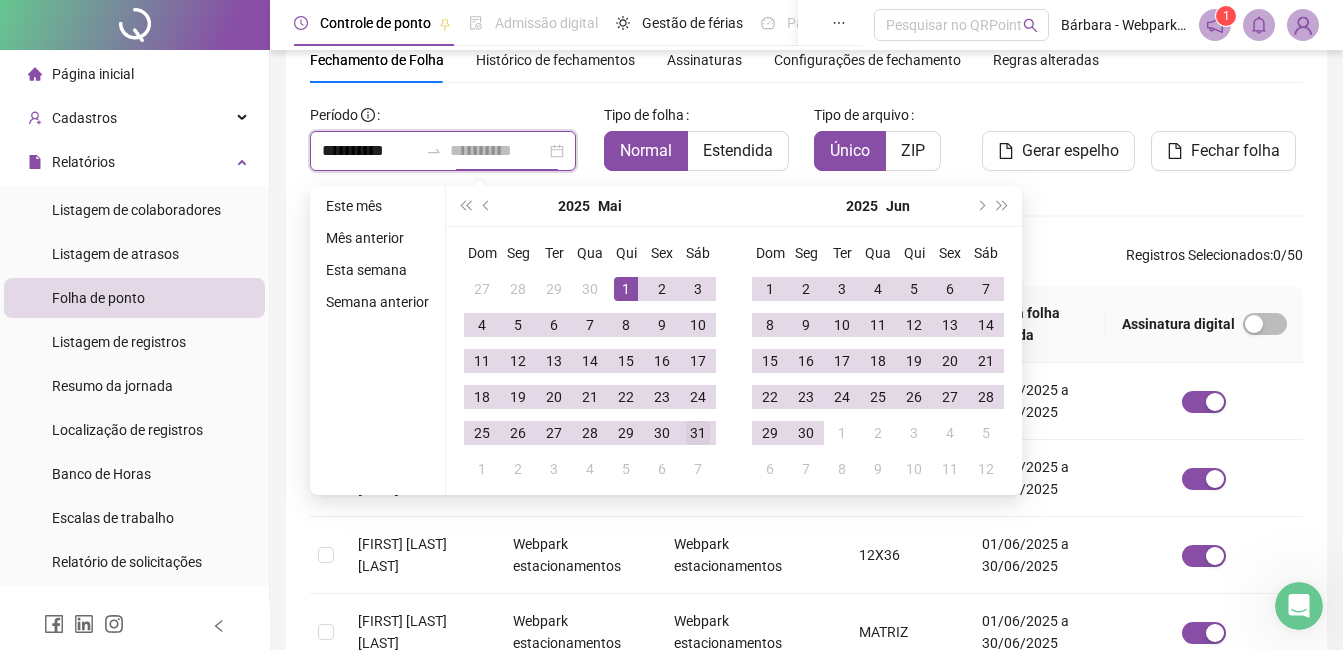 type on "**********" 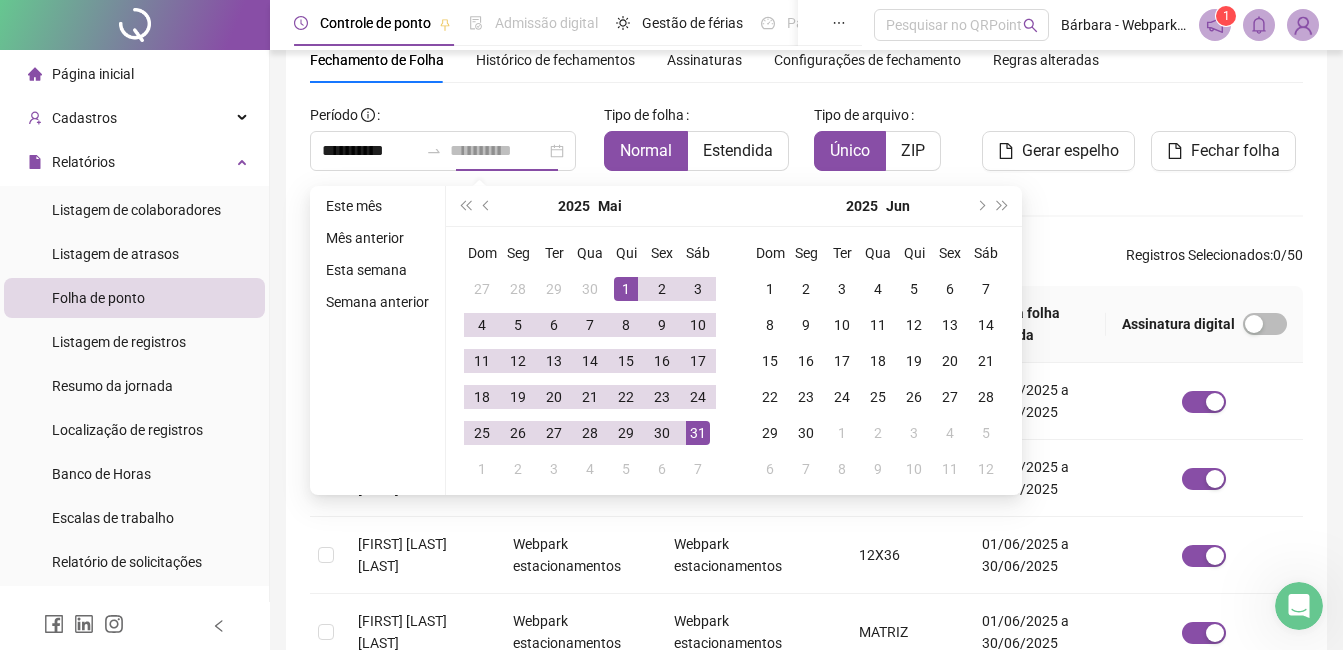 click on "31" at bounding box center (698, 433) 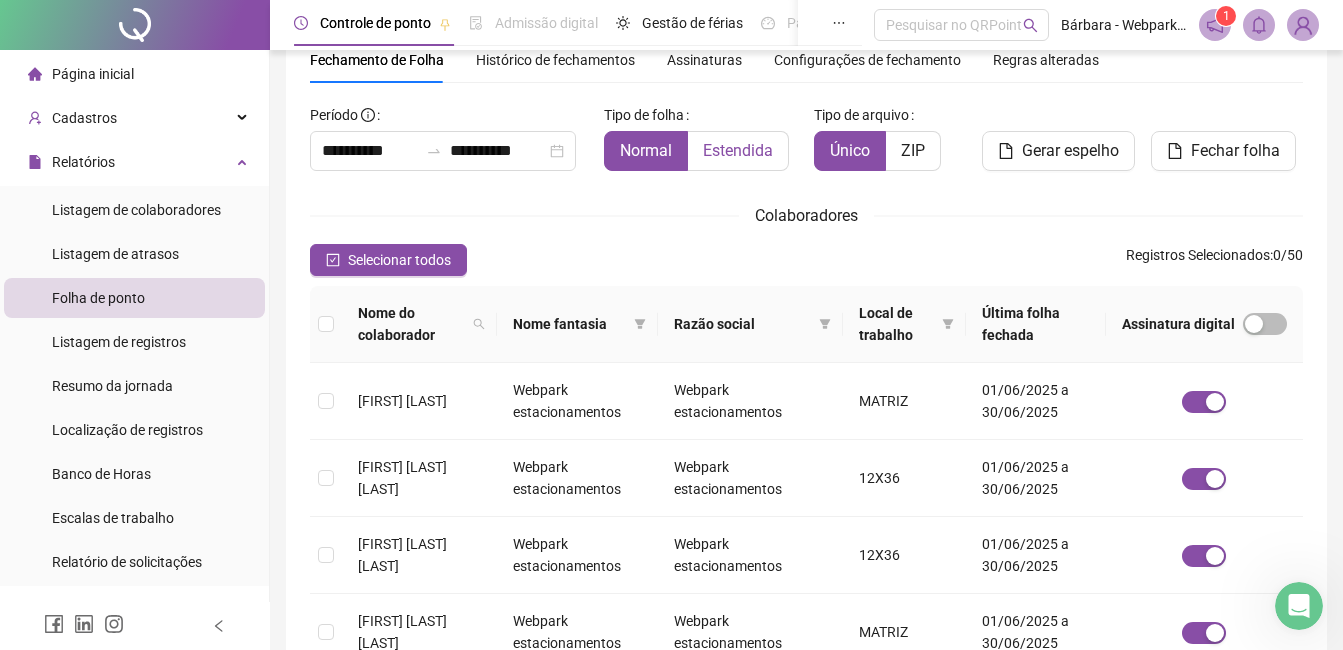 click on "Estendida" at bounding box center (738, 150) 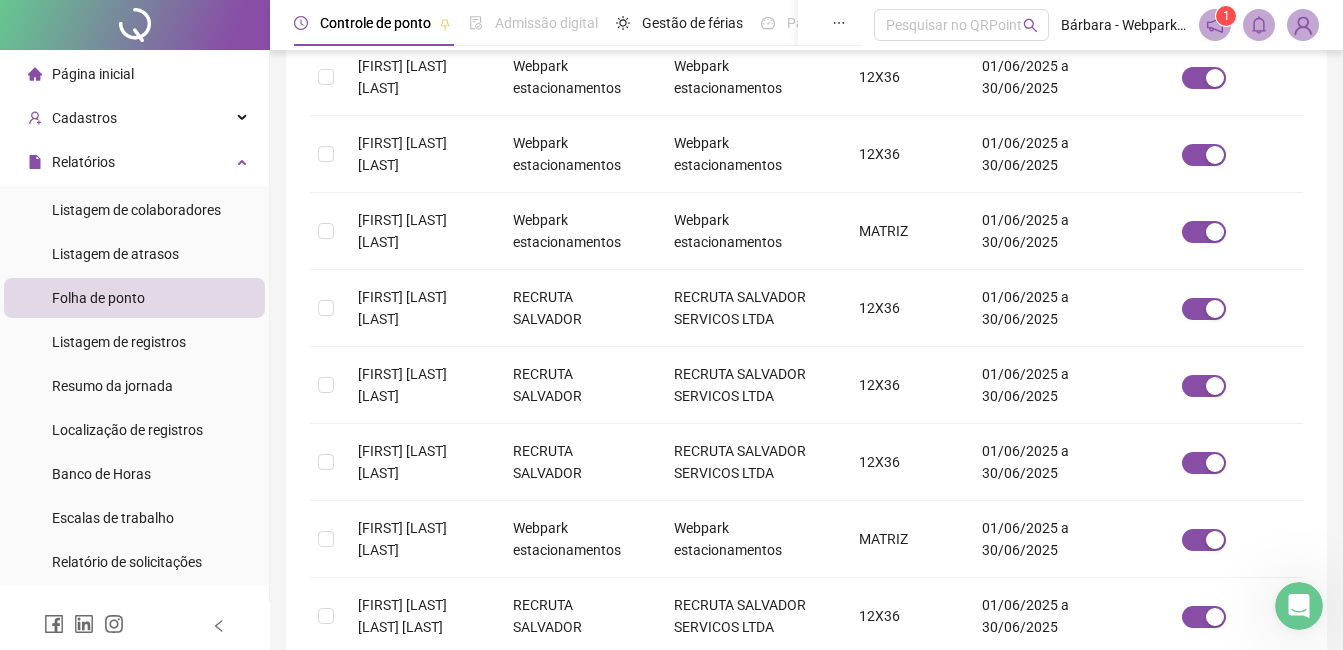 scroll, scrollTop: 685, scrollLeft: 0, axis: vertical 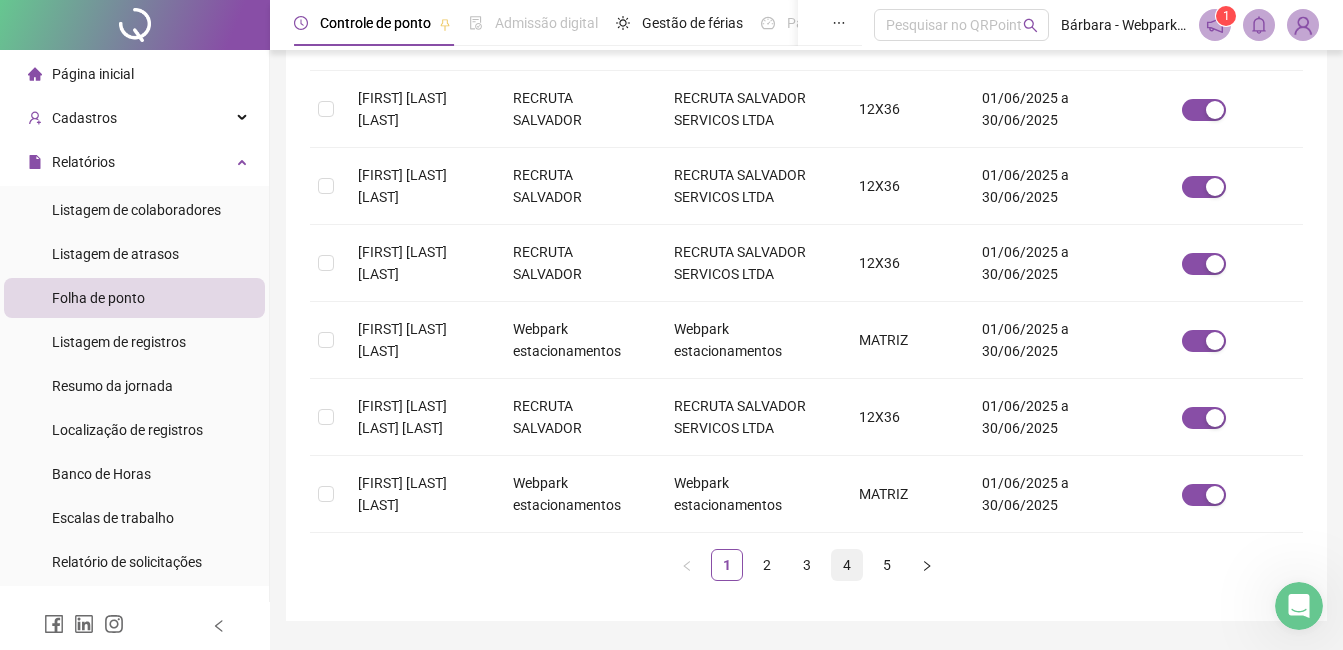 click on "4" at bounding box center (847, 565) 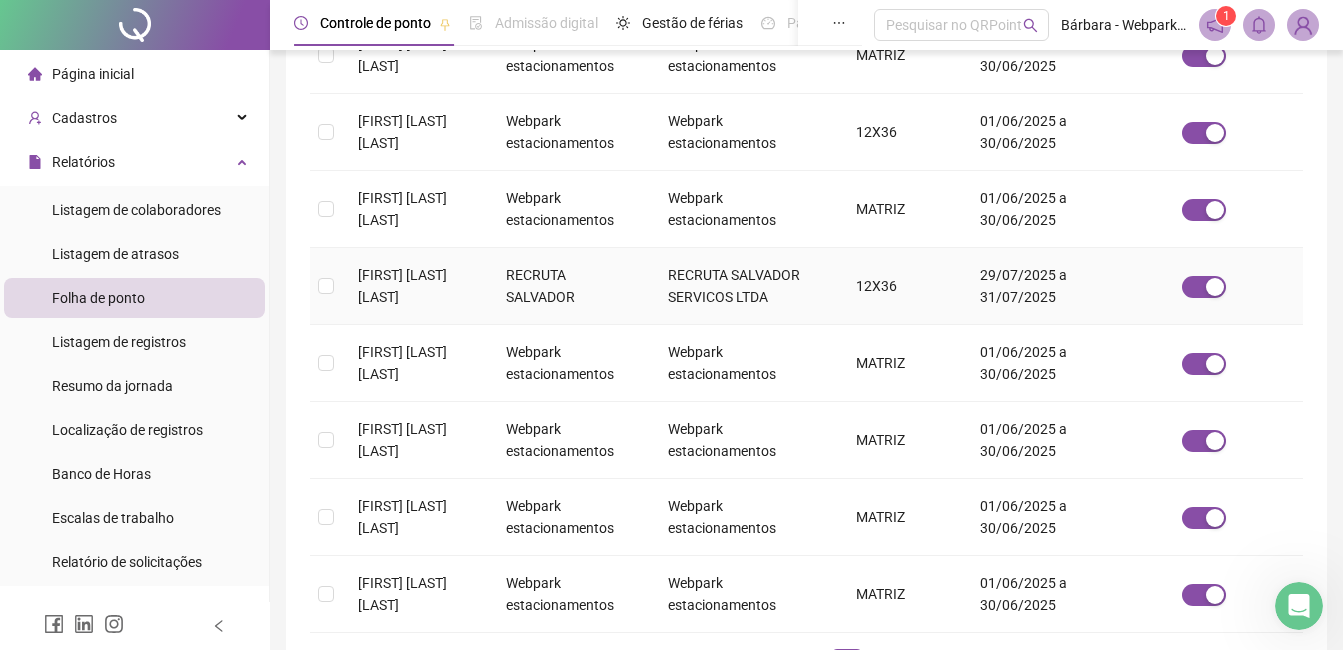 click on "[FIRST] [LAST] [LAST]" at bounding box center [402, 286] 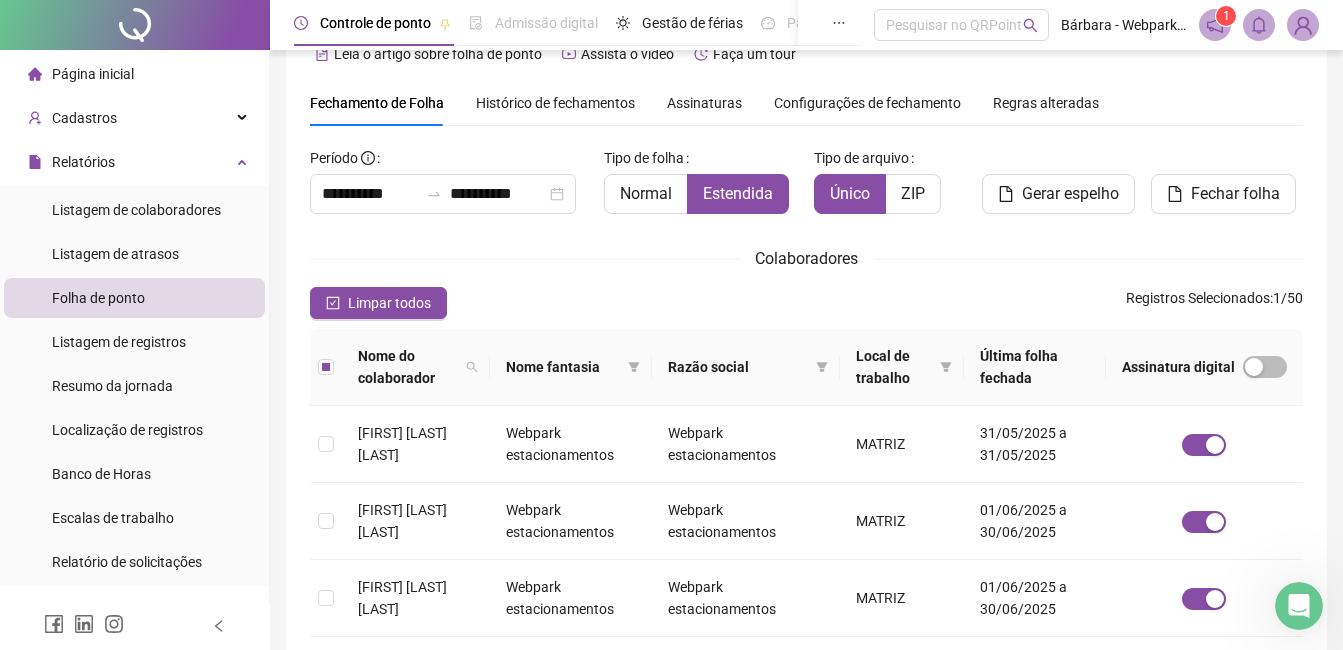 scroll, scrollTop: 0, scrollLeft: 0, axis: both 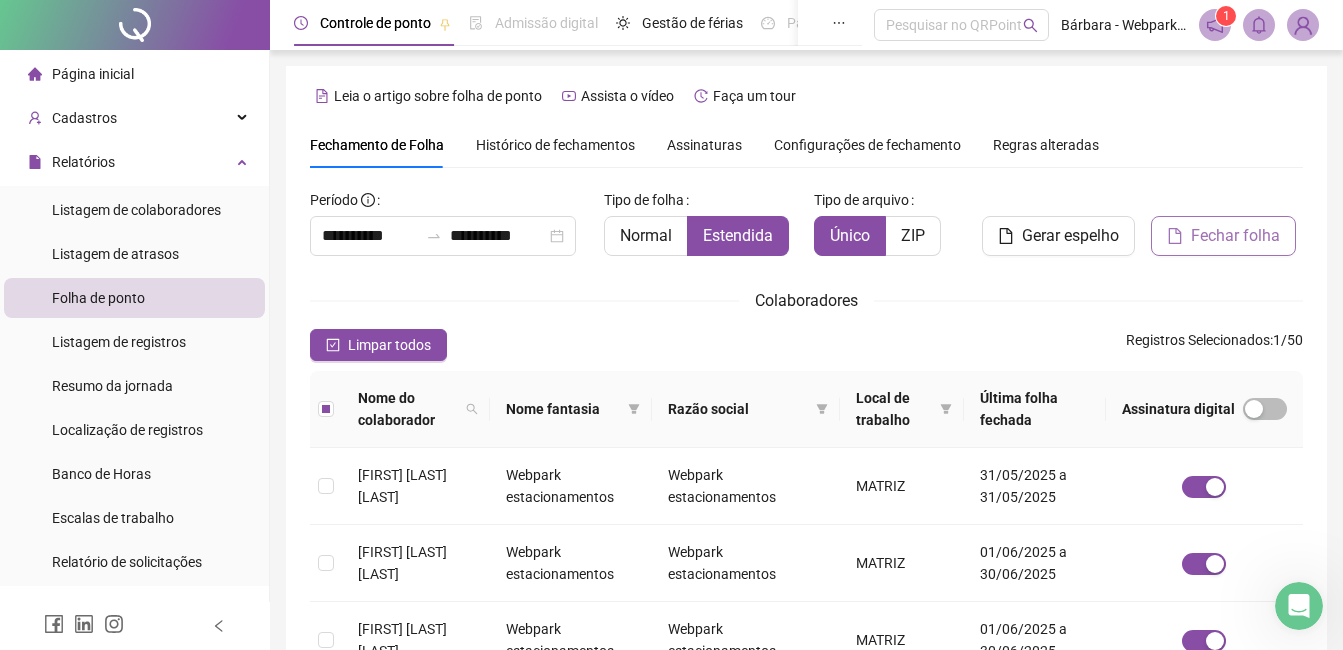 click on "Fechar folha" at bounding box center (1235, 236) 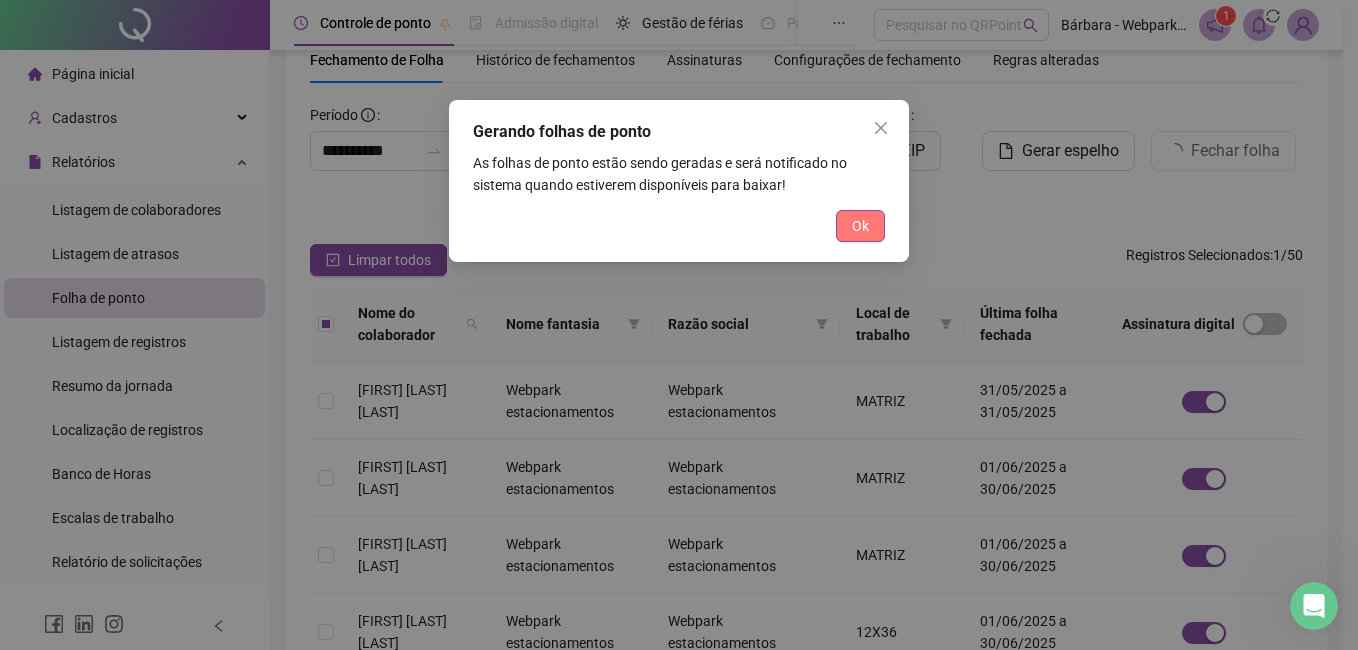 click on "Ok" at bounding box center (860, 226) 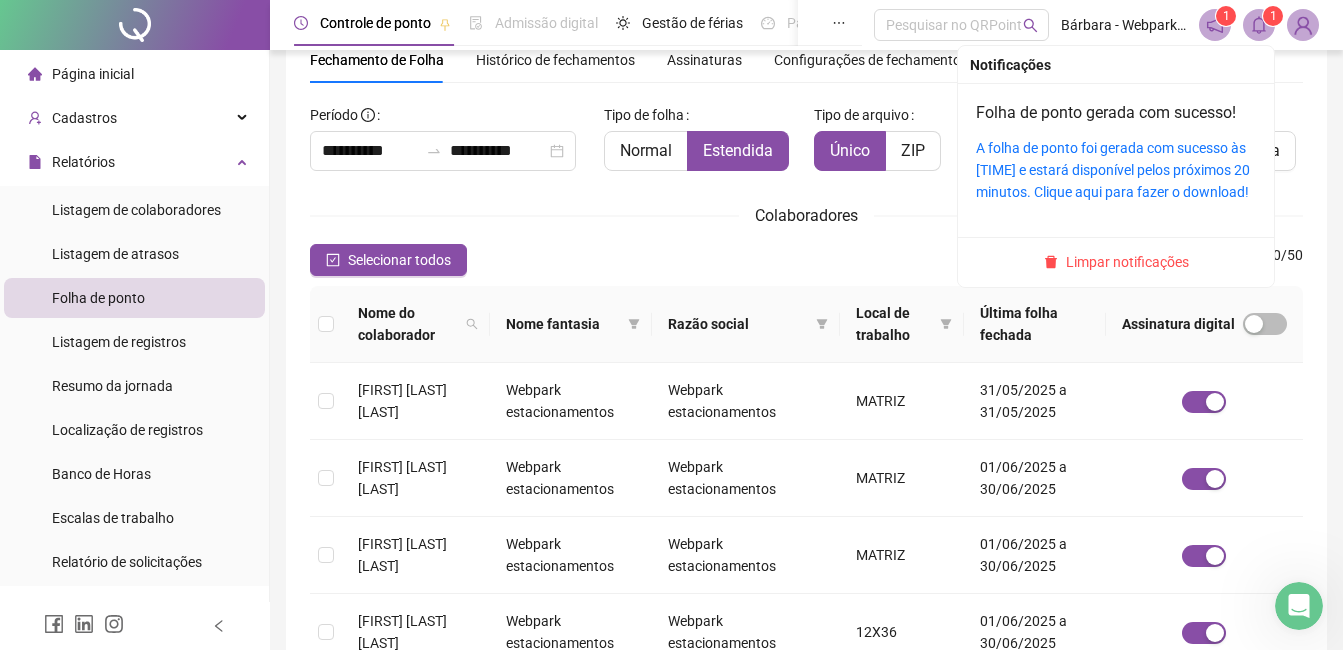 click 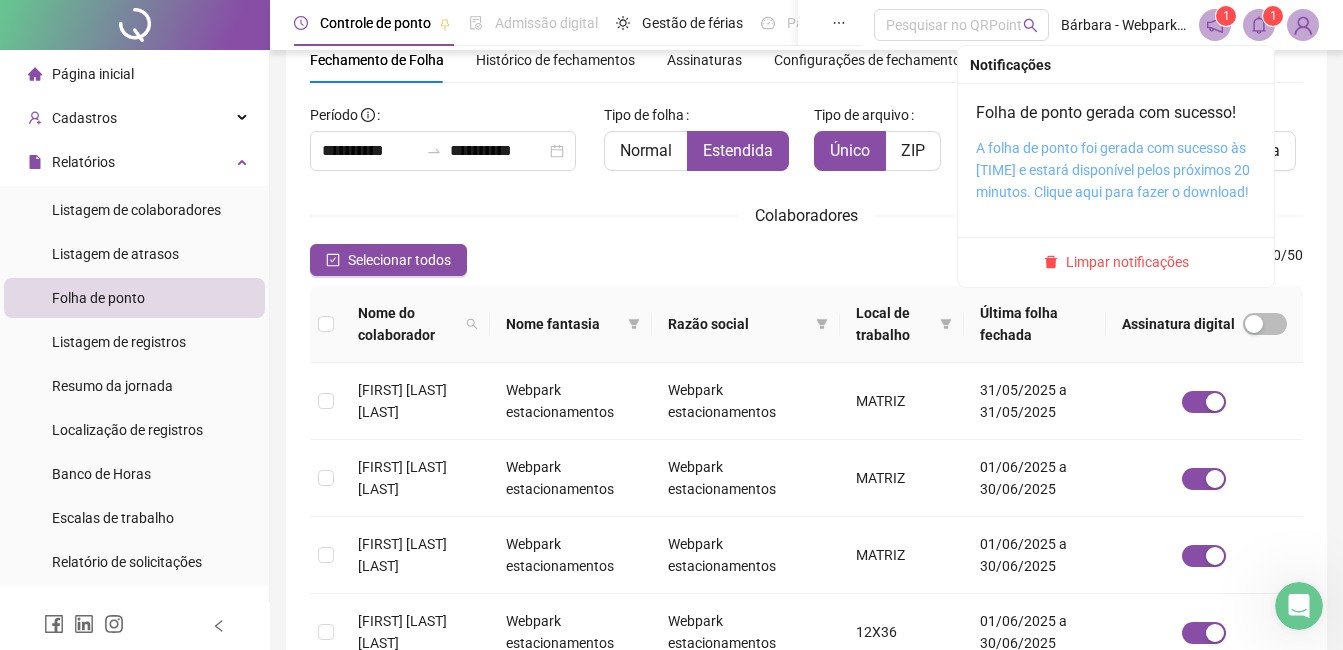 click on "A folha de ponto foi gerada com sucesso às [TIME] e estará disponível pelos próximos 20 minutos.
Clique aqui para fazer o download!" at bounding box center [1113, 170] 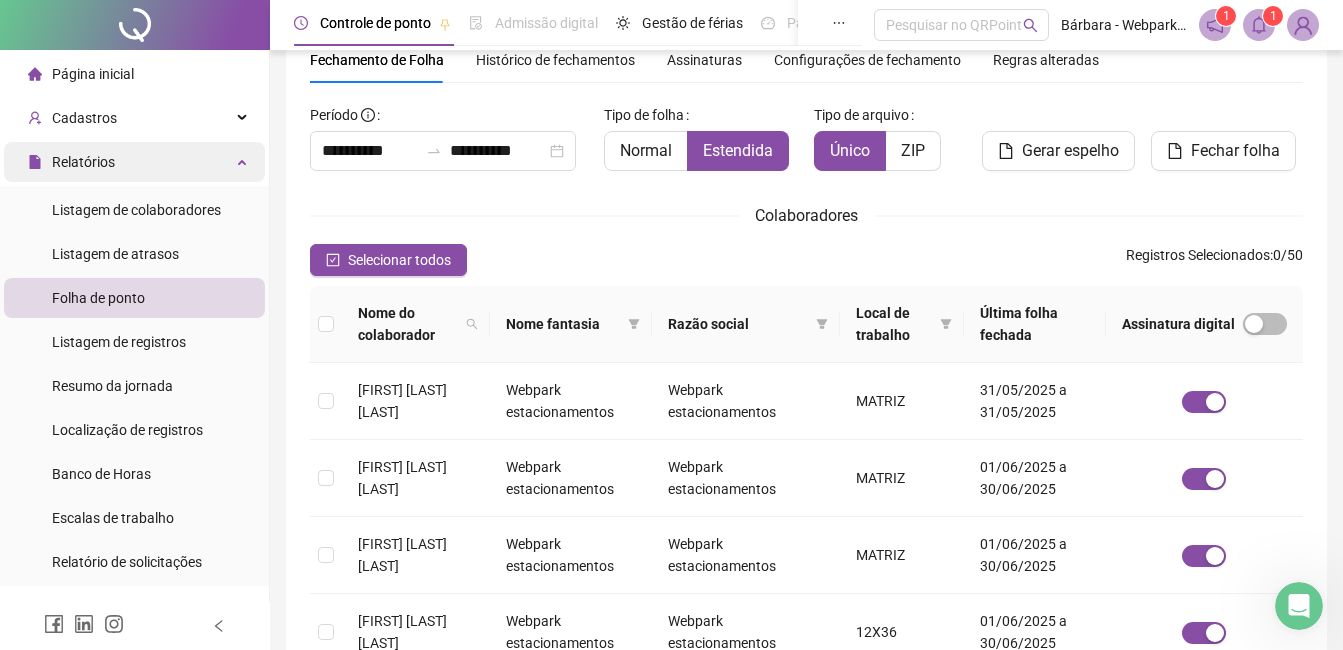 click on "Relatórios" at bounding box center [134, 162] 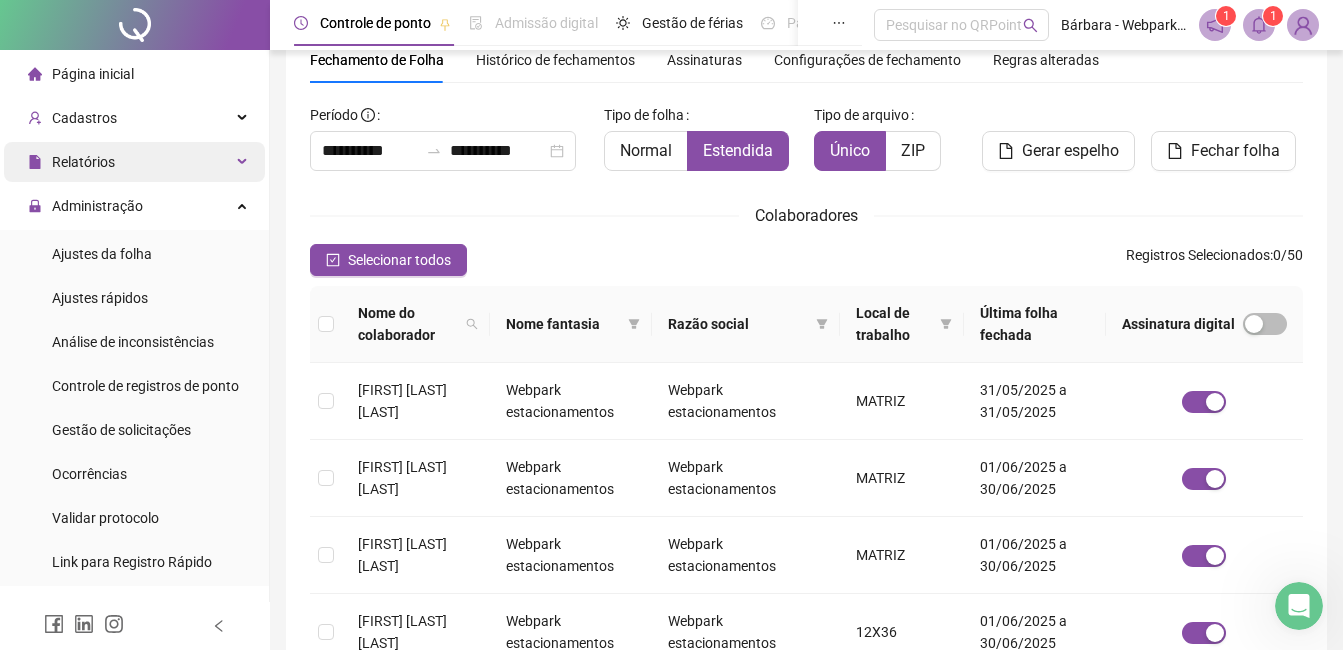 click on "Relatórios" at bounding box center [134, 162] 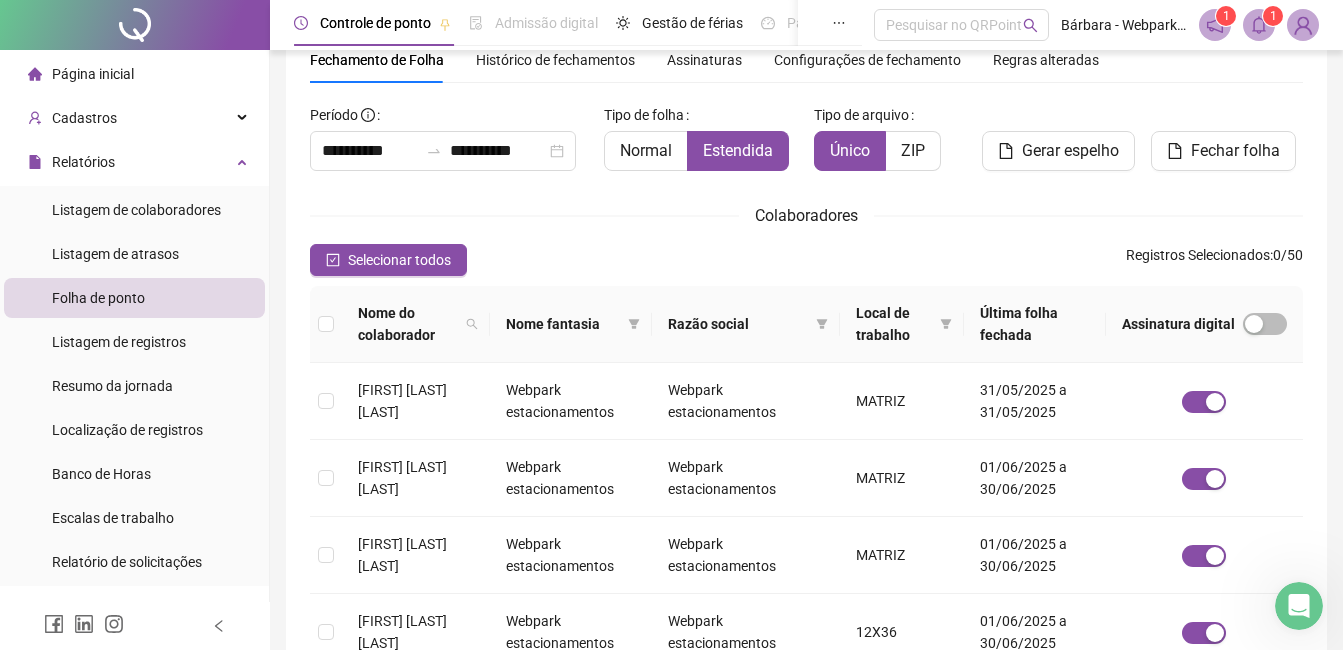 click on "Folha de ponto" at bounding box center (98, 298) 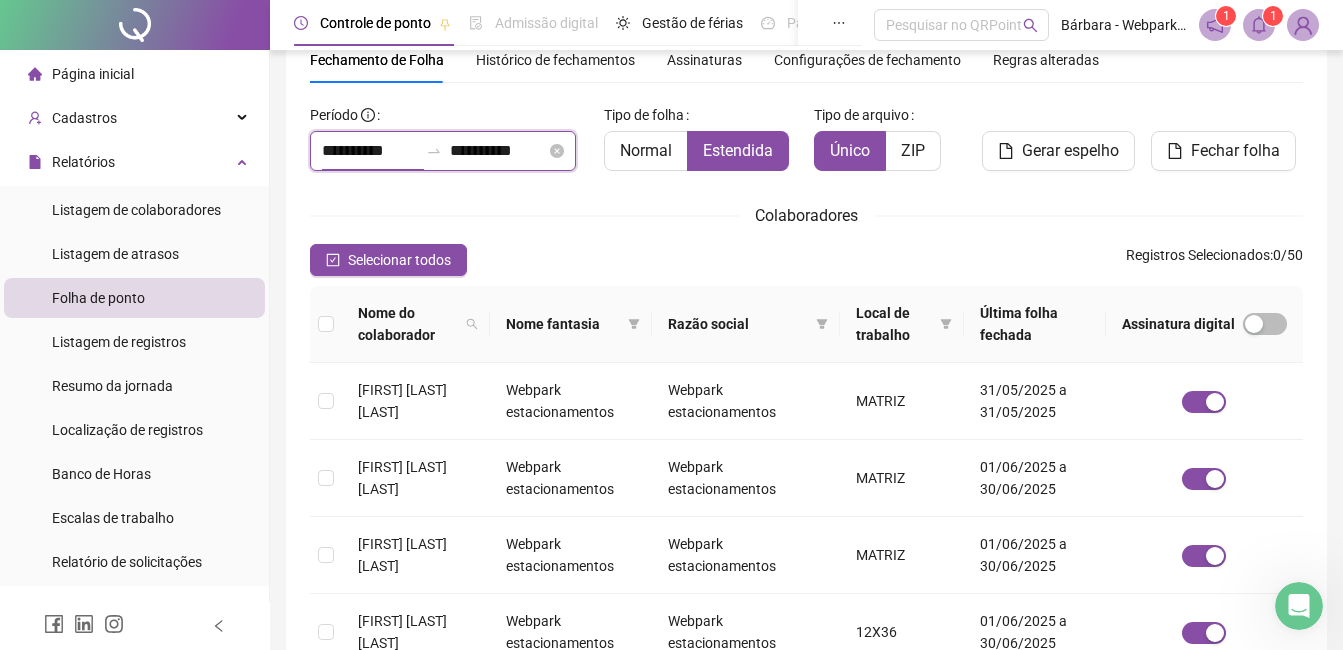 click on "**********" at bounding box center [370, 151] 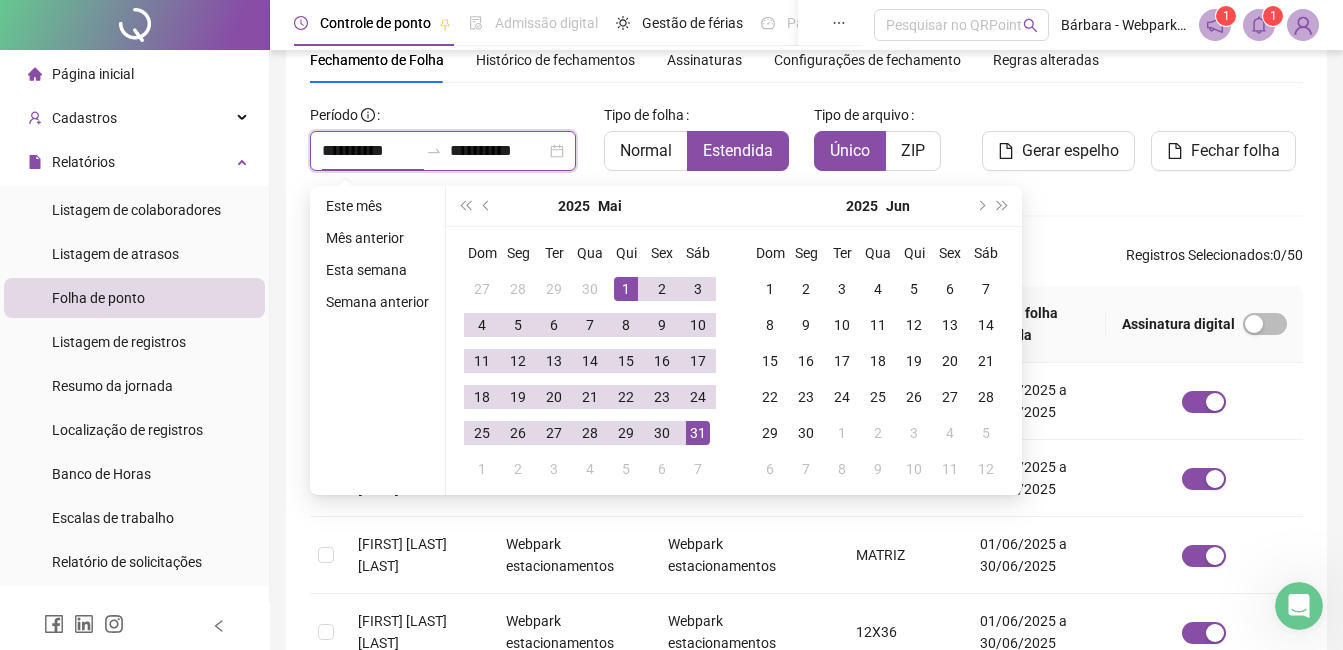 type on "**********" 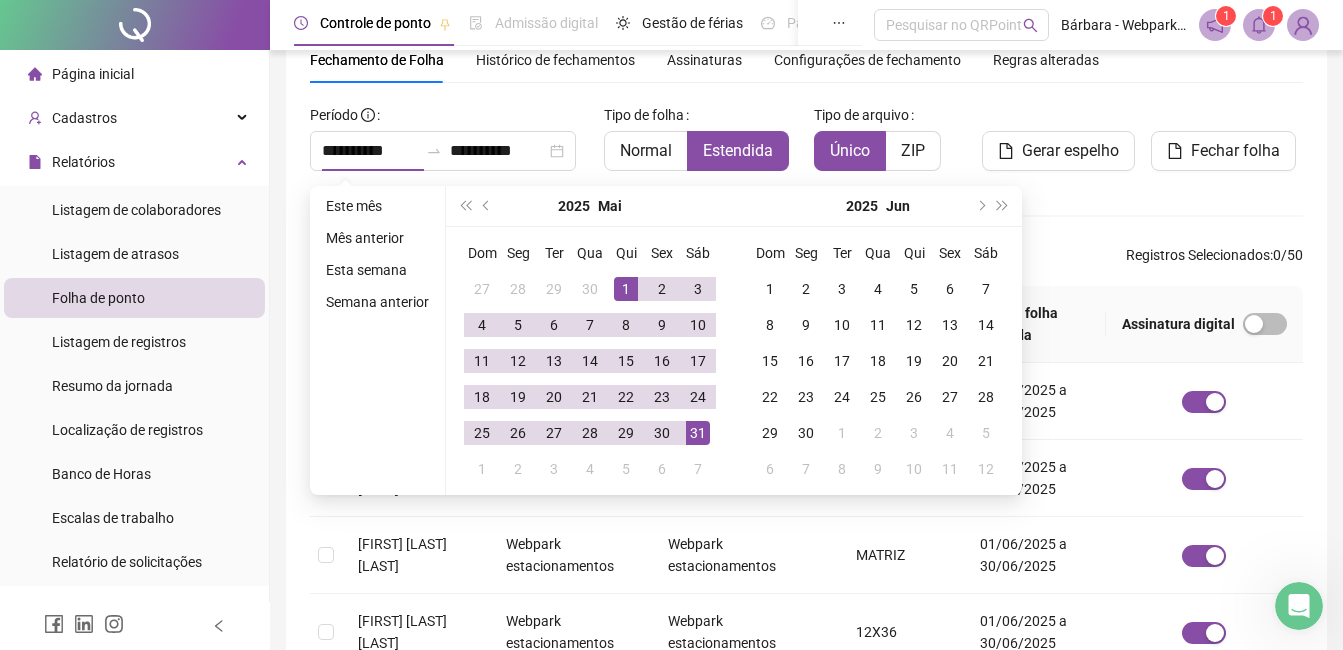 click on "**********" at bounding box center [806, 617] 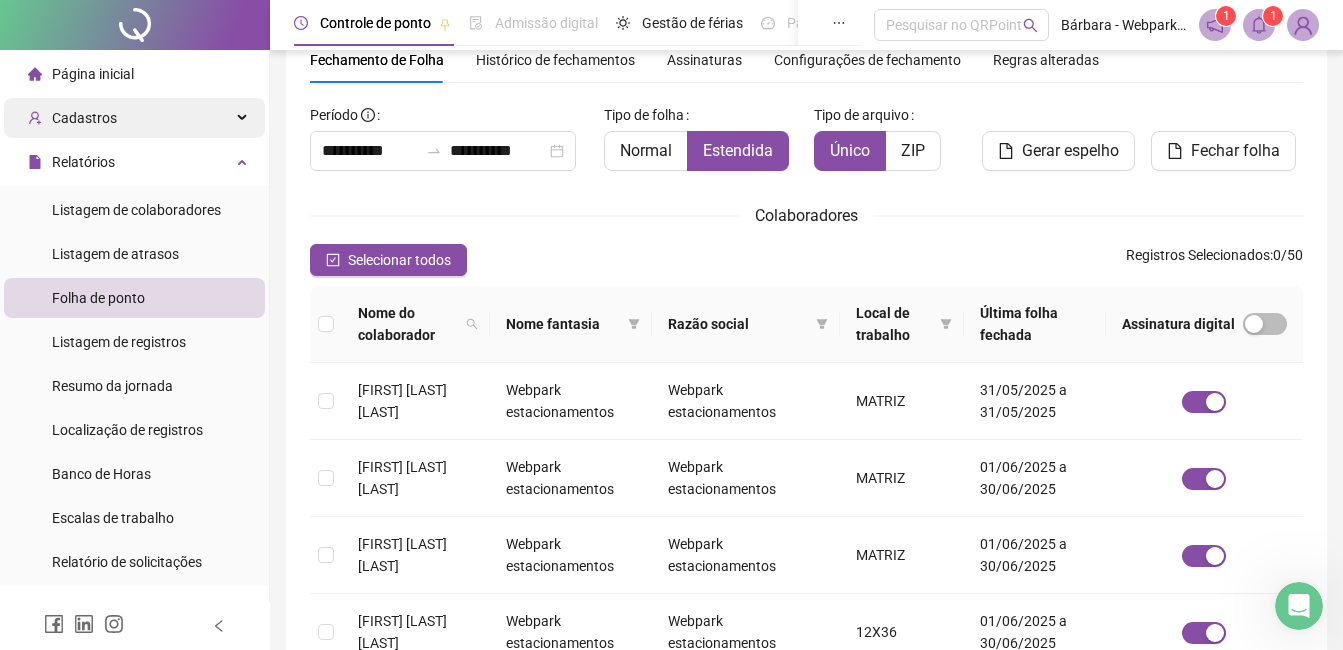 click on "Cadastros" at bounding box center [134, 118] 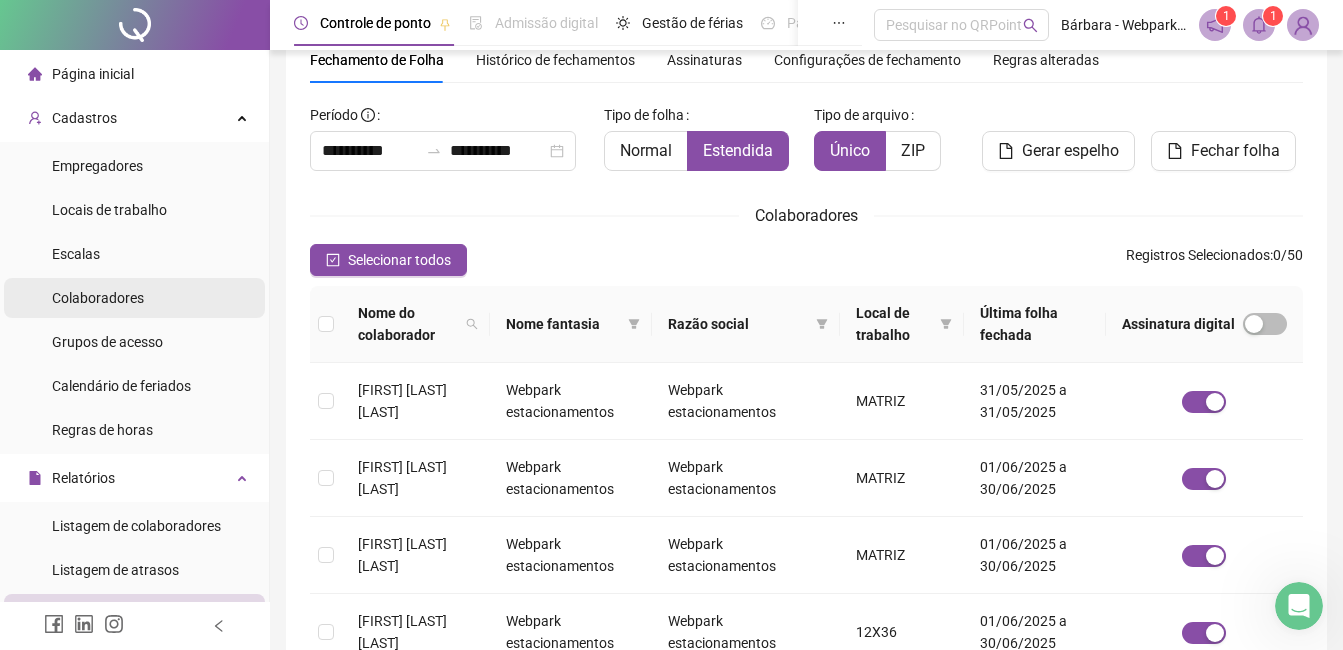 click on "Colaboradores" at bounding box center (98, 298) 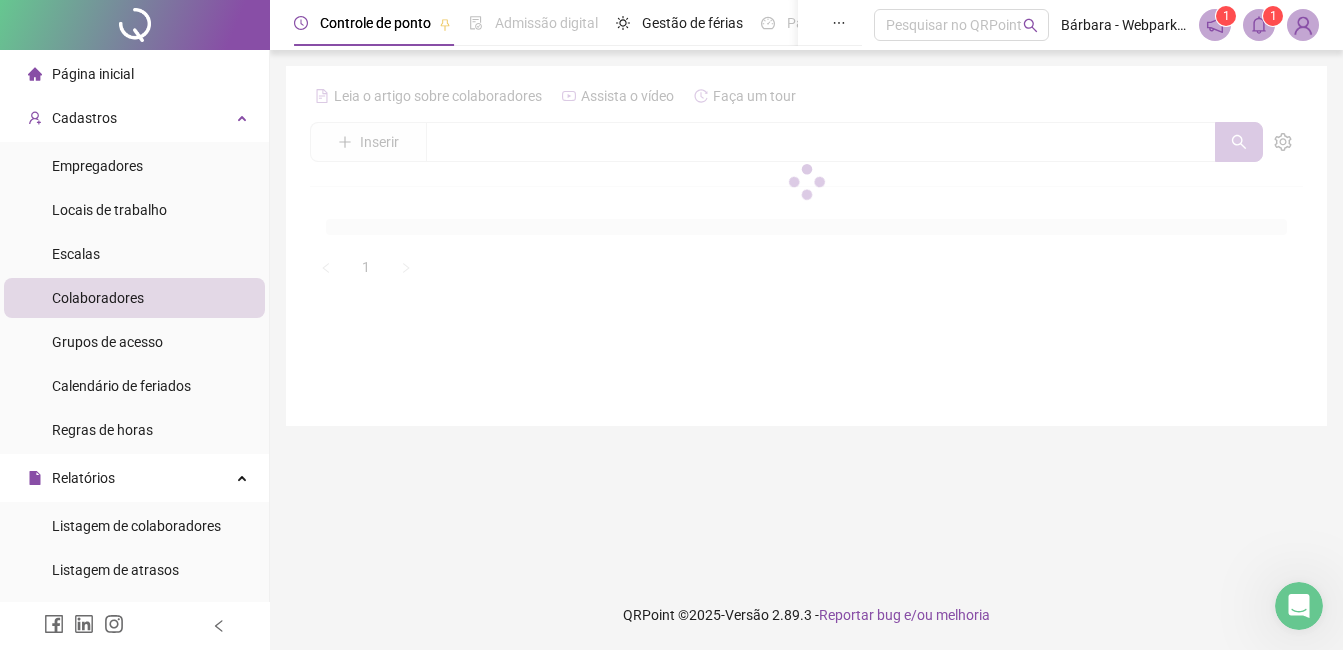 scroll, scrollTop: 0, scrollLeft: 0, axis: both 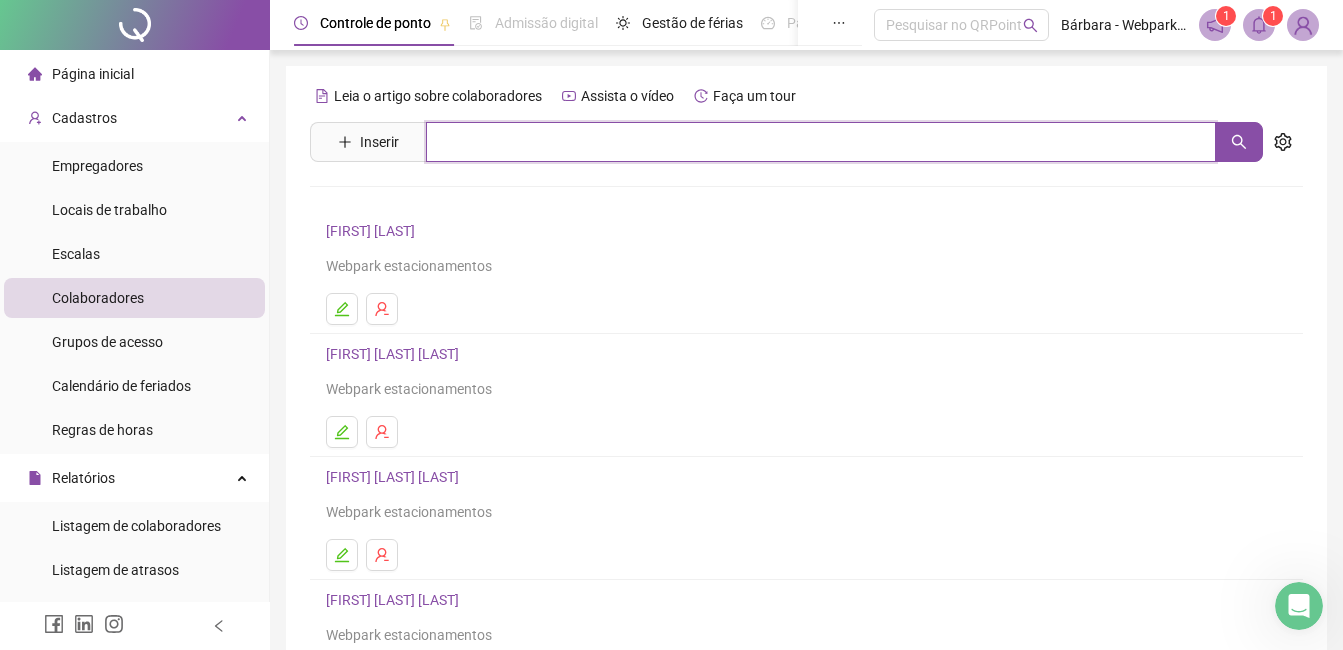 click at bounding box center (821, 142) 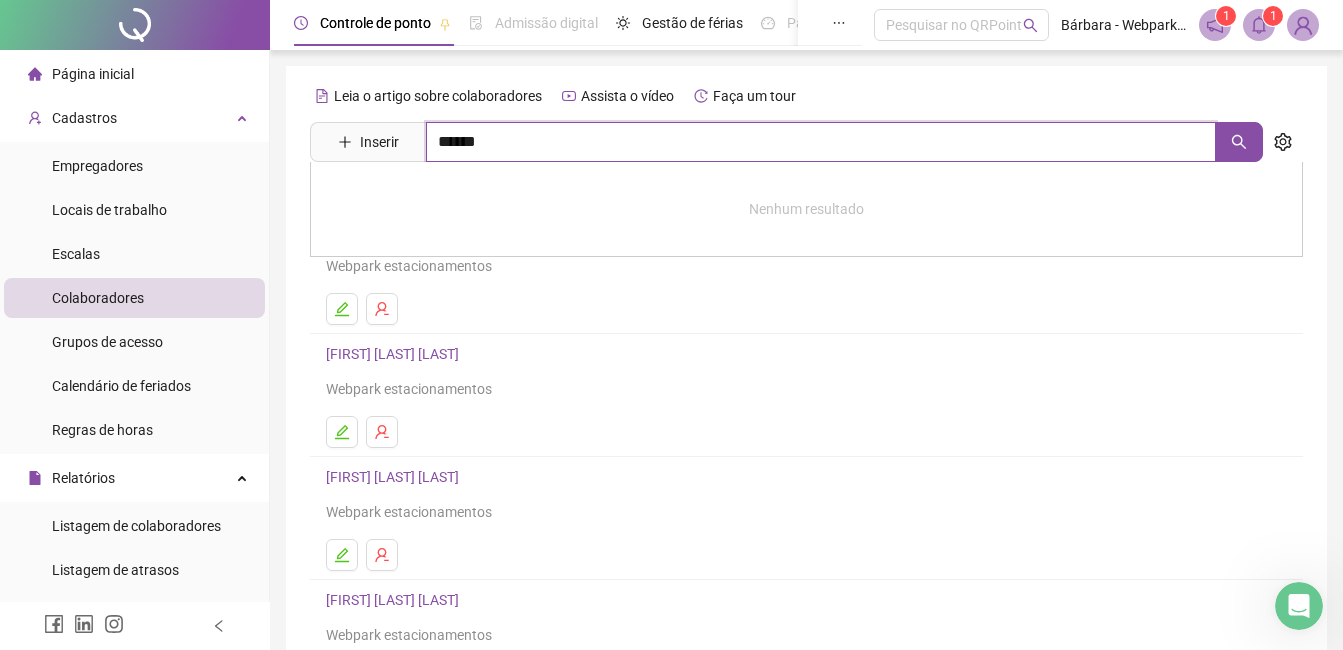 type on "******" 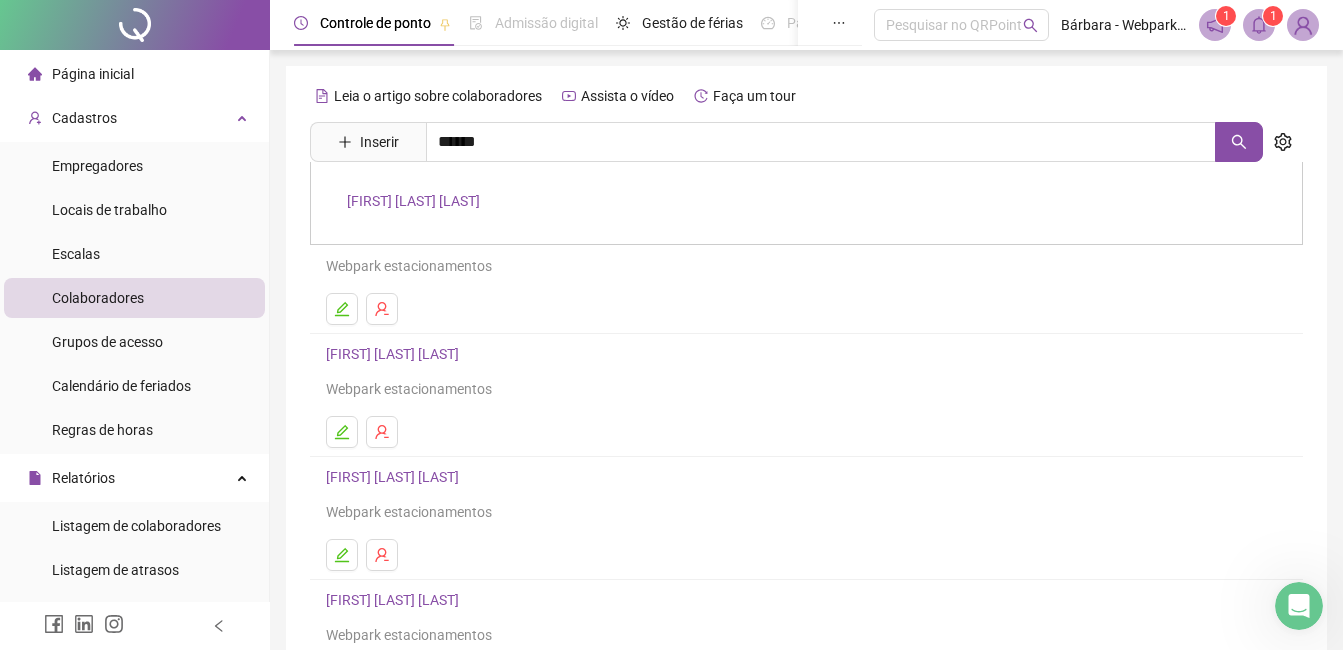 click on "[FIRST] [LAST] [LAST]" at bounding box center [806, 203] 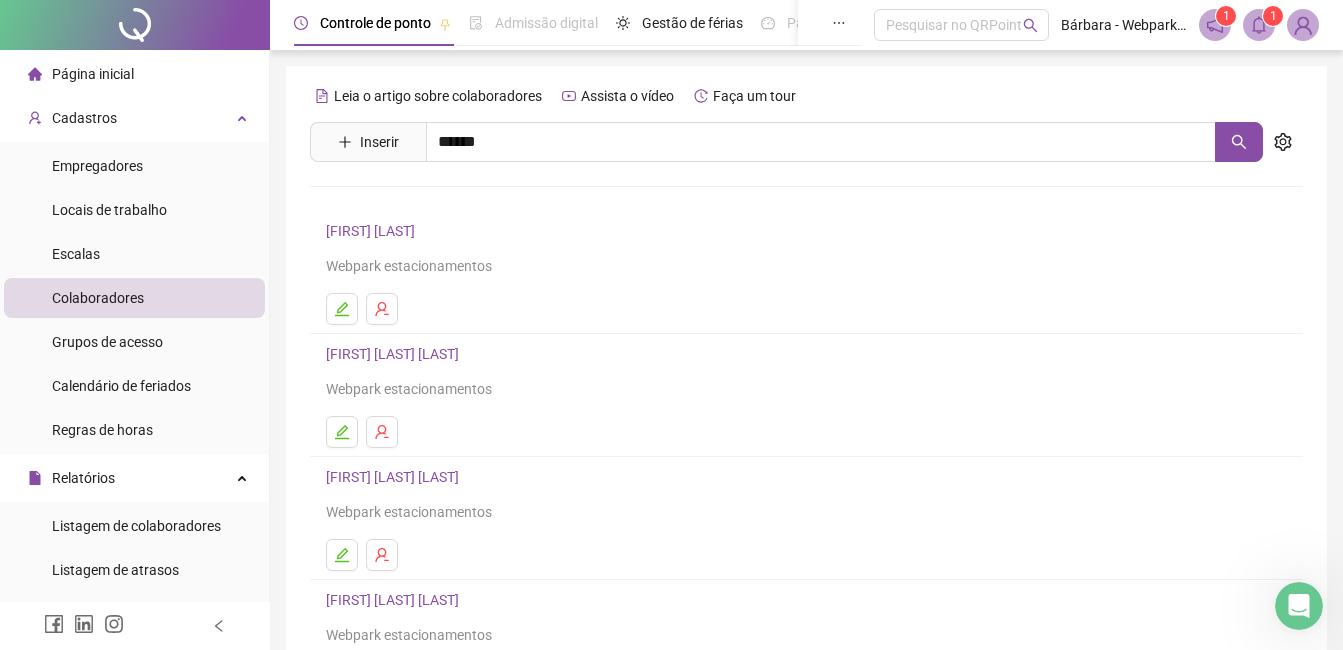 click on "Leia o artigo sobre colaboradores Assista o vídeo Faça um tour Inserir ****** [FIRST] [LAST] [LAST]   [FIRST] [LAST]     Webpark estacionamentos [FIRST] [LAST] [LAST]    Webpark estacionamentos [FIRST] [LAST] [LAST]    Webpark estacionamentos [FIRST] [LAST] [LAST]    Webpark estacionamentos [FIRST] [LAST] [LAST]    Webpark estacionamentos [FIRST] [LAST] [LAST]    RECRUTA SALVADOR SERVICOS LTDA 1 2 3 4 5 ••• 10" at bounding box center (806, 468) 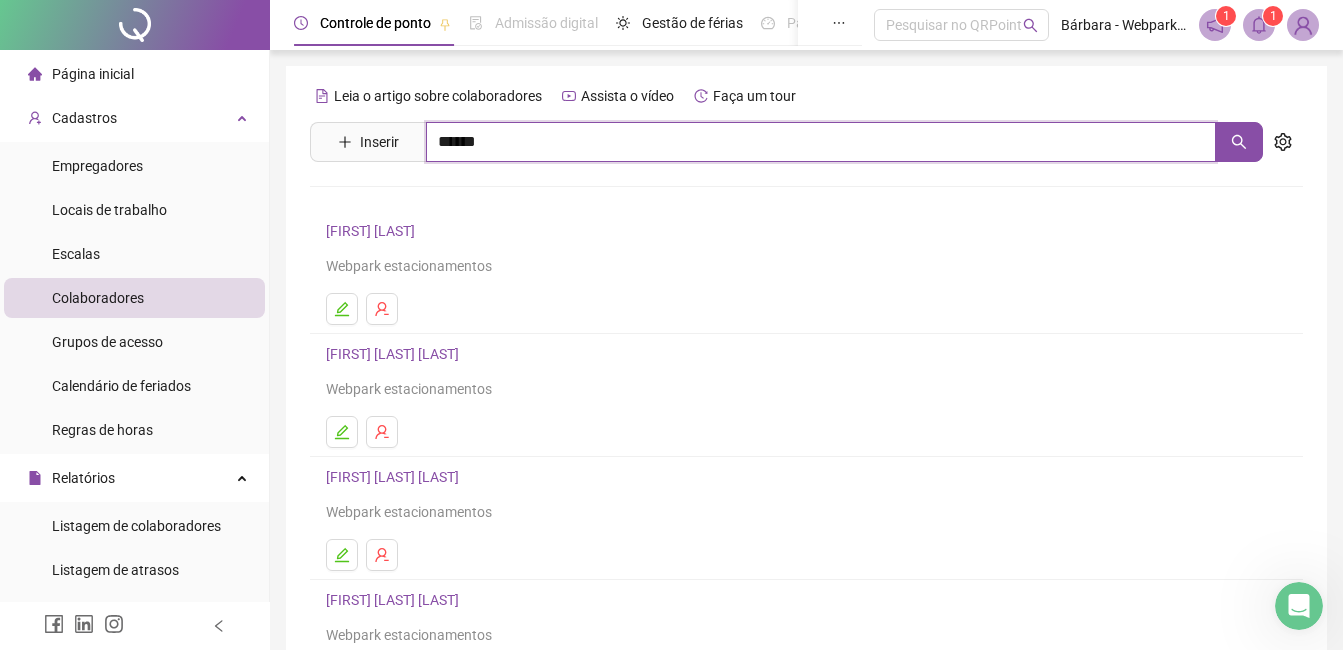 click on "******" at bounding box center (821, 142) 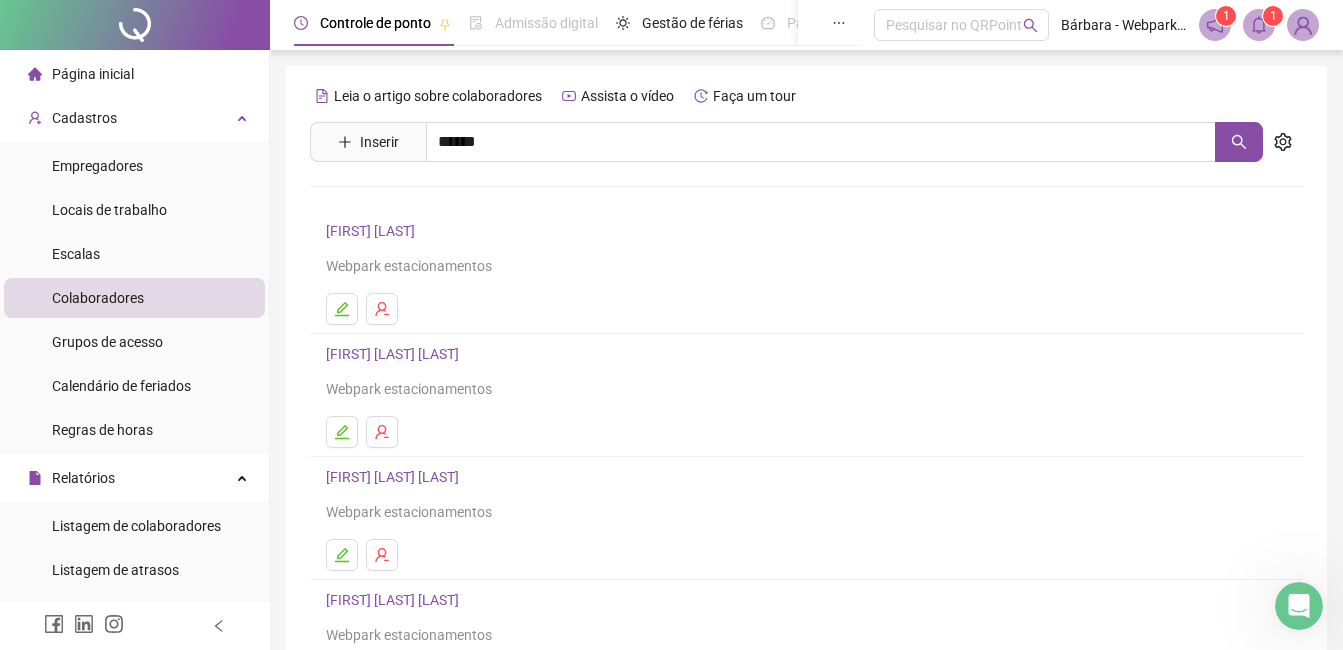 click on "[FIRST] [LAST] [LAST]" at bounding box center (806, 203) 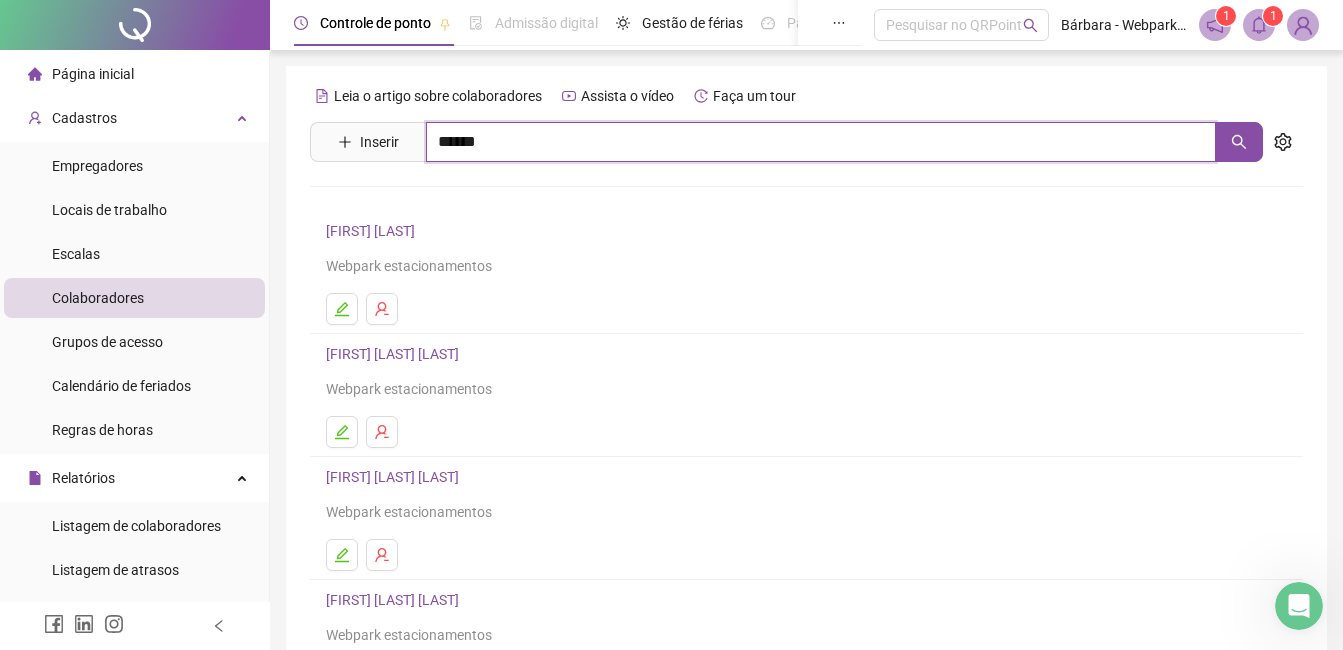 click on "******" at bounding box center (821, 142) 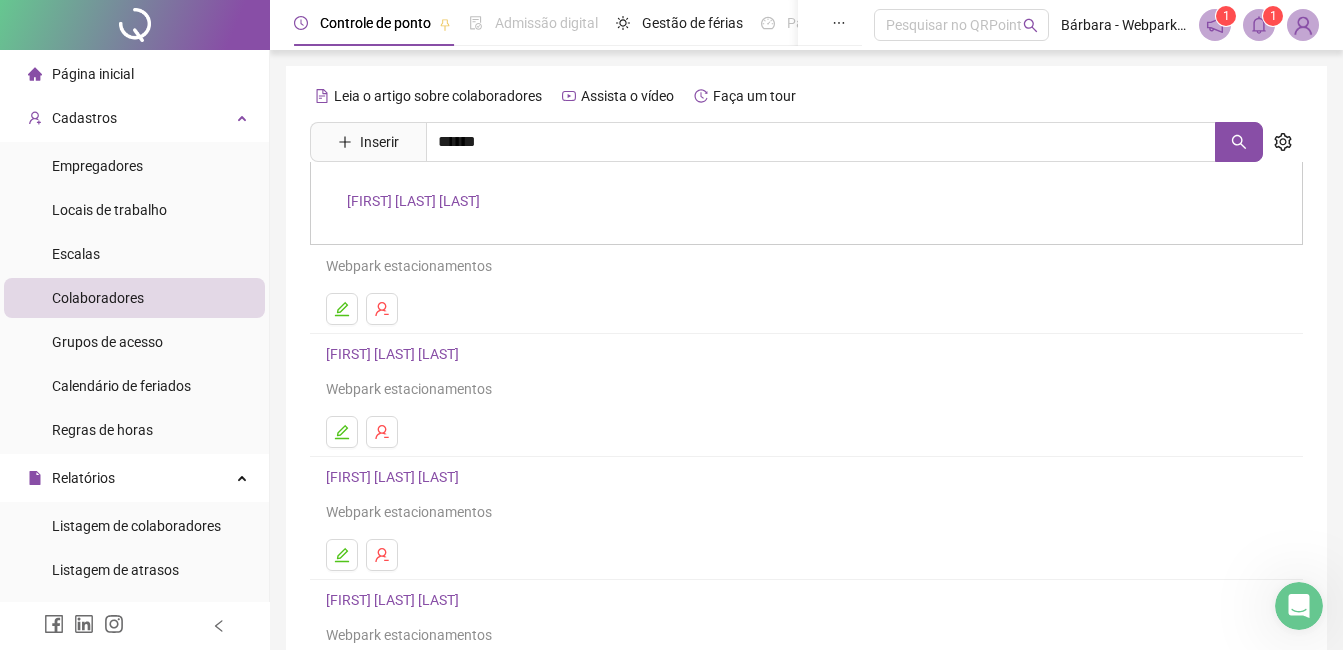 click on "[FIRST] [LAST] [LAST]" at bounding box center [413, 201] 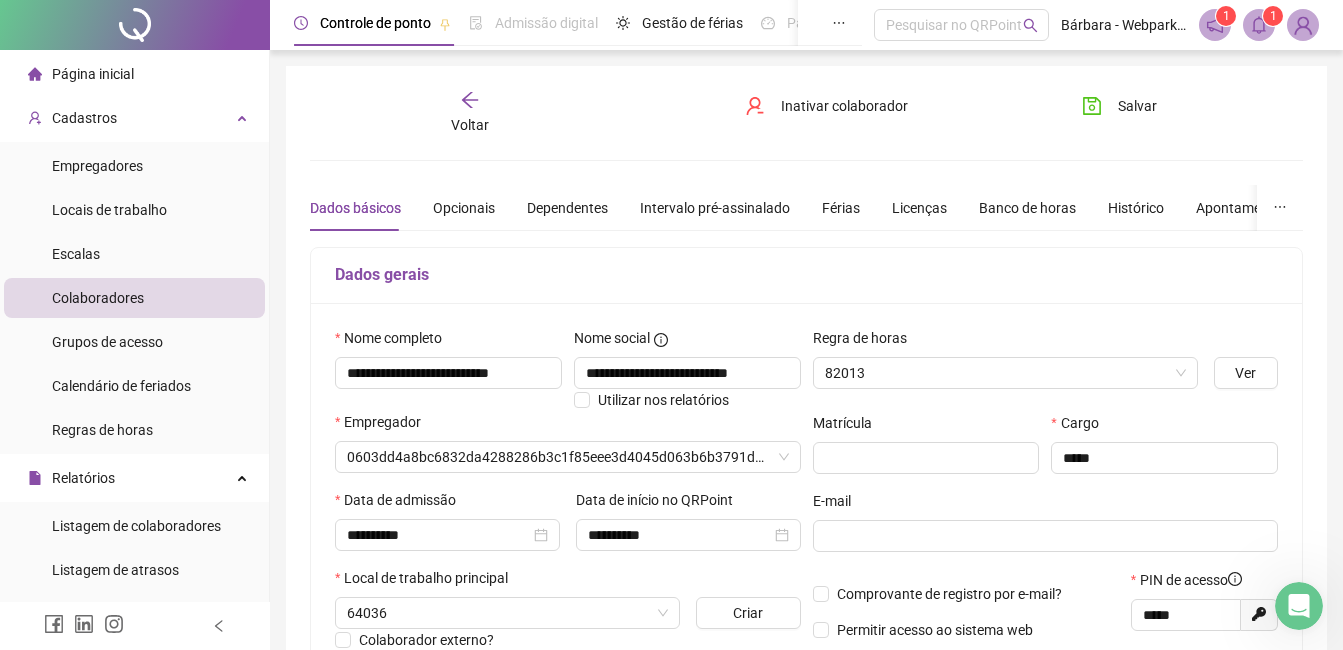 type on "**********" 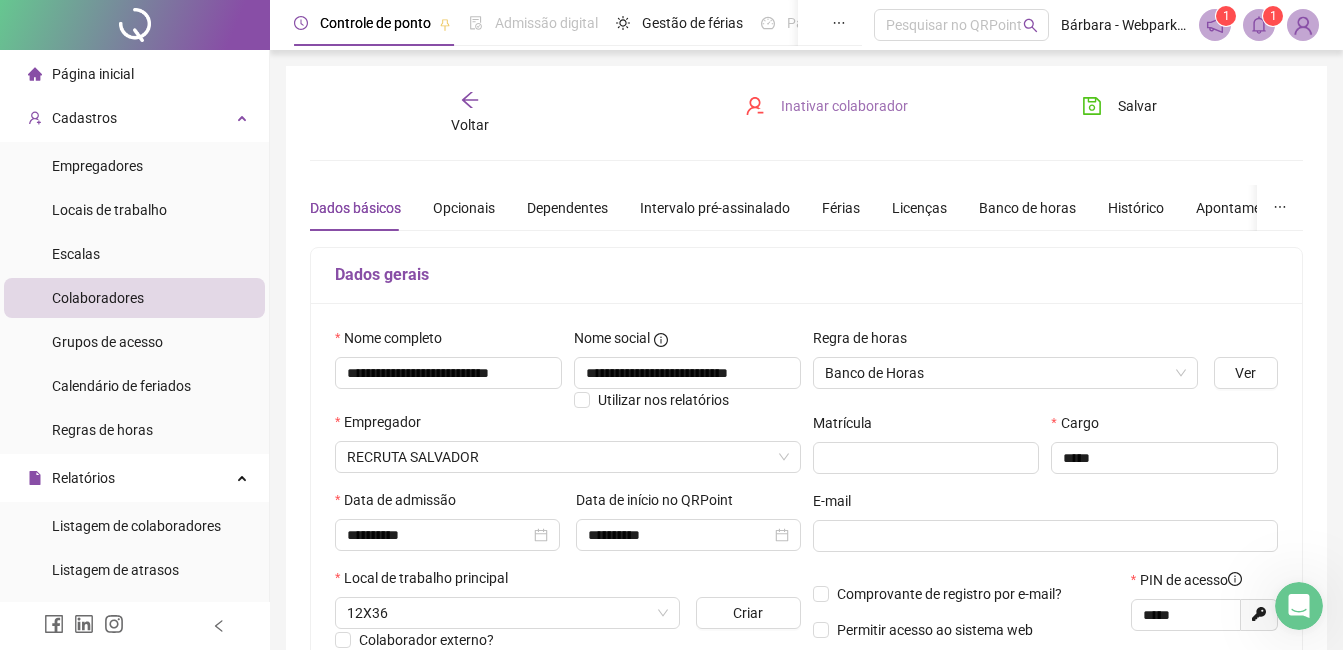 click on "Inativar colaborador" at bounding box center [844, 106] 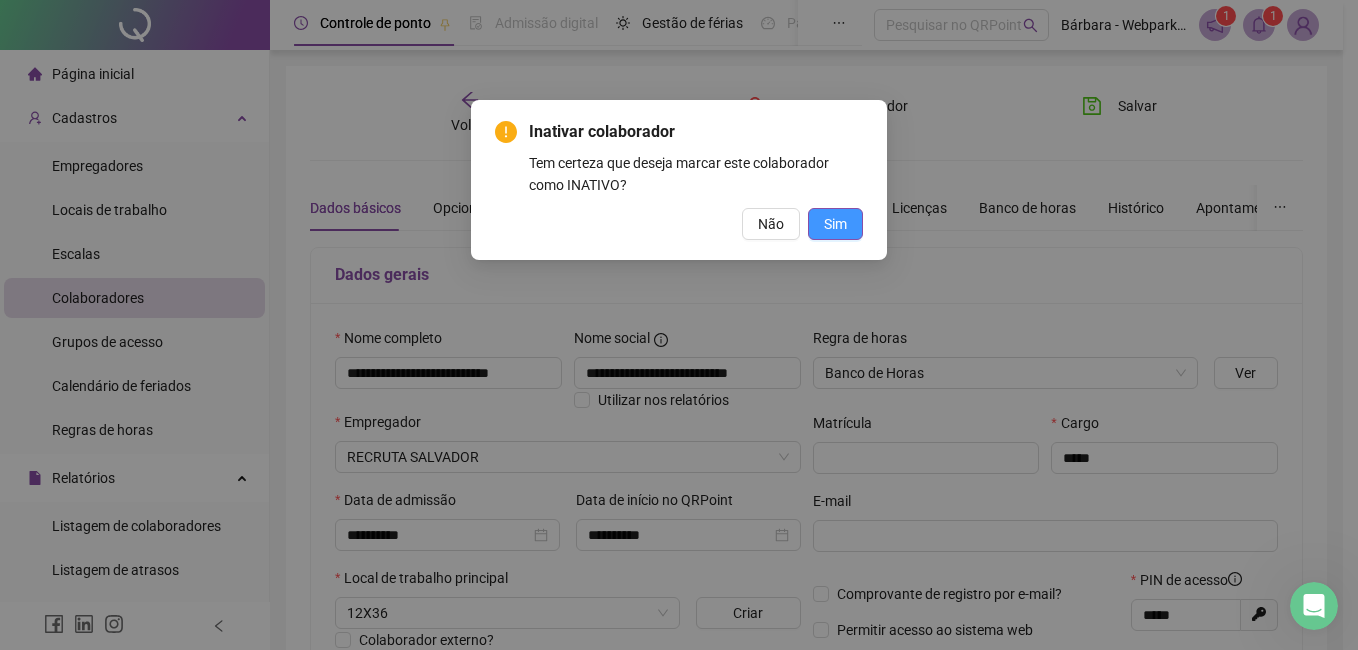 click on "Sim" at bounding box center (835, 224) 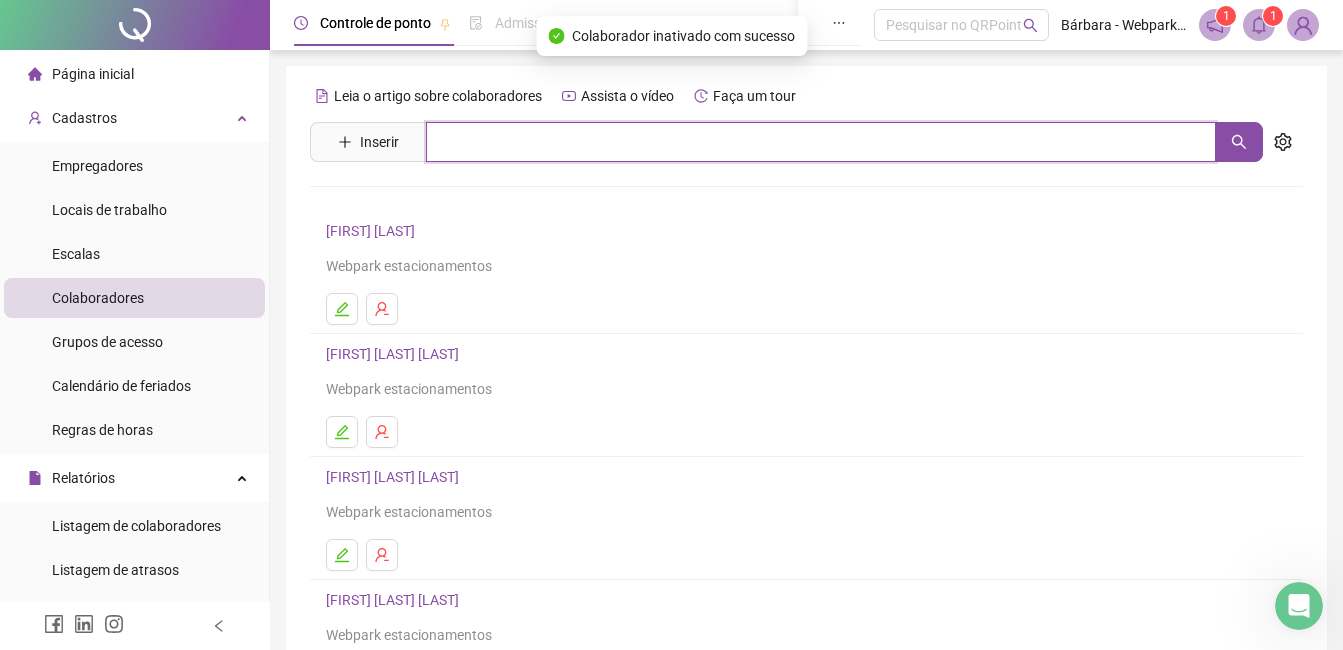 drag, startPoint x: 510, startPoint y: 138, endPoint x: 499, endPoint y: 128, distance: 14.866069 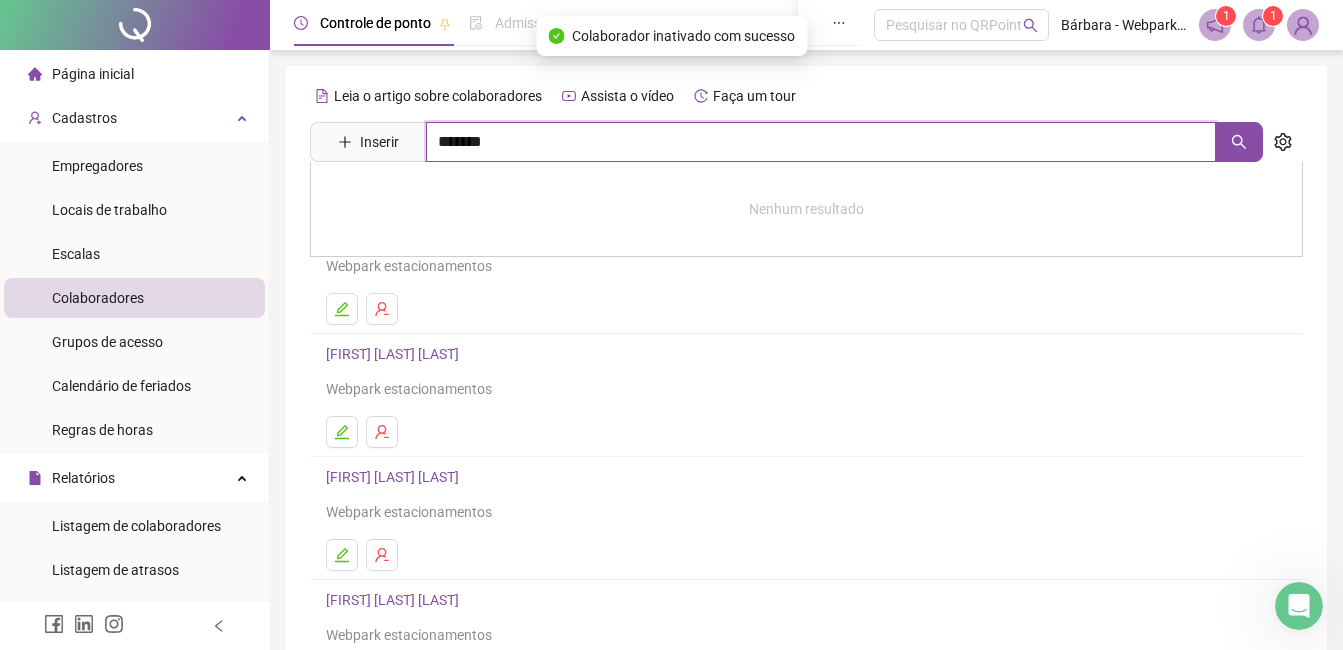 type on "*******" 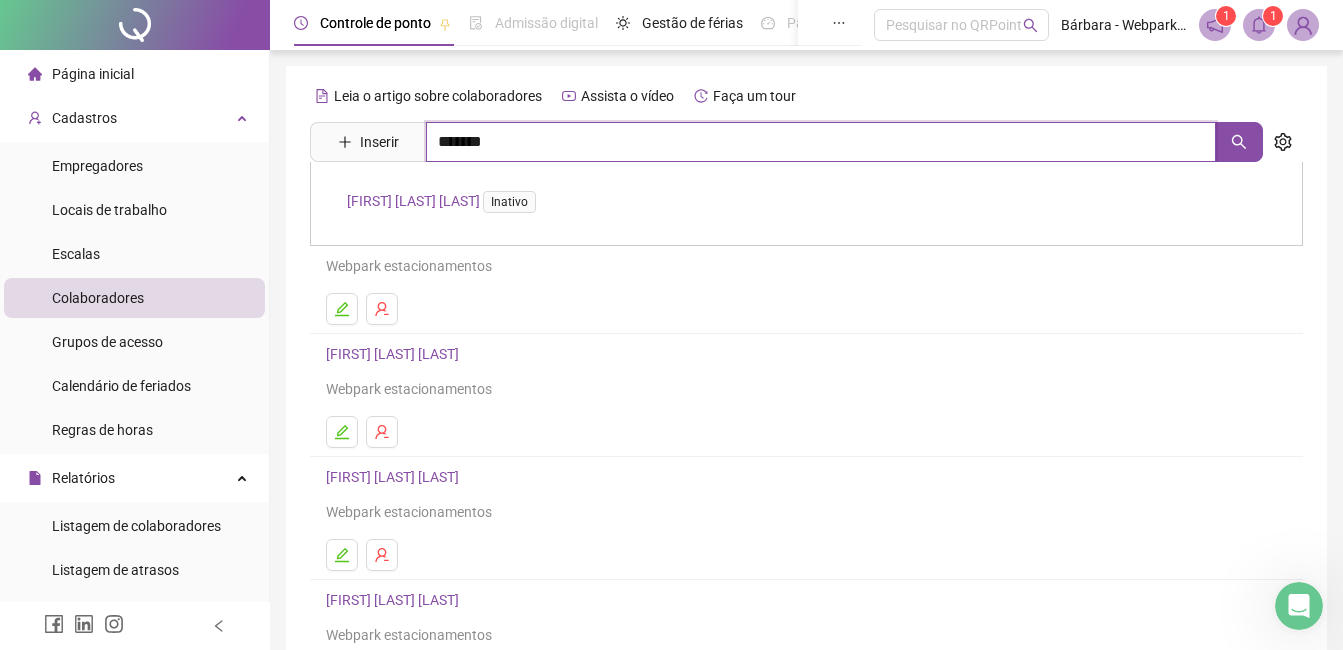 drag, startPoint x: 498, startPoint y: 136, endPoint x: 404, endPoint y: 161, distance: 97.26767 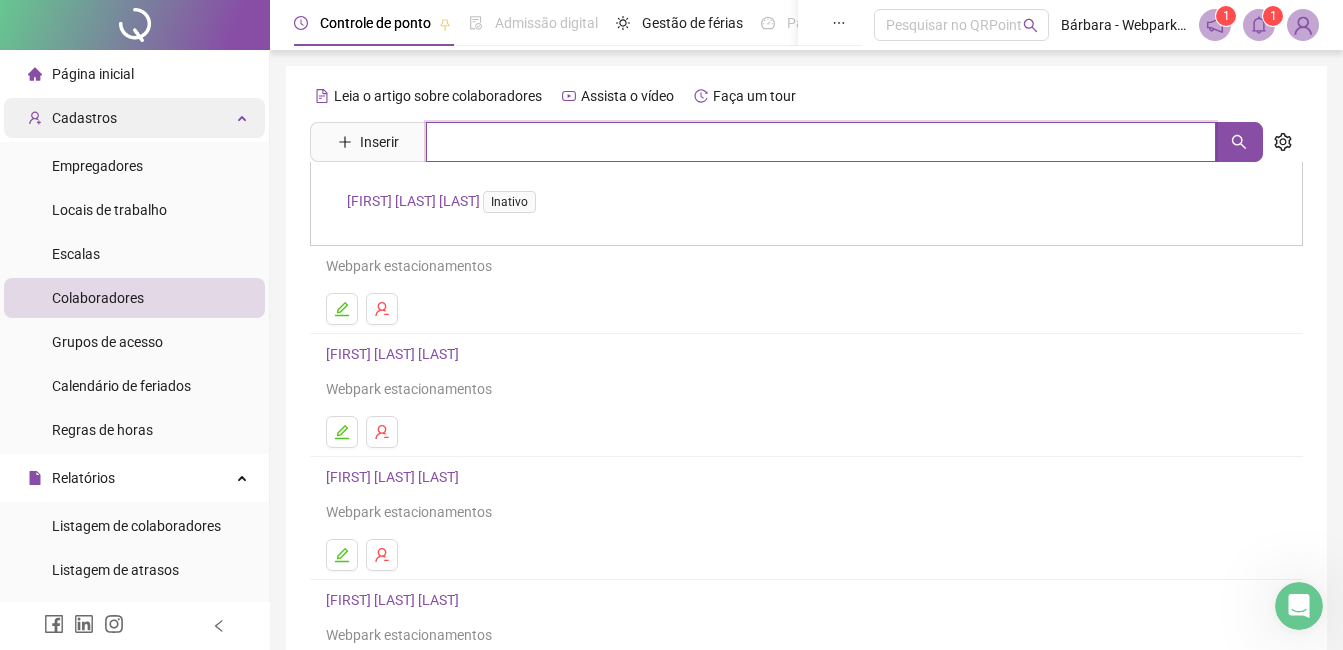 type 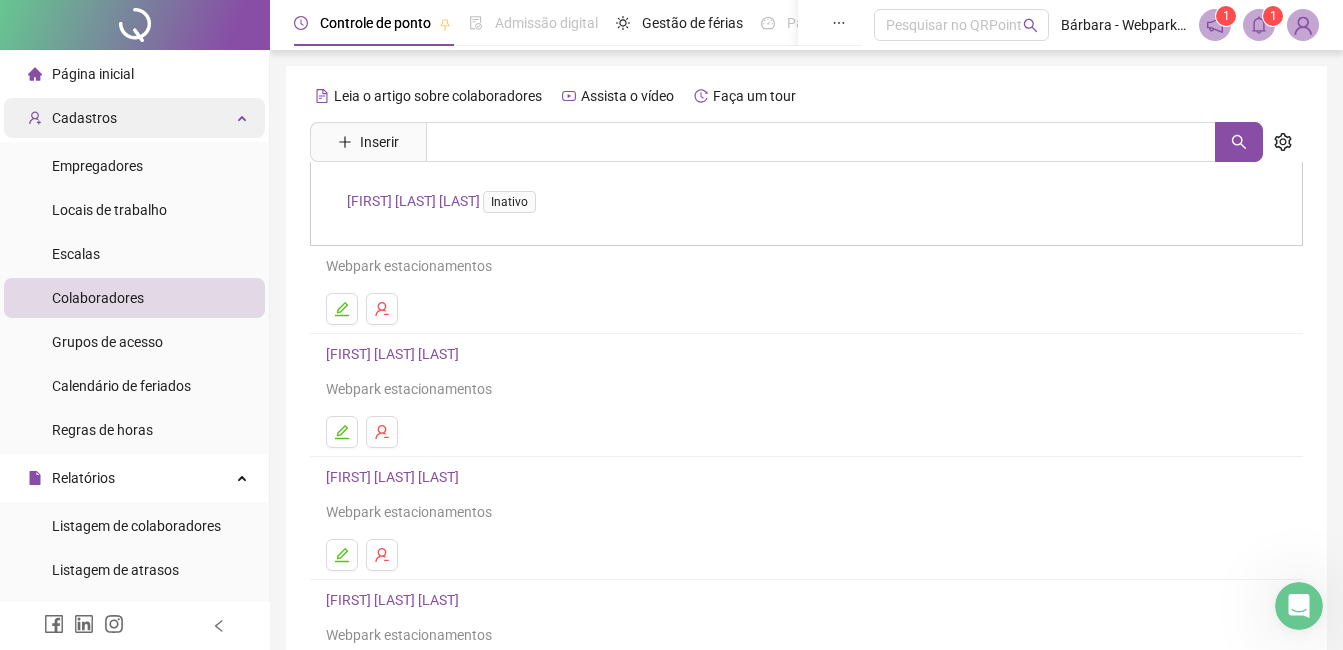 click on "Cadastros" at bounding box center (134, 118) 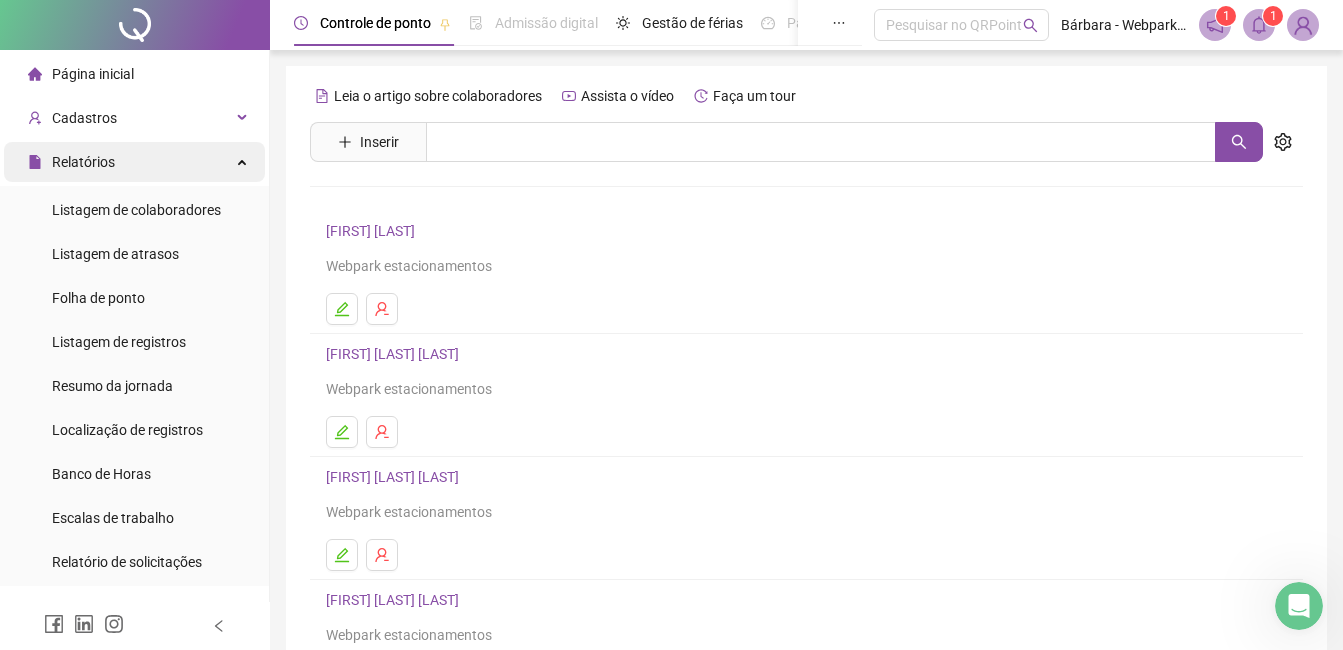 click on "Relatórios" at bounding box center [134, 162] 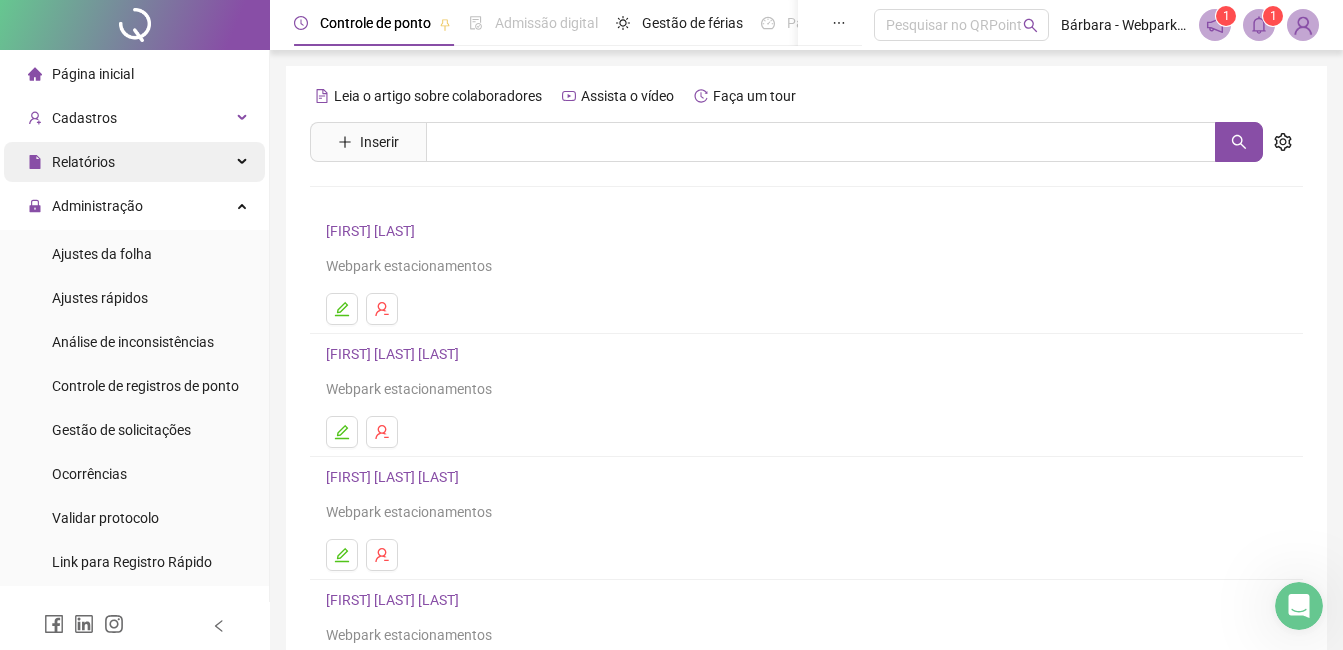 click on "Relatórios" at bounding box center [134, 162] 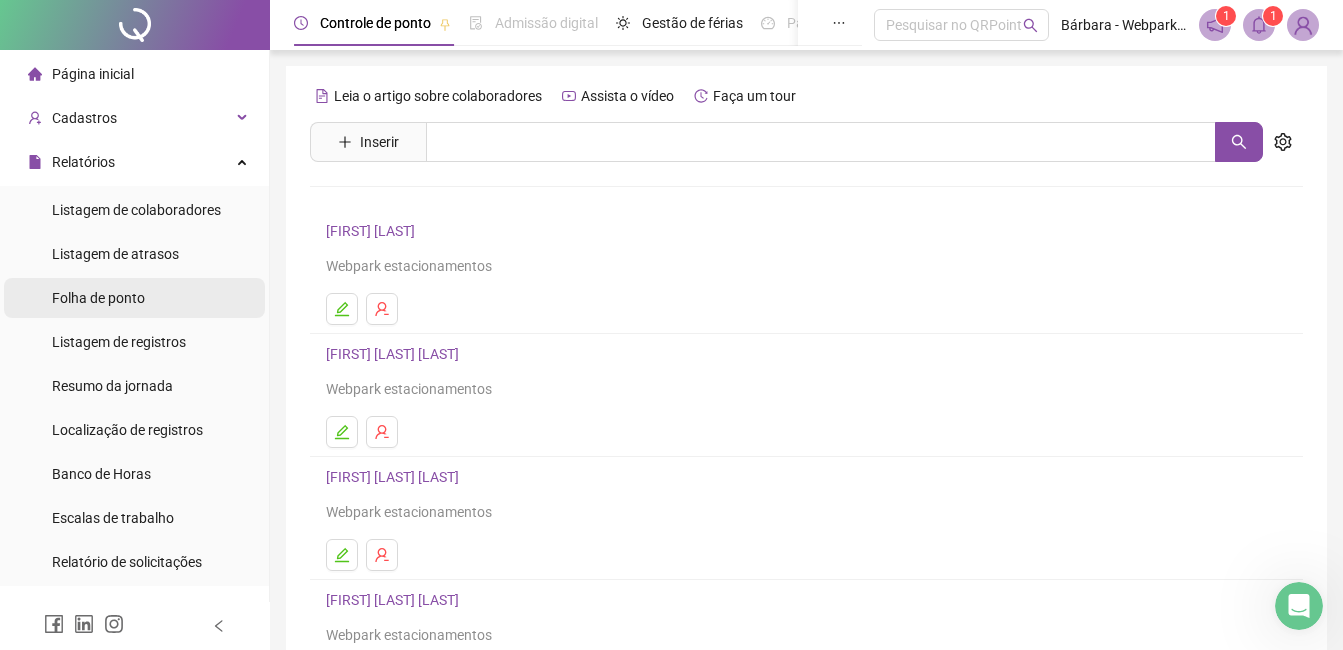 click on "Folha de ponto" at bounding box center [98, 298] 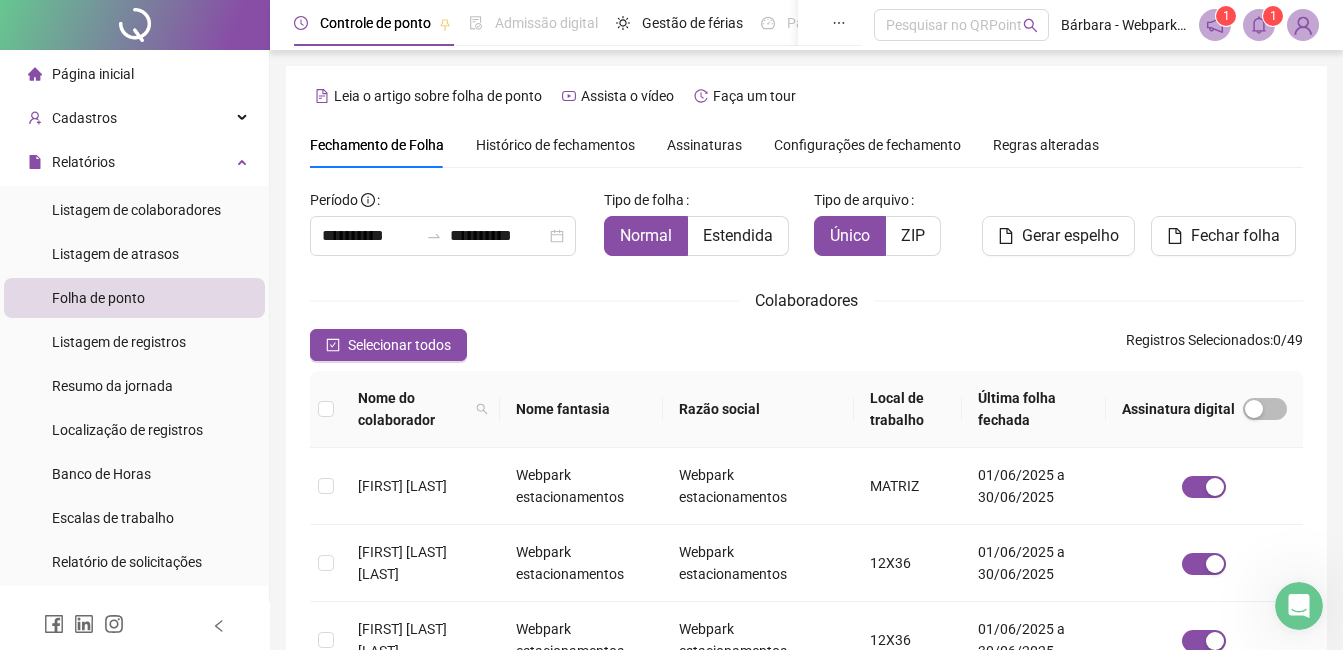 scroll, scrollTop: 85, scrollLeft: 0, axis: vertical 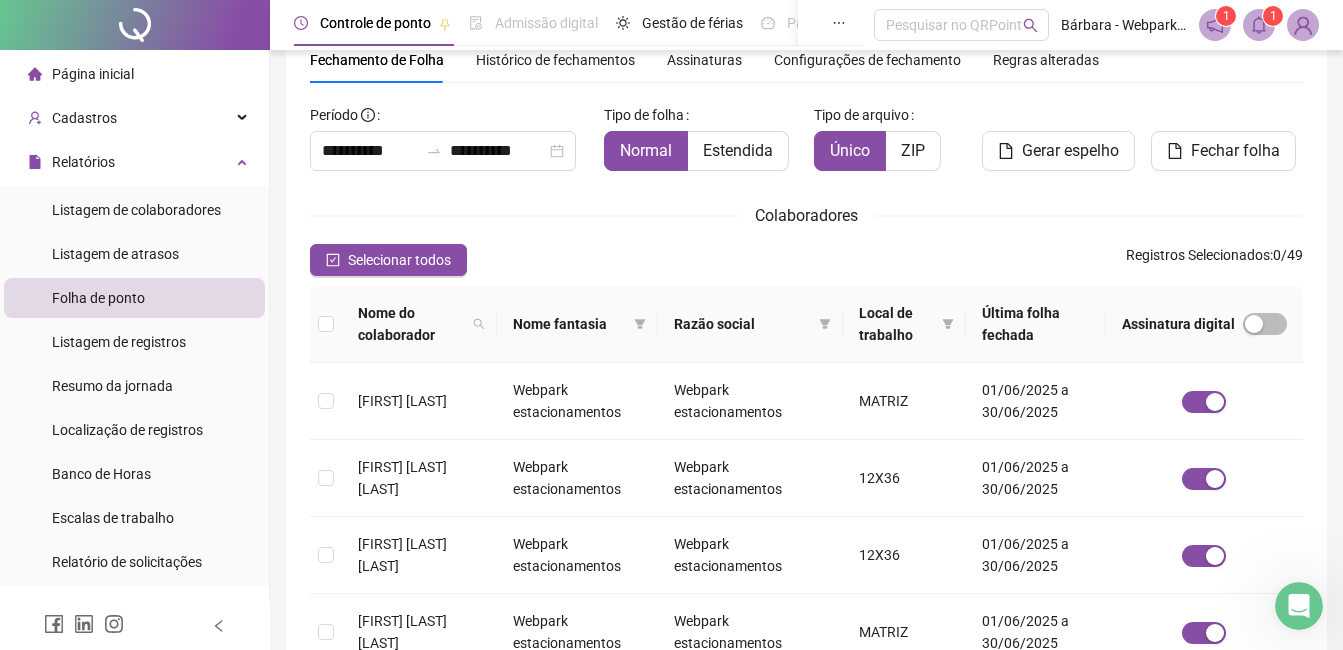 drag, startPoint x: 373, startPoint y: 256, endPoint x: 506, endPoint y: 195, distance: 146.32156 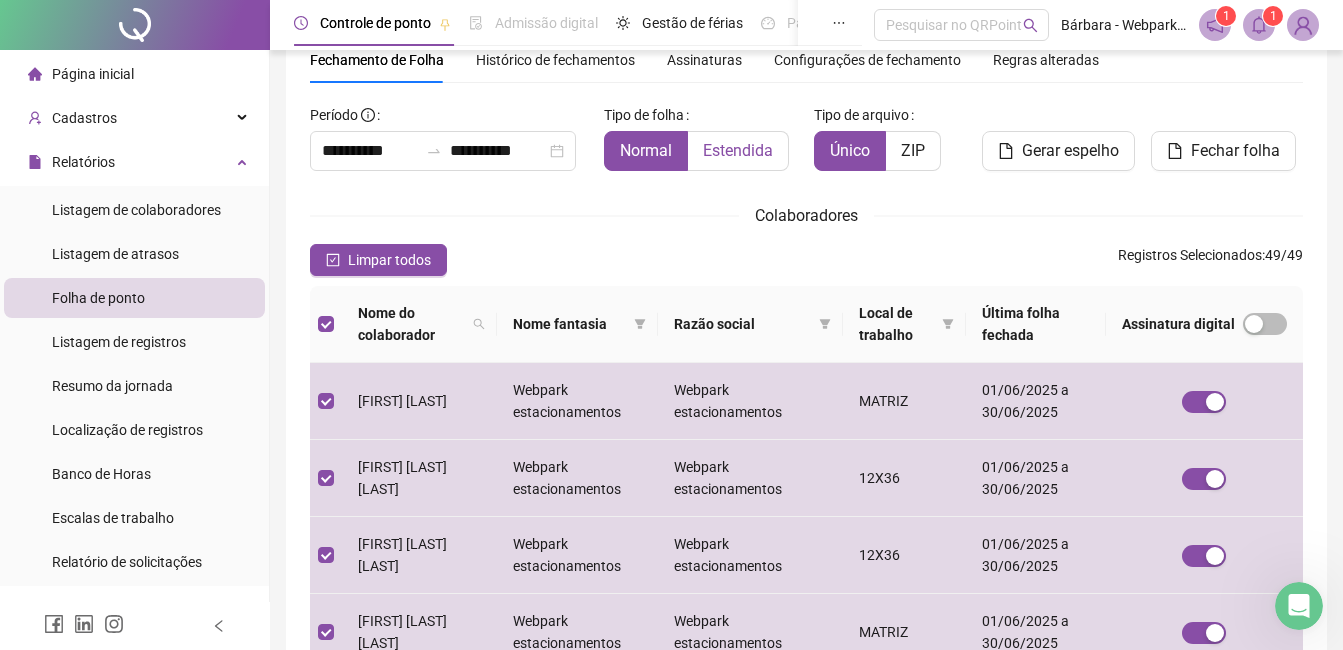 click on "Estendida" at bounding box center (738, 151) 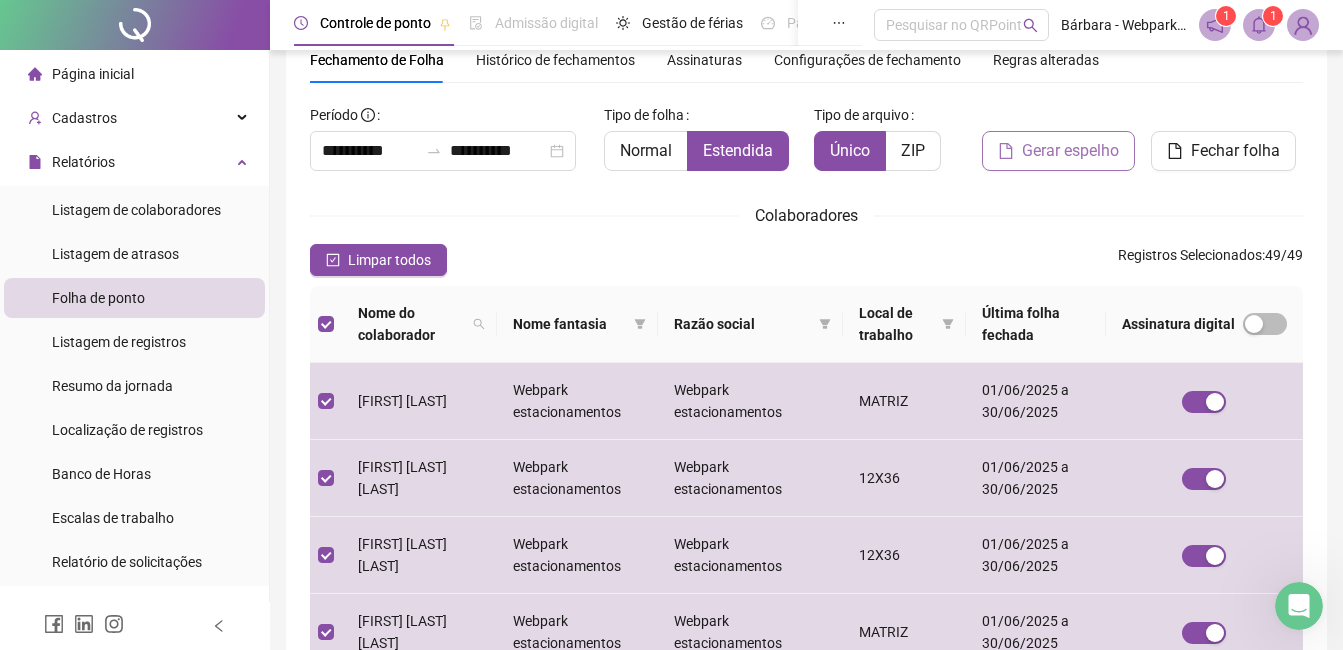 click on "Gerar espelho" at bounding box center (1070, 151) 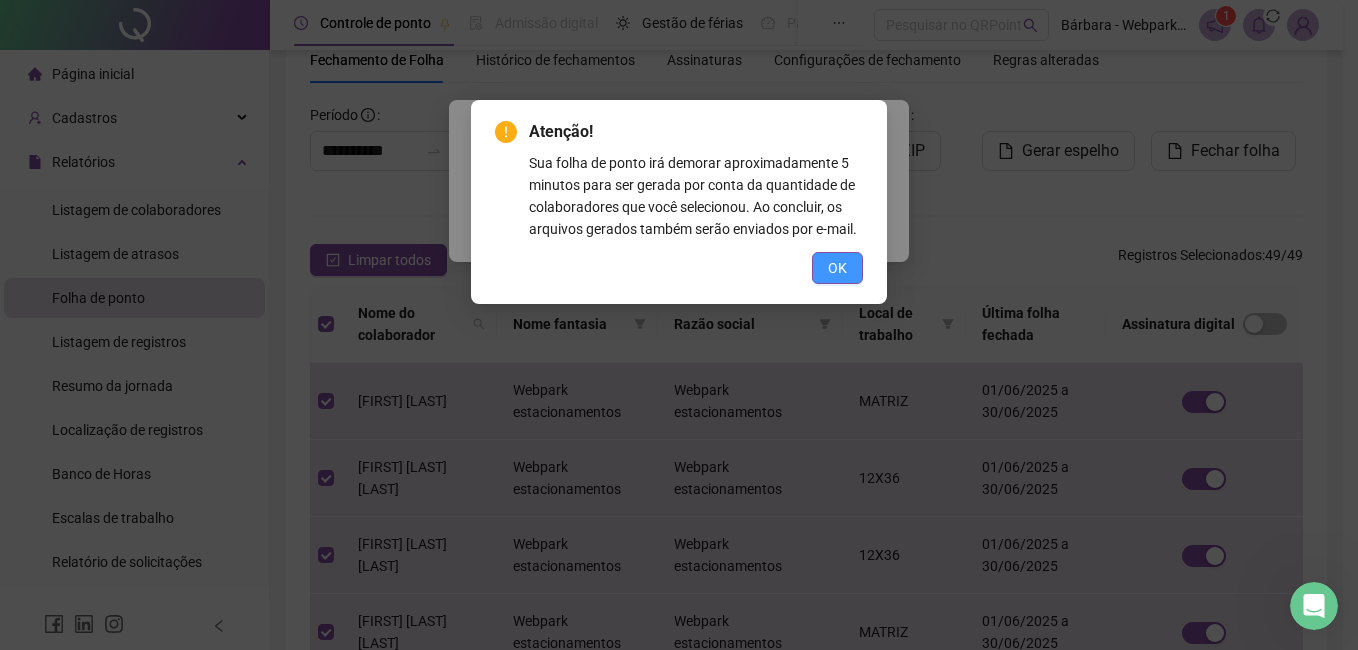 click on "OK" at bounding box center (837, 268) 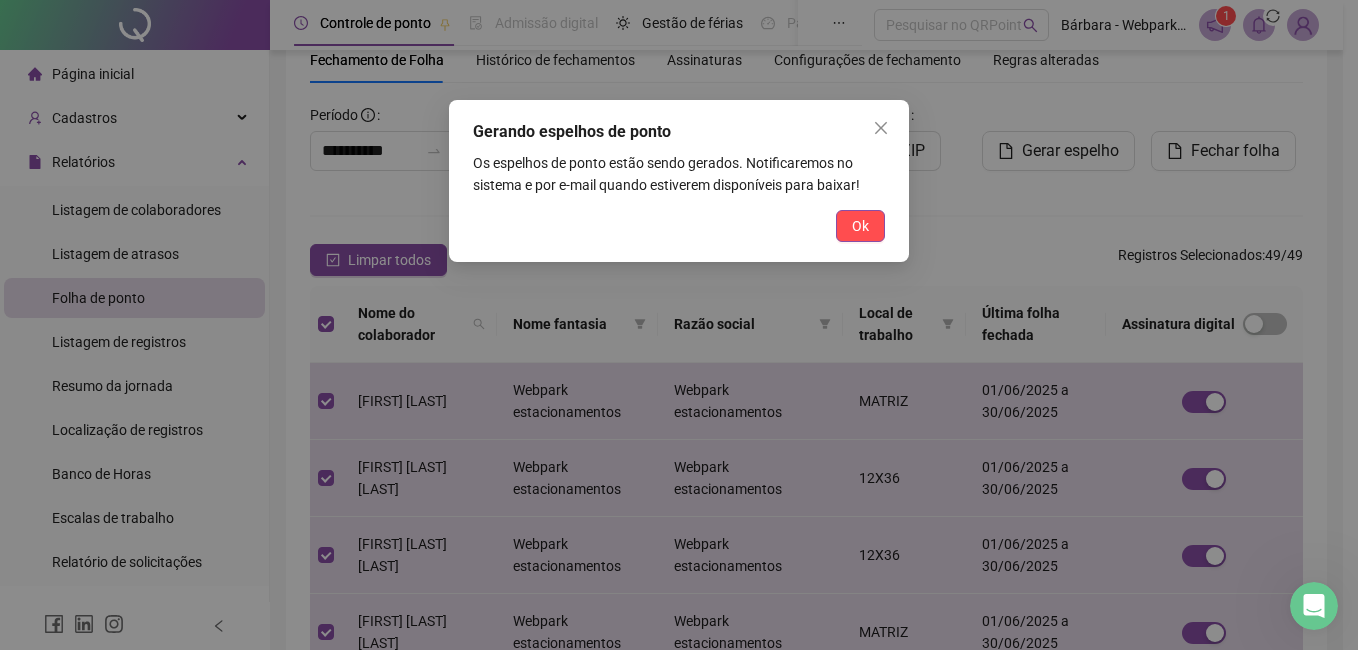 click on "Ok" at bounding box center (860, 226) 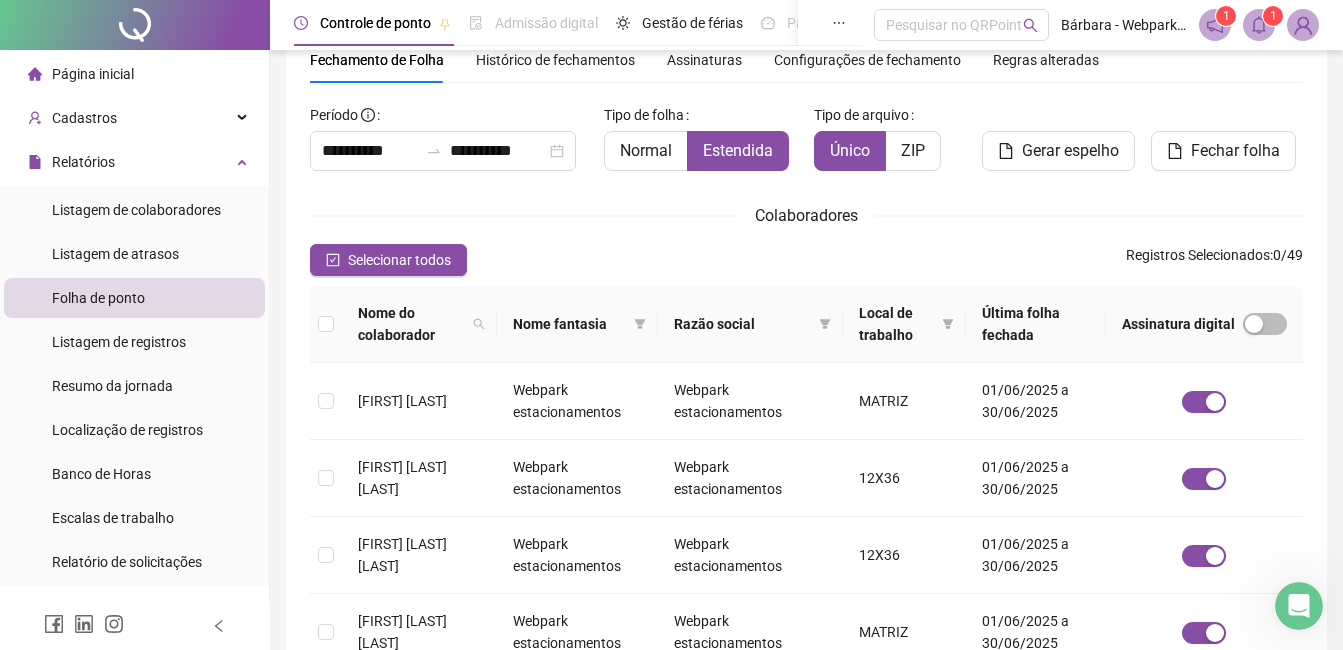 click 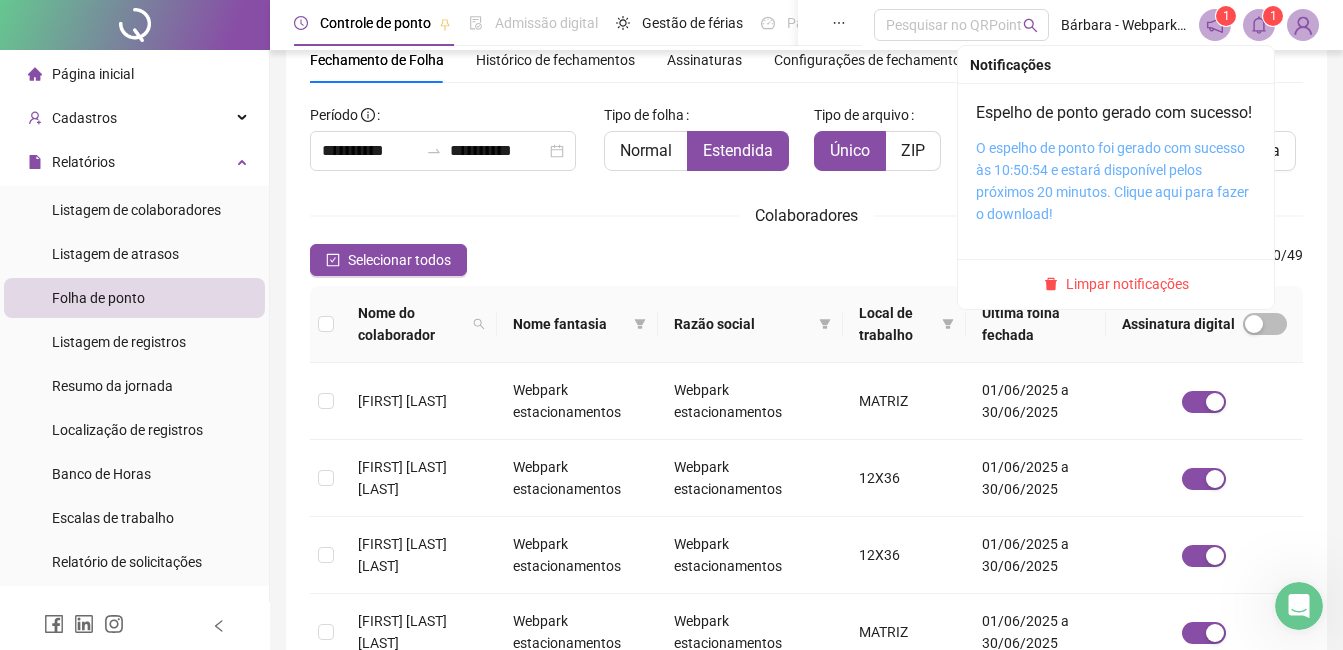click on "O espelho de ponto foi gerado com sucesso às 10:50:54 e estará disponível pelos próximos 20 minutos.
Clique aqui para fazer o download!" at bounding box center (1112, 181) 